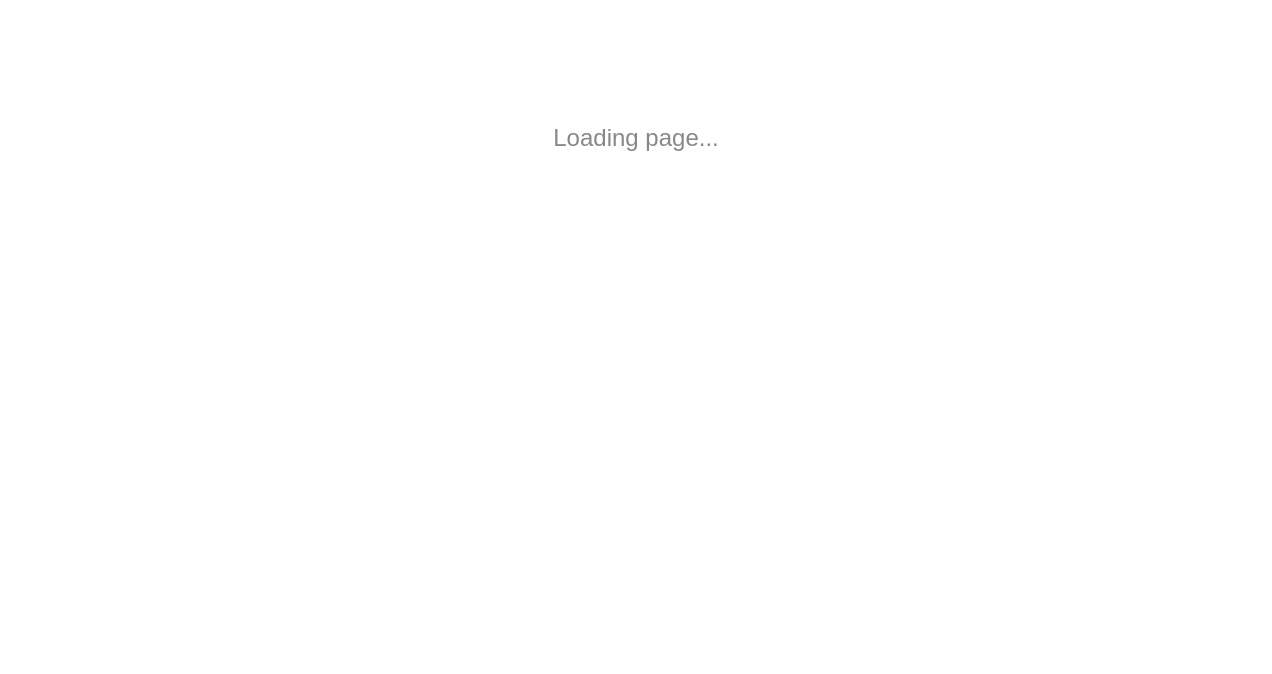 scroll, scrollTop: 0, scrollLeft: 0, axis: both 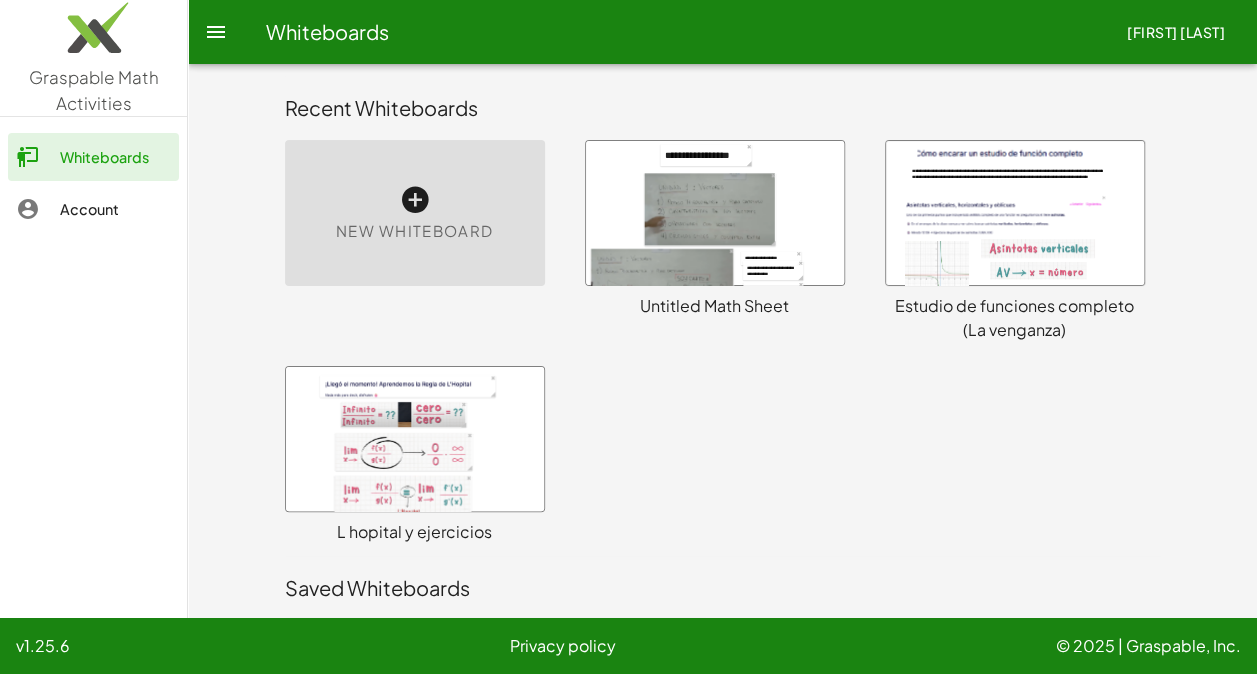 click at bounding box center (1015, 213) 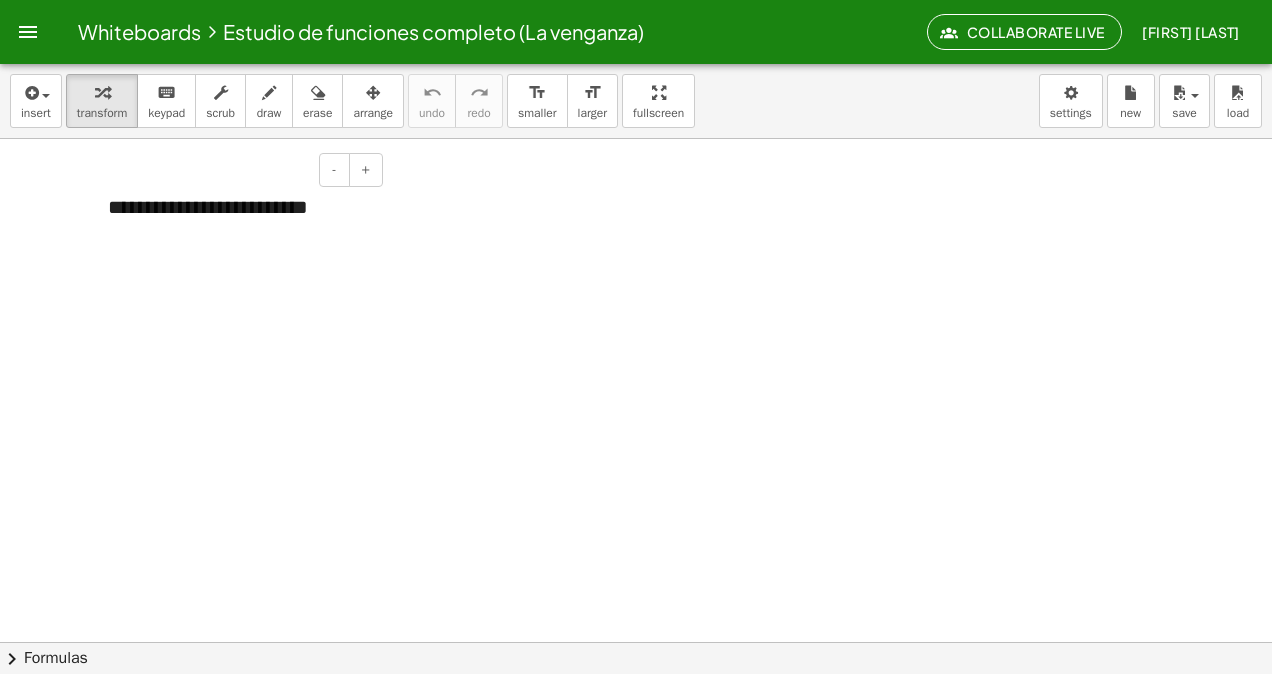 scroll, scrollTop: 2724, scrollLeft: 0, axis: vertical 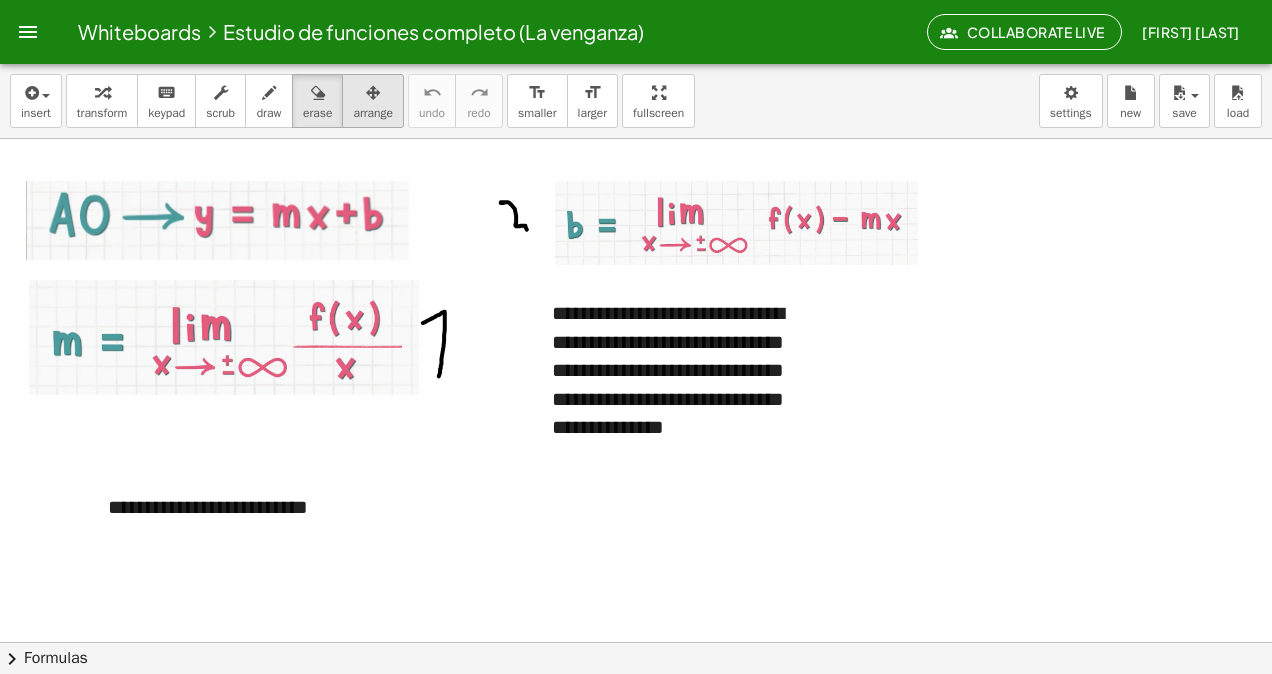 click on "transform keyboard keypad scrub draw erase arrange" at bounding box center (235, 101) 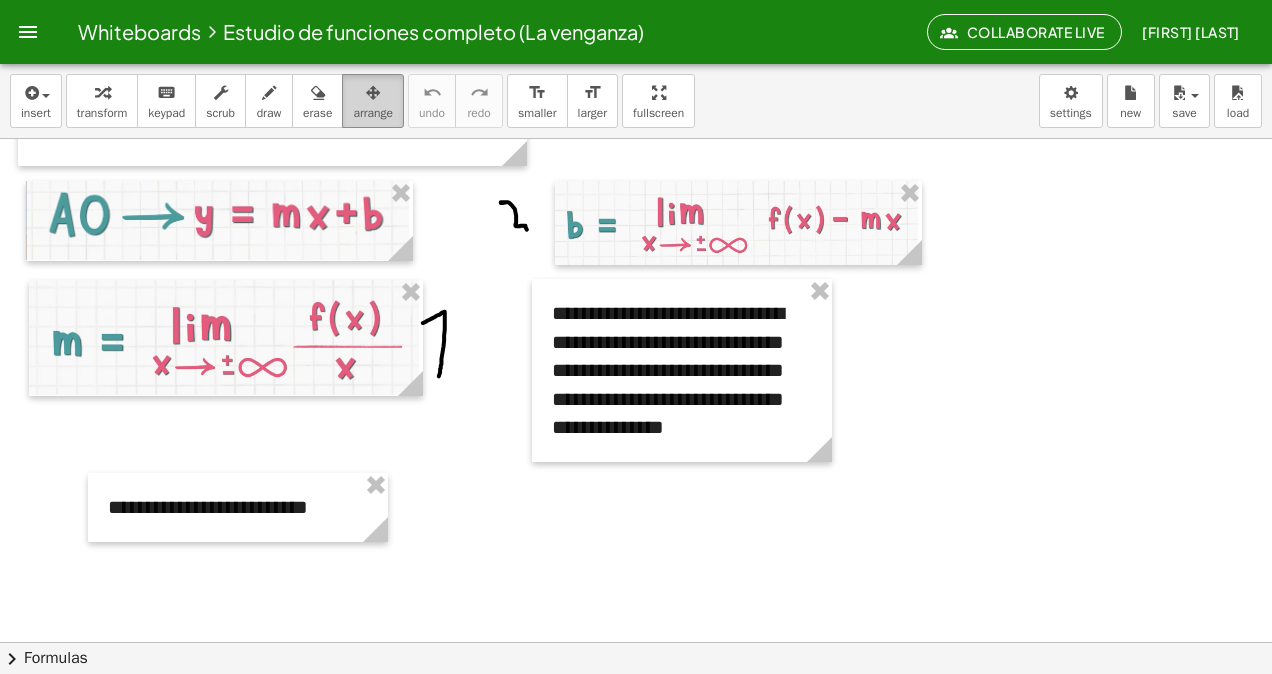 click on "arrange" at bounding box center (373, 101) 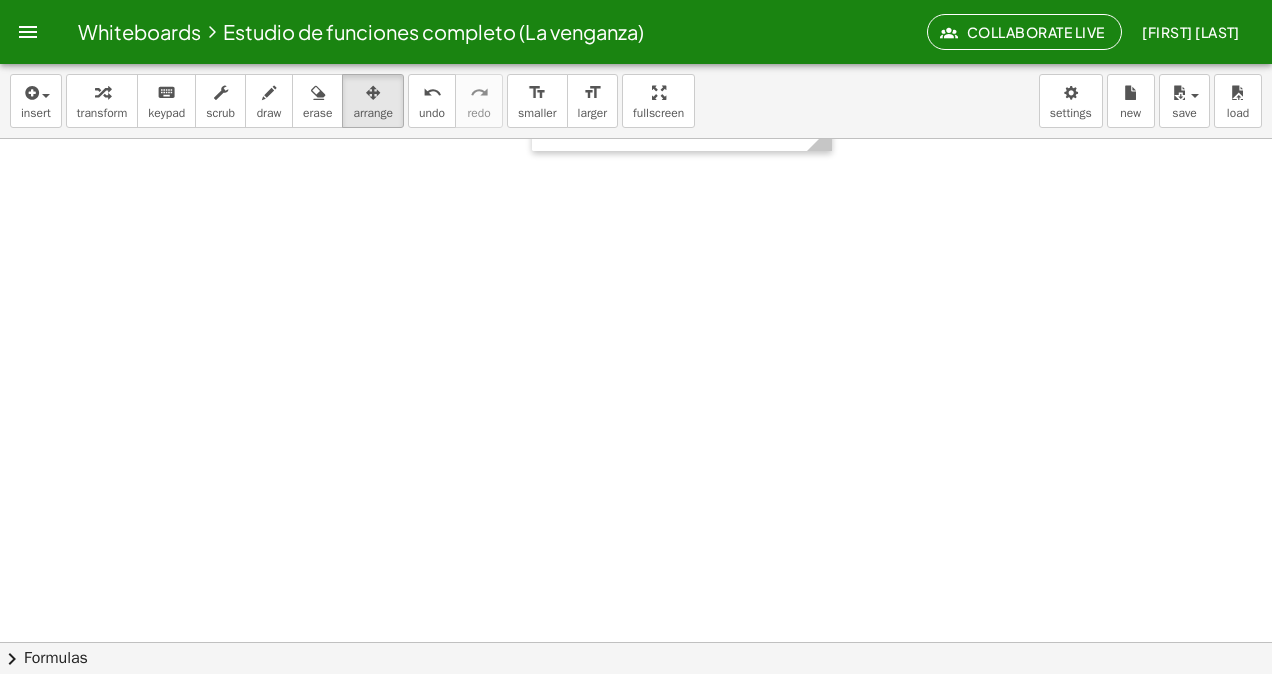 scroll, scrollTop: 3124, scrollLeft: 0, axis: vertical 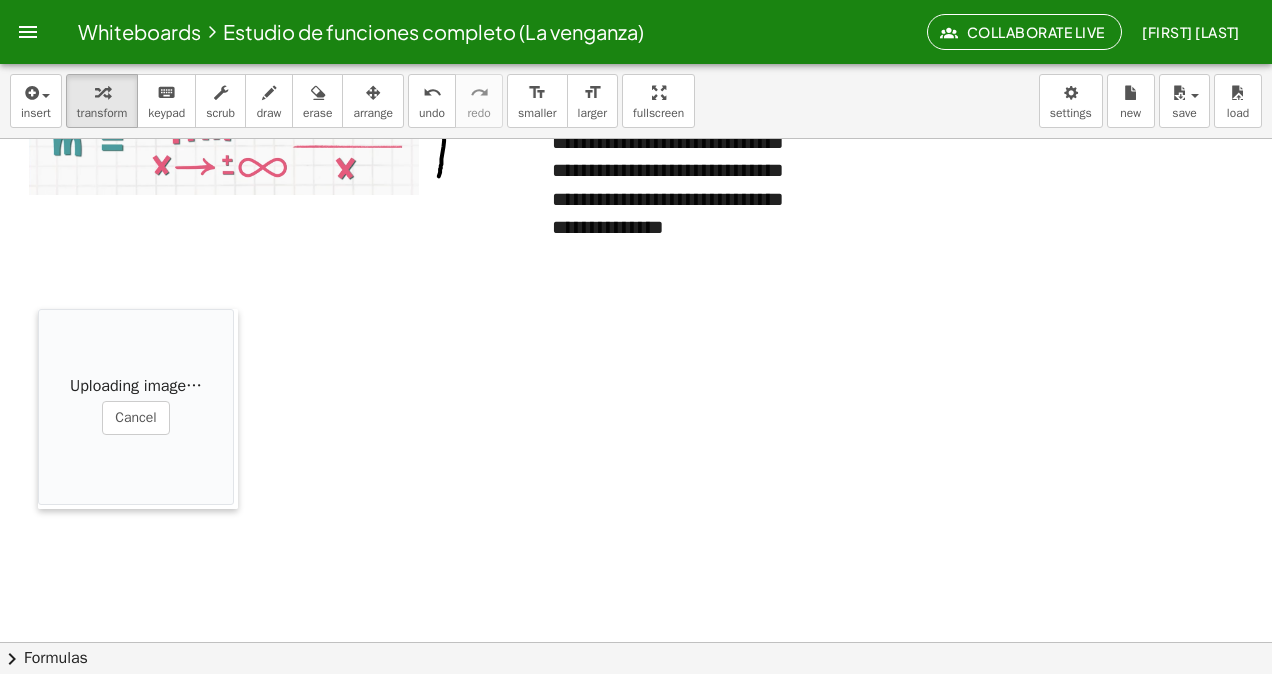 drag, startPoint x: 855, startPoint y: 298, endPoint x: 39, endPoint y: 137, distance: 831.7313 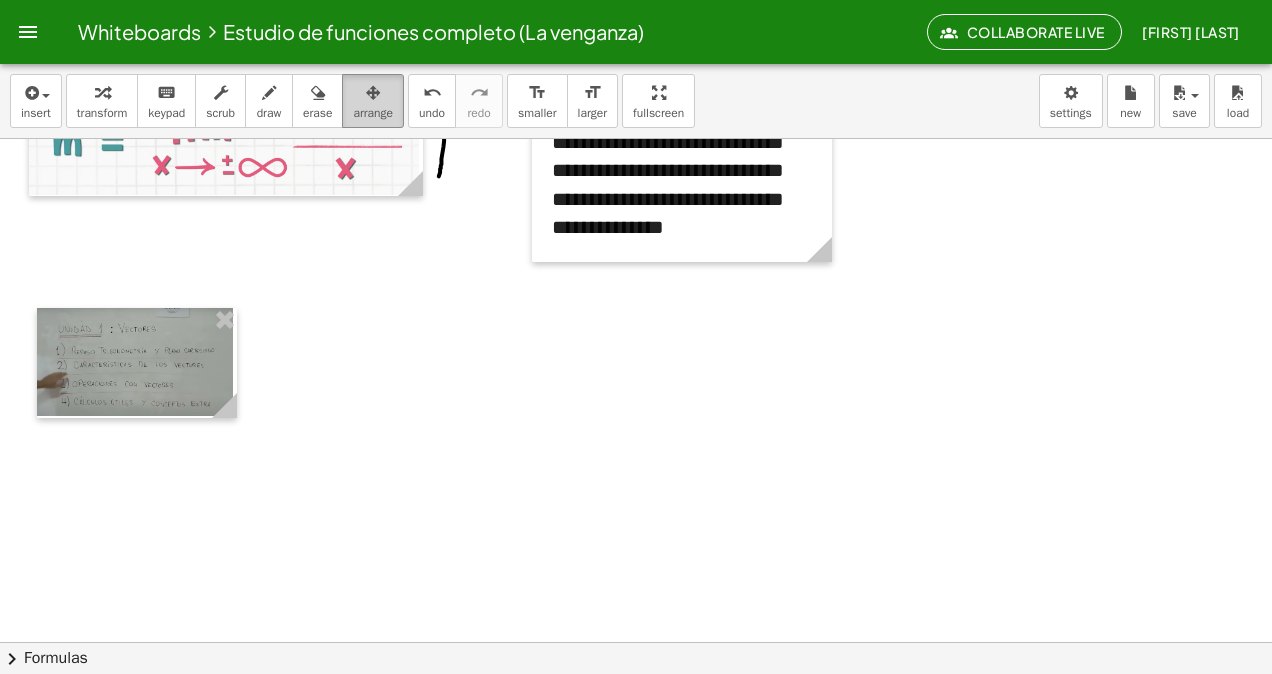 click on "arrange" at bounding box center (373, 113) 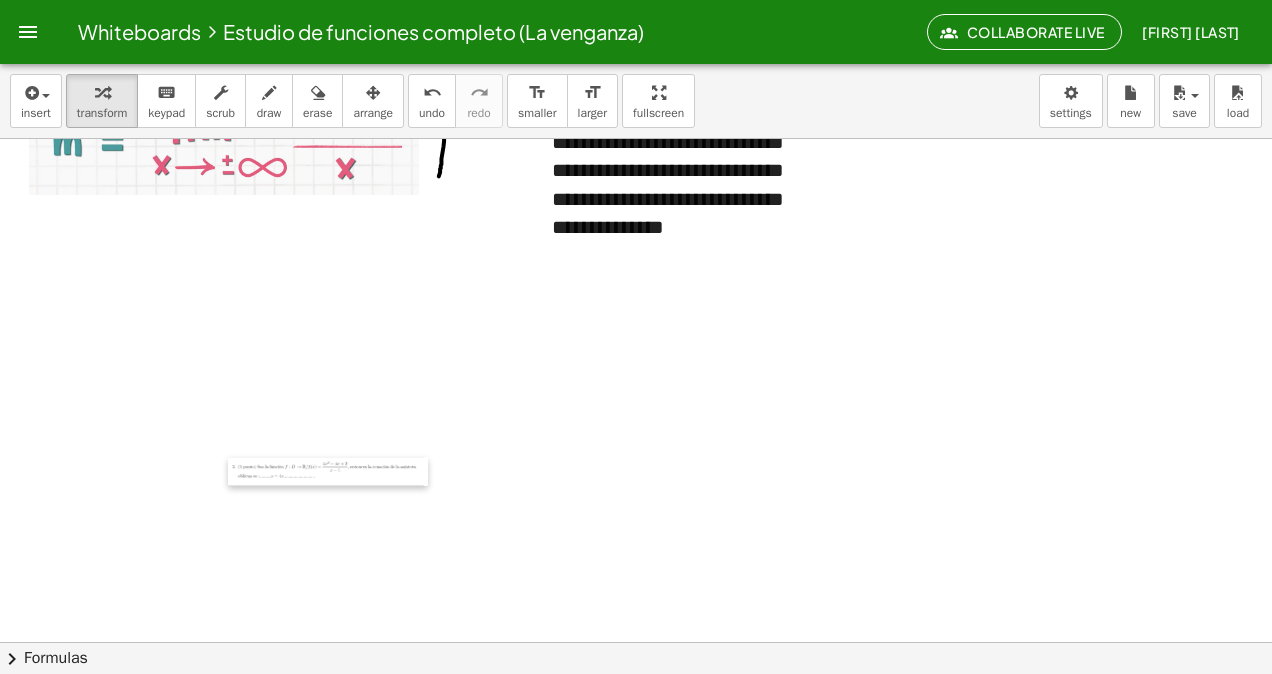 drag, startPoint x: 836, startPoint y: 470, endPoint x: 202, endPoint y: 468, distance: 634.0032 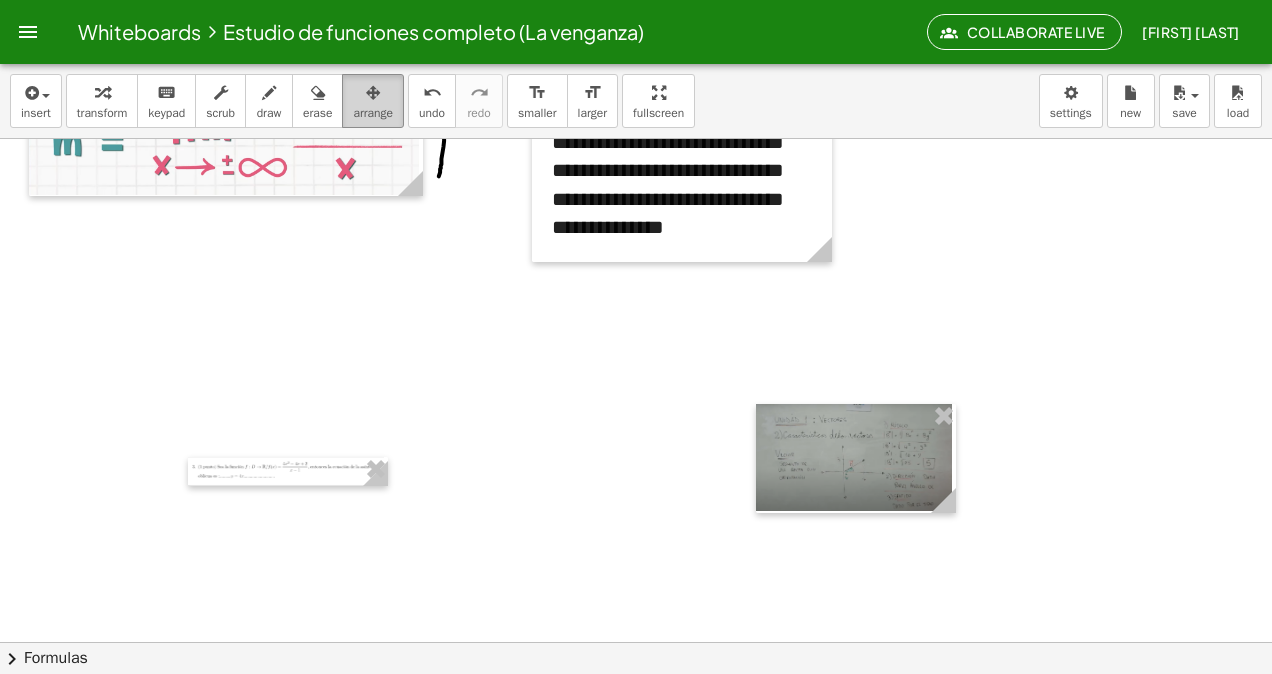 click at bounding box center [373, 93] 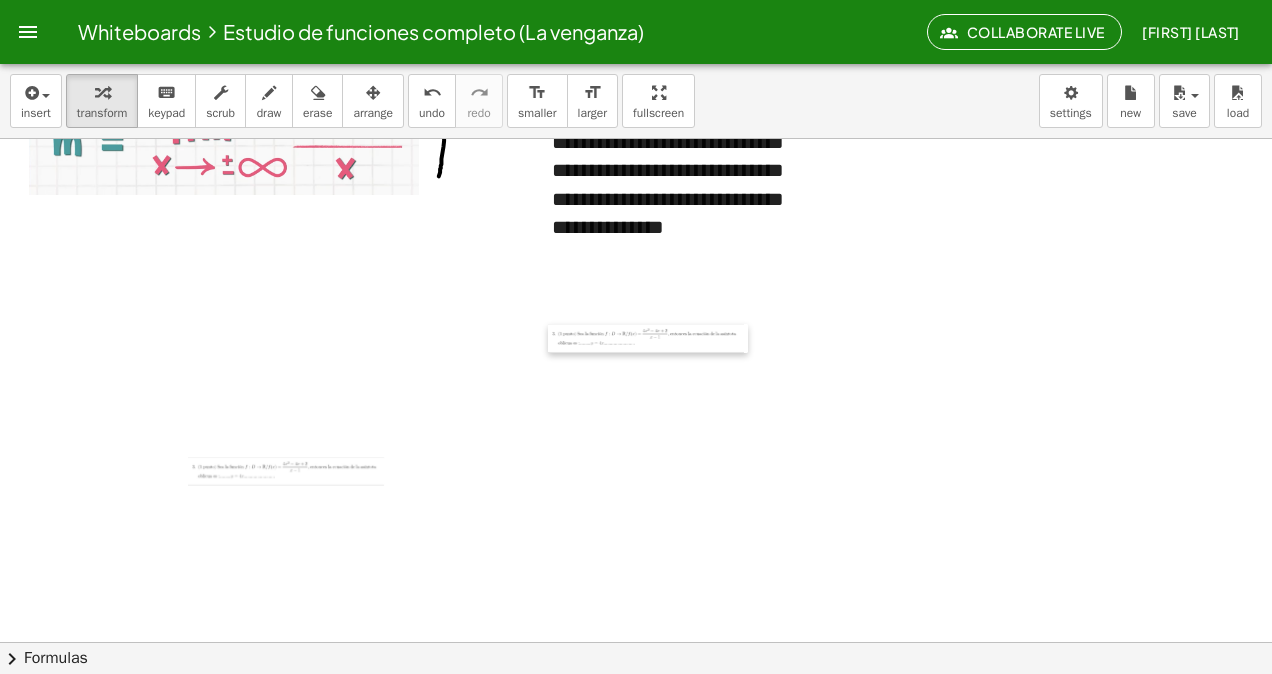 drag, startPoint x: 816, startPoint y: 439, endPoint x: 439, endPoint y: 412, distance: 377.9656 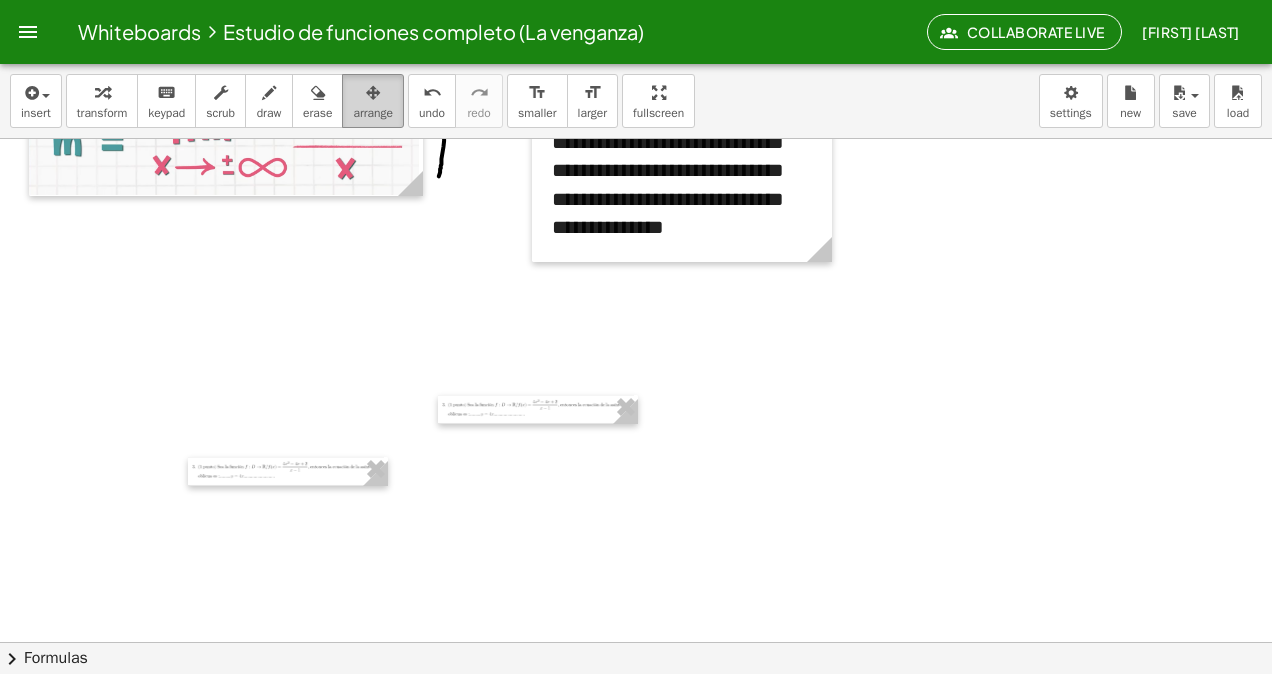 click on "arrange" at bounding box center [373, 113] 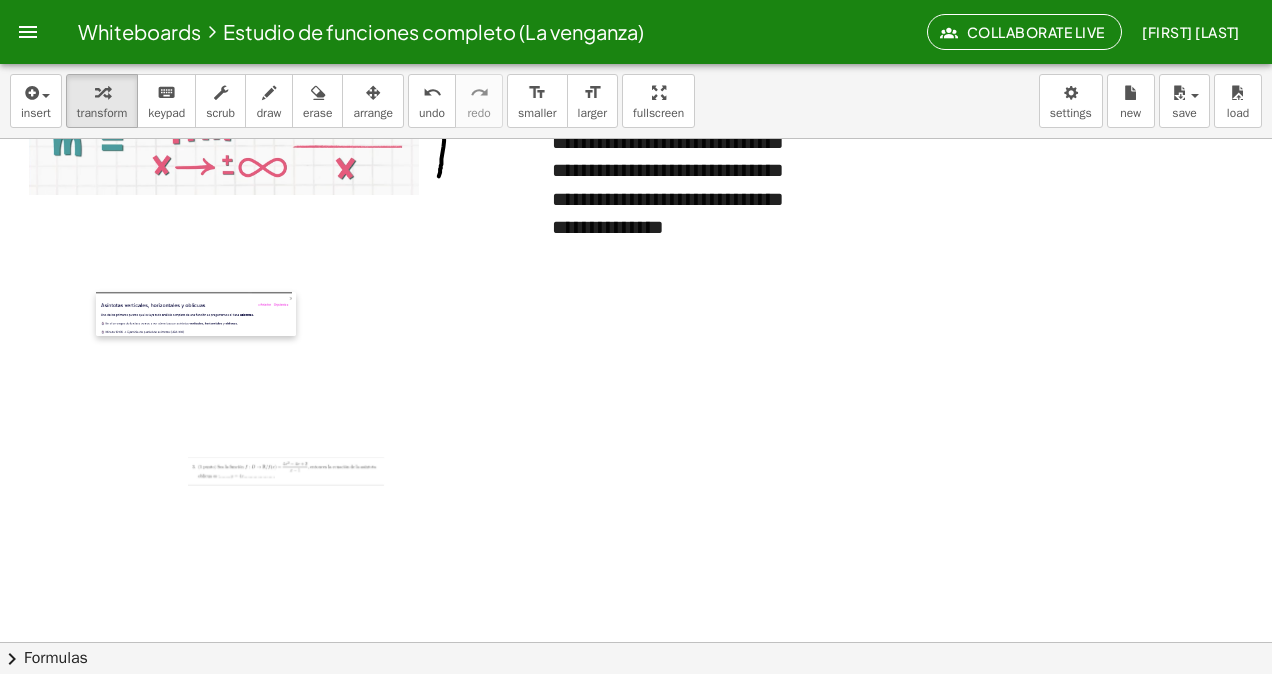 drag, startPoint x: 794, startPoint y: 536, endPoint x: 84, endPoint y: 332, distance: 738.72595 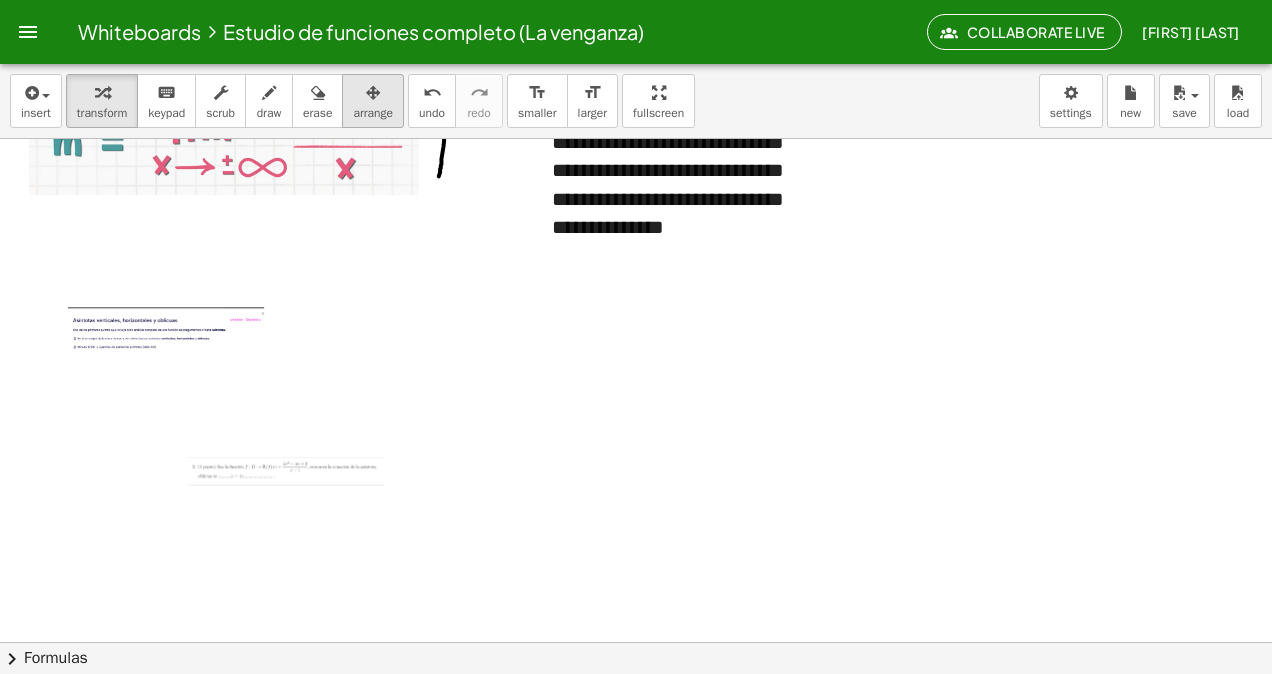 click on "arrange" at bounding box center (373, 101) 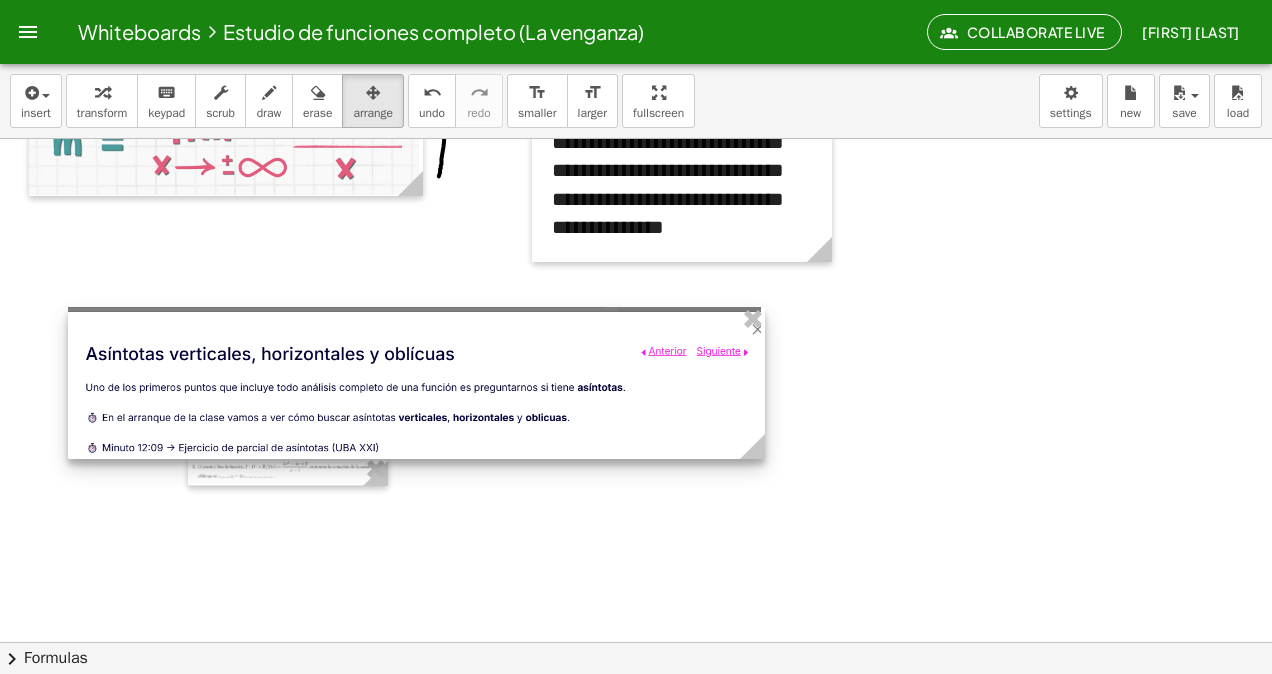 drag, startPoint x: 268, startPoint y: 341, endPoint x: 758, endPoint y: 474, distance: 507.72925 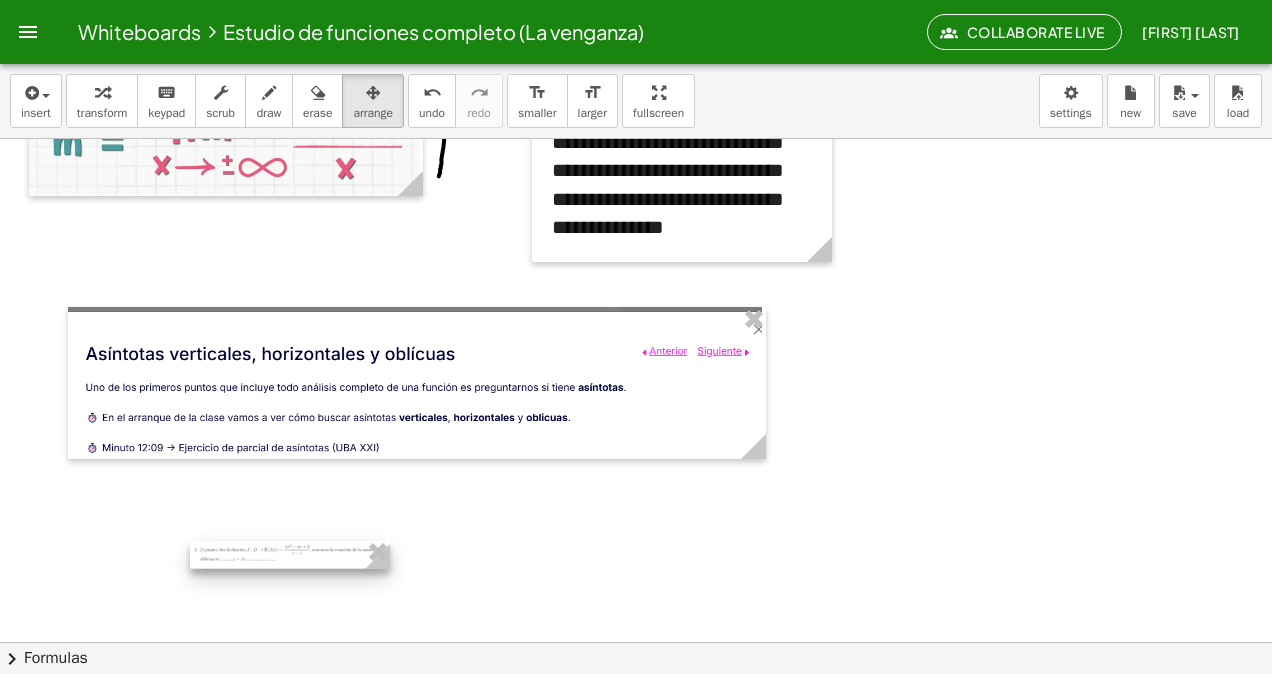 drag, startPoint x: 282, startPoint y: 478, endPoint x: 284, endPoint y: 562, distance: 84.0238 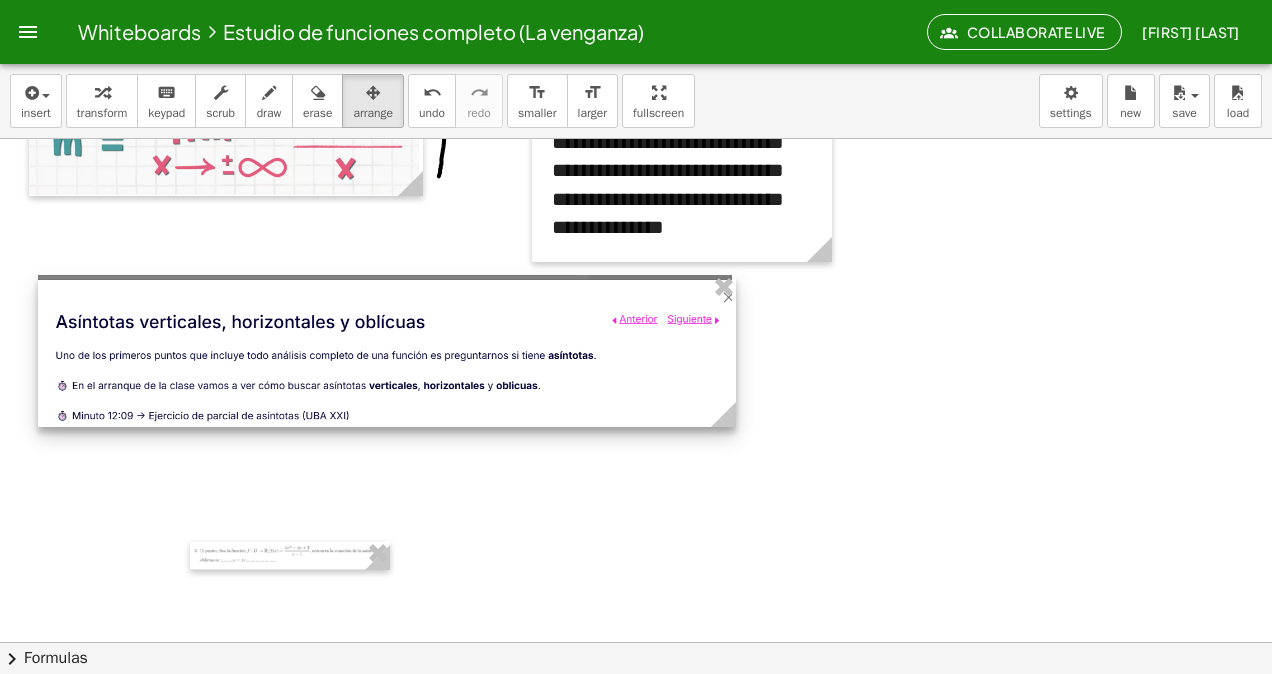 drag, startPoint x: 300, startPoint y: 338, endPoint x: 270, endPoint y: 306, distance: 43.863426 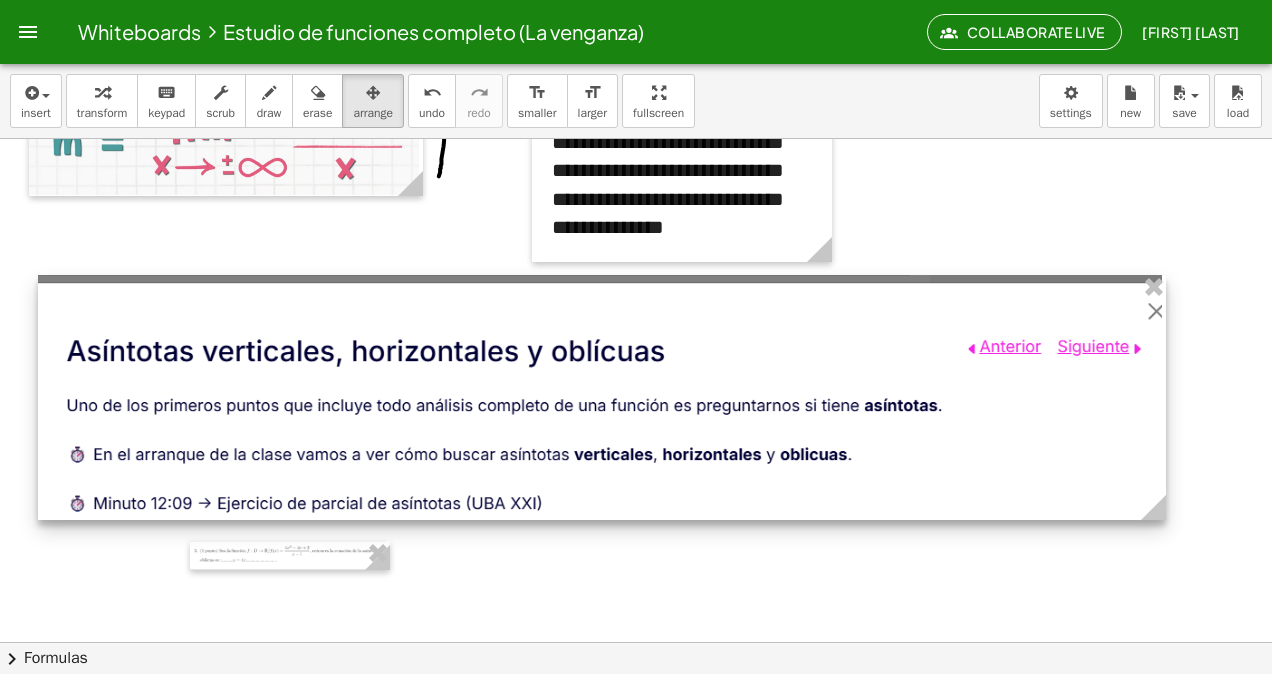drag, startPoint x: 734, startPoint y: 429, endPoint x: 1154, endPoint y: 502, distance: 426.29684 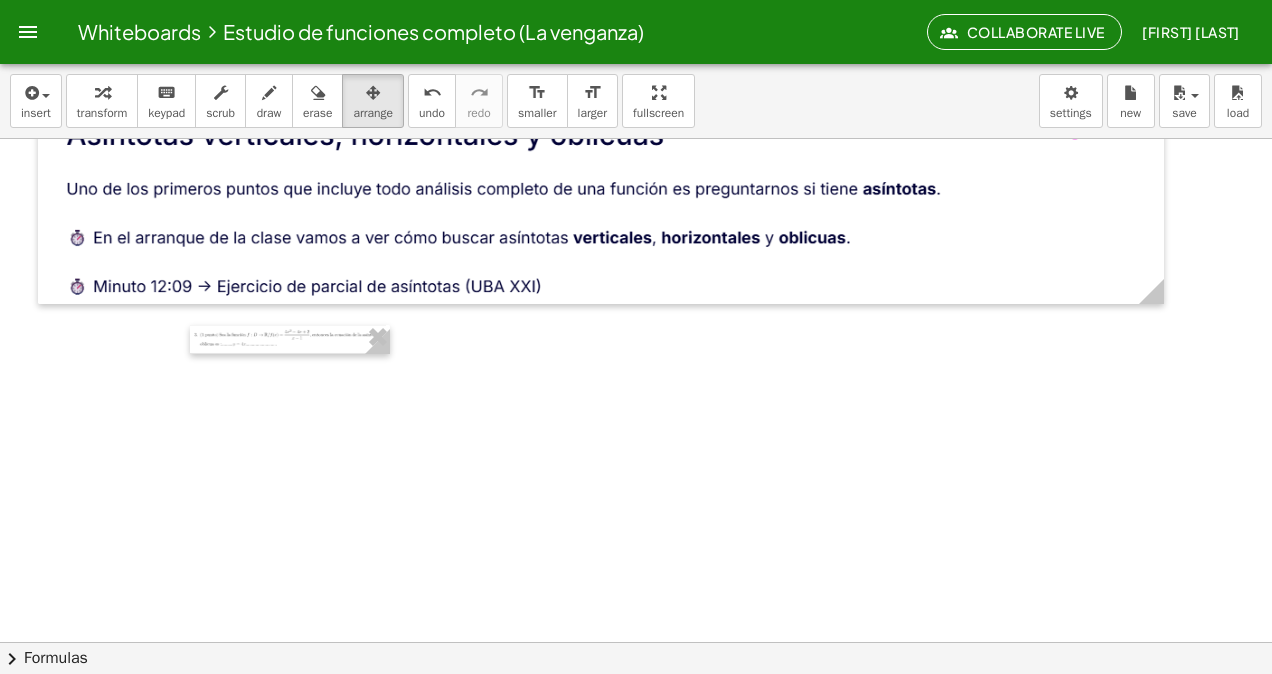 scroll, scrollTop: 3224, scrollLeft: 0, axis: vertical 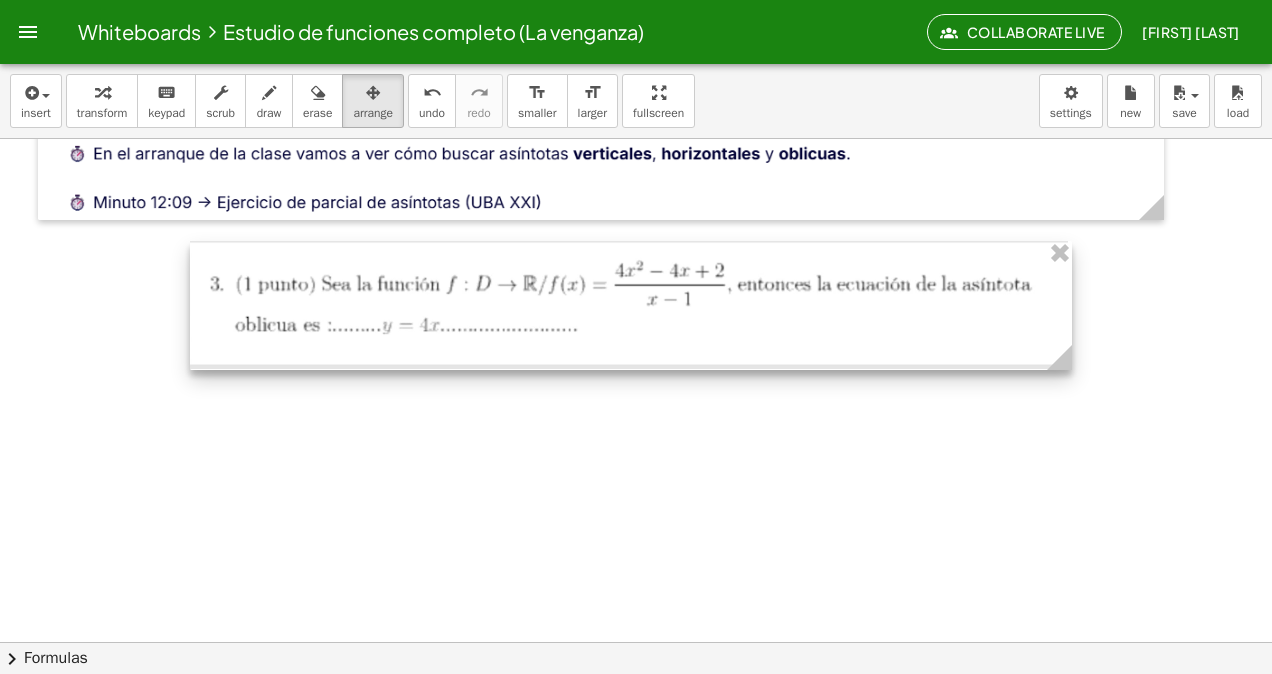 drag, startPoint x: 376, startPoint y: 268, endPoint x: 1106, endPoint y: 574, distance: 791.5403 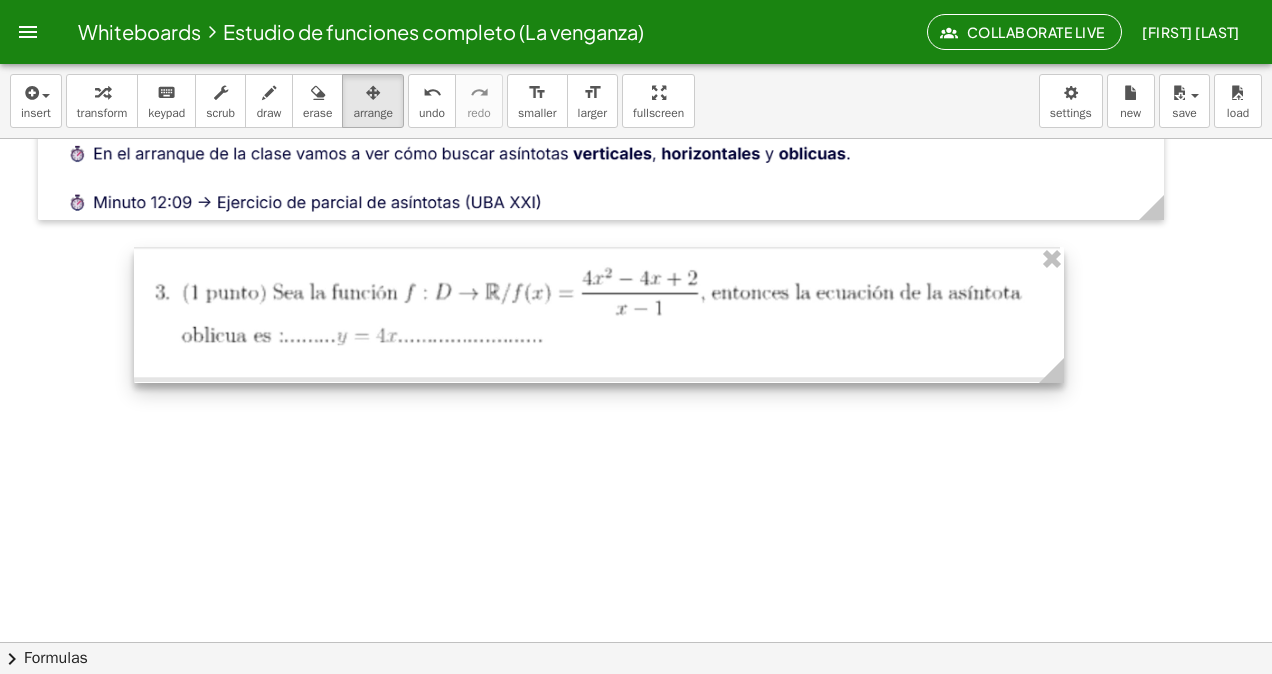 drag, startPoint x: 838, startPoint y: 360, endPoint x: 784, endPoint y: 364, distance: 54.147945 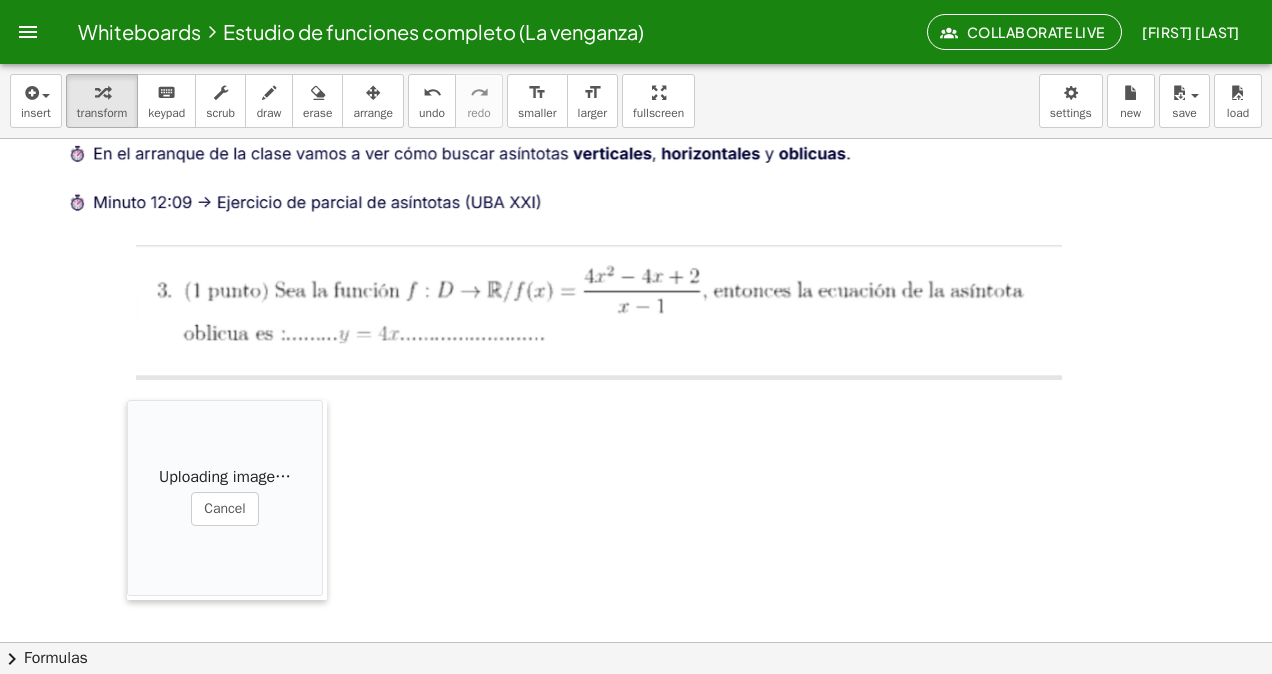 drag, startPoint x: 778, startPoint y: 529, endPoint x: 134, endPoint y: 412, distance: 654.5418 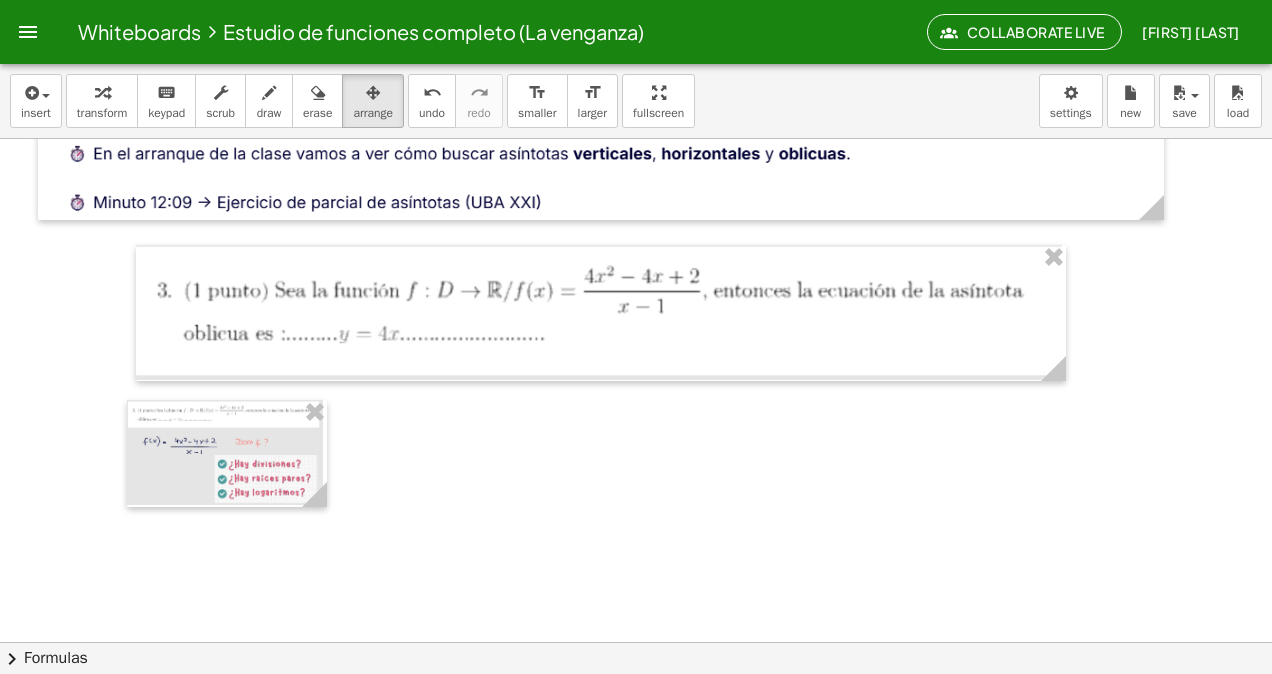 drag, startPoint x: 373, startPoint y: 102, endPoint x: 335, endPoint y: 350, distance: 250.8944 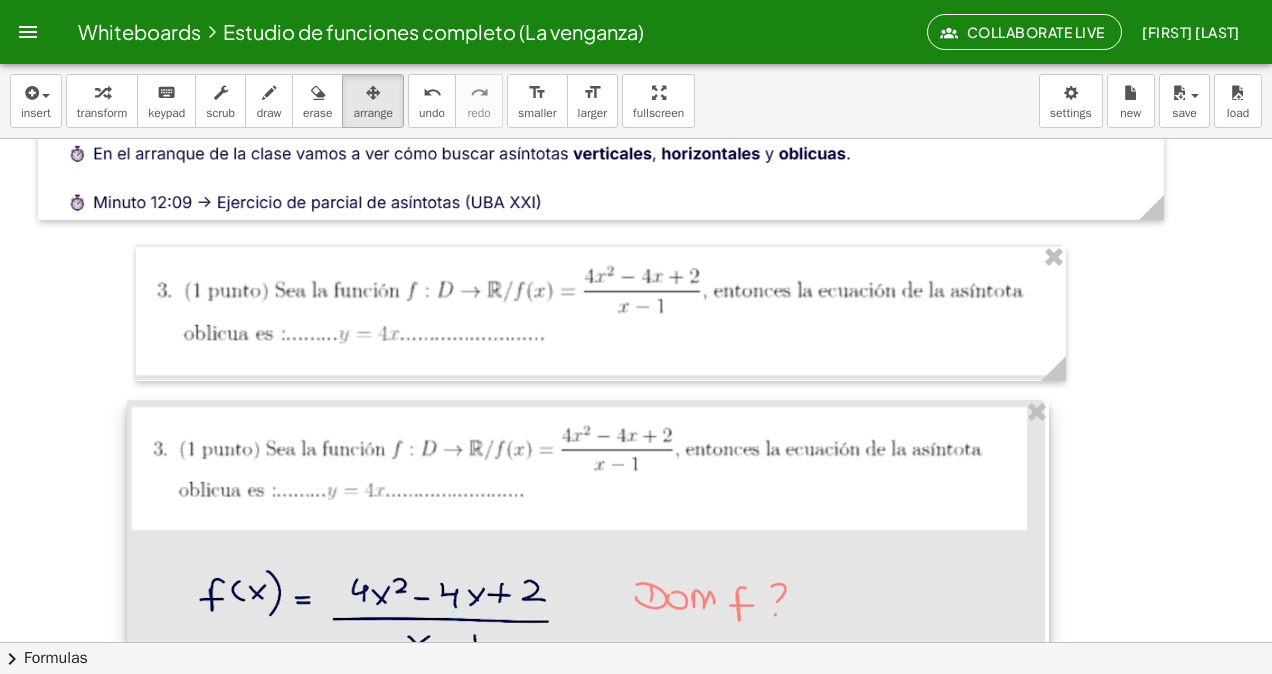 drag, startPoint x: 321, startPoint y: 510, endPoint x: 1051, endPoint y: 563, distance: 731.92145 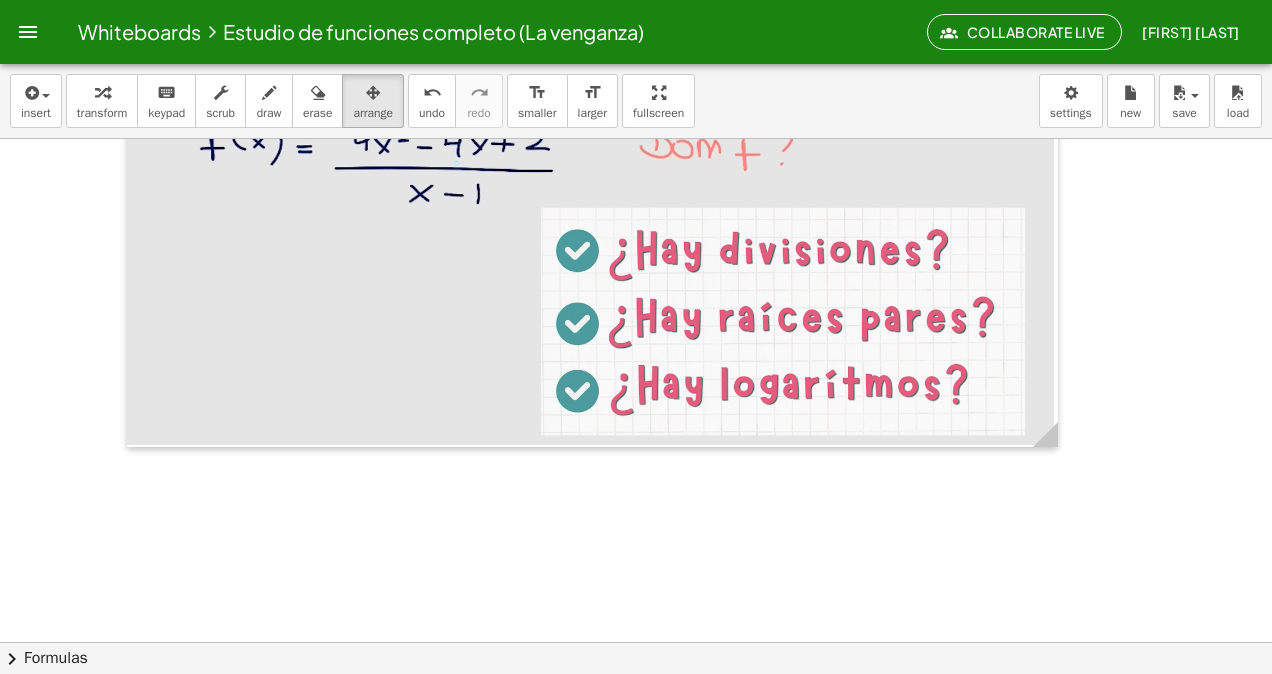 scroll, scrollTop: 3728, scrollLeft: 0, axis: vertical 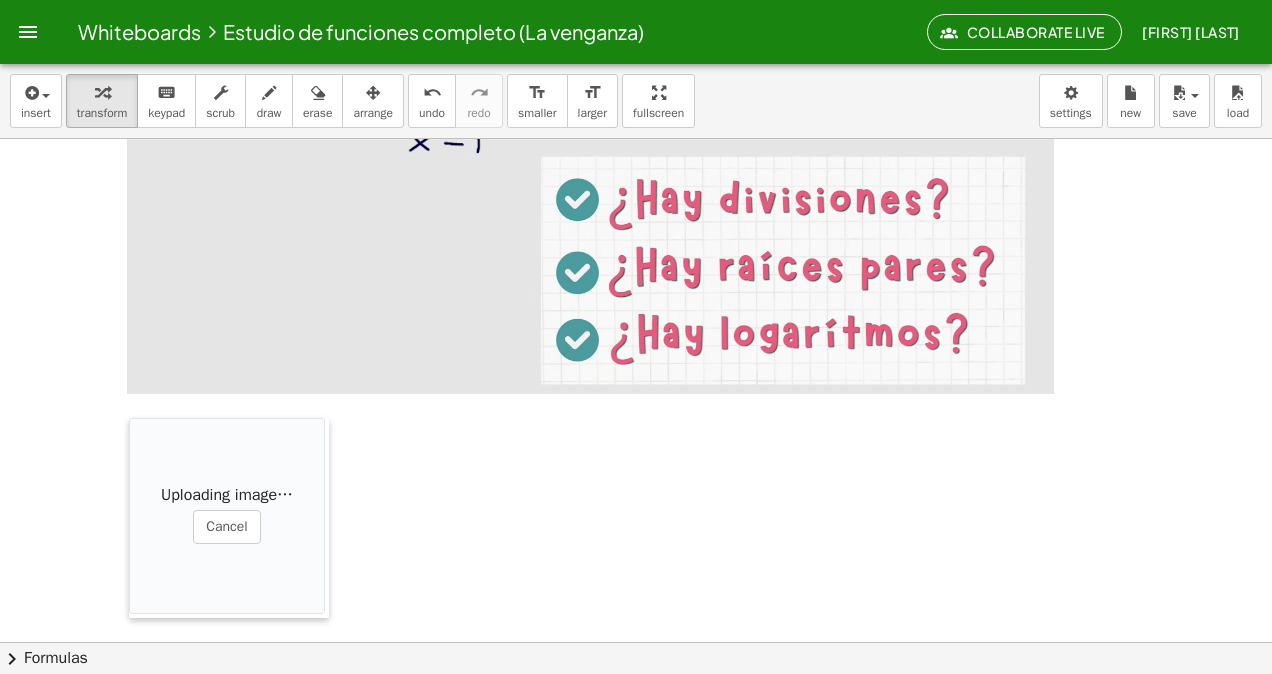 drag, startPoint x: 831, startPoint y: 487, endPoint x: 130, endPoint y: 408, distance: 705.43744 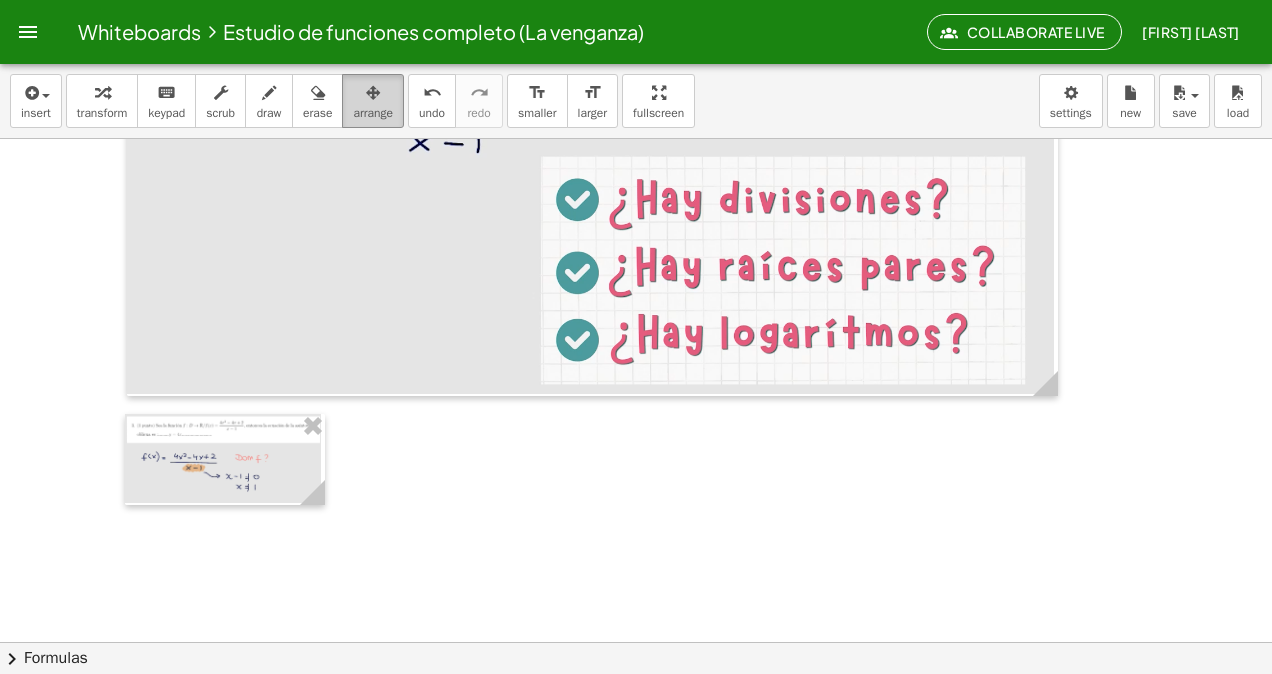 click at bounding box center (373, 93) 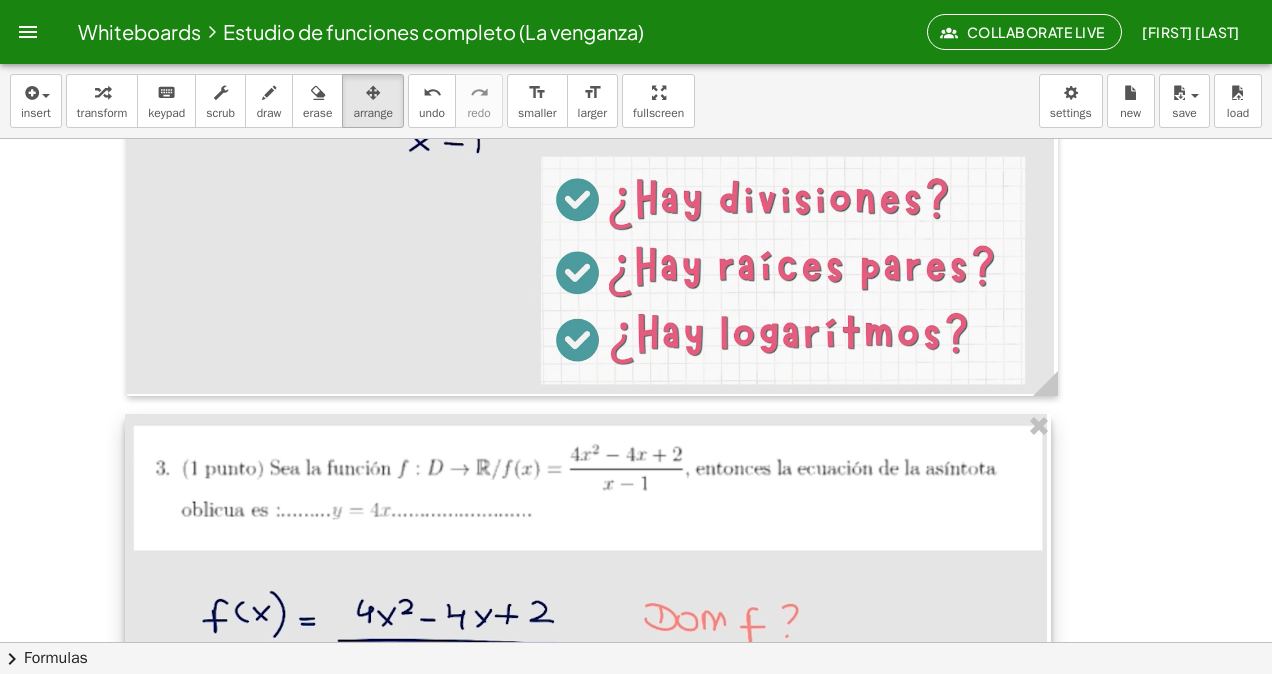drag, startPoint x: 310, startPoint y: 498, endPoint x: 1036, endPoint y: 538, distance: 727.1011 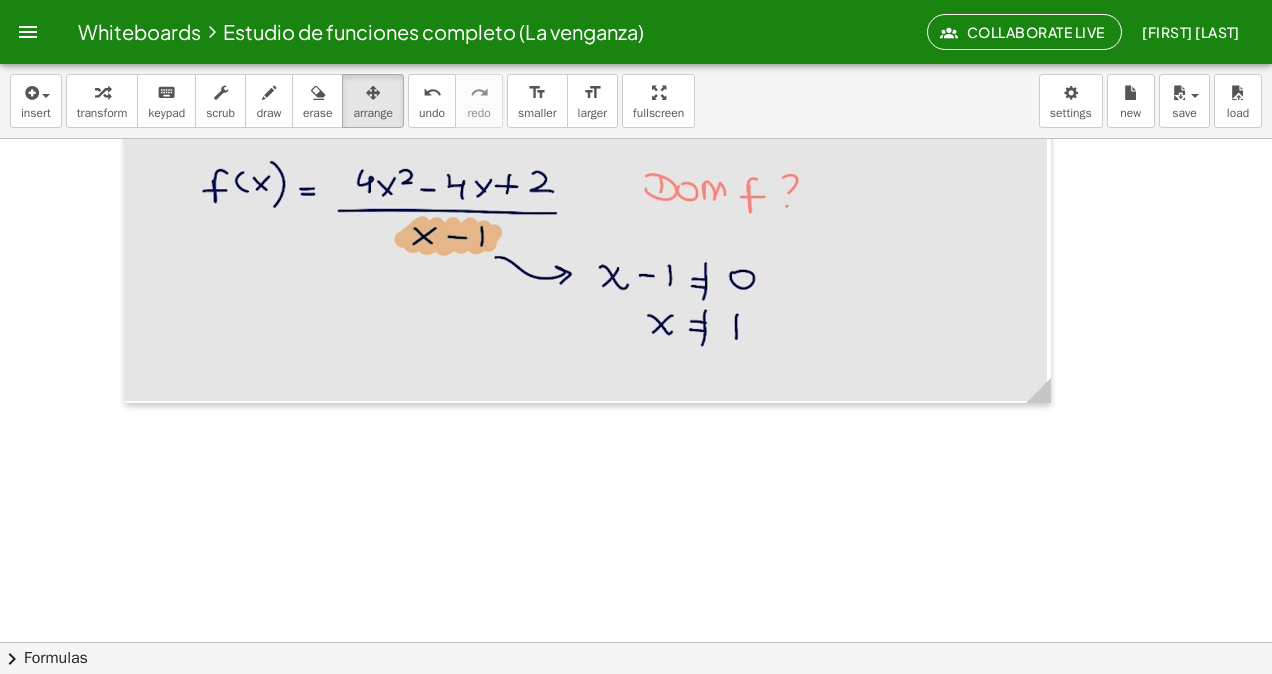 scroll, scrollTop: 4177, scrollLeft: 0, axis: vertical 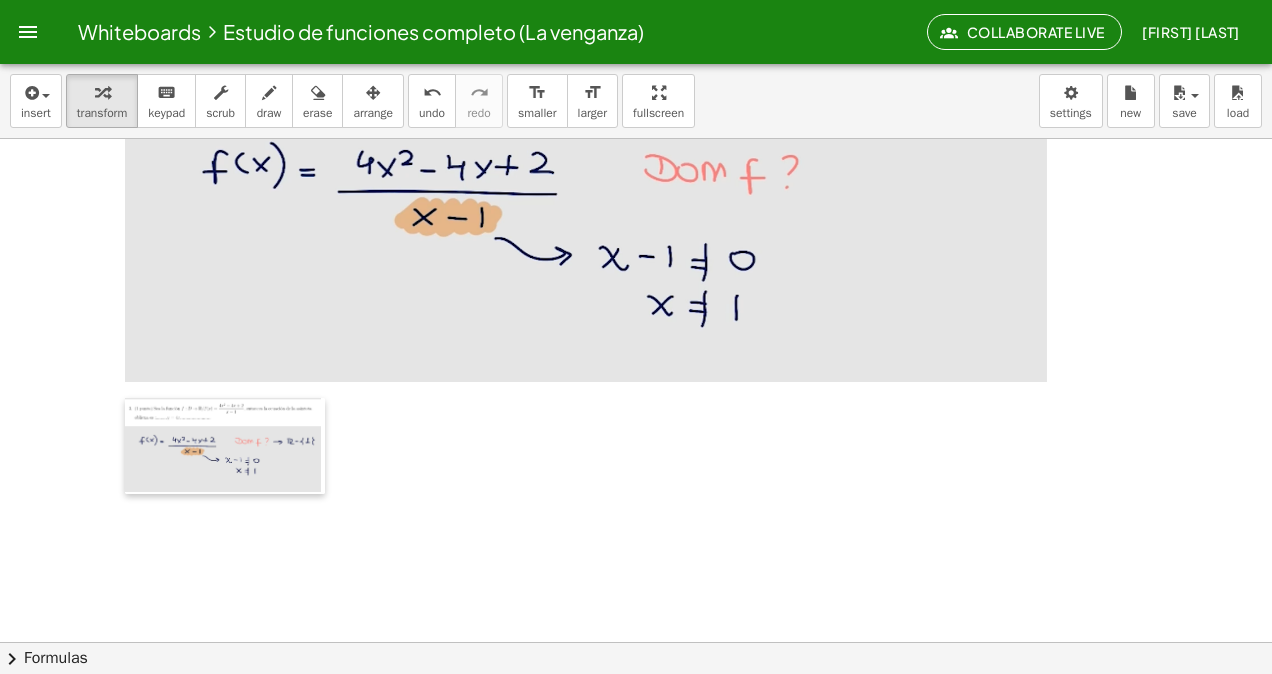 drag, startPoint x: 790, startPoint y: 537, endPoint x: 131, endPoint y: 410, distance: 671.1259 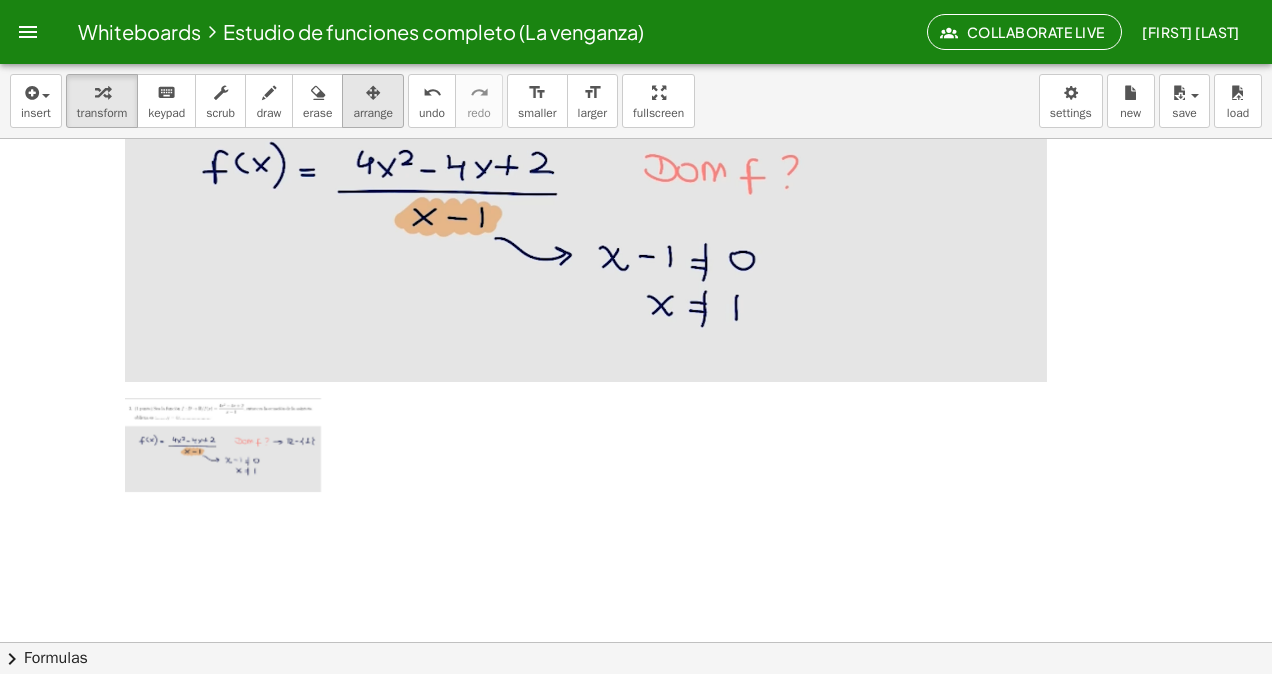 click at bounding box center [373, 92] 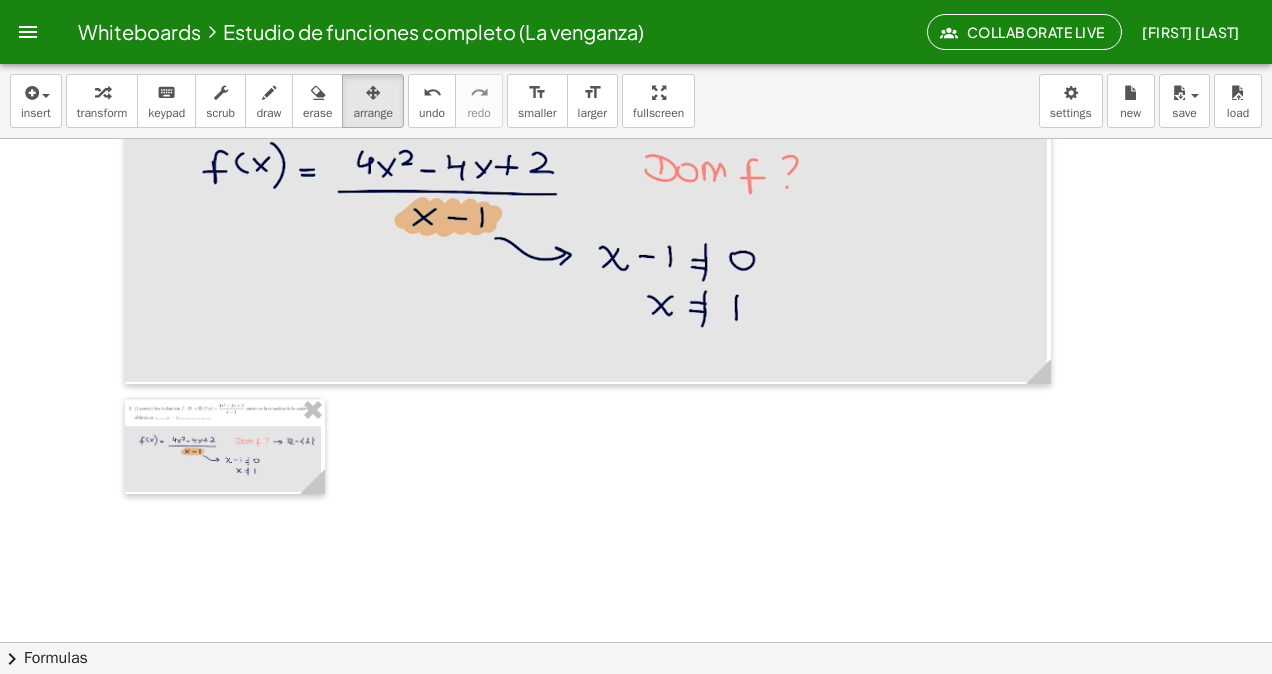 drag, startPoint x: 332, startPoint y: 482, endPoint x: 320, endPoint y: 478, distance: 12.649111 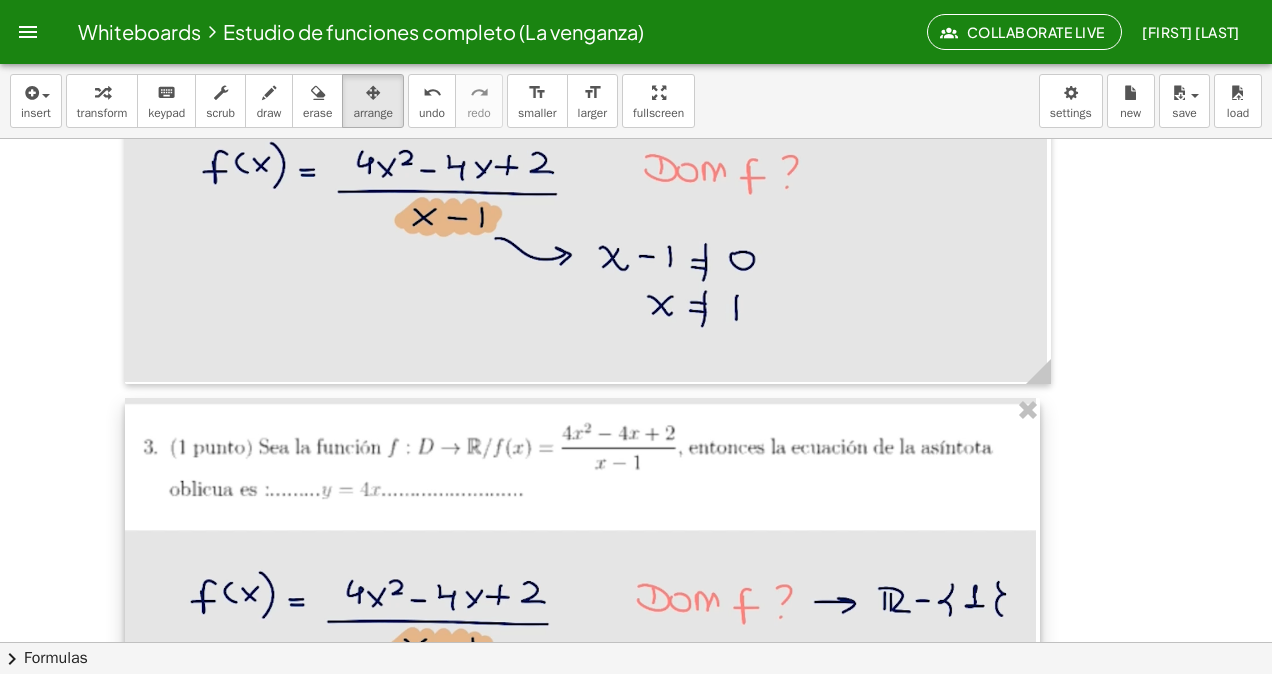 drag, startPoint x: 320, startPoint y: 478, endPoint x: 1035, endPoint y: 542, distance: 717.85864 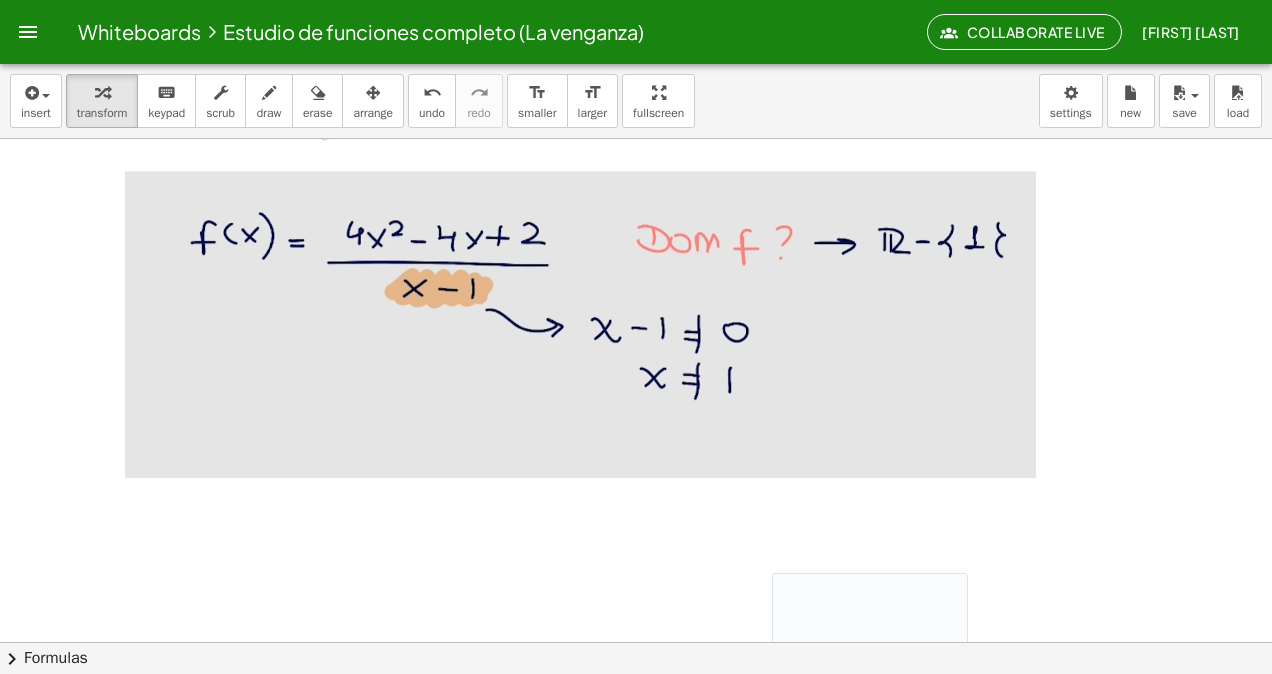 scroll, scrollTop: 4836, scrollLeft: 0, axis: vertical 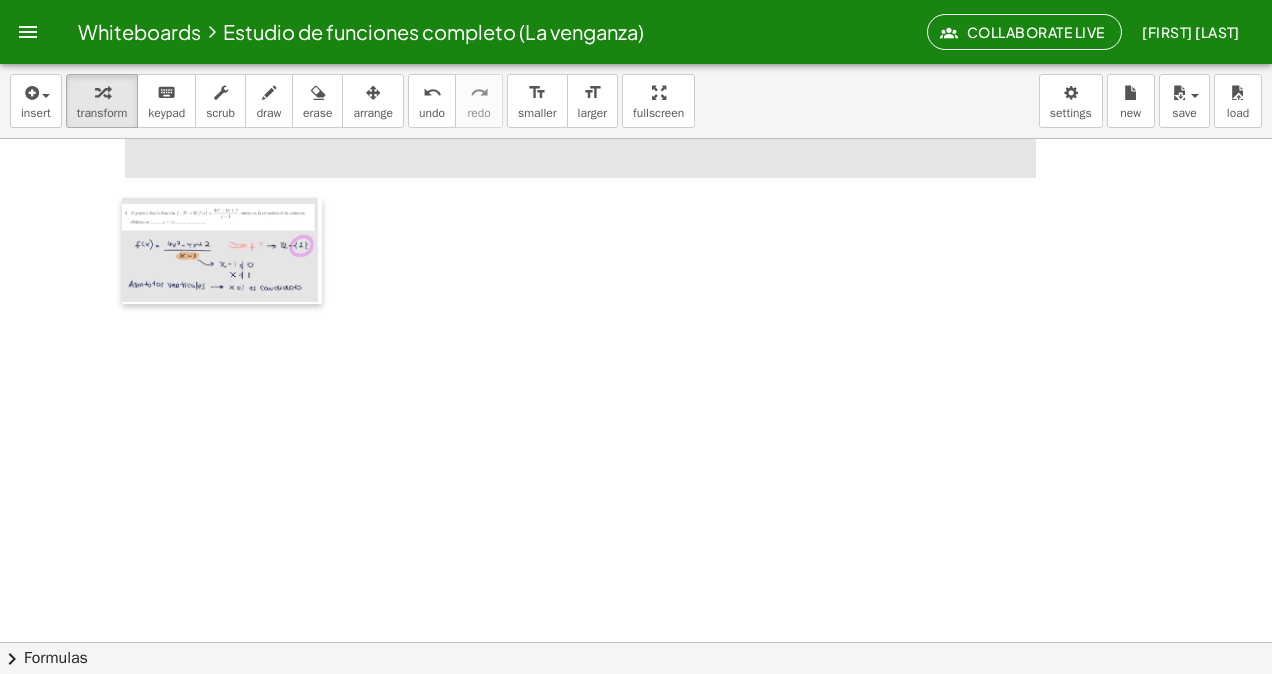 drag, startPoint x: 786, startPoint y: 446, endPoint x: 134, endPoint y: 371, distance: 656.2995 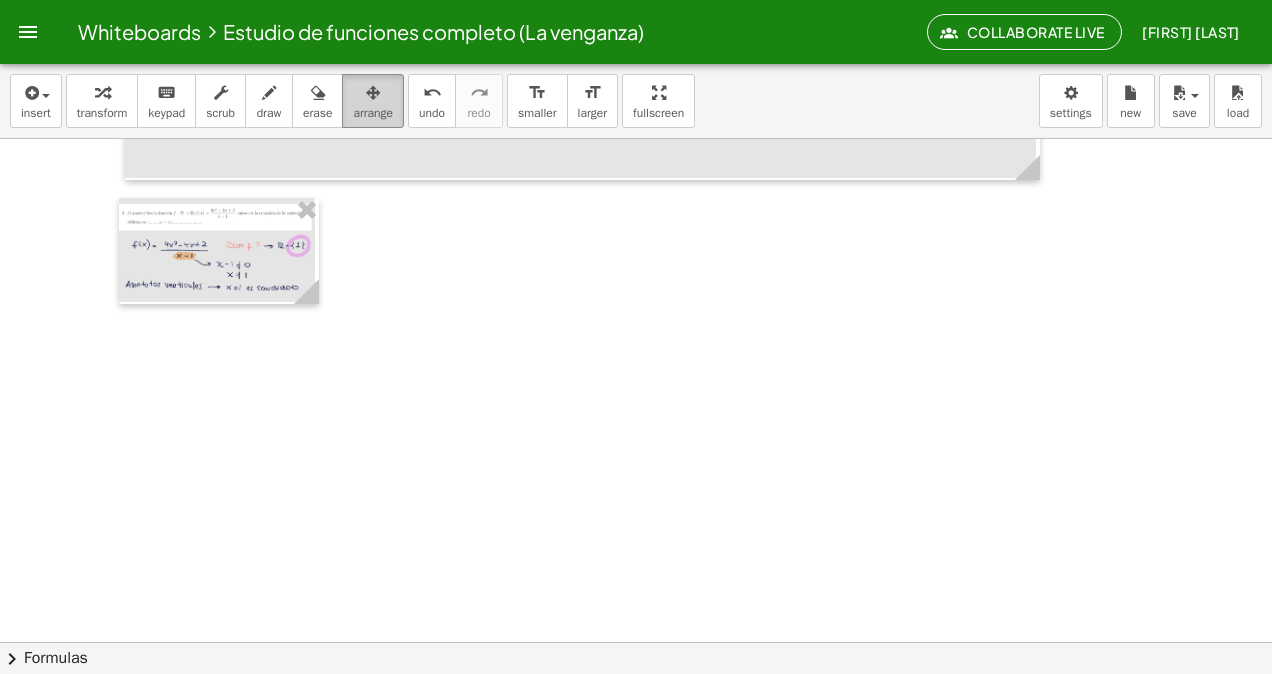 click at bounding box center [373, 93] 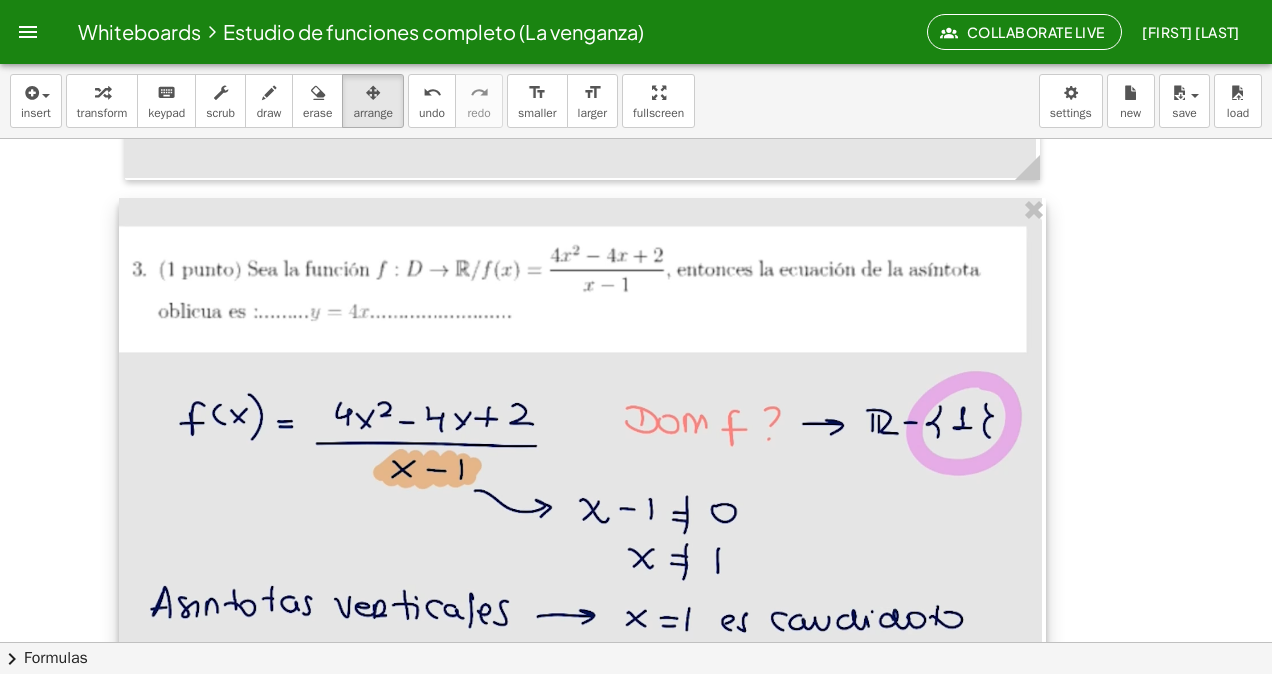 drag, startPoint x: 306, startPoint y: 296, endPoint x: 1033, endPoint y: 409, distance: 735.72955 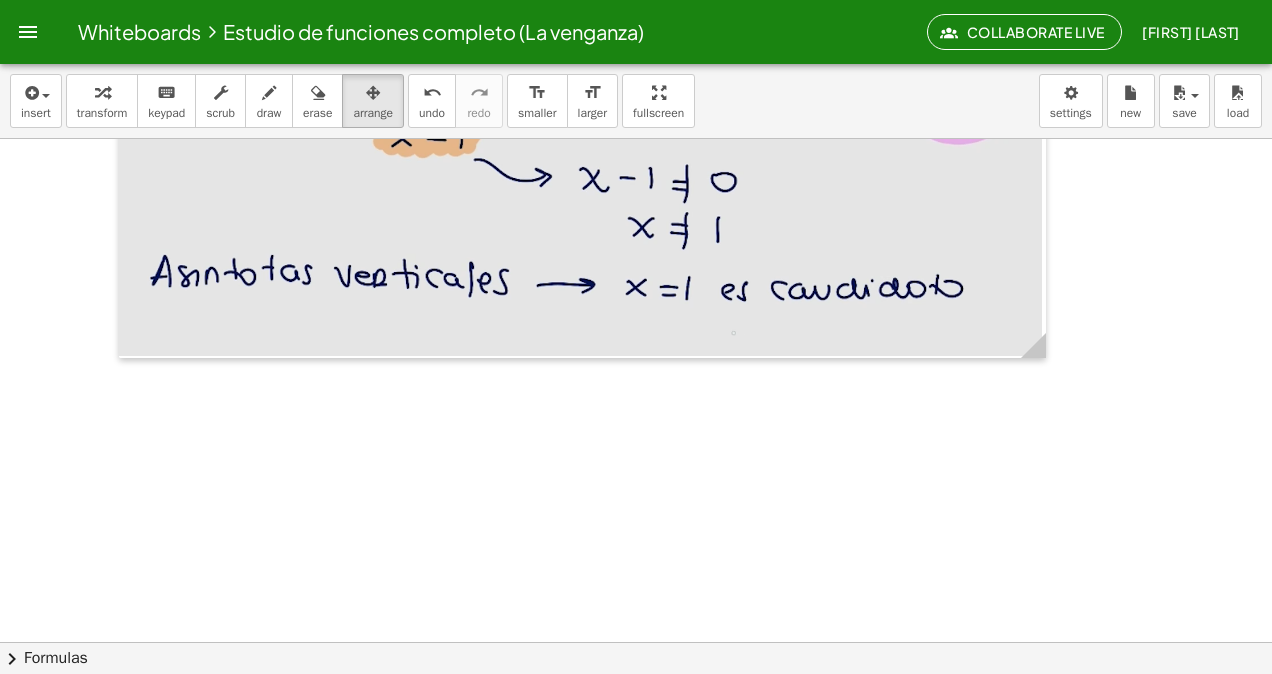 scroll, scrollTop: 5240, scrollLeft: 0, axis: vertical 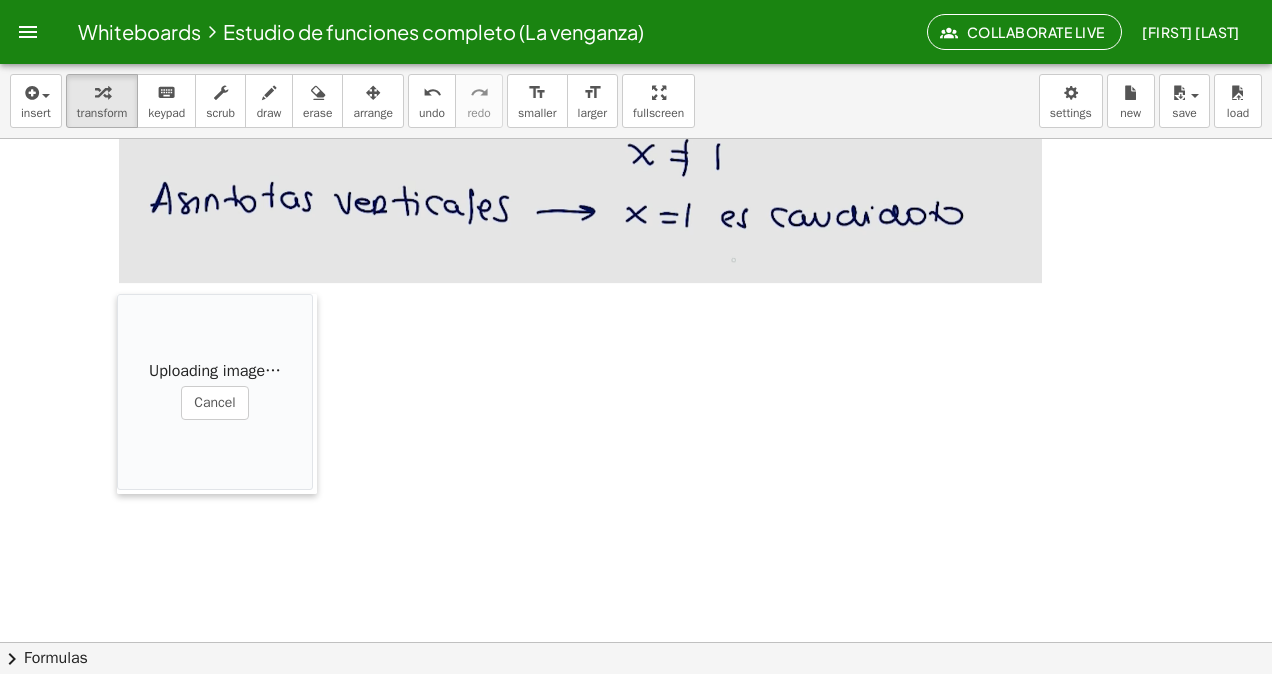drag, startPoint x: 770, startPoint y: 423, endPoint x: 133, endPoint y: 316, distance: 645.92413 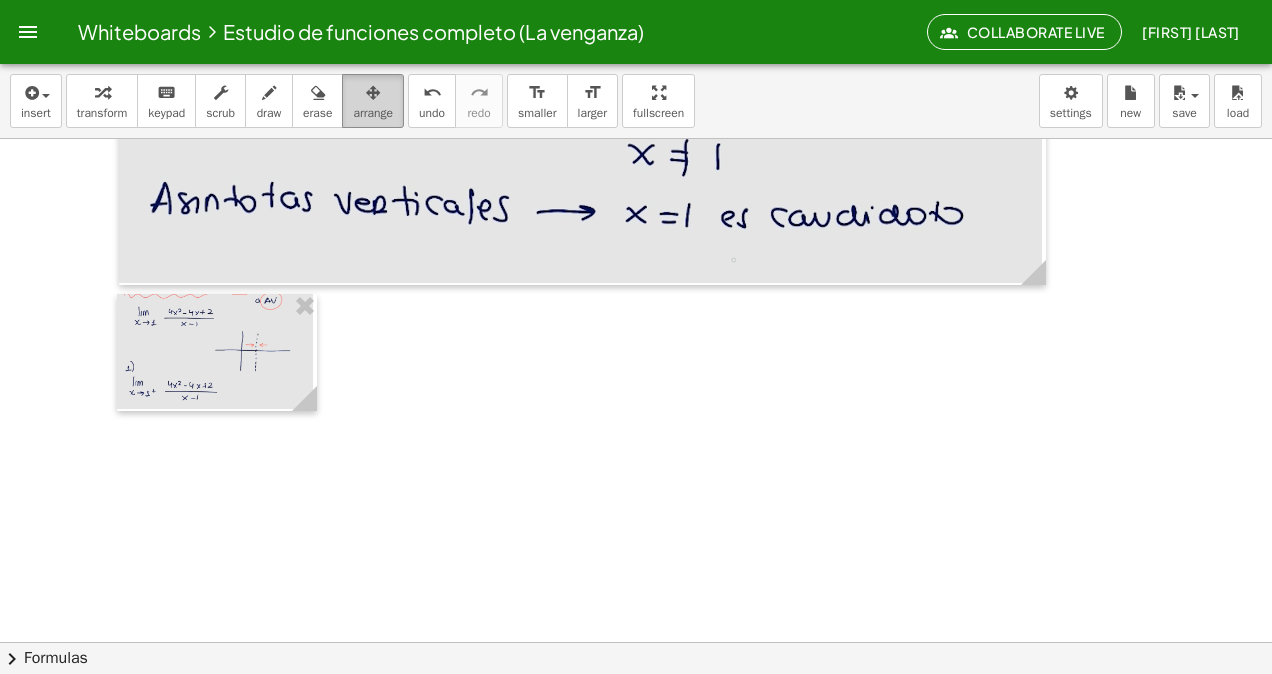 click at bounding box center (373, 93) 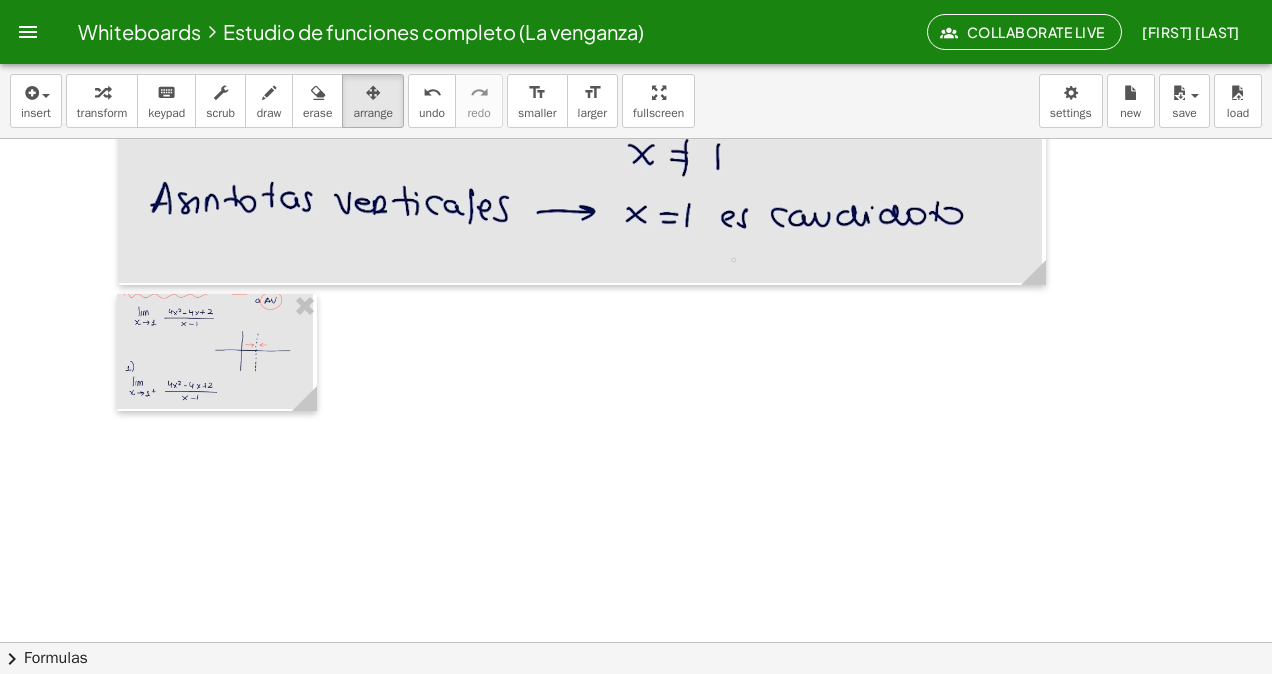 drag, startPoint x: 302, startPoint y: 415, endPoint x: 356, endPoint y: 418, distance: 54.08327 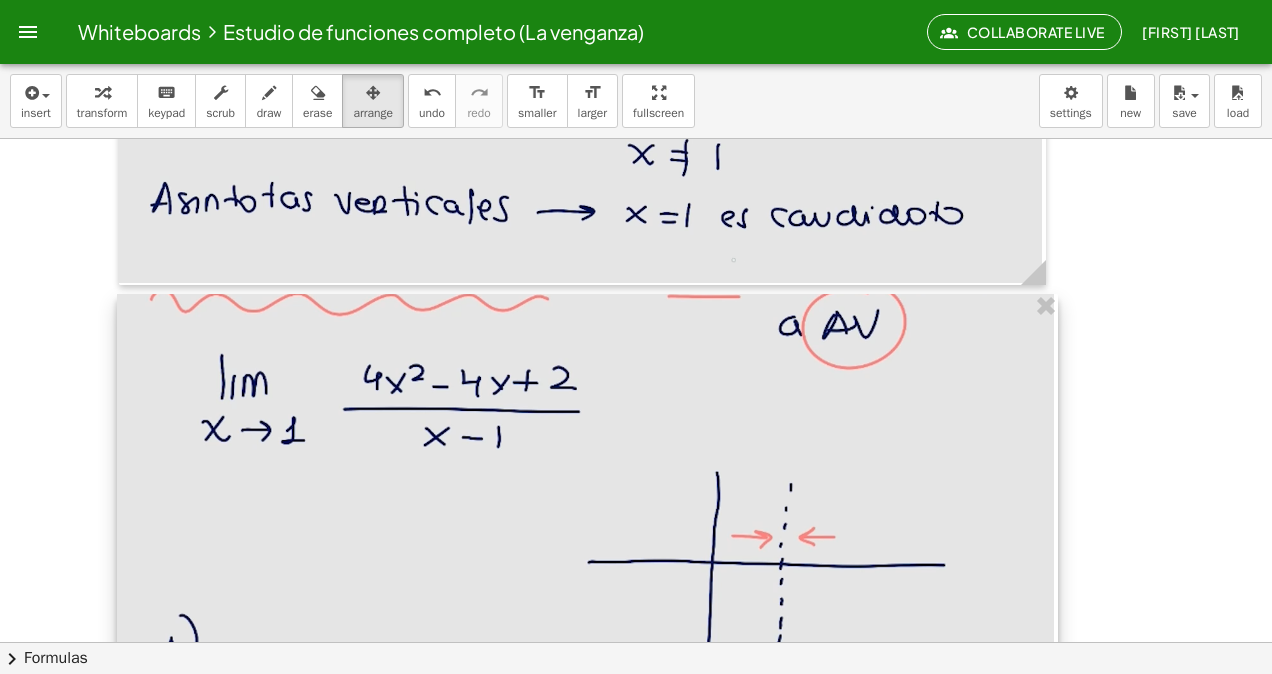 drag, startPoint x: 313, startPoint y: 401, endPoint x: 1054, endPoint y: 484, distance: 745.634 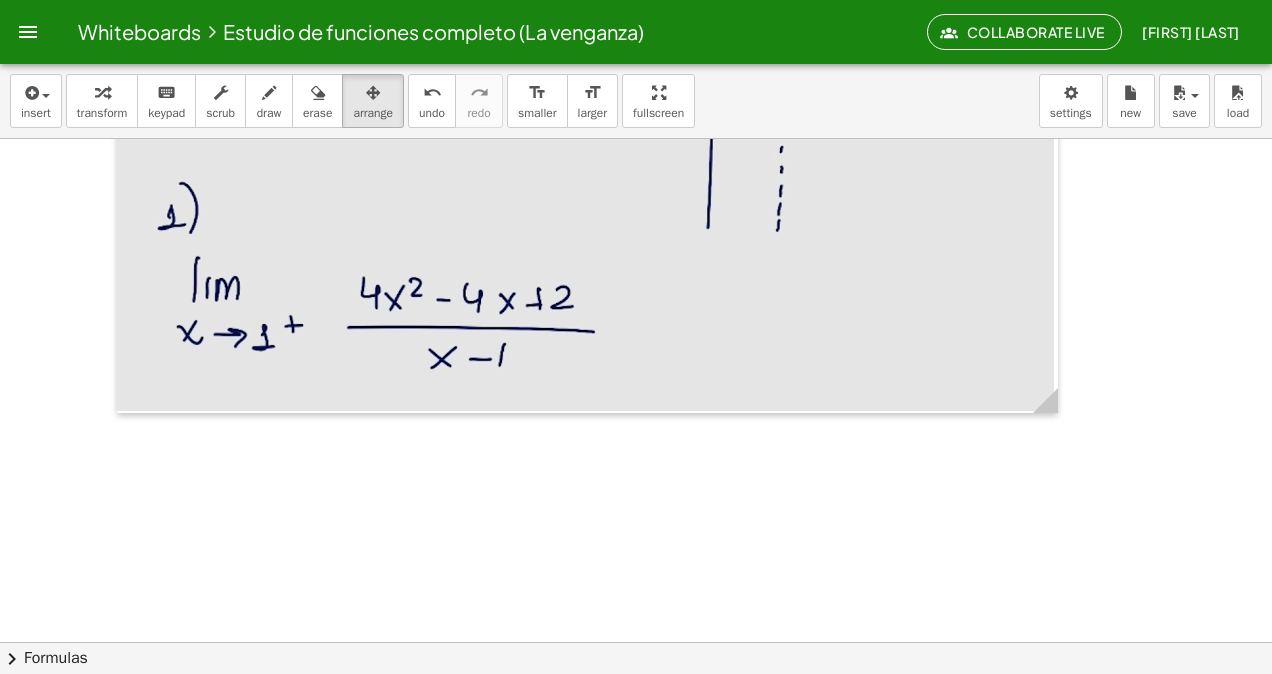 scroll, scrollTop: 5840, scrollLeft: 0, axis: vertical 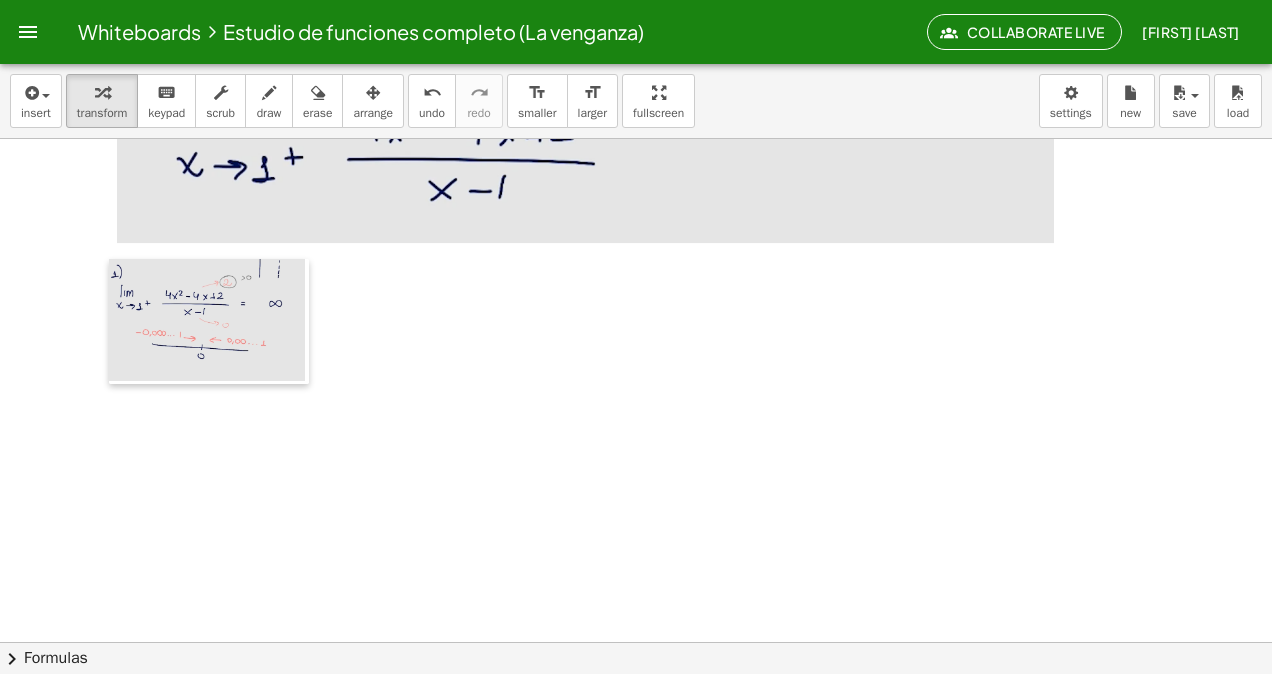 drag, startPoint x: 809, startPoint y: 420, endPoint x: 472, endPoint y: 114, distance: 455.19775 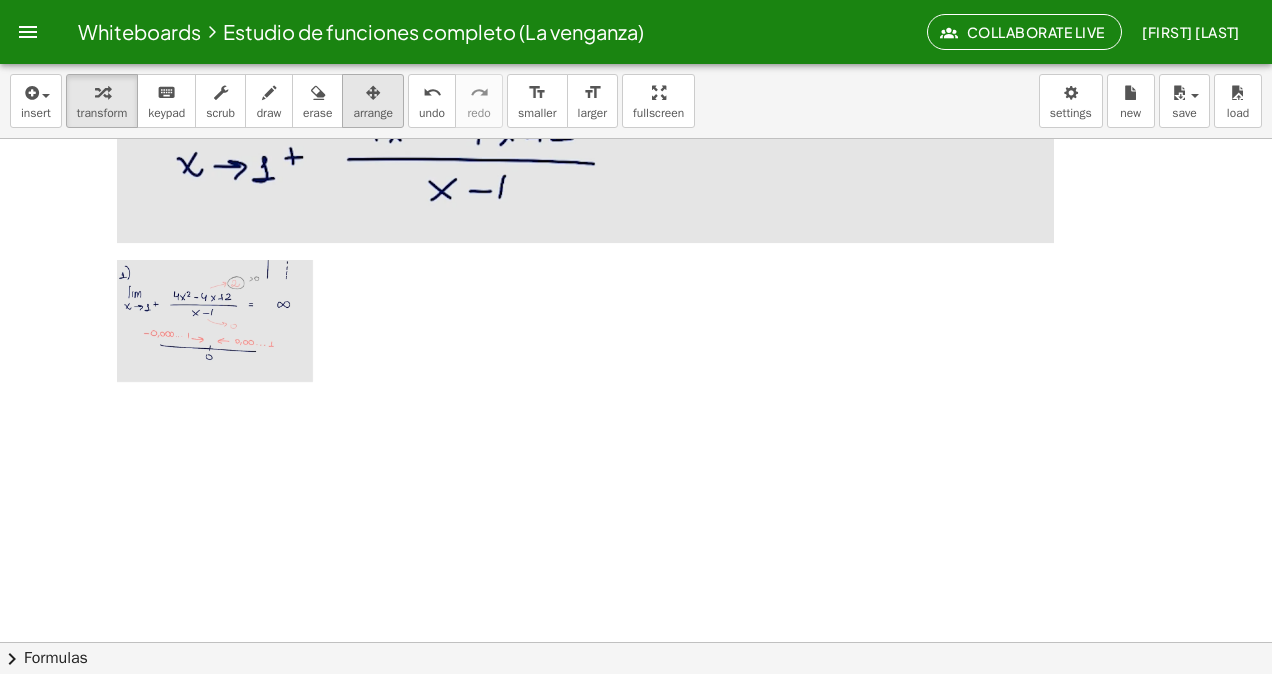 click at bounding box center [373, 92] 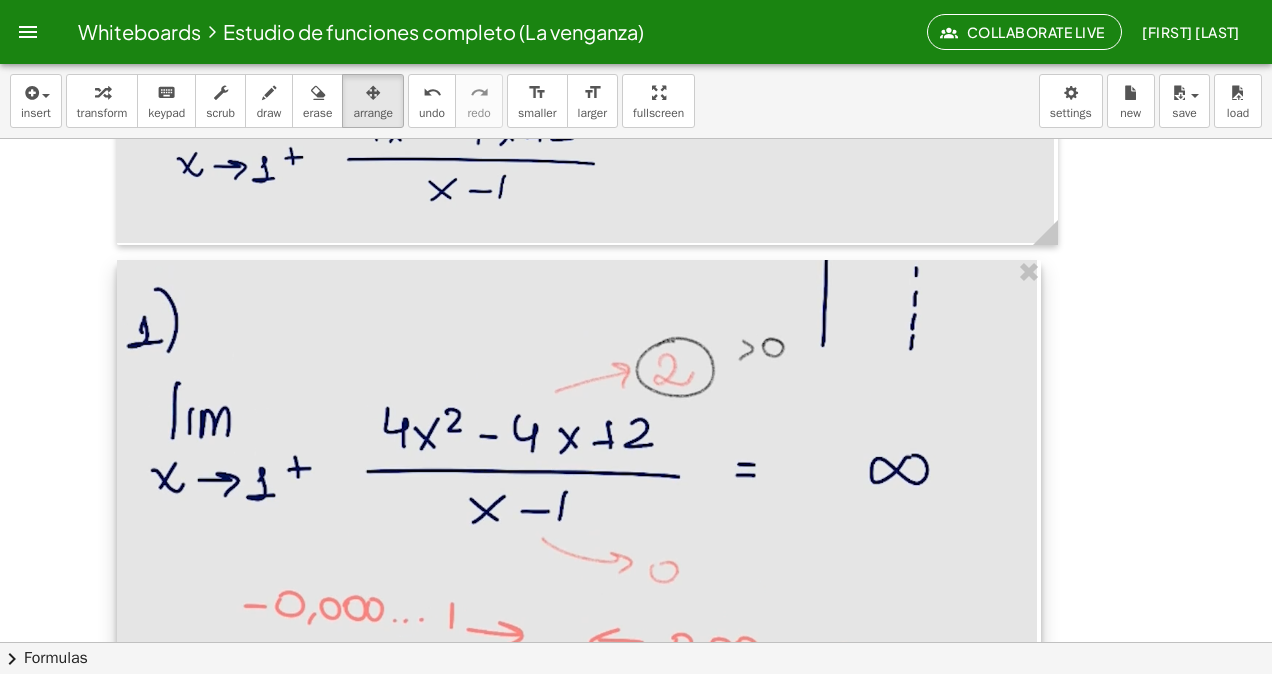 drag, startPoint x: 312, startPoint y: 373, endPoint x: 1051, endPoint y: 474, distance: 745.86993 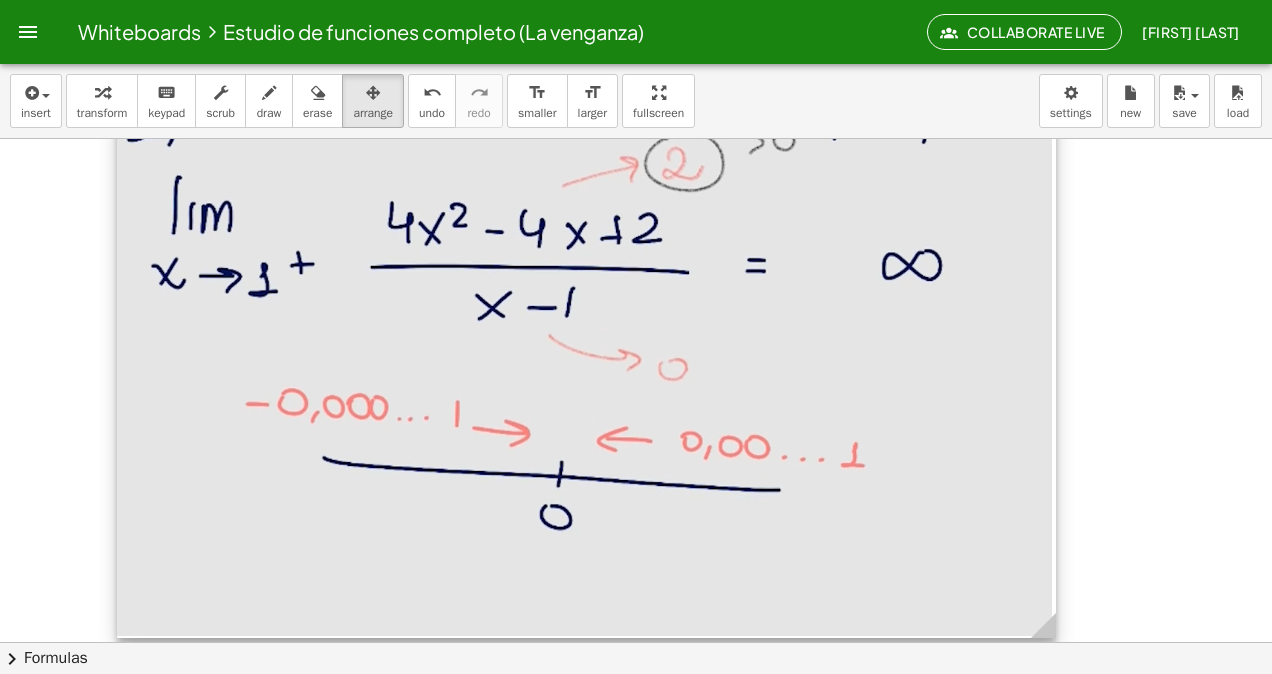 scroll, scrollTop: 6348, scrollLeft: 0, axis: vertical 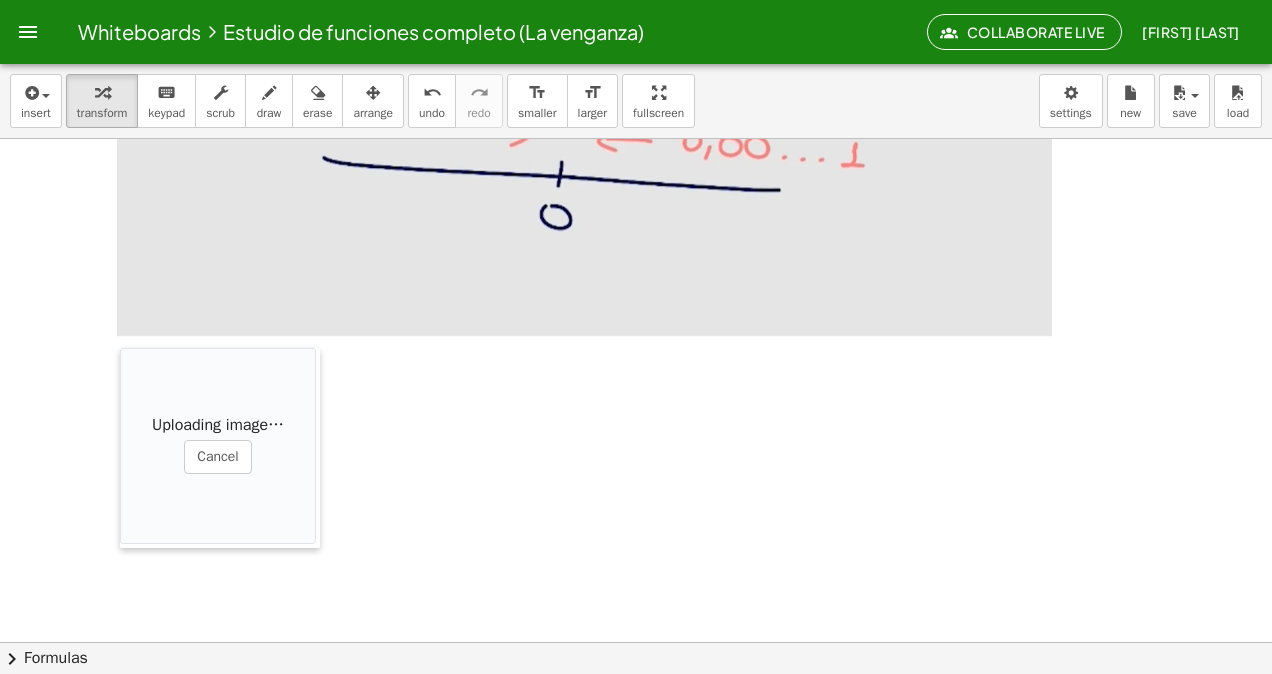 drag, startPoint x: 834, startPoint y: 467, endPoint x: 128, endPoint y: 400, distance: 709.17206 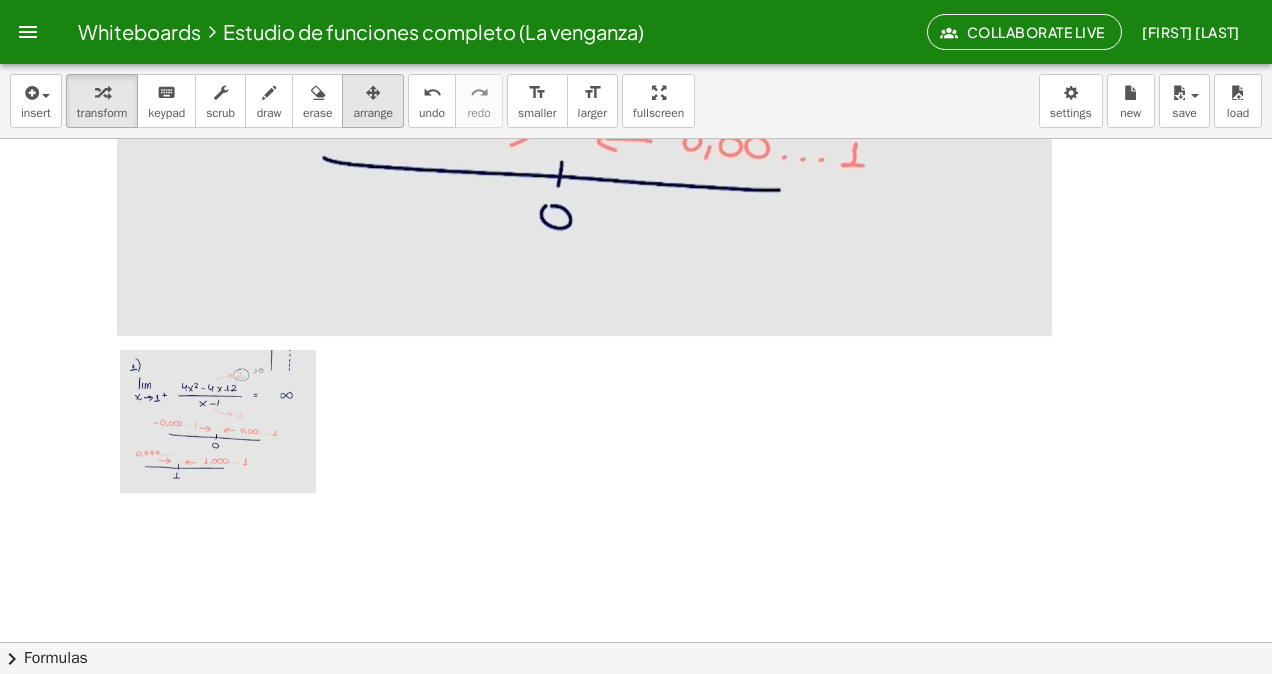 click on "arrange" at bounding box center (373, 113) 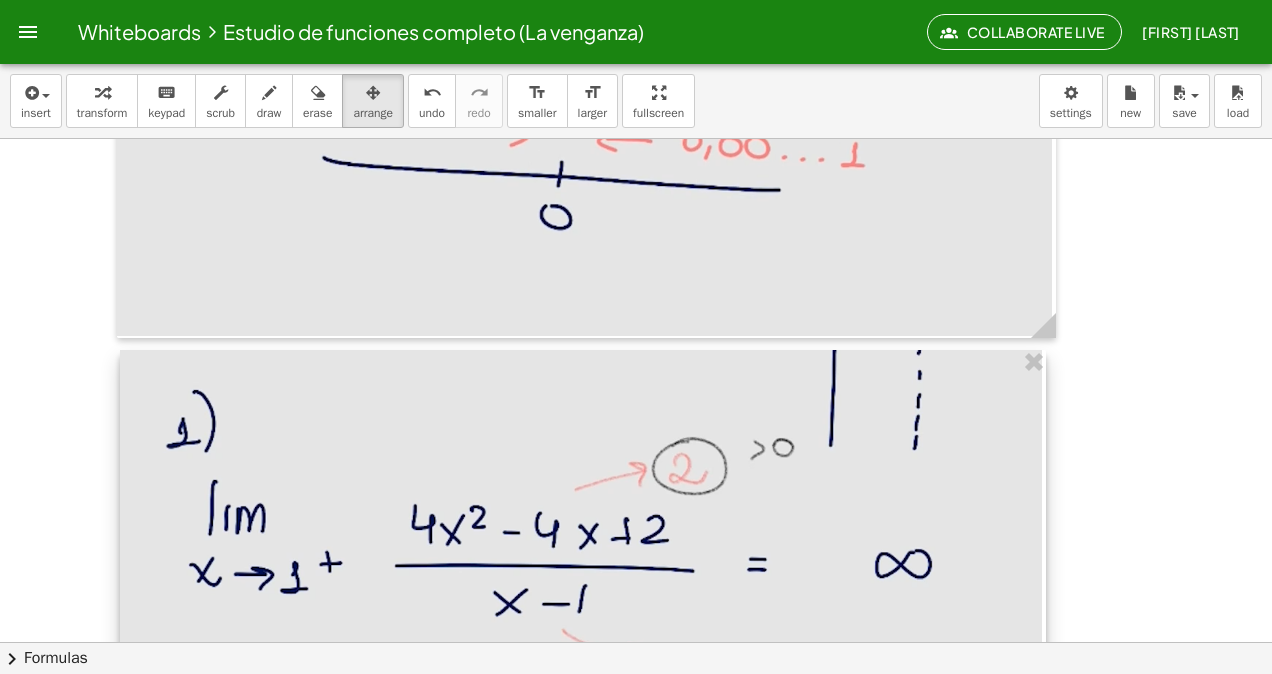 drag, startPoint x: 338, startPoint y: 485, endPoint x: 1032, endPoint y: 574, distance: 699.6835 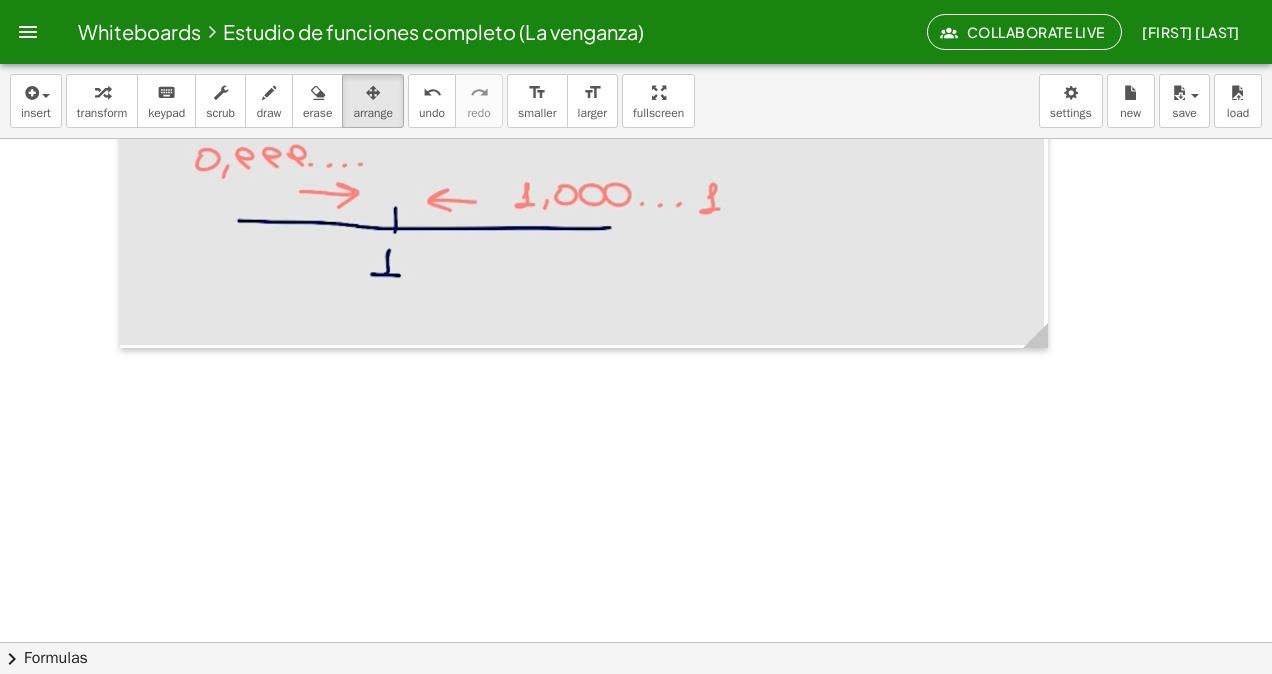 scroll, scrollTop: 7038, scrollLeft: 0, axis: vertical 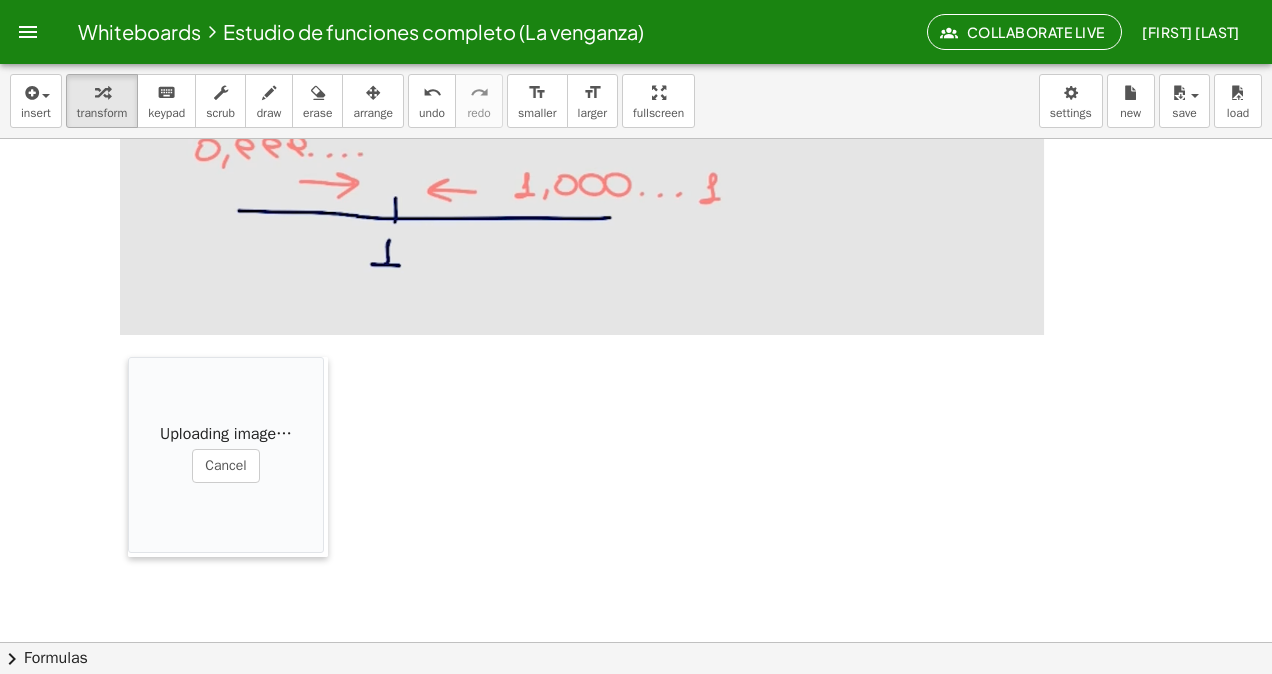 drag, startPoint x: 760, startPoint y: 458, endPoint x: 124, endPoint y: 376, distance: 641.2644 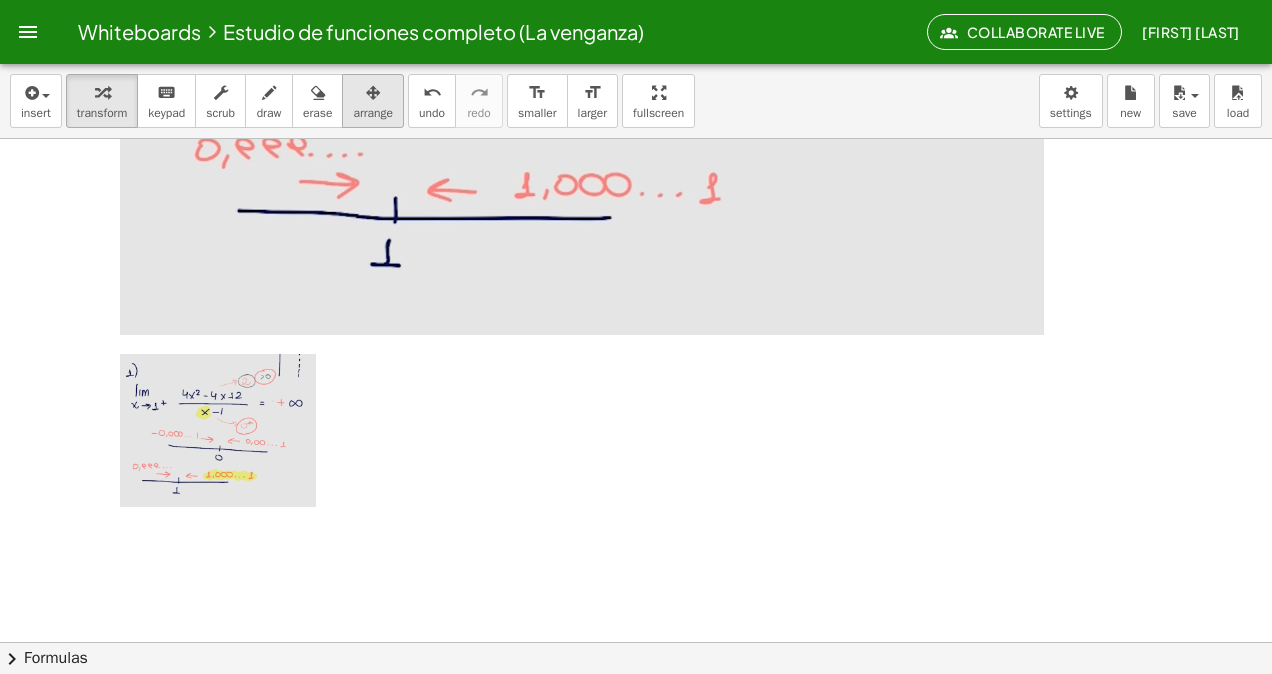 click at bounding box center [373, 92] 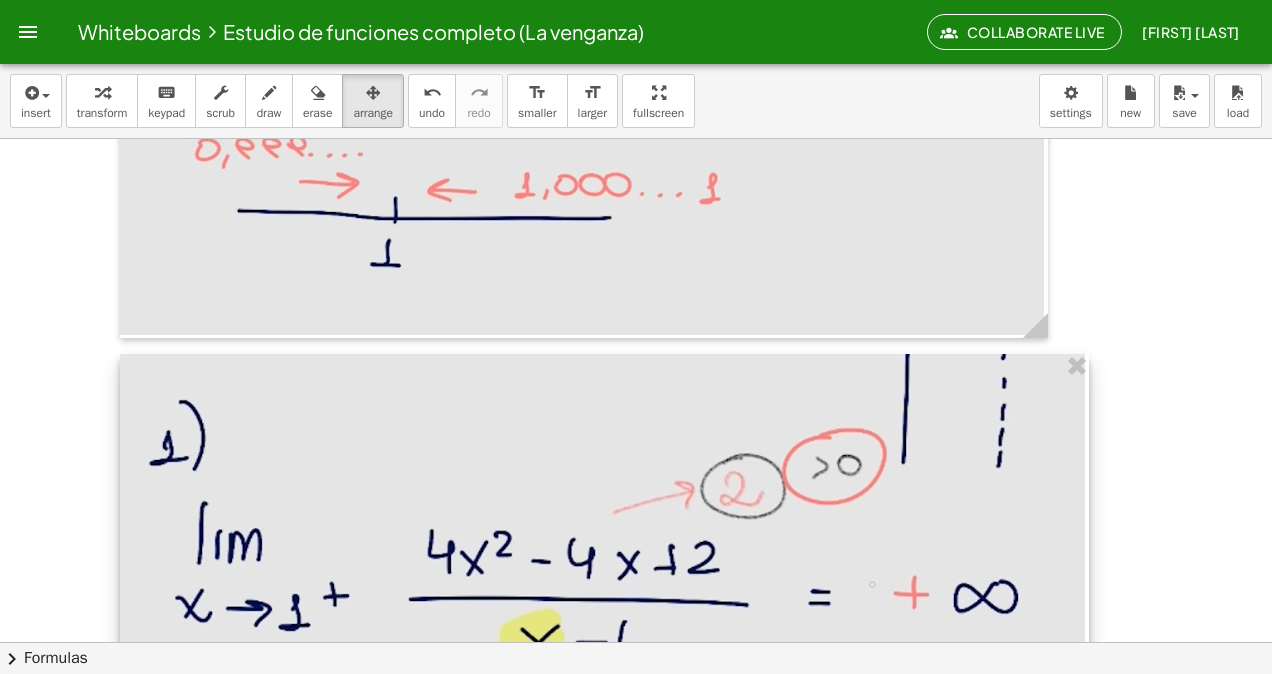 drag, startPoint x: 310, startPoint y: 502, endPoint x: 1069, endPoint y: 564, distance: 761.5281 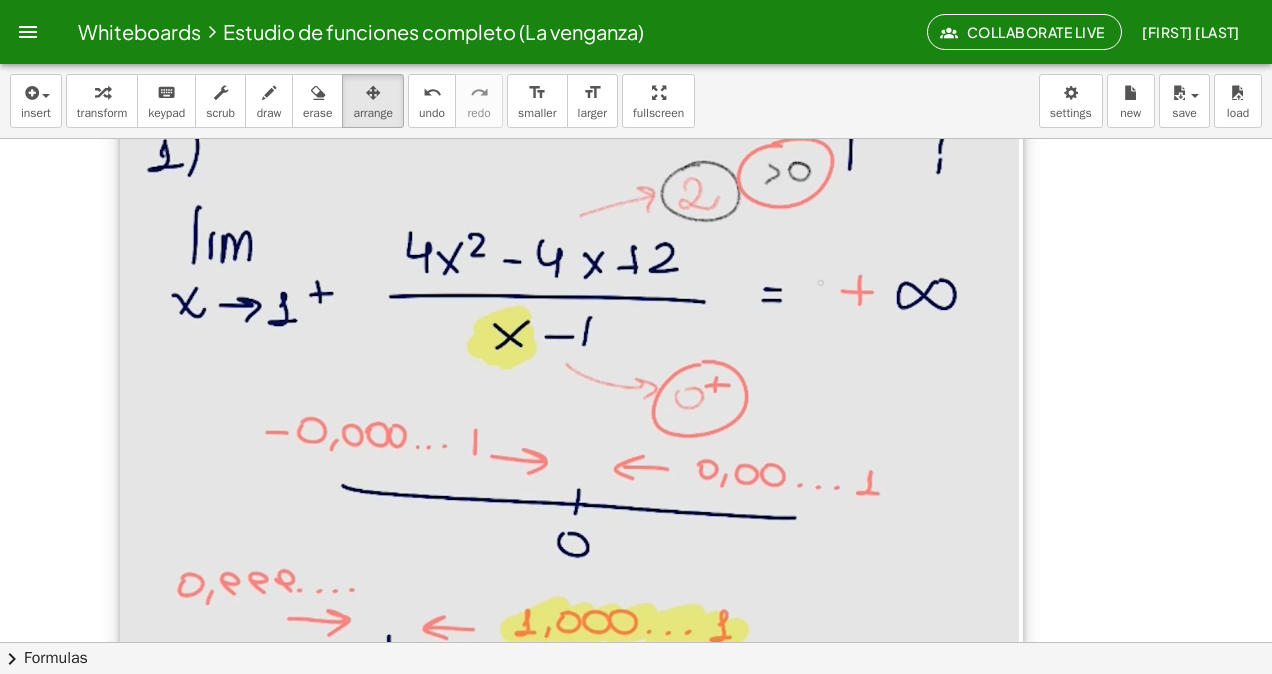scroll, scrollTop: 7211, scrollLeft: 0, axis: vertical 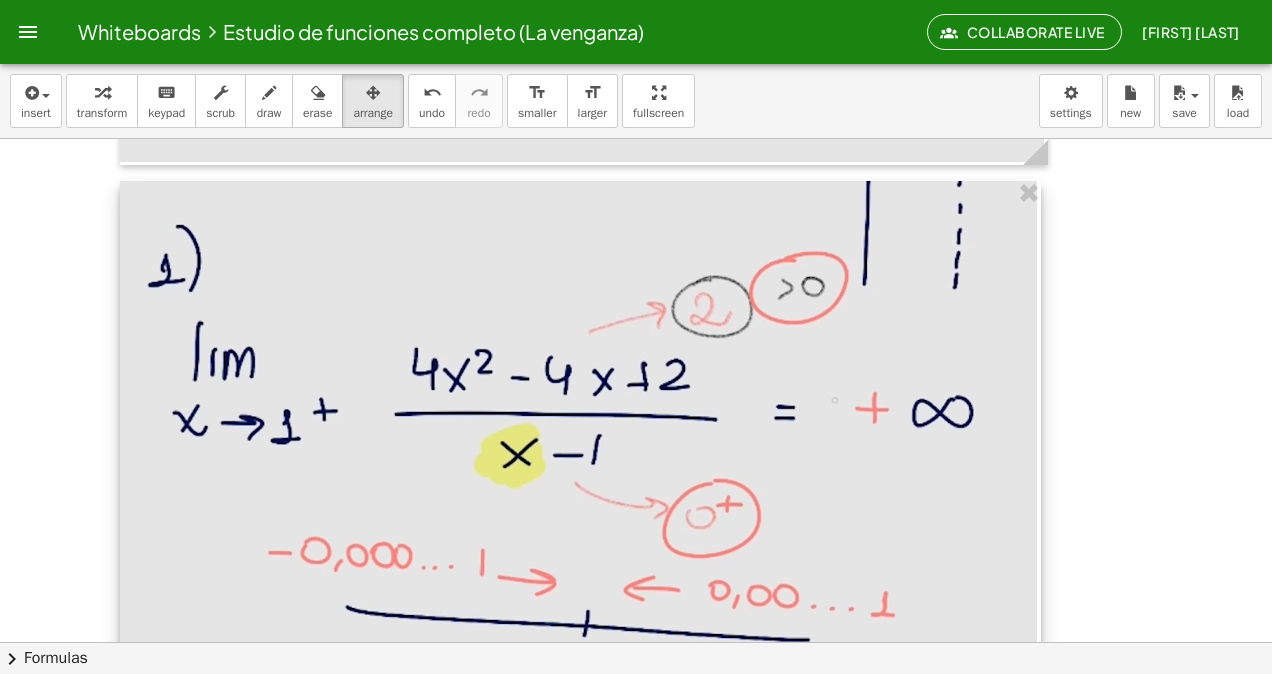 drag, startPoint x: 1086, startPoint y: 531, endPoint x: 1038, endPoint y: 526, distance: 48.259712 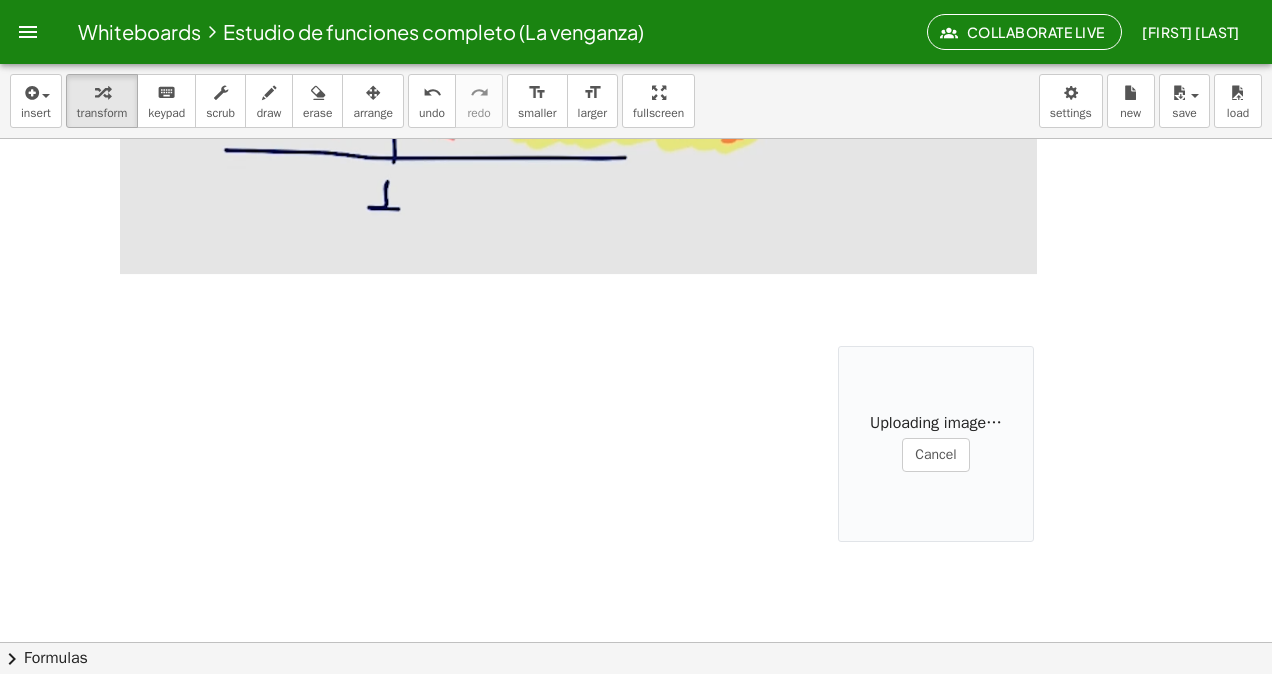 scroll, scrollTop: 7860, scrollLeft: 0, axis: vertical 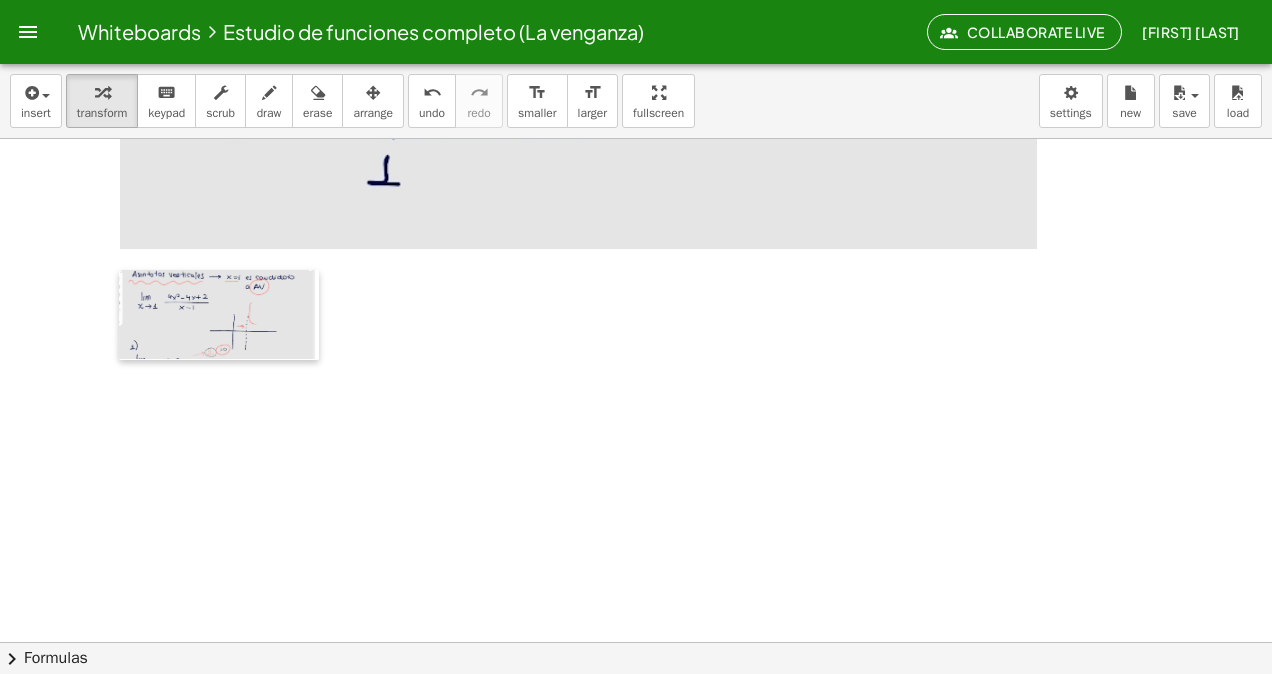 drag, startPoint x: 843, startPoint y: 450, endPoint x: 120, endPoint y: 395, distance: 725.089 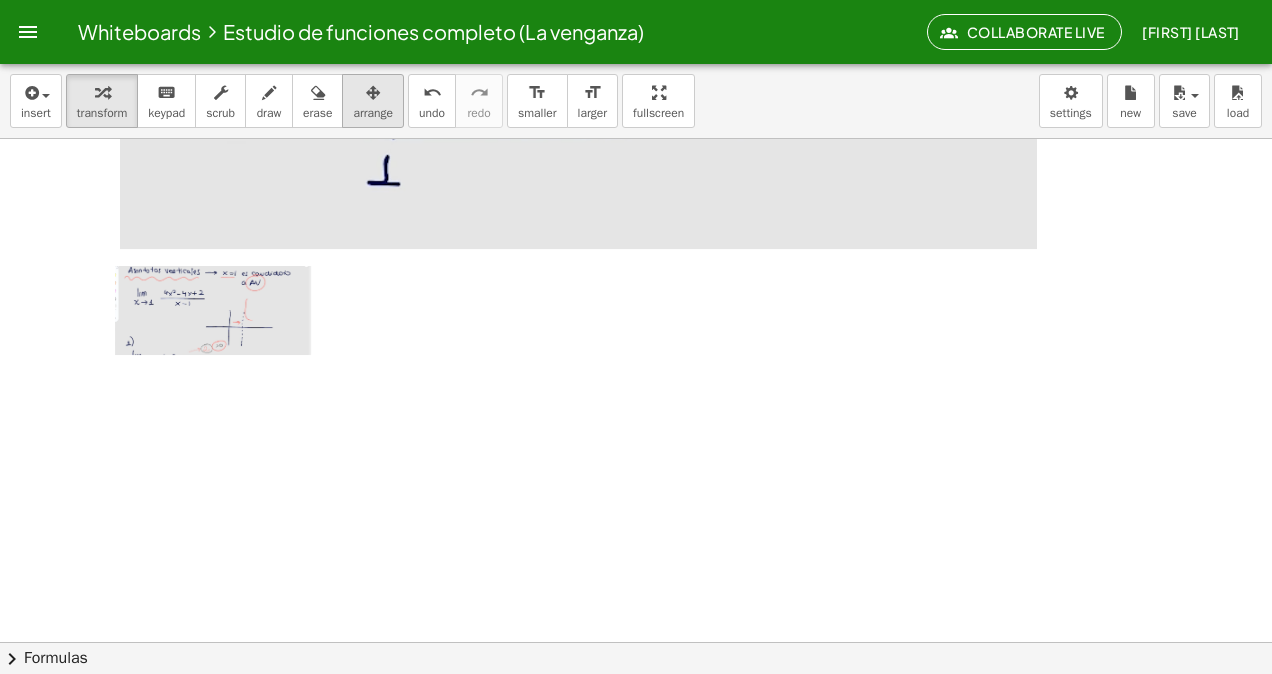 click on "arrange" at bounding box center (373, 101) 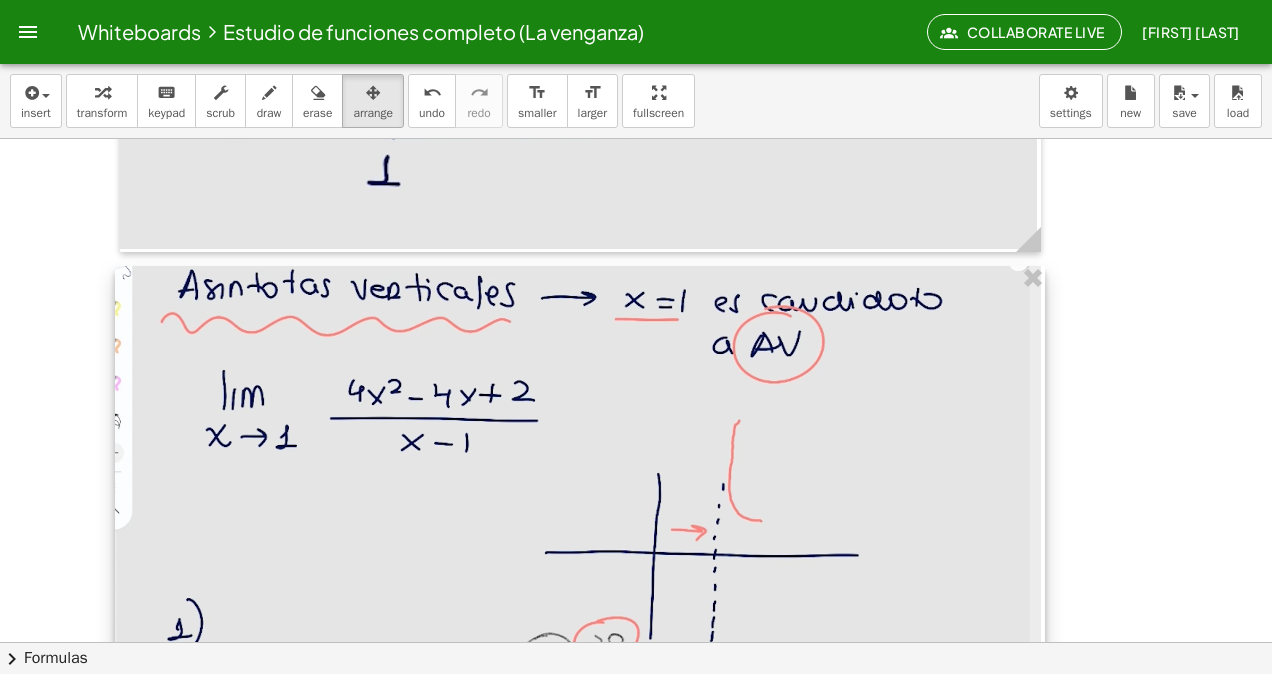 drag, startPoint x: 338, startPoint y: 346, endPoint x: 1037, endPoint y: 424, distance: 703.33844 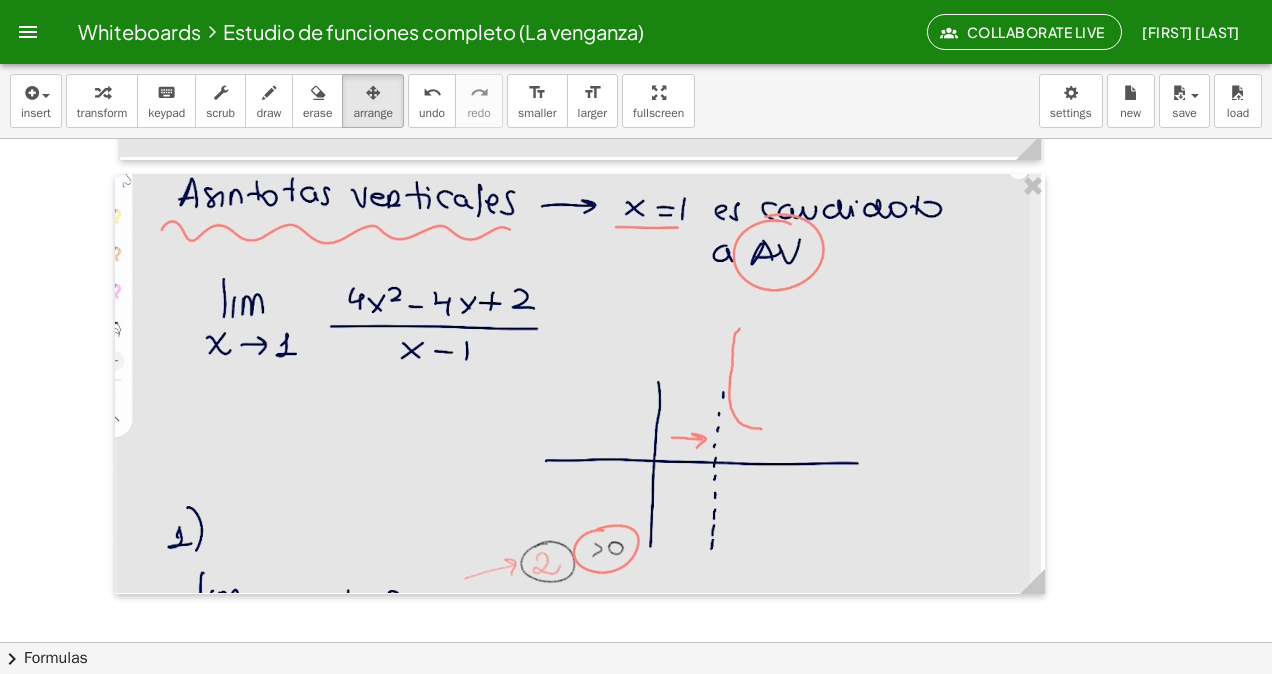 scroll, scrollTop: 8064, scrollLeft: 0, axis: vertical 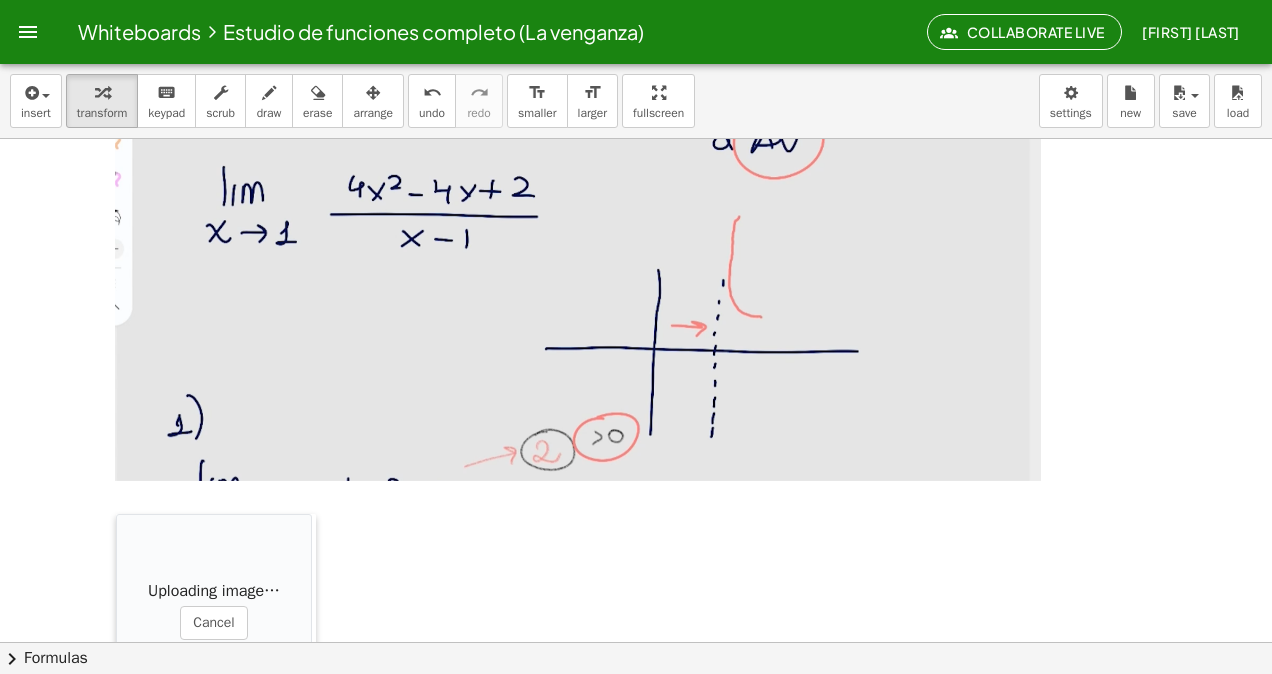 drag, startPoint x: 796, startPoint y: 595, endPoint x: 118, endPoint y: 536, distance: 680.56226 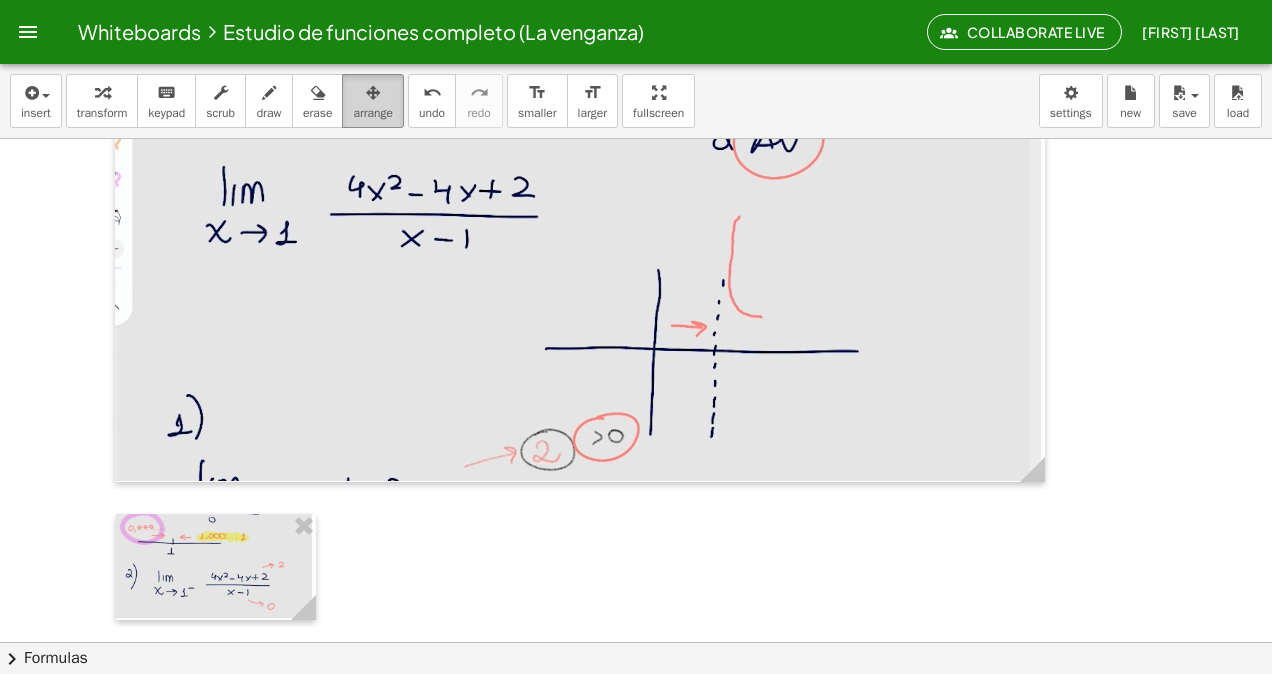 click at bounding box center [373, 92] 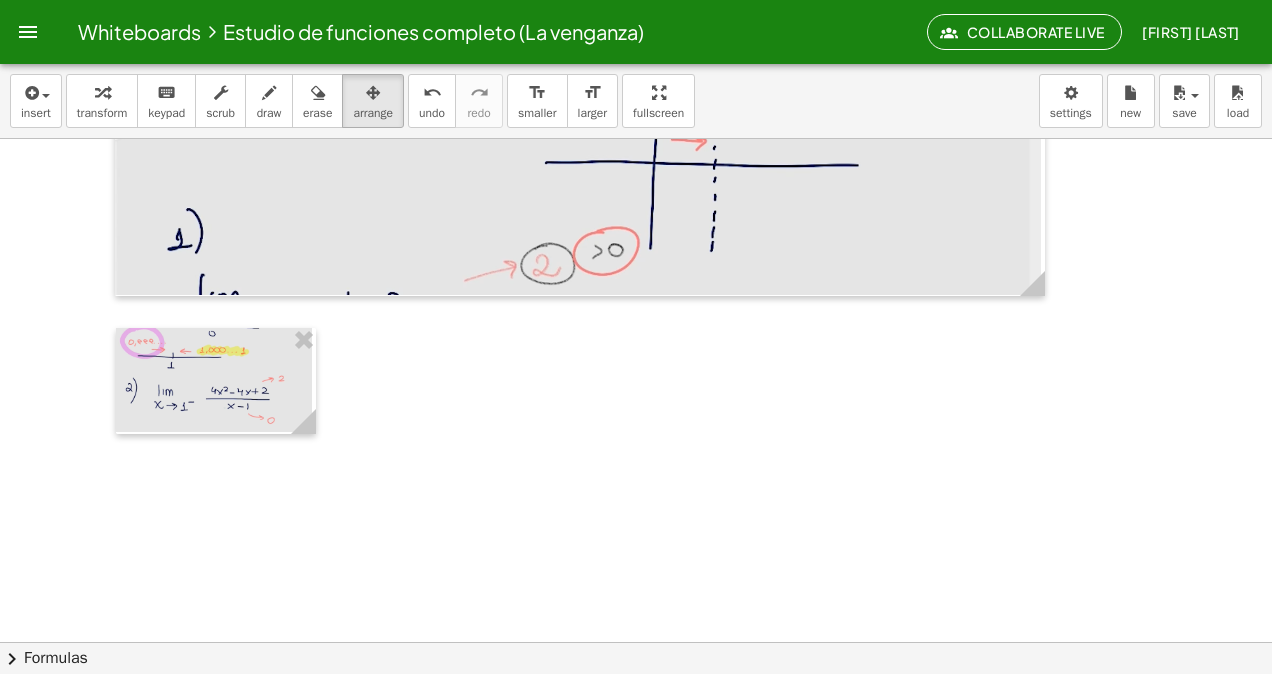 scroll, scrollTop: 8364, scrollLeft: 0, axis: vertical 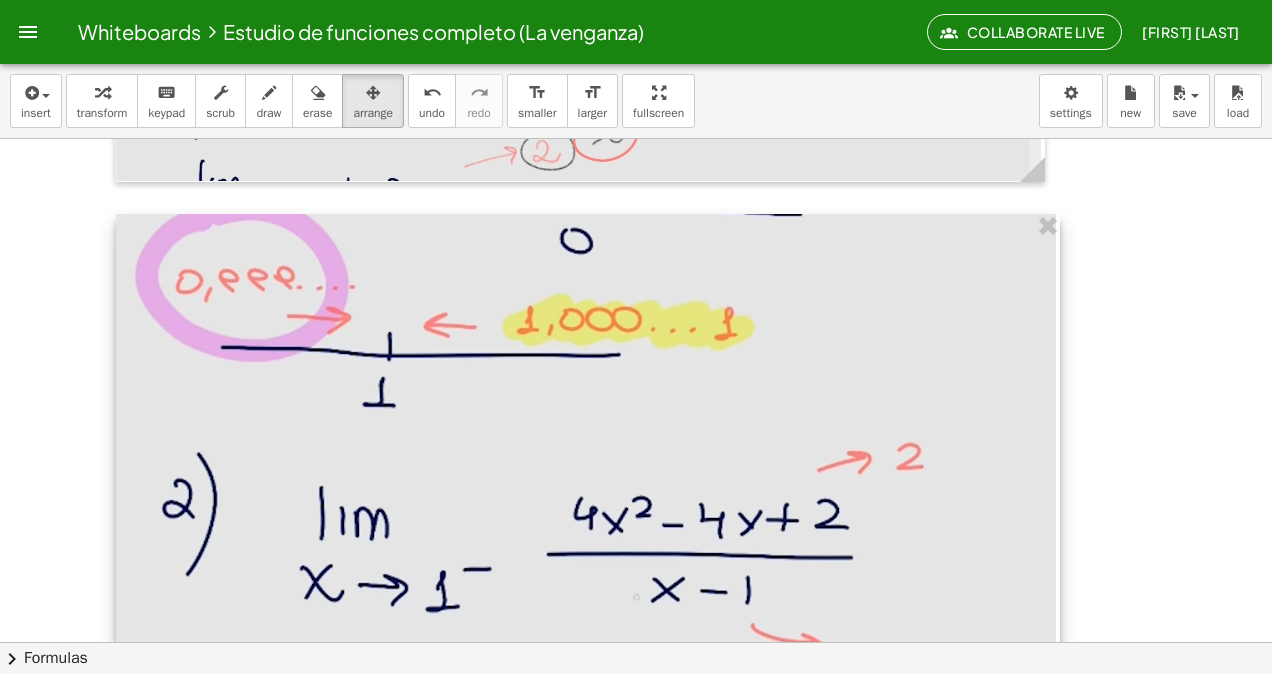 drag, startPoint x: 311, startPoint y: 306, endPoint x: 1049, endPoint y: 424, distance: 747.3741 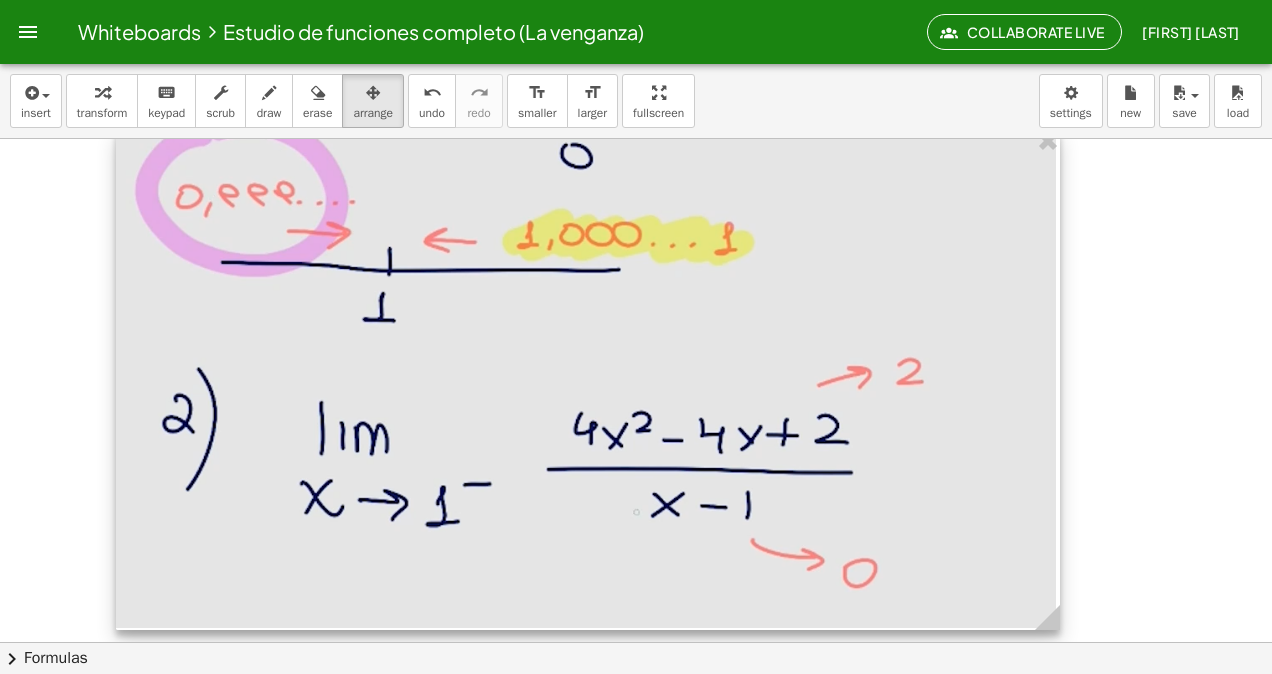 scroll, scrollTop: 8568, scrollLeft: 0, axis: vertical 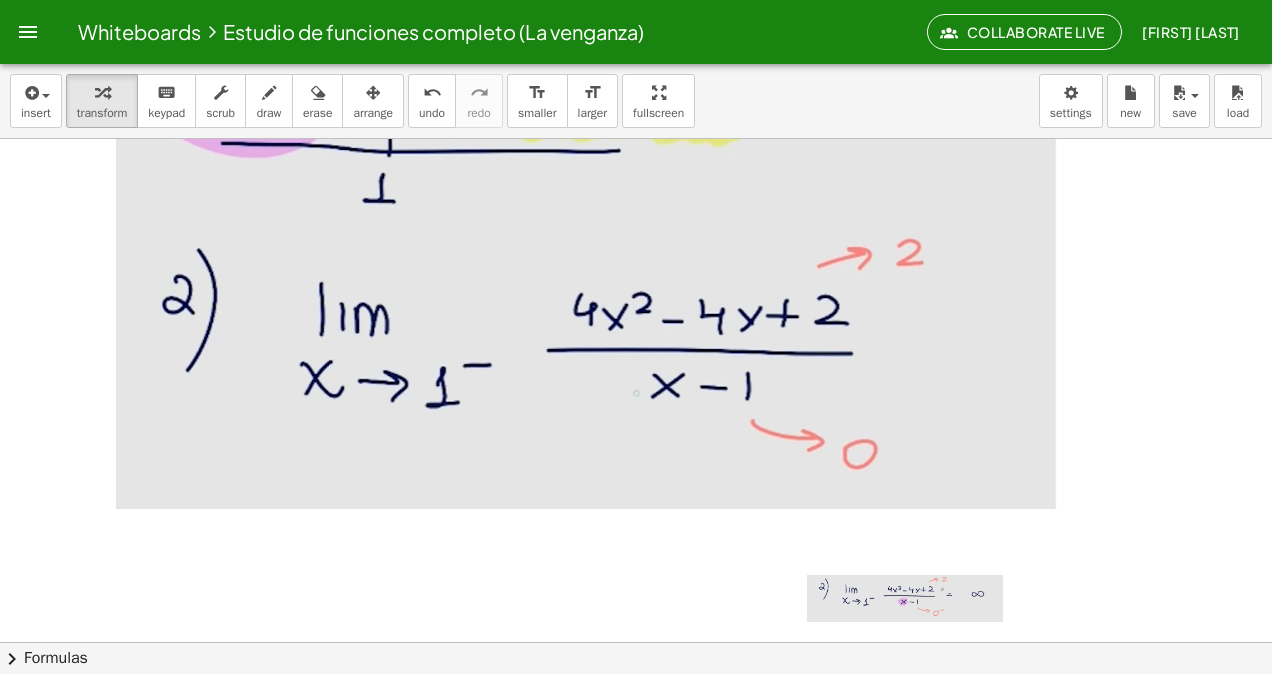 click at bounding box center [636, -3641] 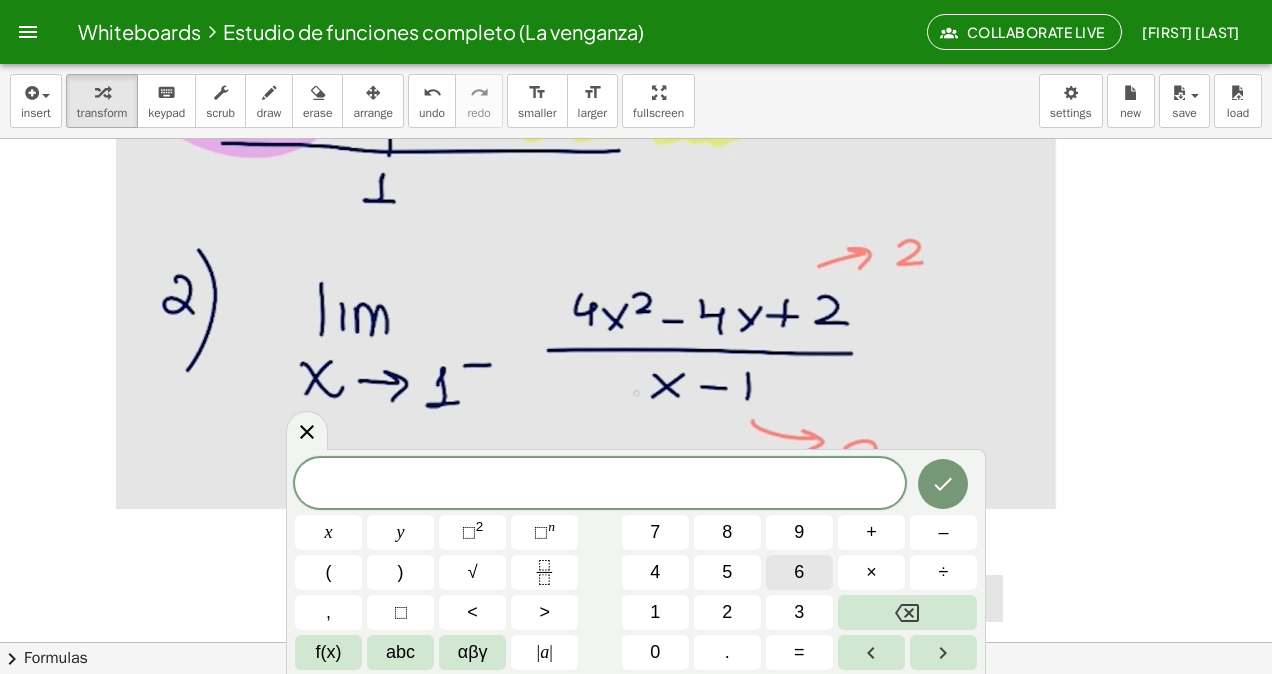 click on "**********" at bounding box center [636, 337] 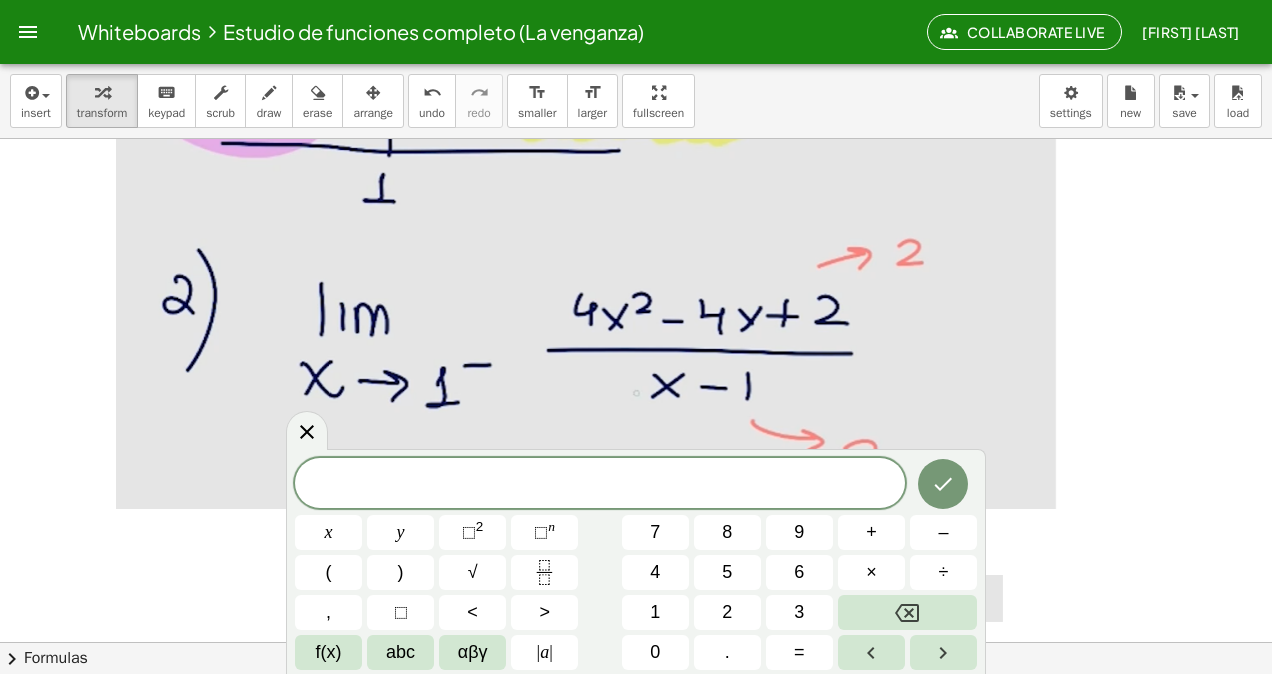 click at bounding box center [636, -3641] 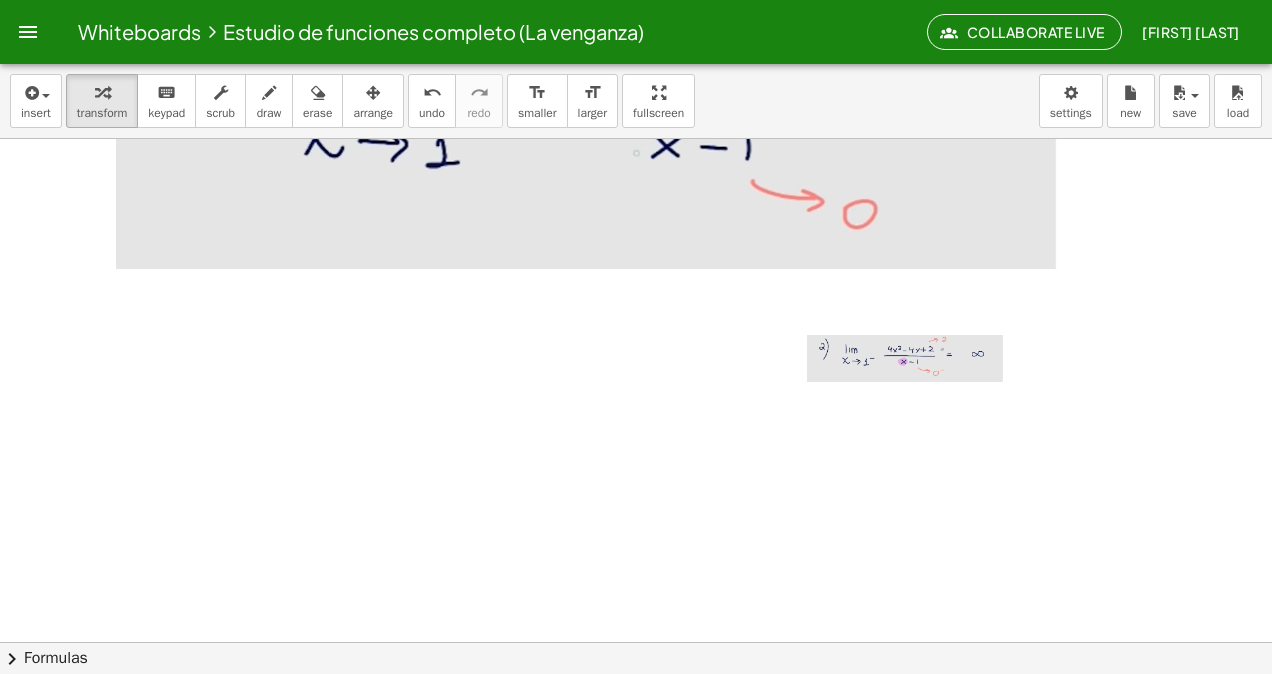 scroll, scrollTop: 8868, scrollLeft: 0, axis: vertical 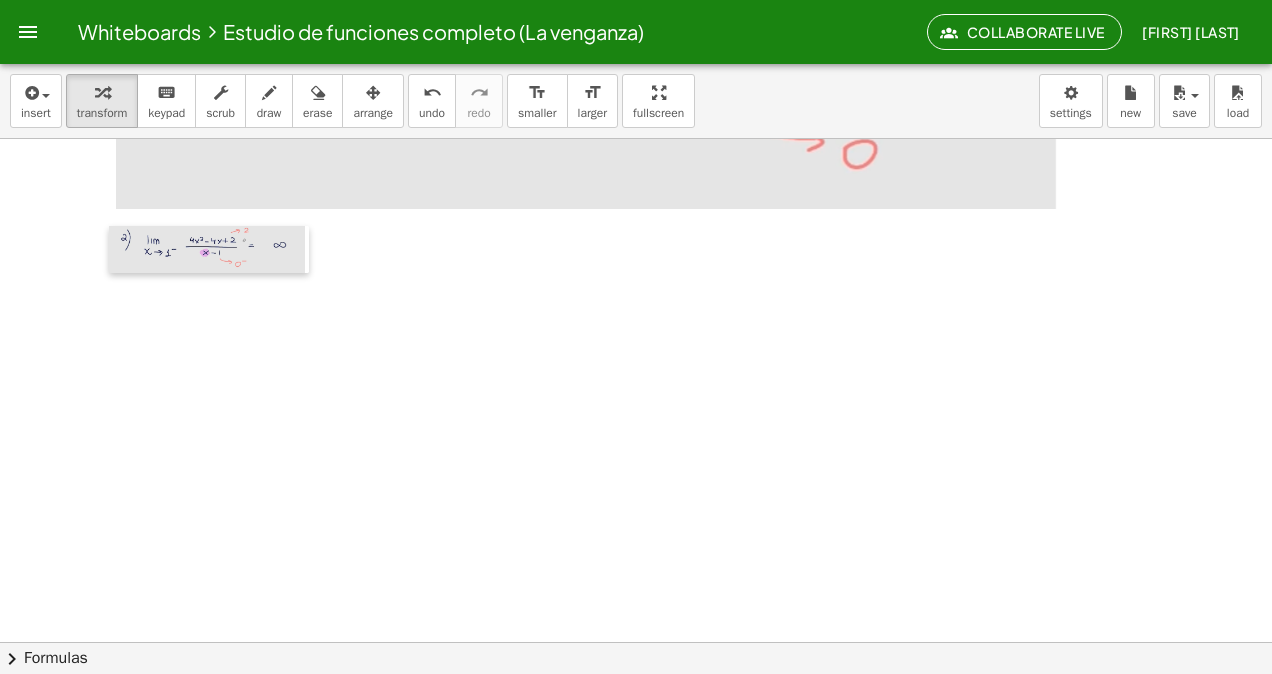 drag, startPoint x: 826, startPoint y: 313, endPoint x: 128, endPoint y: 265, distance: 699.6485 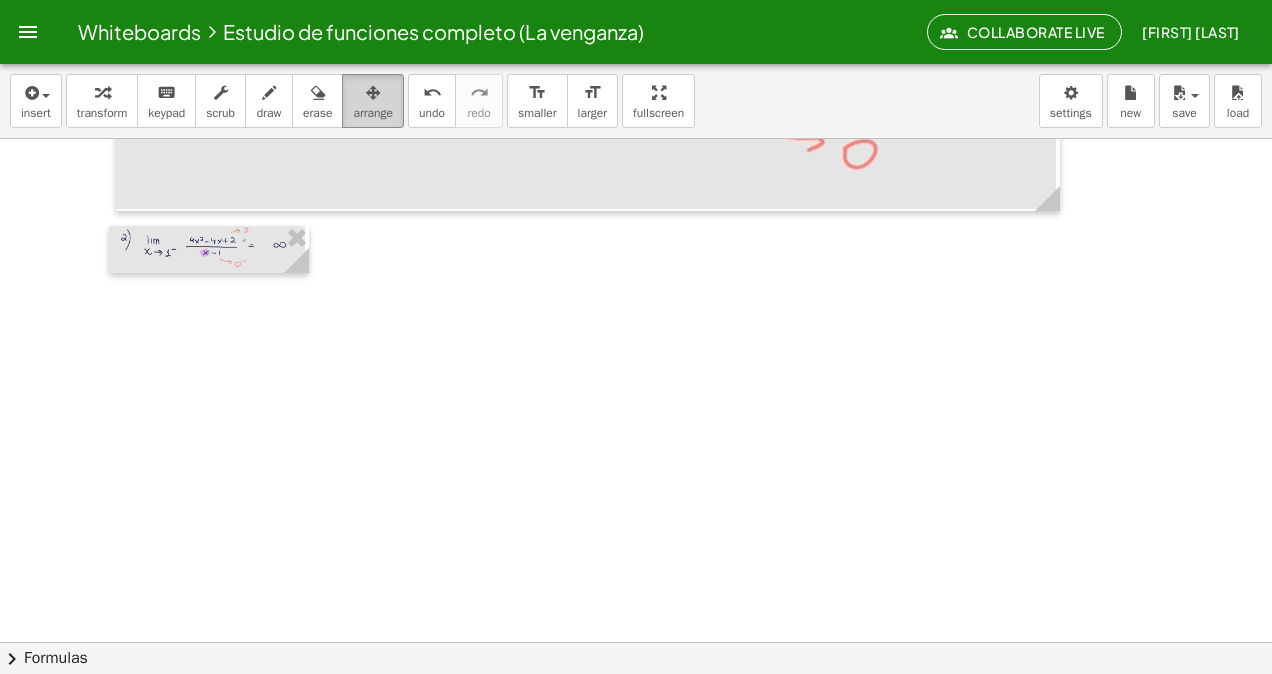 click at bounding box center [373, 93] 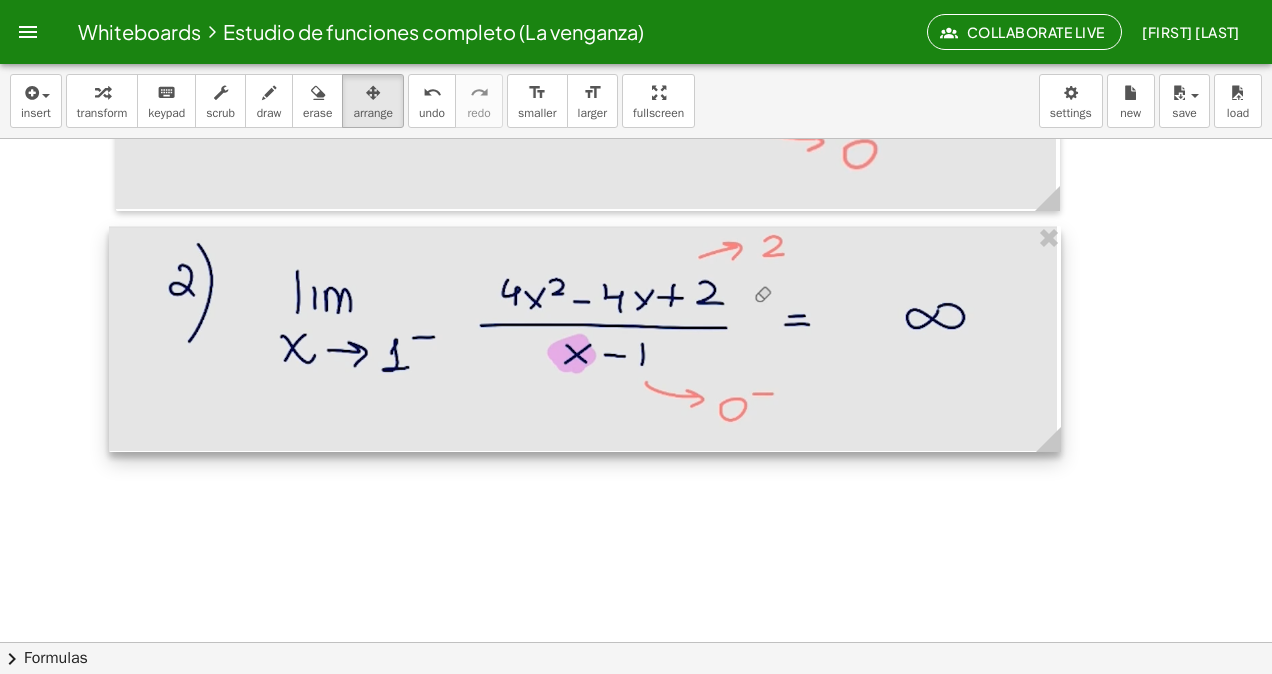 drag, startPoint x: 296, startPoint y: 273, endPoint x: 1014, endPoint y: 420, distance: 732.89355 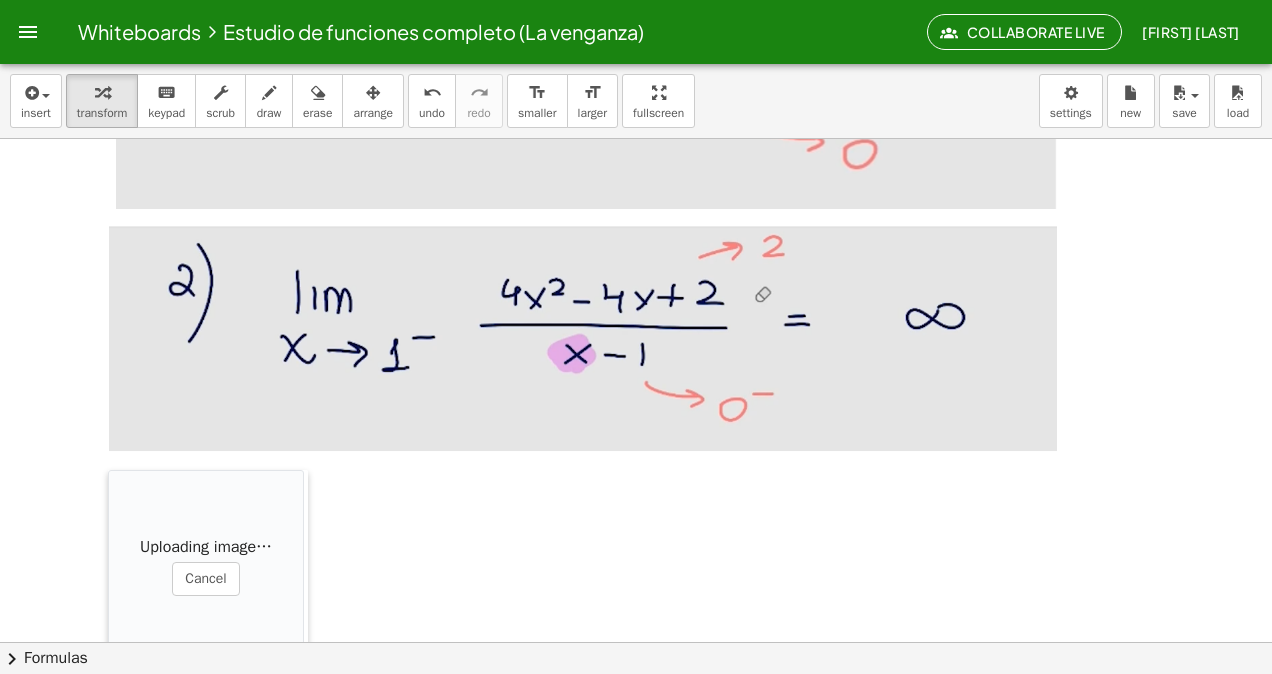 drag, startPoint x: 839, startPoint y: 561, endPoint x: 124, endPoint y: 484, distance: 719.1342 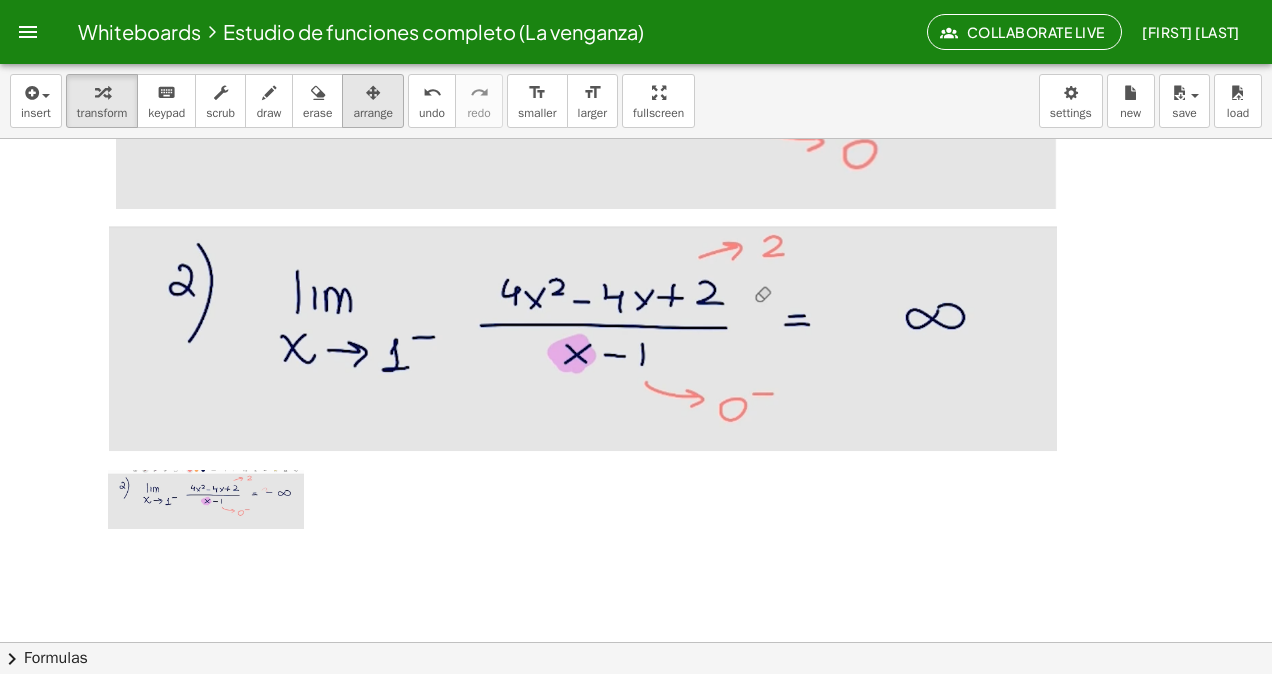 click on "arrange" at bounding box center [373, 113] 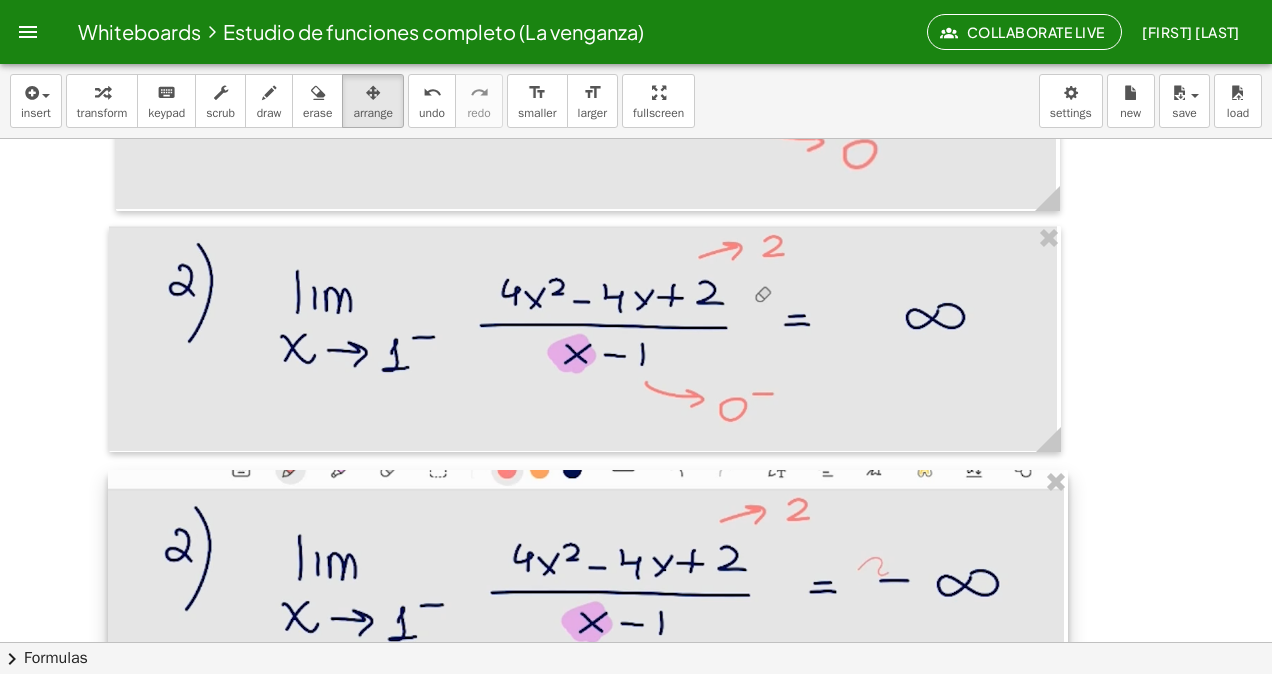 drag, startPoint x: 300, startPoint y: 524, endPoint x: 1060, endPoint y: 566, distance: 761.15967 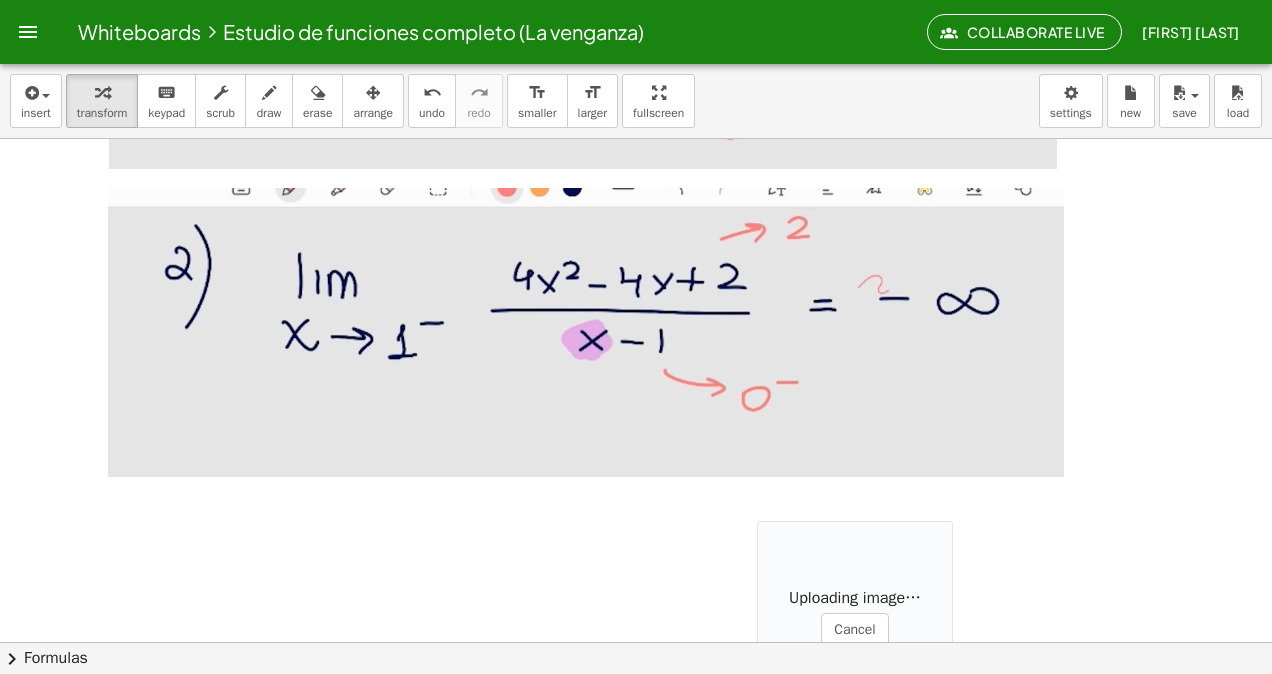 scroll, scrollTop: 9272, scrollLeft: 0, axis: vertical 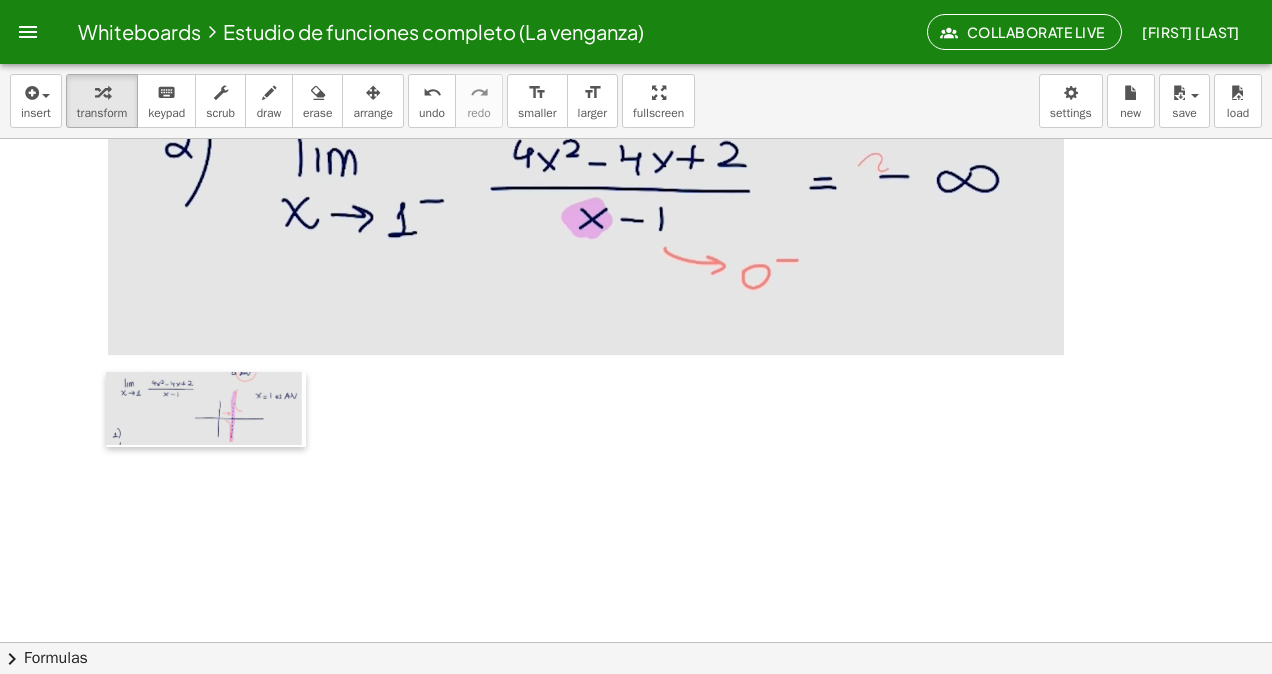 drag, startPoint x: 770, startPoint y: 525, endPoint x: 125, endPoint y: 431, distance: 651.8136 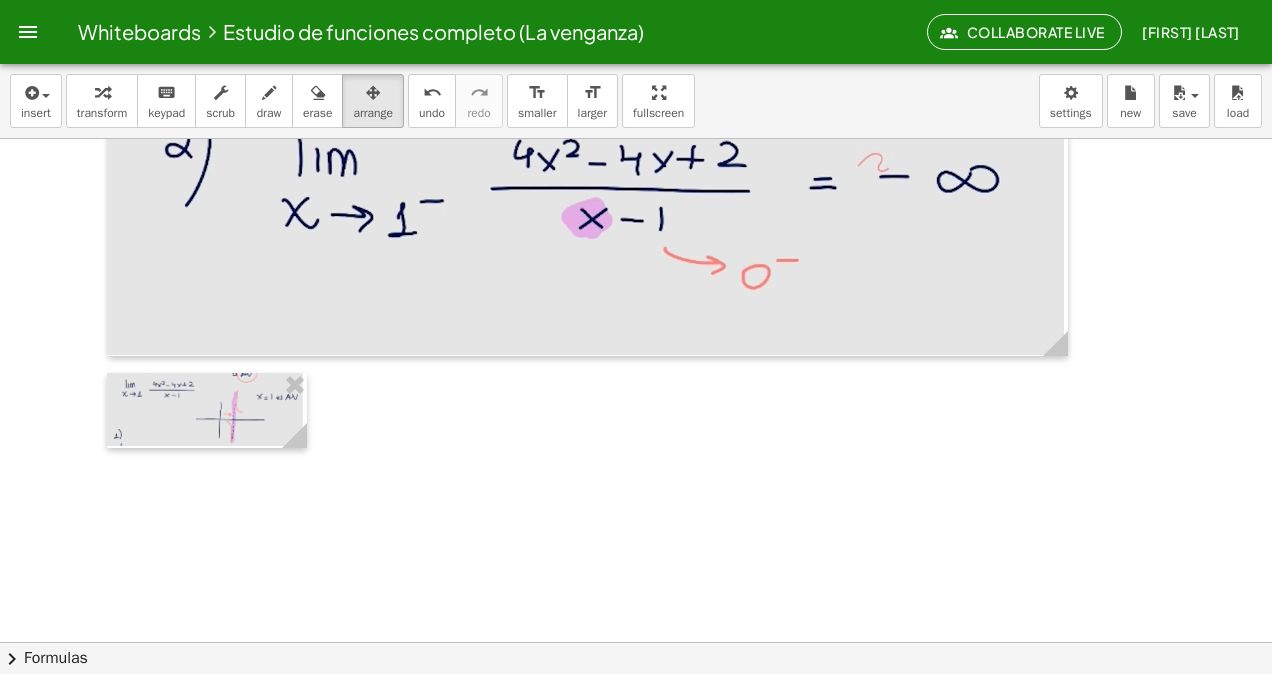 drag, startPoint x: 367, startPoint y: 103, endPoint x: 348, endPoint y: 387, distance: 284.63486 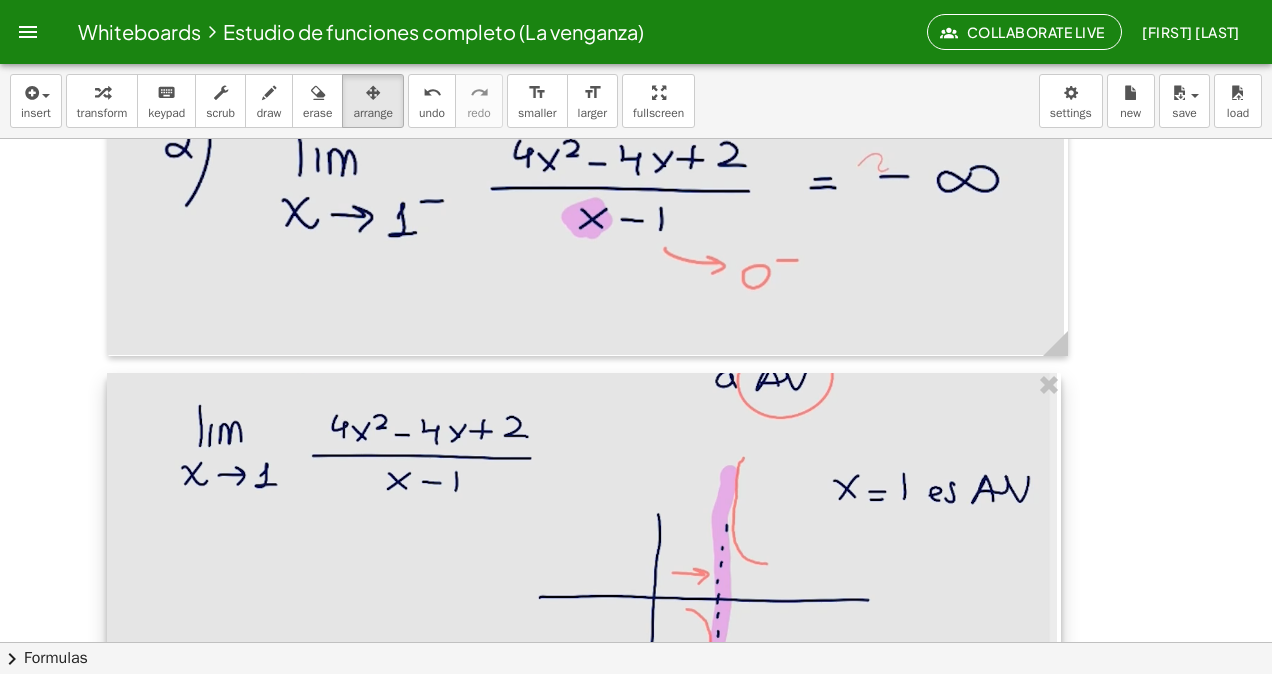 drag, startPoint x: 301, startPoint y: 432, endPoint x: 1055, endPoint y: 537, distance: 761.2759 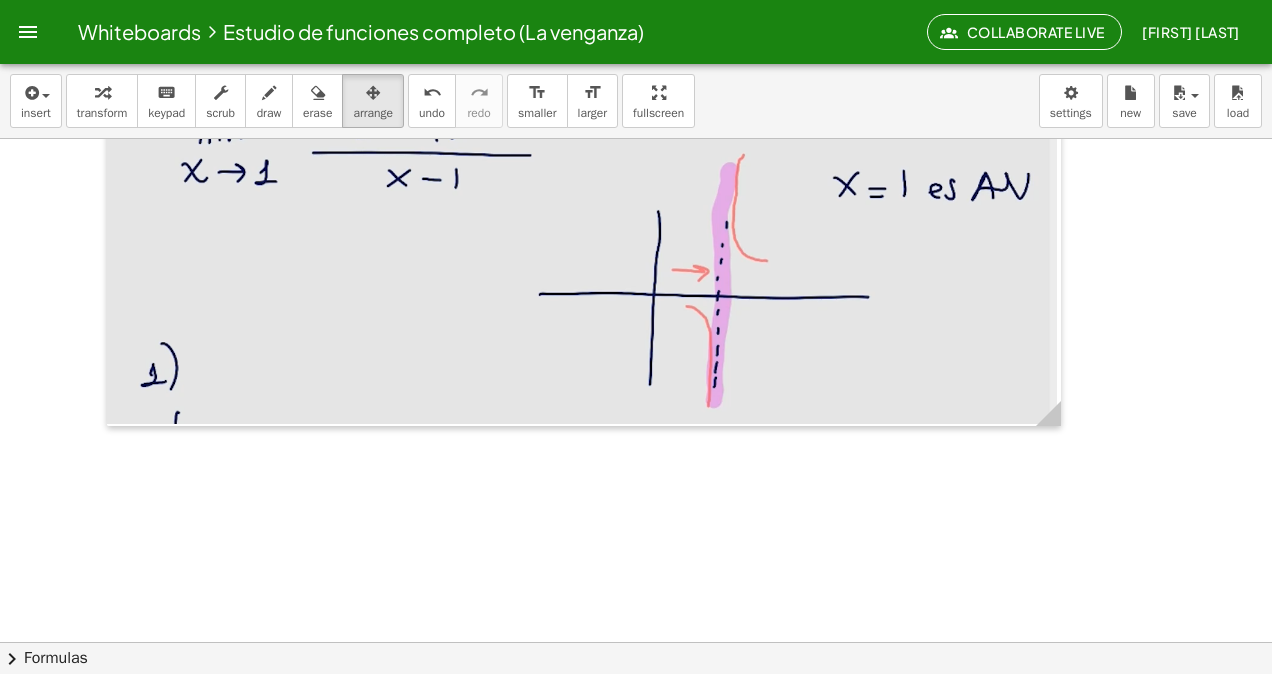 scroll, scrollTop: 9576, scrollLeft: 0, axis: vertical 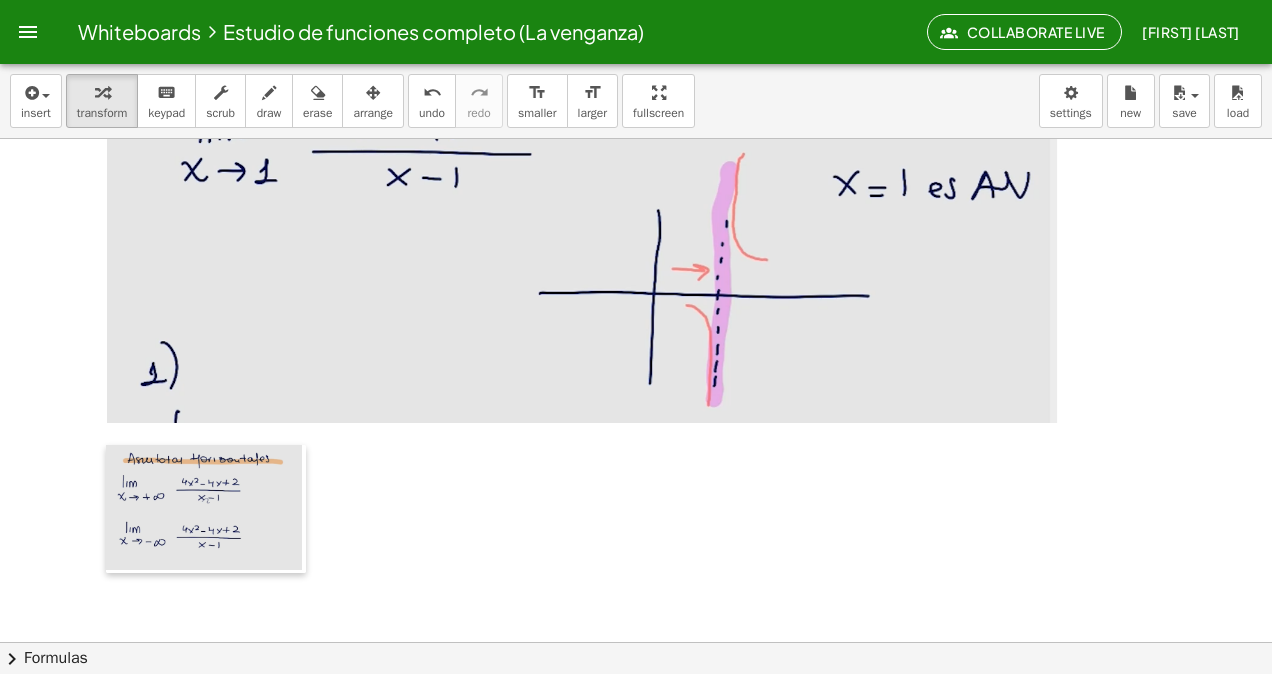 drag, startPoint x: 876, startPoint y: 552, endPoint x: 118, endPoint y: 442, distance: 765.93994 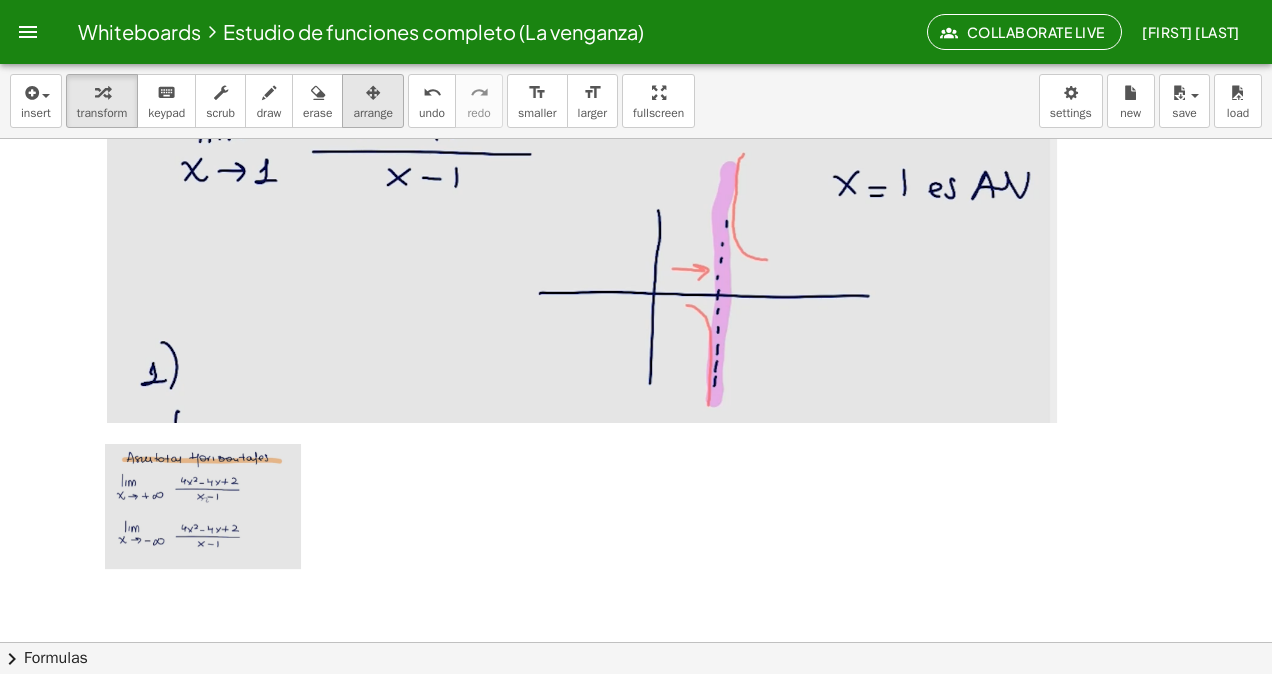 click at bounding box center (373, 92) 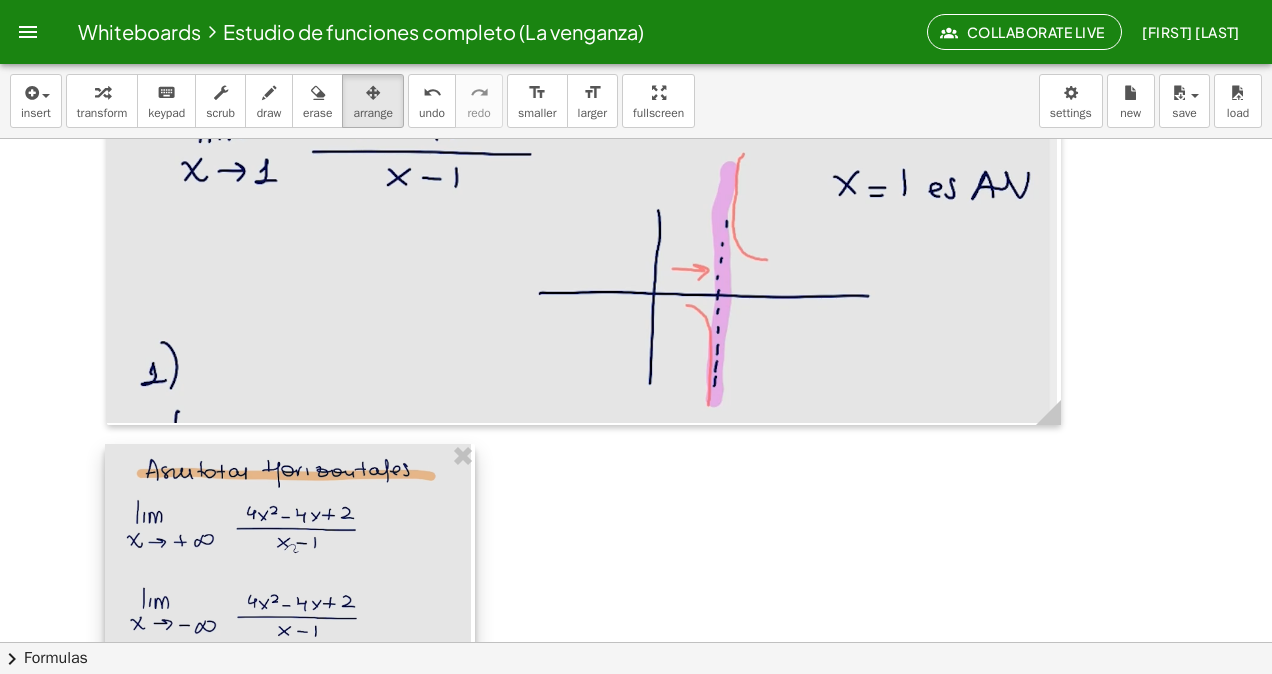 drag, startPoint x: 316, startPoint y: 570, endPoint x: 807, endPoint y: 540, distance: 491.91565 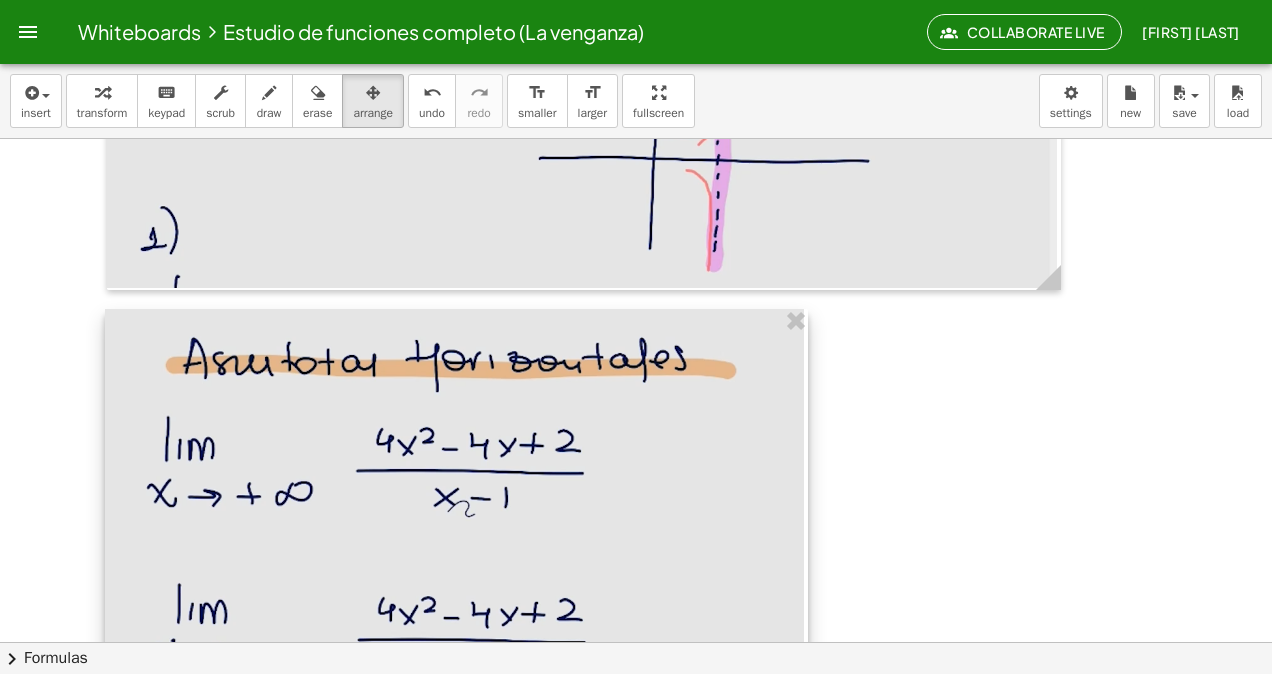 scroll, scrollTop: 9876, scrollLeft: 0, axis: vertical 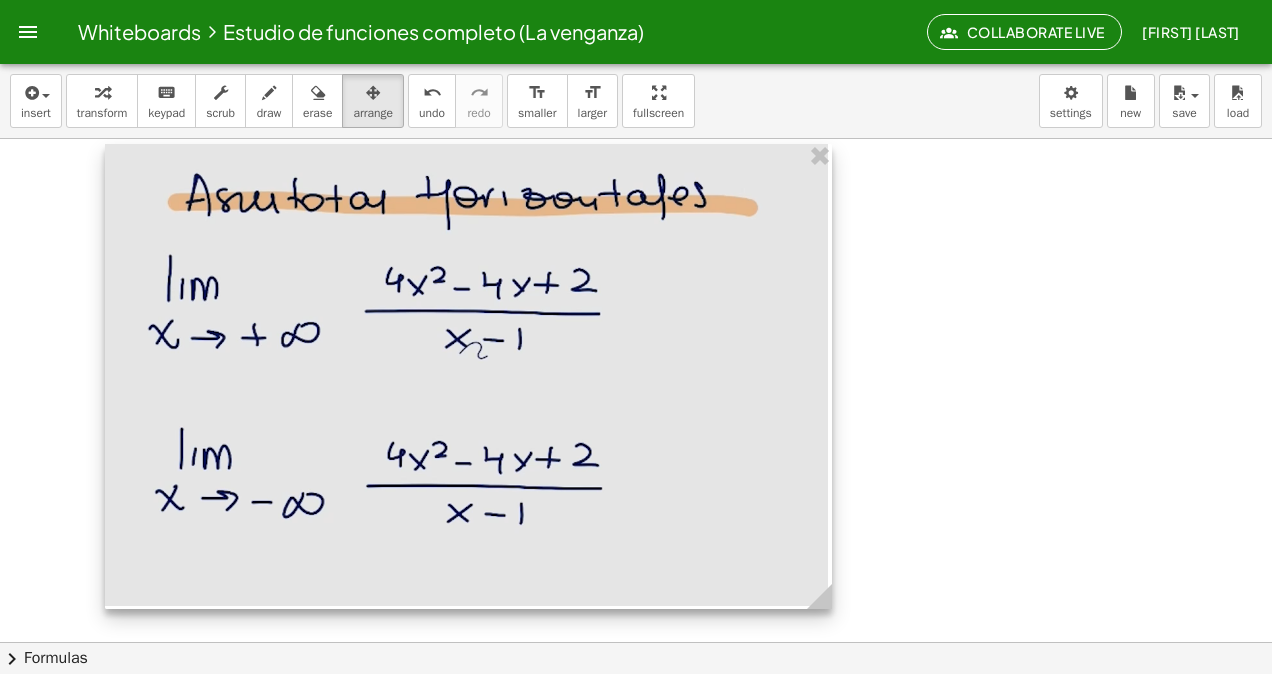 click 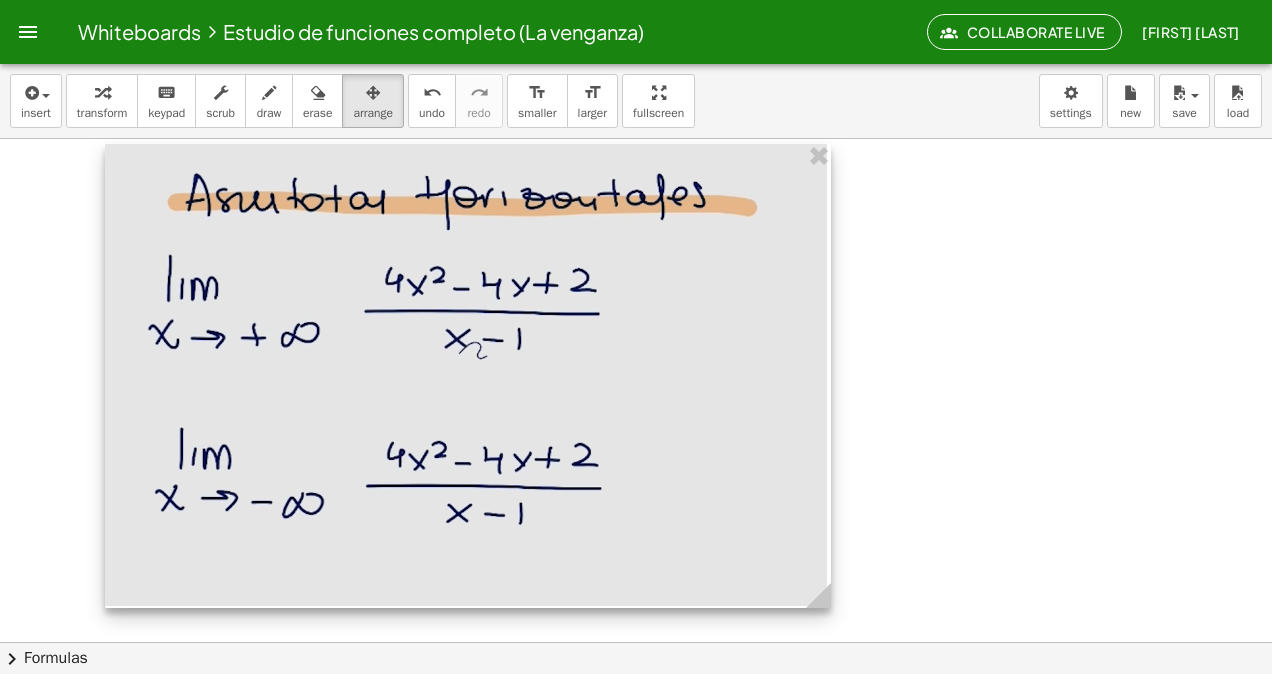 click 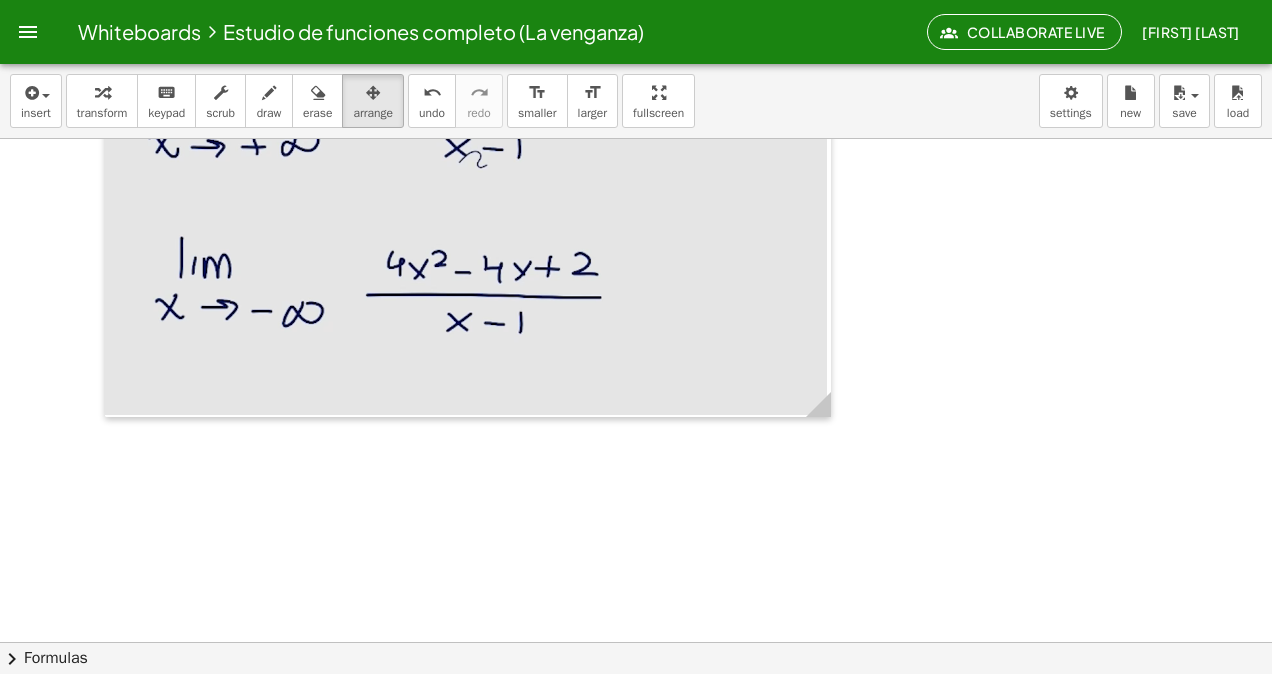 scroll, scrollTop: 10080, scrollLeft: 0, axis: vertical 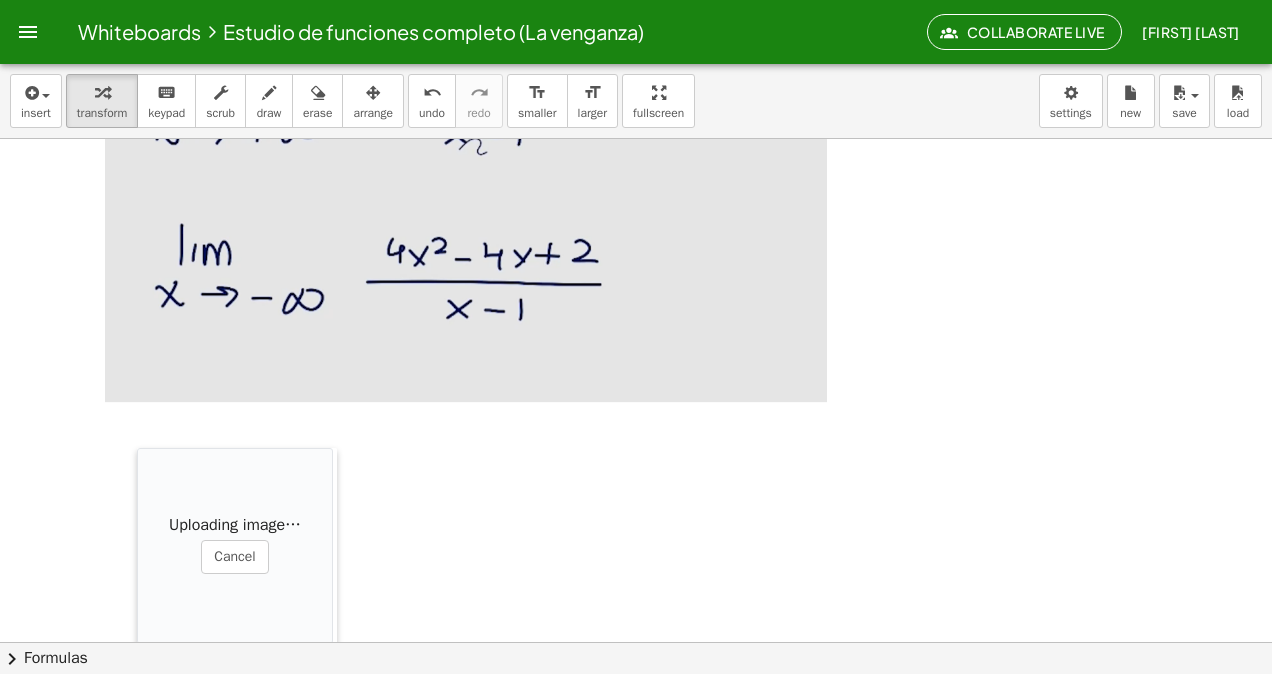 drag, startPoint x: 827, startPoint y: 591, endPoint x: 126, endPoint y: 436, distance: 717.93176 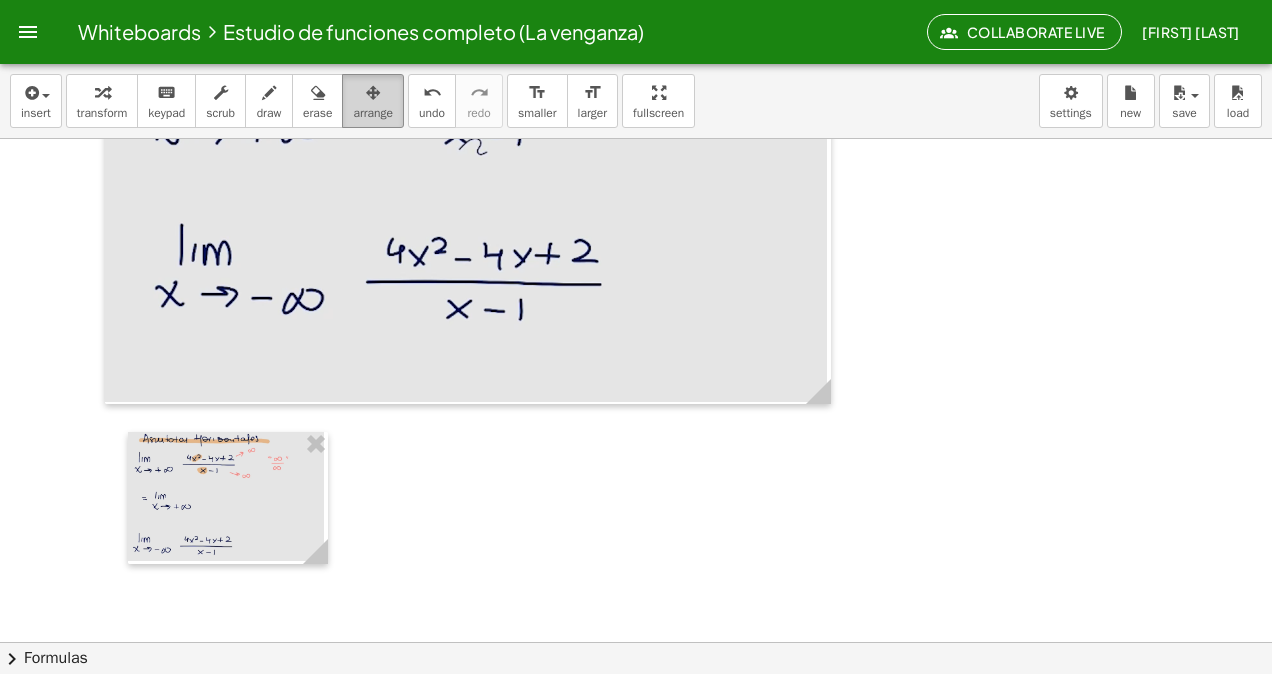click on "arrange" at bounding box center (373, 101) 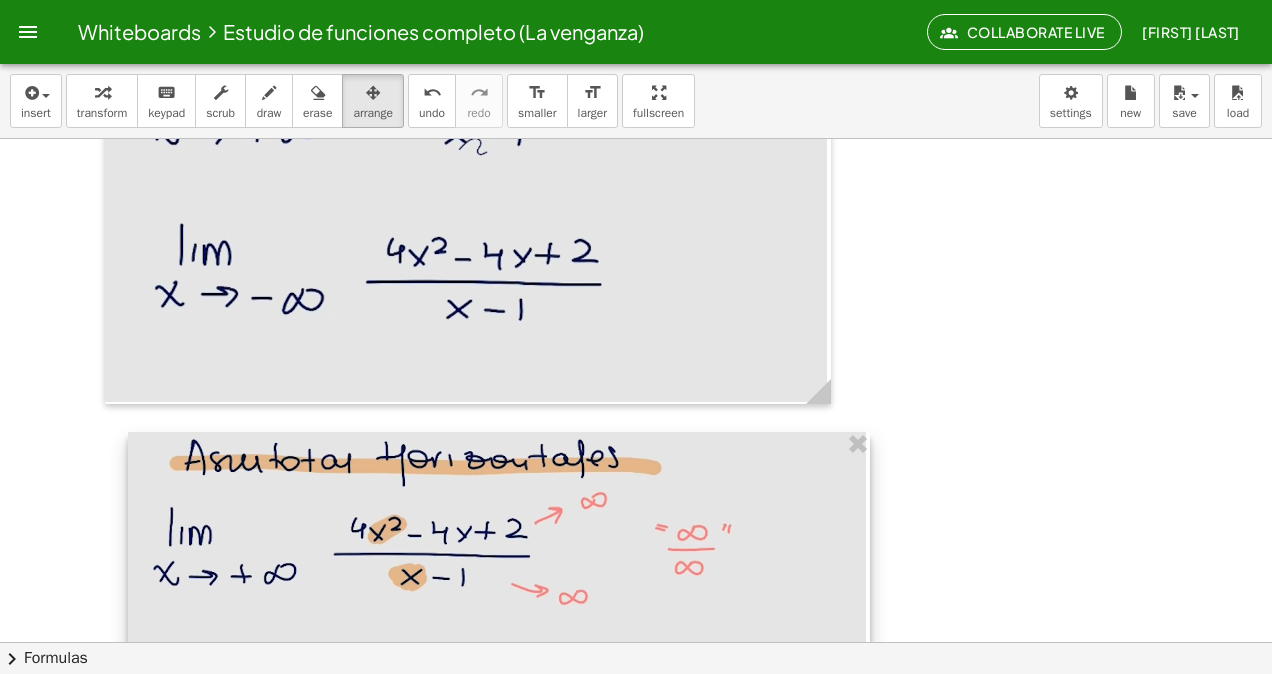 drag, startPoint x: 326, startPoint y: 545, endPoint x: 868, endPoint y: 620, distance: 547.1645 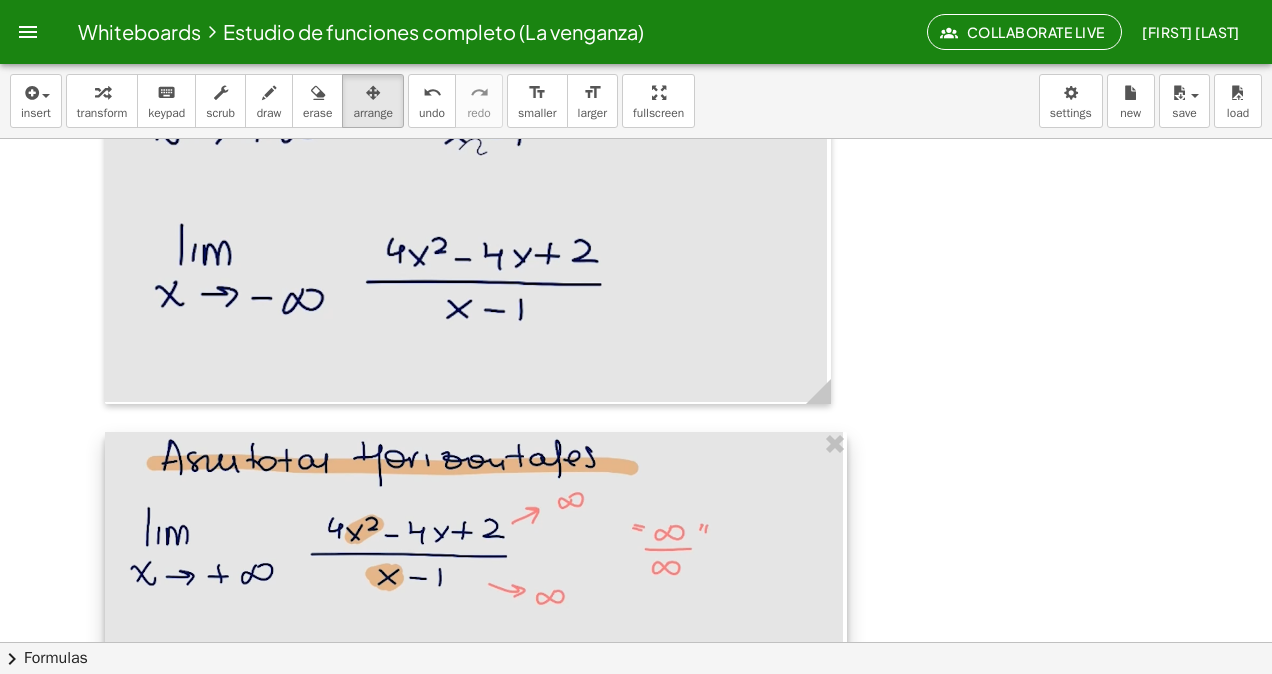 drag, startPoint x: 775, startPoint y: 598, endPoint x: 749, endPoint y: 597, distance: 26.019224 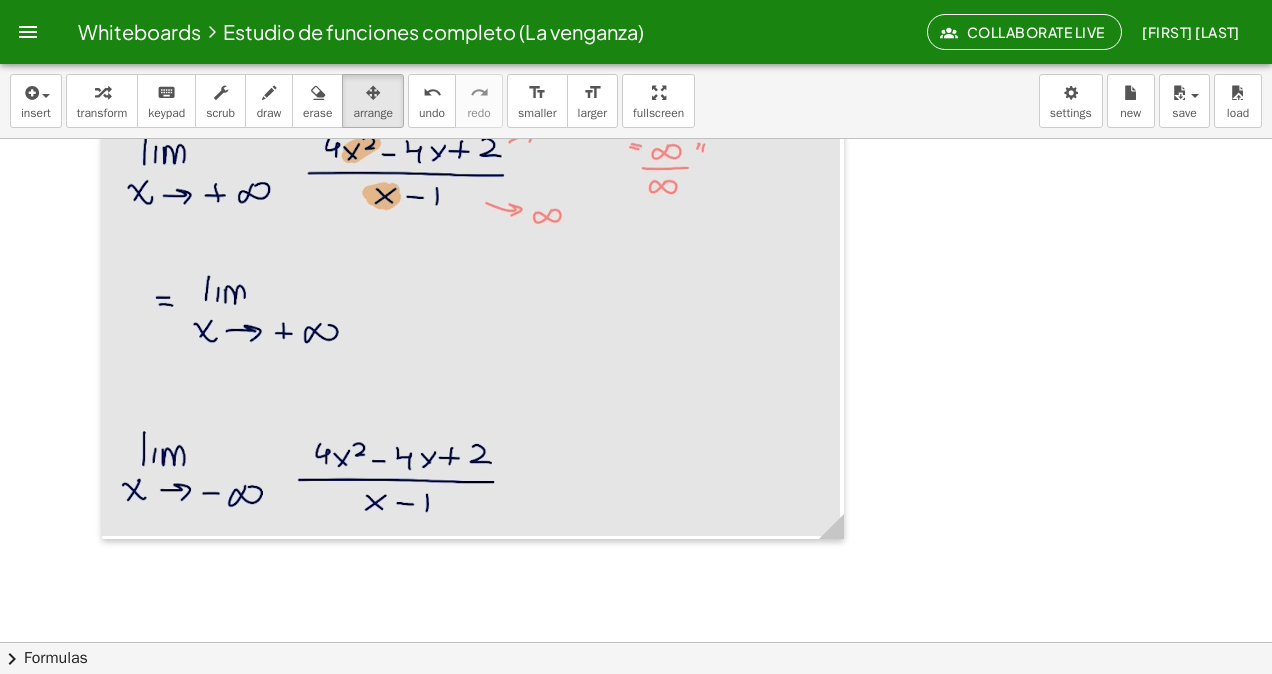 scroll, scrollTop: 10580, scrollLeft: 0, axis: vertical 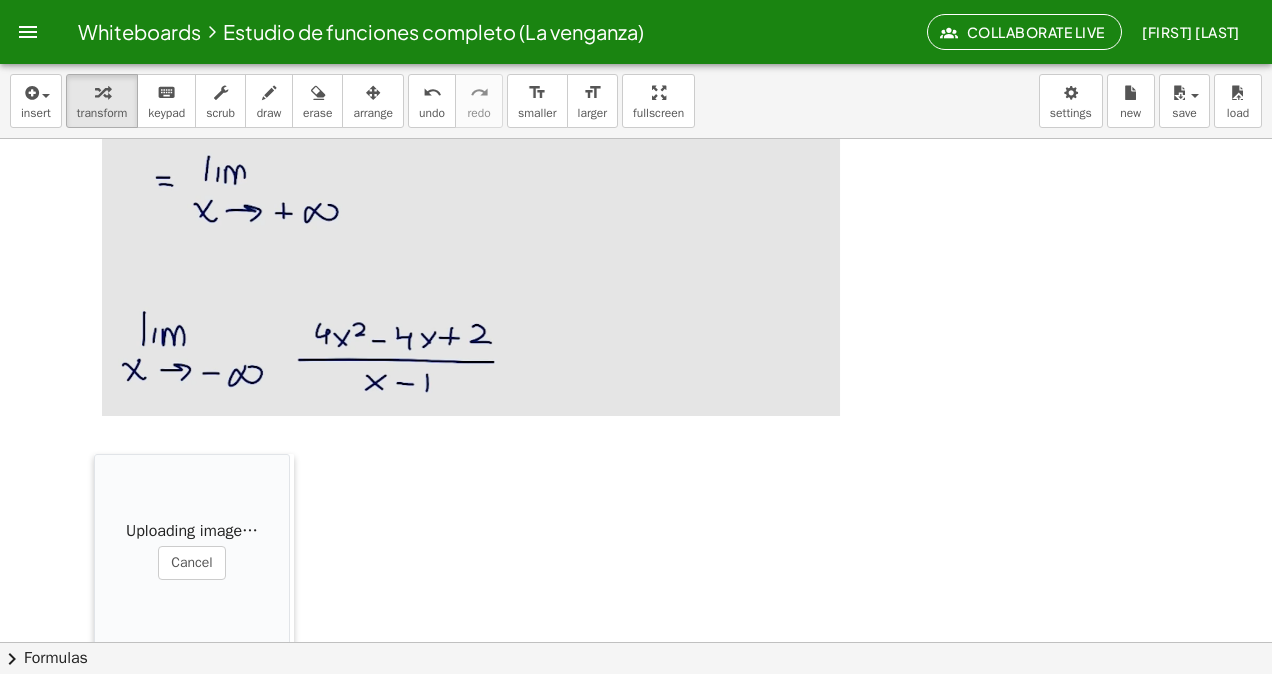 drag, startPoint x: 743, startPoint y: 568, endPoint x: 274, endPoint y: 44, distance: 703.2333 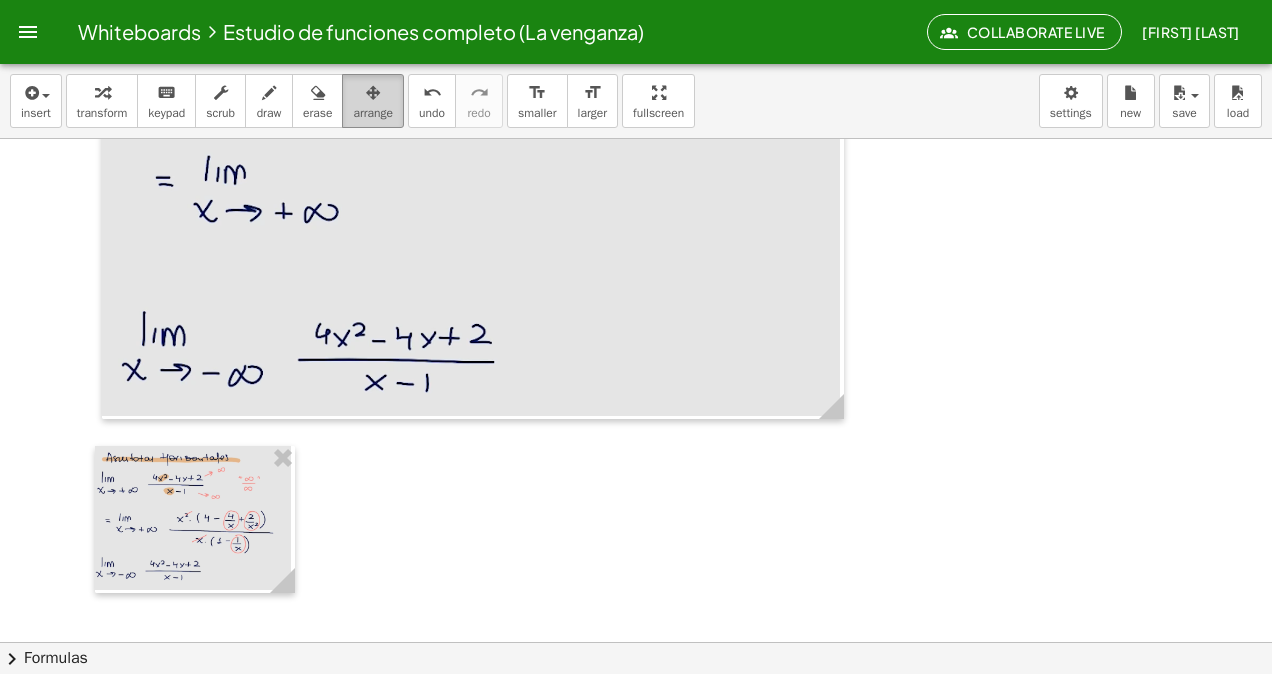 click at bounding box center [373, 93] 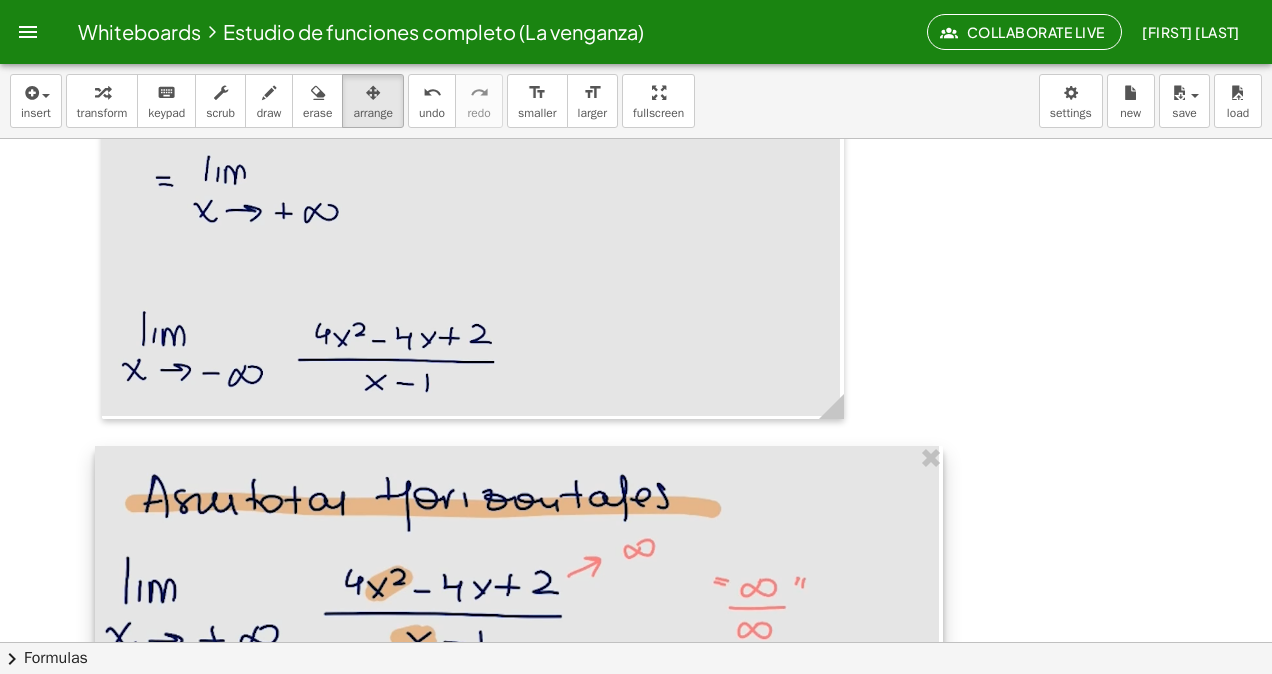 drag, startPoint x: 290, startPoint y: 580, endPoint x: 945, endPoint y: 604, distance: 655.4396 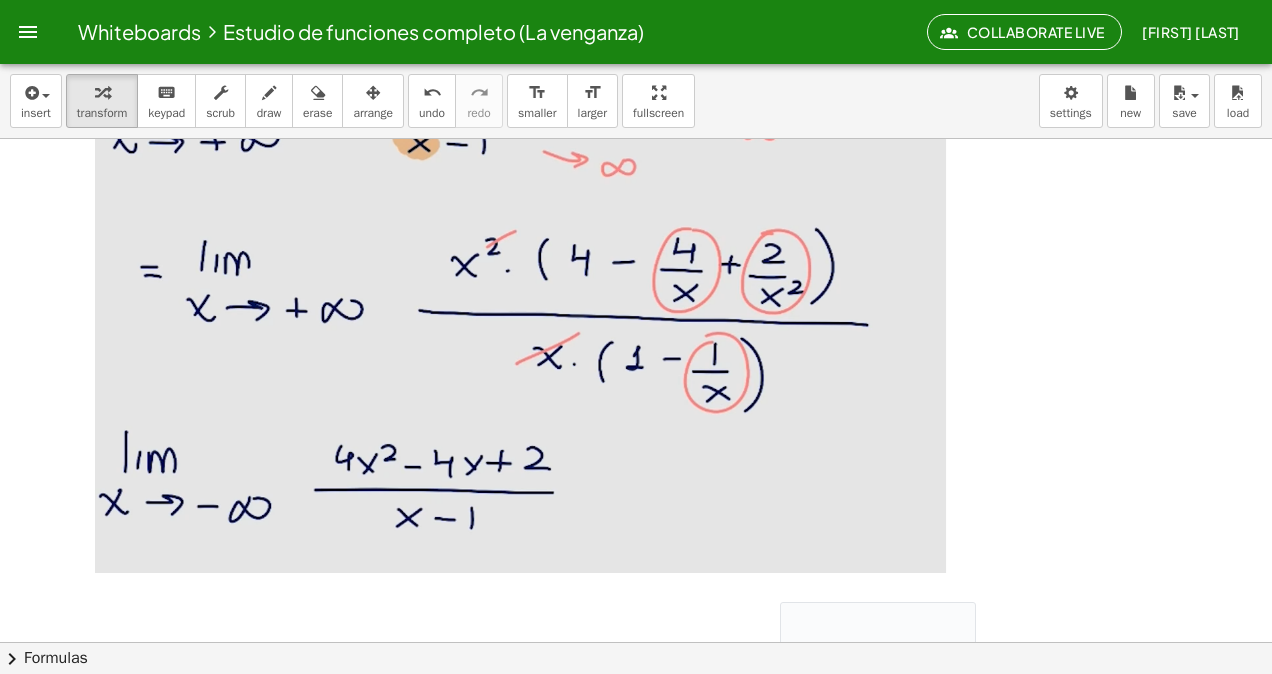 scroll, scrollTop: 11249, scrollLeft: 0, axis: vertical 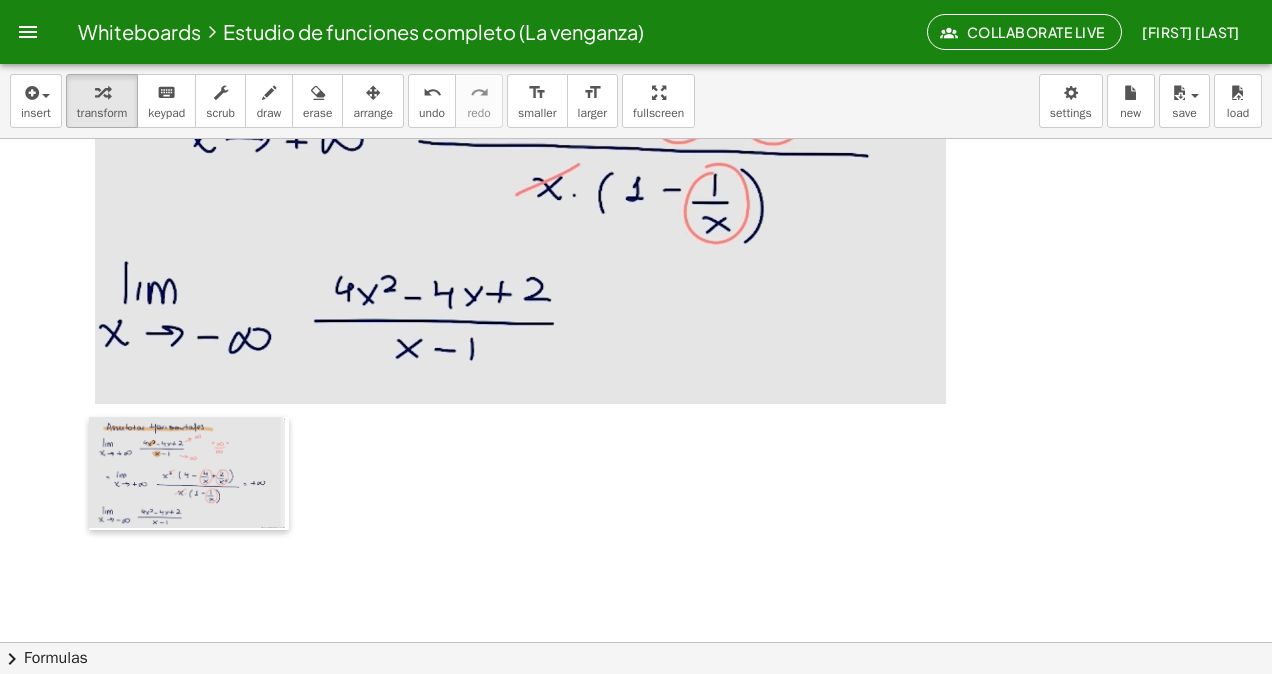 drag, startPoint x: 790, startPoint y: 480, endPoint x: 99, endPoint y: 464, distance: 691.18524 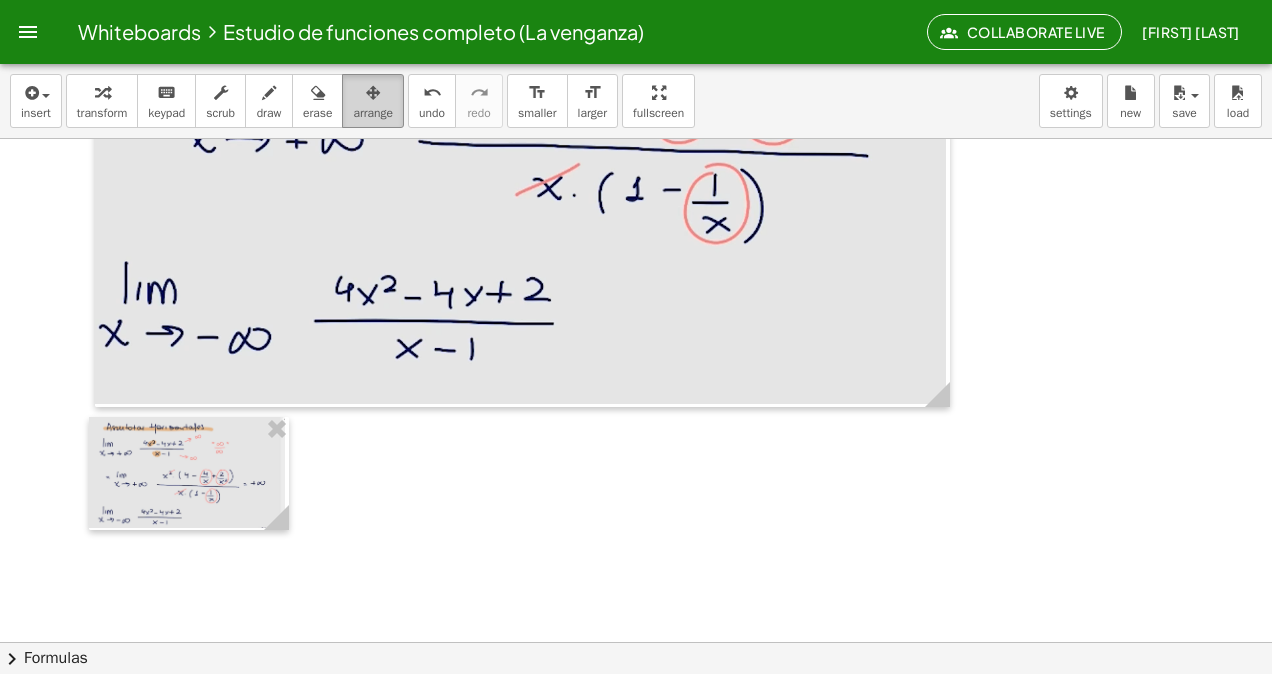 click at bounding box center (373, 92) 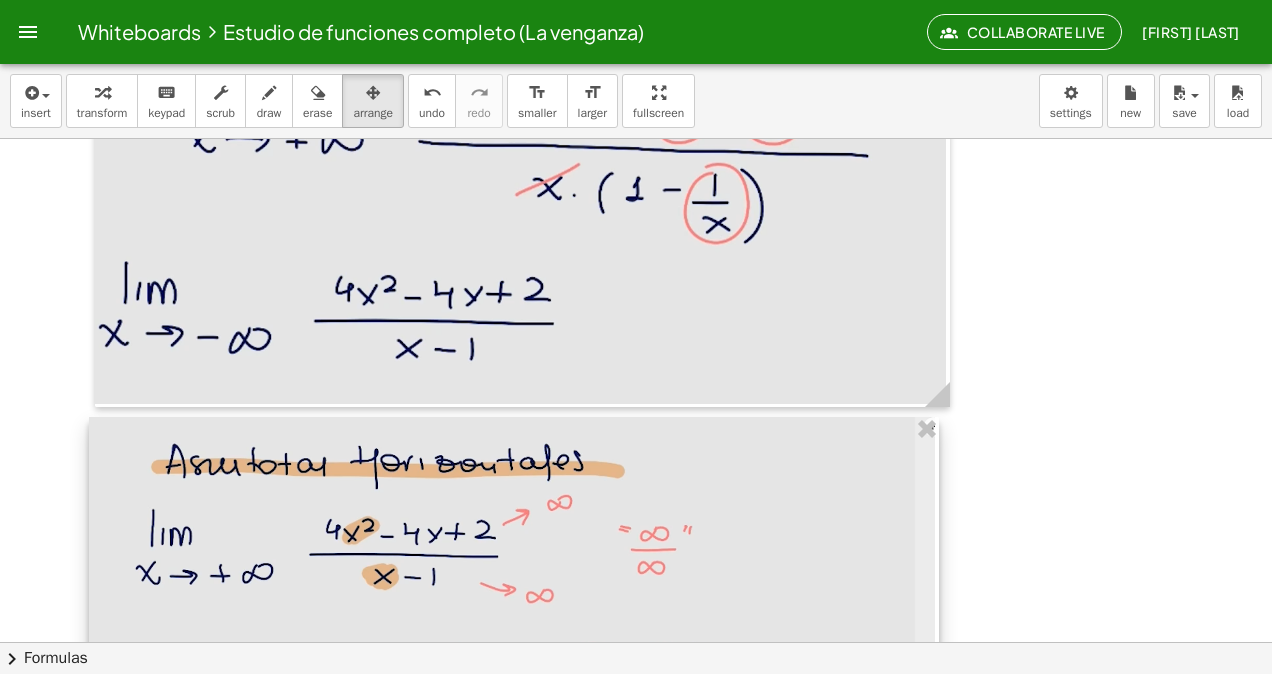 drag, startPoint x: 334, startPoint y: 522, endPoint x: 948, endPoint y: 586, distance: 617.3265 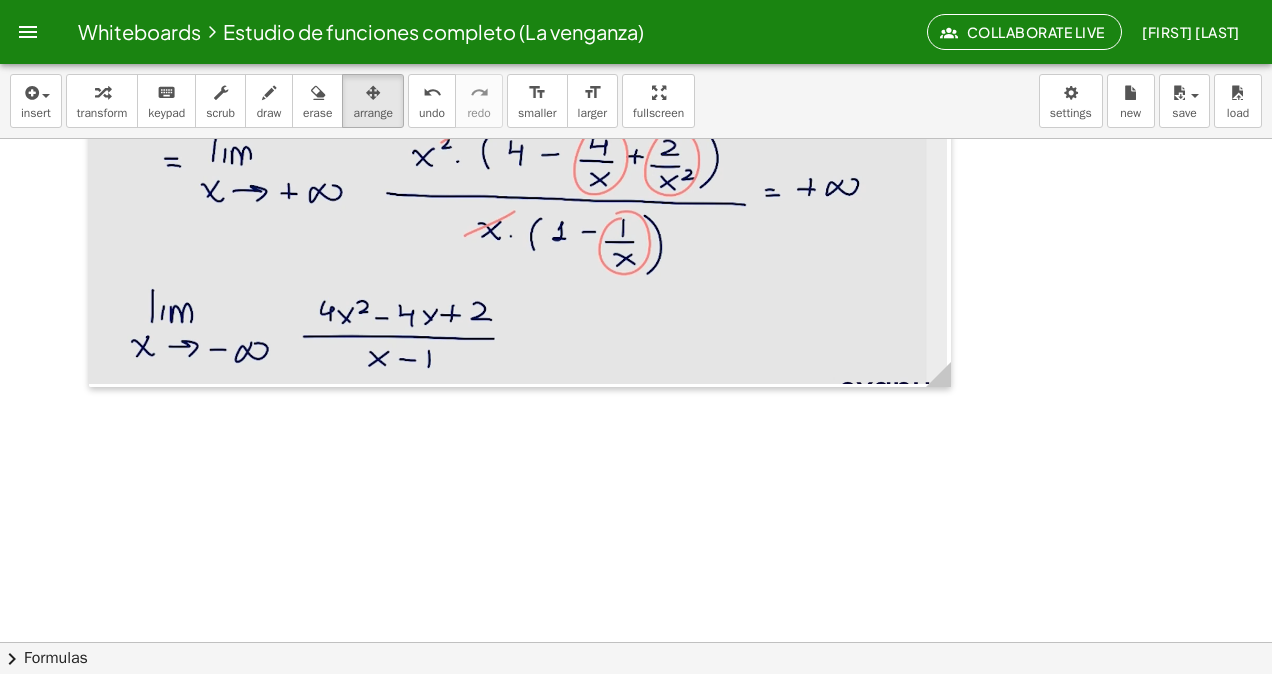 scroll, scrollTop: 11992, scrollLeft: 0, axis: vertical 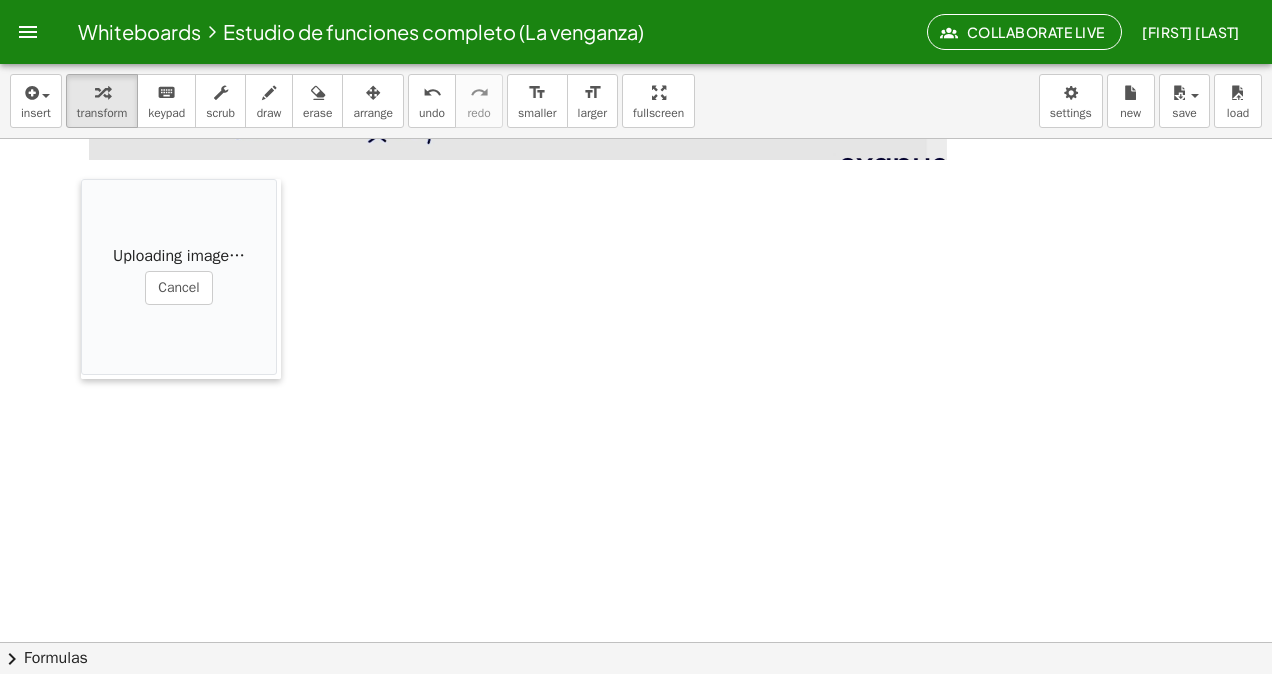 drag, startPoint x: 777, startPoint y: 480, endPoint x: 94, endPoint y: 222, distance: 730.1048 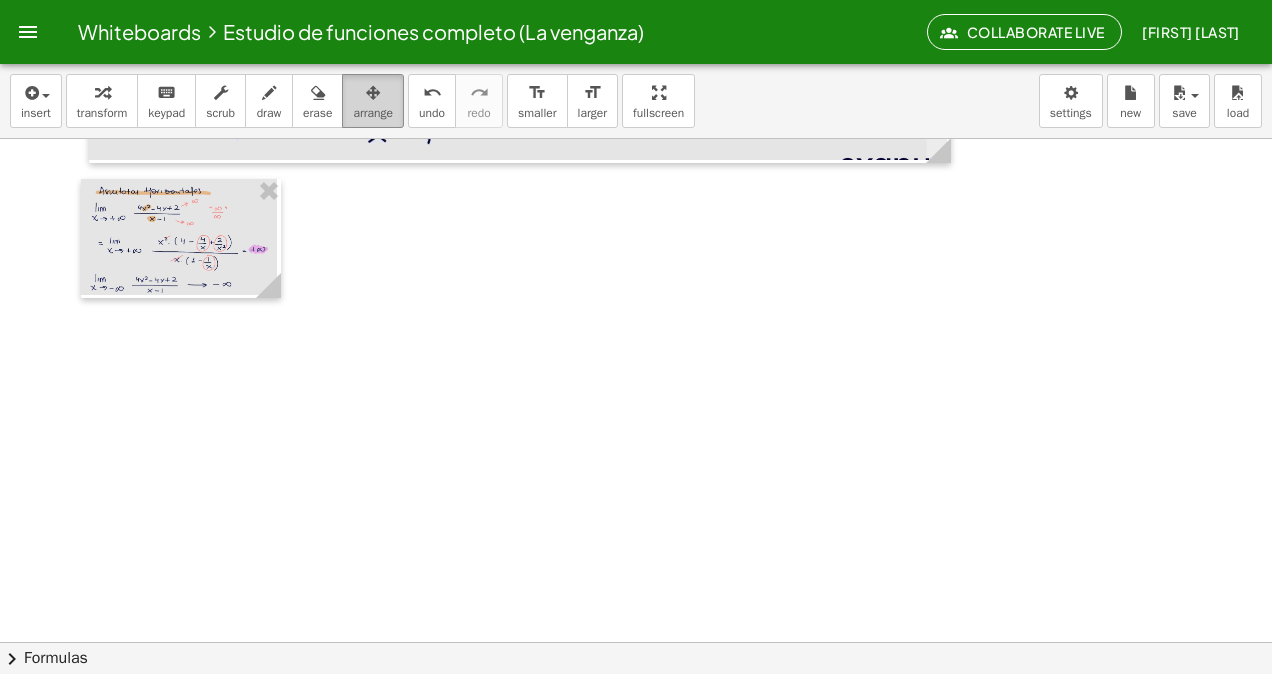 click on "arrange" at bounding box center (373, 101) 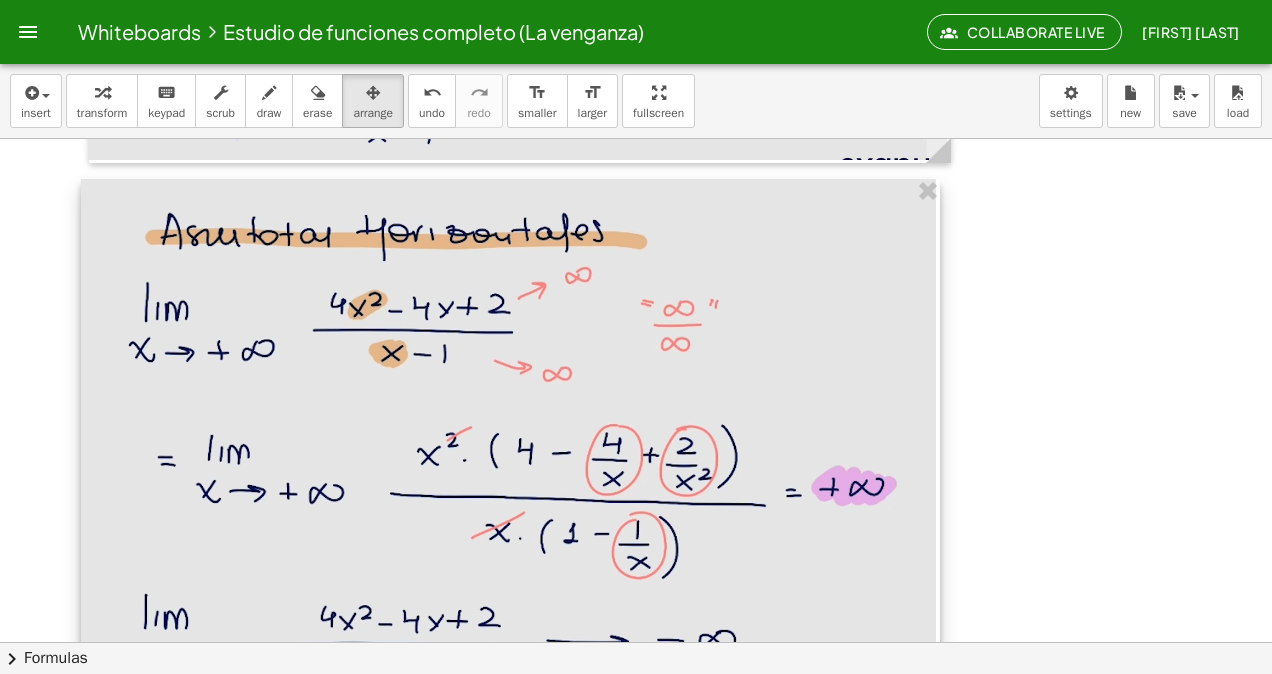 drag, startPoint x: 265, startPoint y: 282, endPoint x: 924, endPoint y: 380, distance: 666.24695 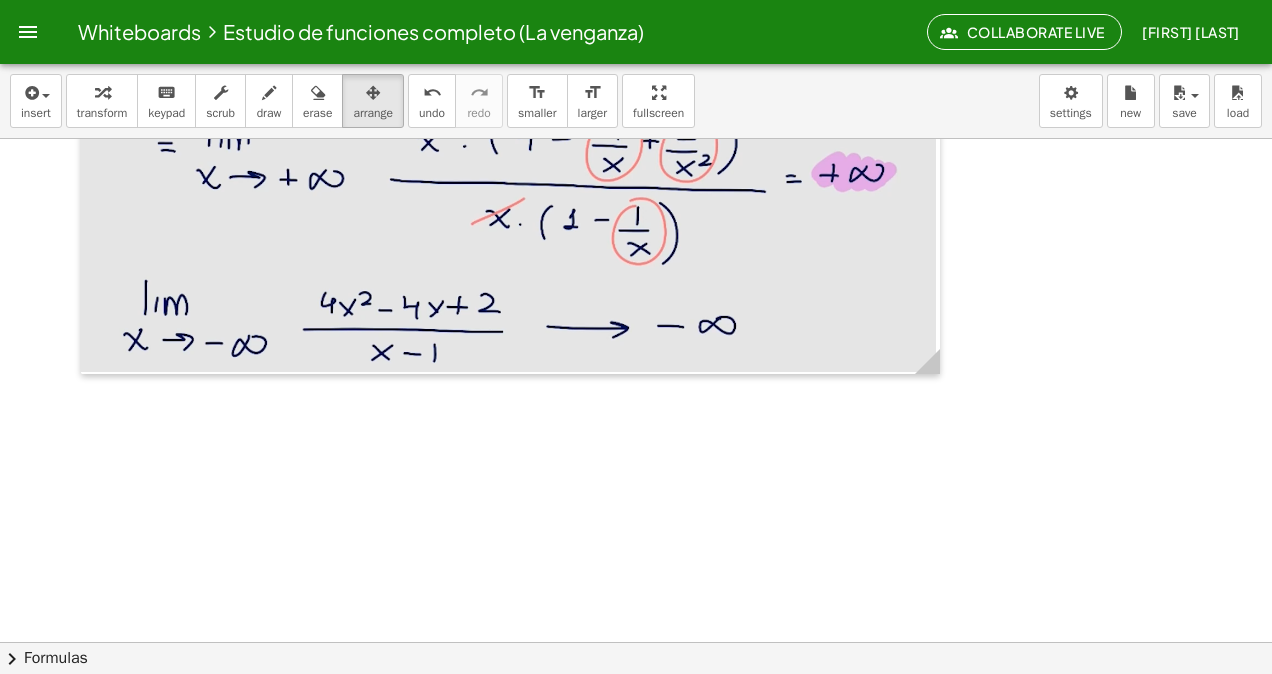 scroll, scrollTop: 12396, scrollLeft: 0, axis: vertical 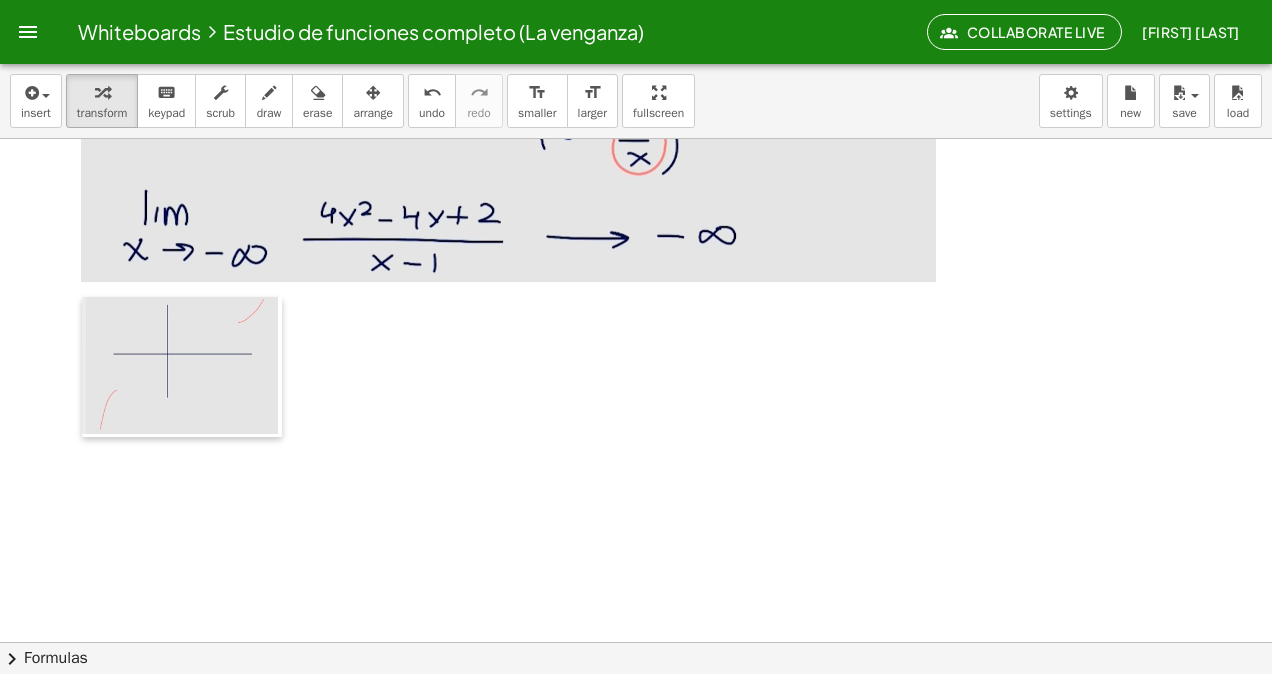 drag, startPoint x: 826, startPoint y: 478, endPoint x: 84, endPoint y: 298, distance: 763.5208 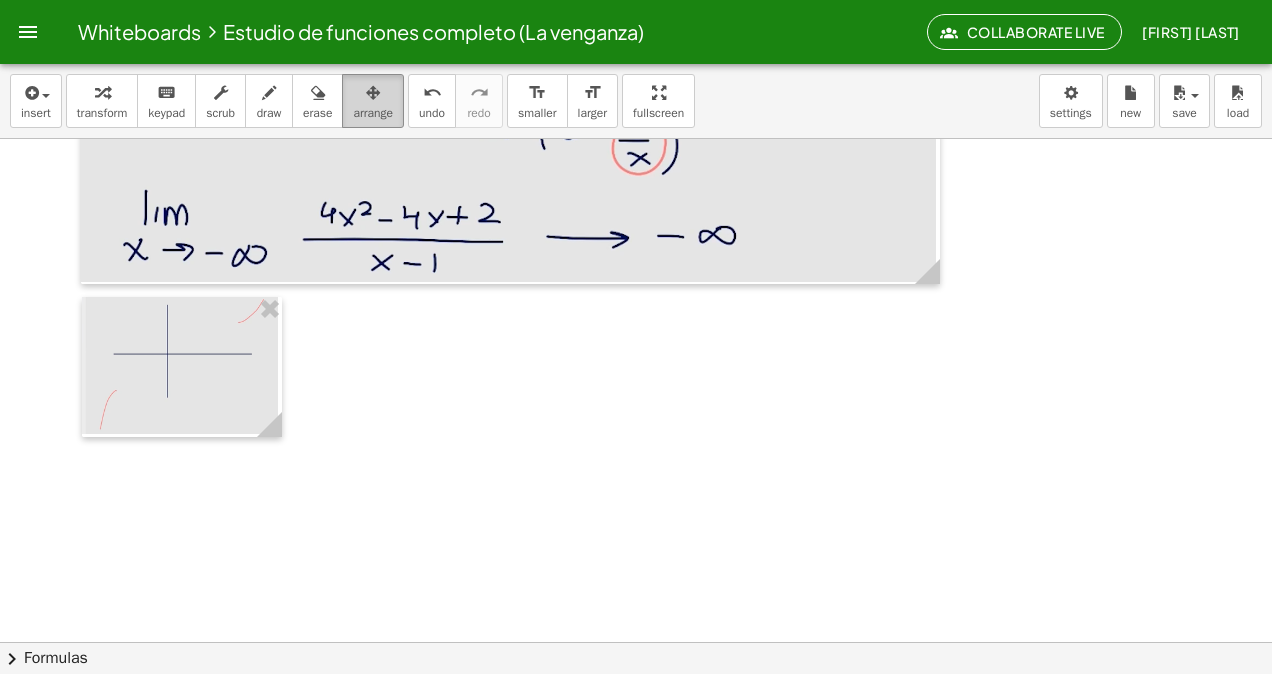 click on "arrange" at bounding box center (373, 101) 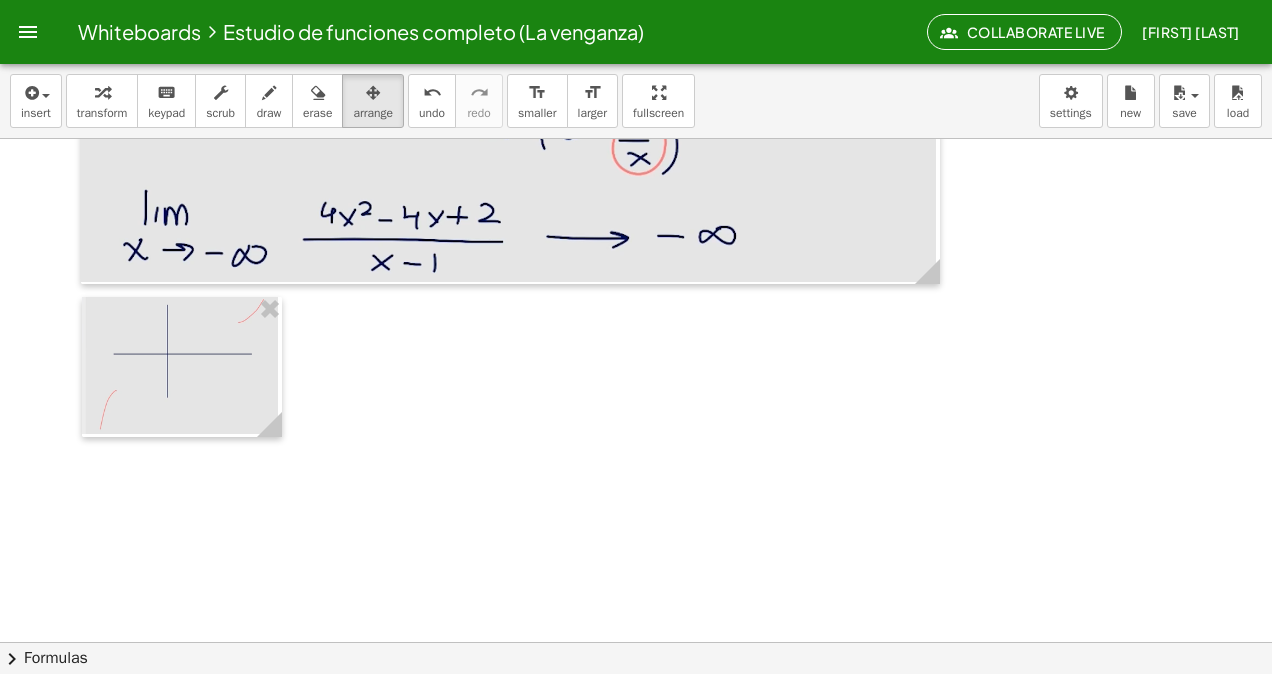 click on "**********" at bounding box center [636, -5705] 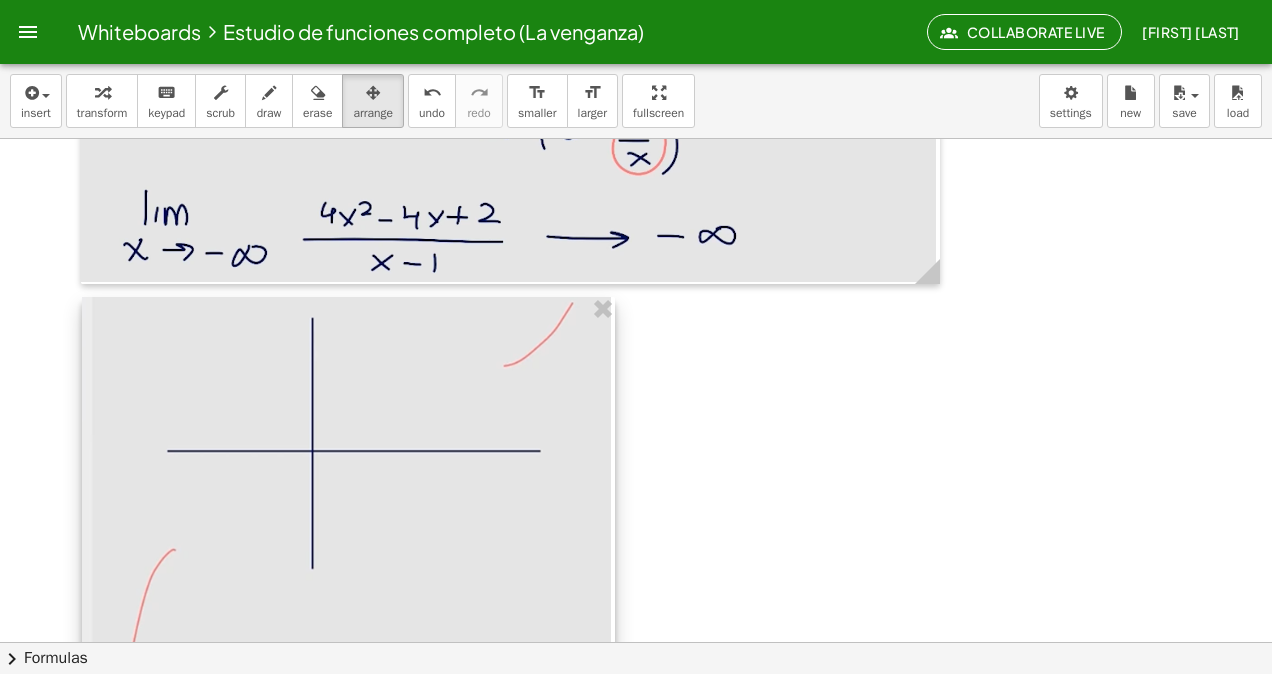 drag, startPoint x: 275, startPoint y: 422, endPoint x: 578, endPoint y: 524, distance: 319.70767 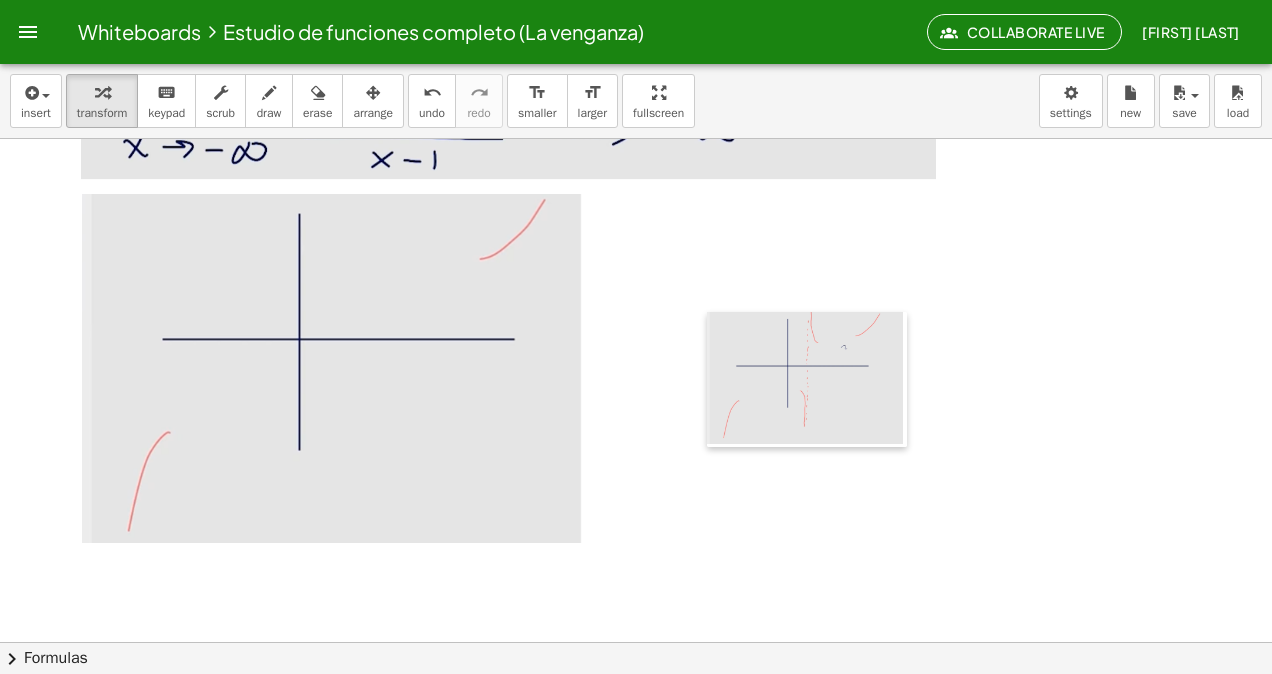 scroll, scrollTop: 12400, scrollLeft: 0, axis: vertical 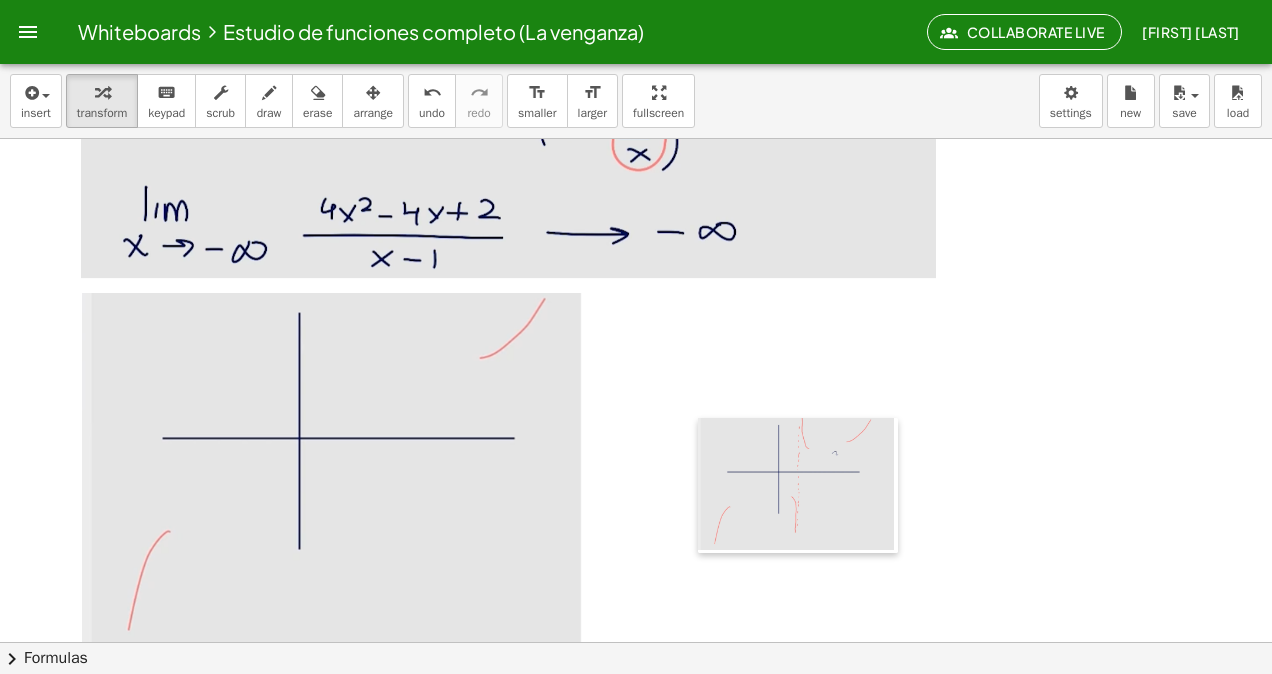 drag, startPoint x: 827, startPoint y: 408, endPoint x: 693, endPoint y: 272, distance: 190.92407 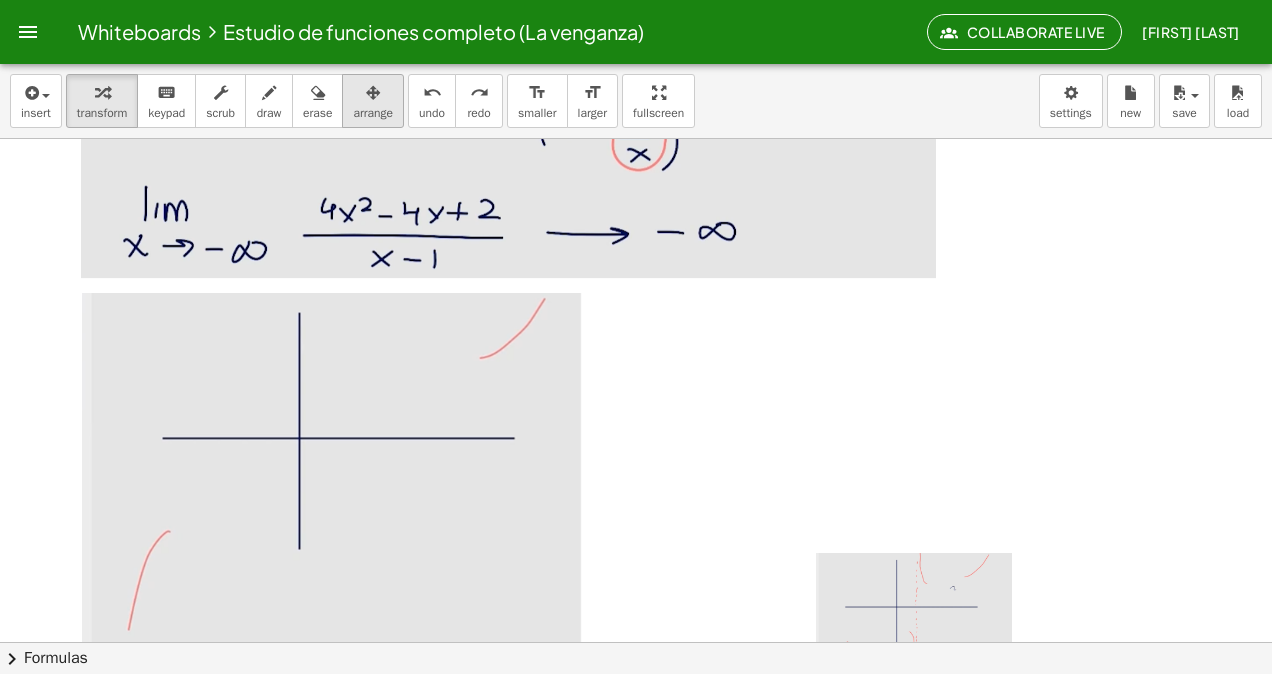 drag, startPoint x: 405, startPoint y: 102, endPoint x: 390, endPoint y: 103, distance: 15.033297 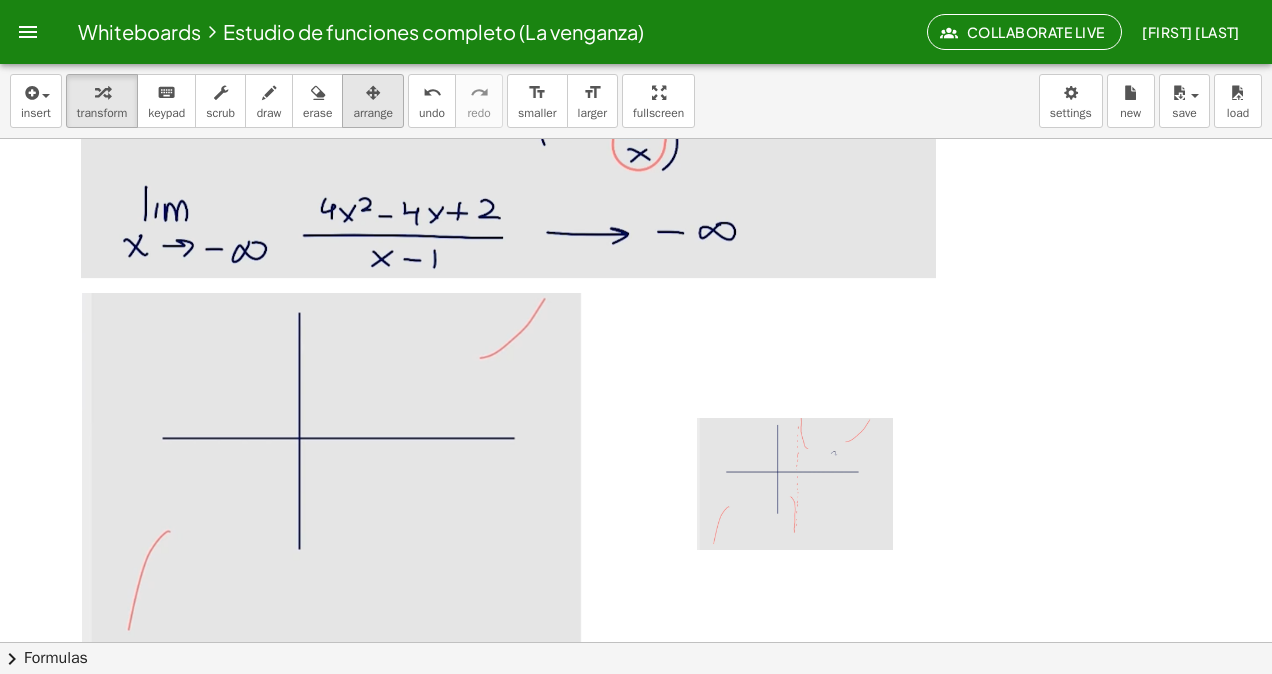 click on "arrange" at bounding box center (373, 113) 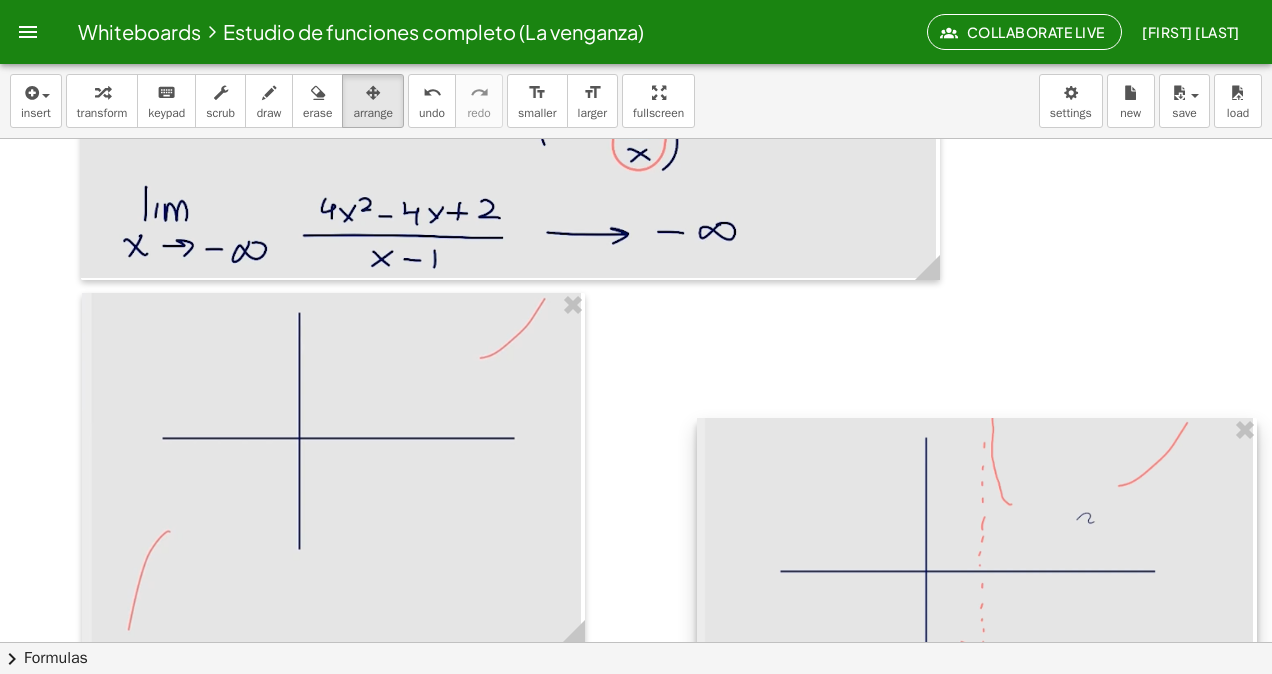 drag, startPoint x: 884, startPoint y: 552, endPoint x: 1275, endPoint y: 677, distance: 410.4948 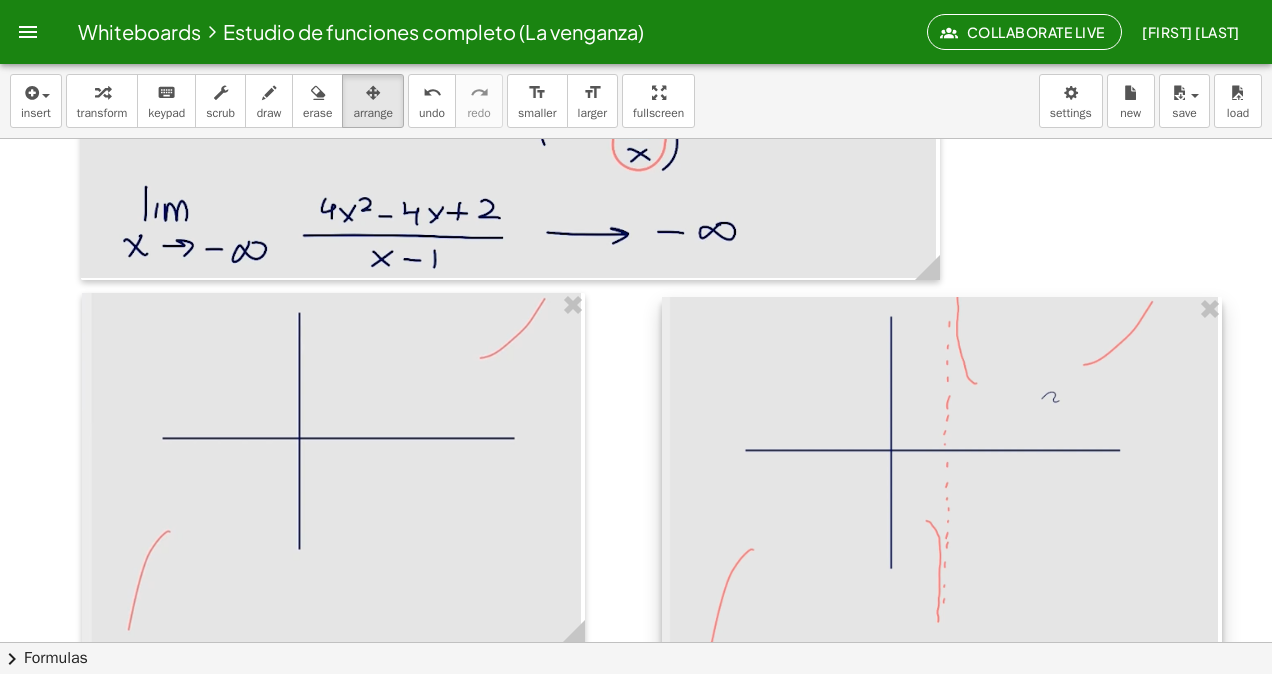 drag, startPoint x: 1058, startPoint y: 518, endPoint x: 1023, endPoint y: 398, distance: 125 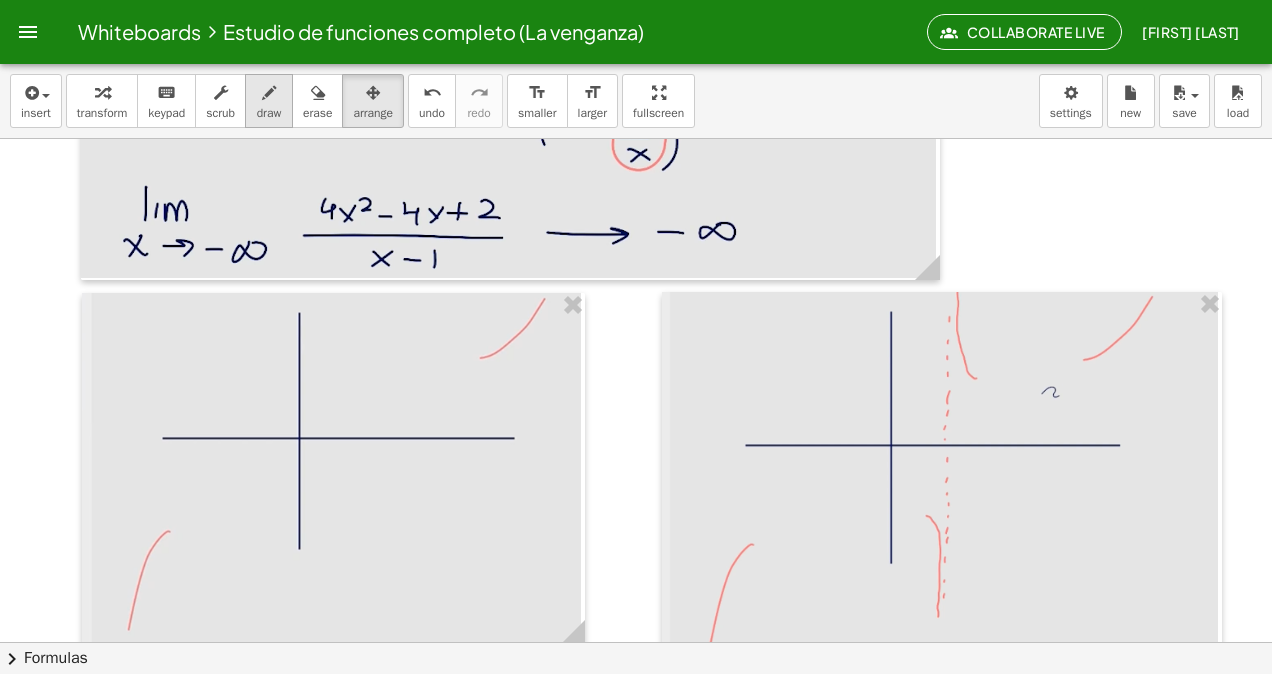 click on "draw" at bounding box center [269, 113] 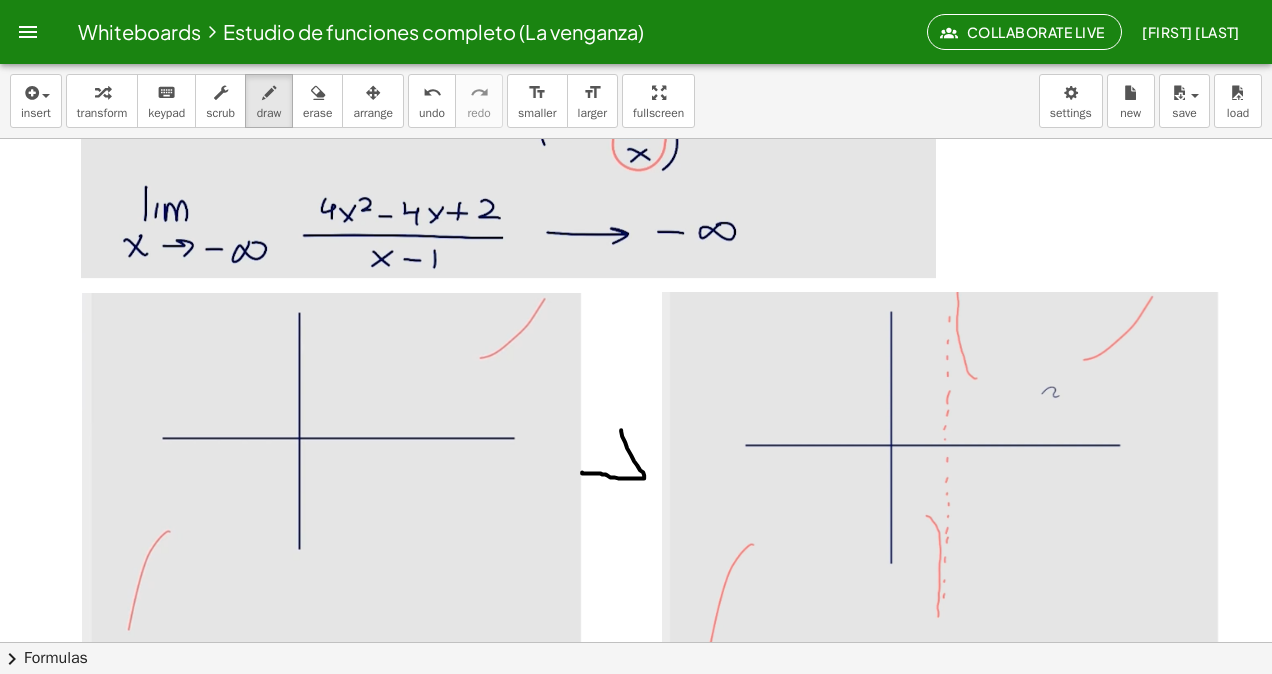 drag, startPoint x: 582, startPoint y: 468, endPoint x: 637, endPoint y: 464, distance: 55.145264 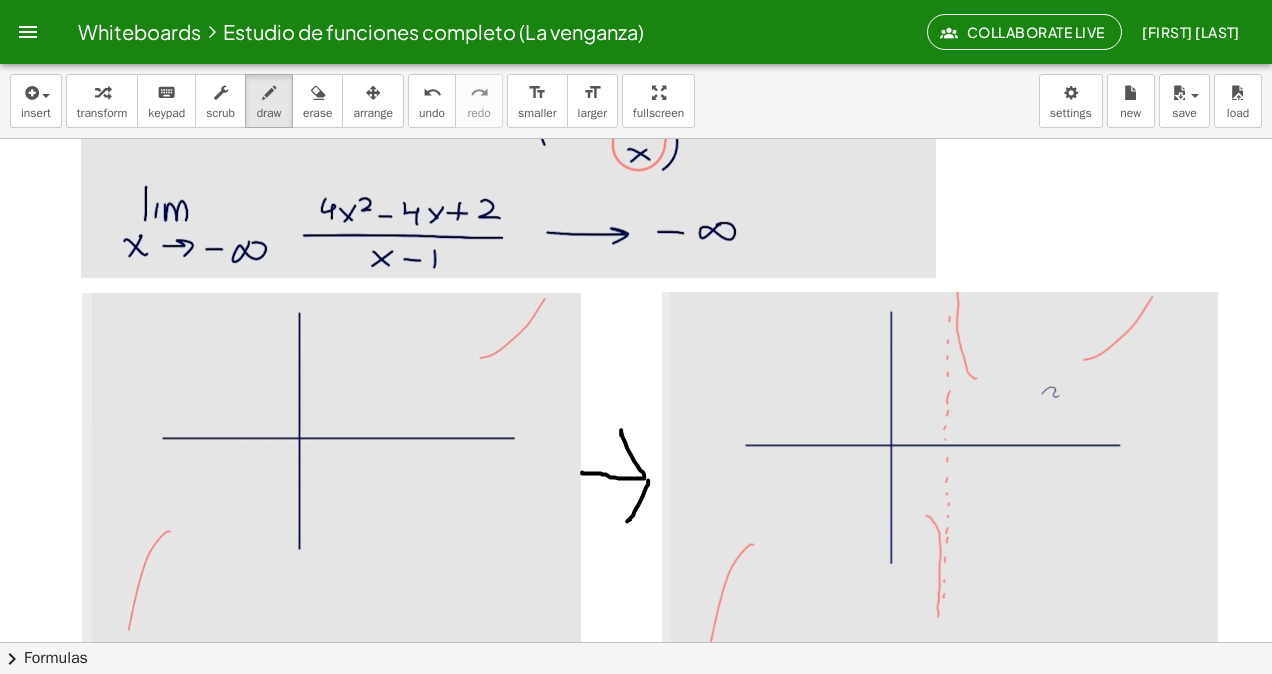 drag, startPoint x: 648, startPoint y: 476, endPoint x: 626, endPoint y: 518, distance: 47.41308 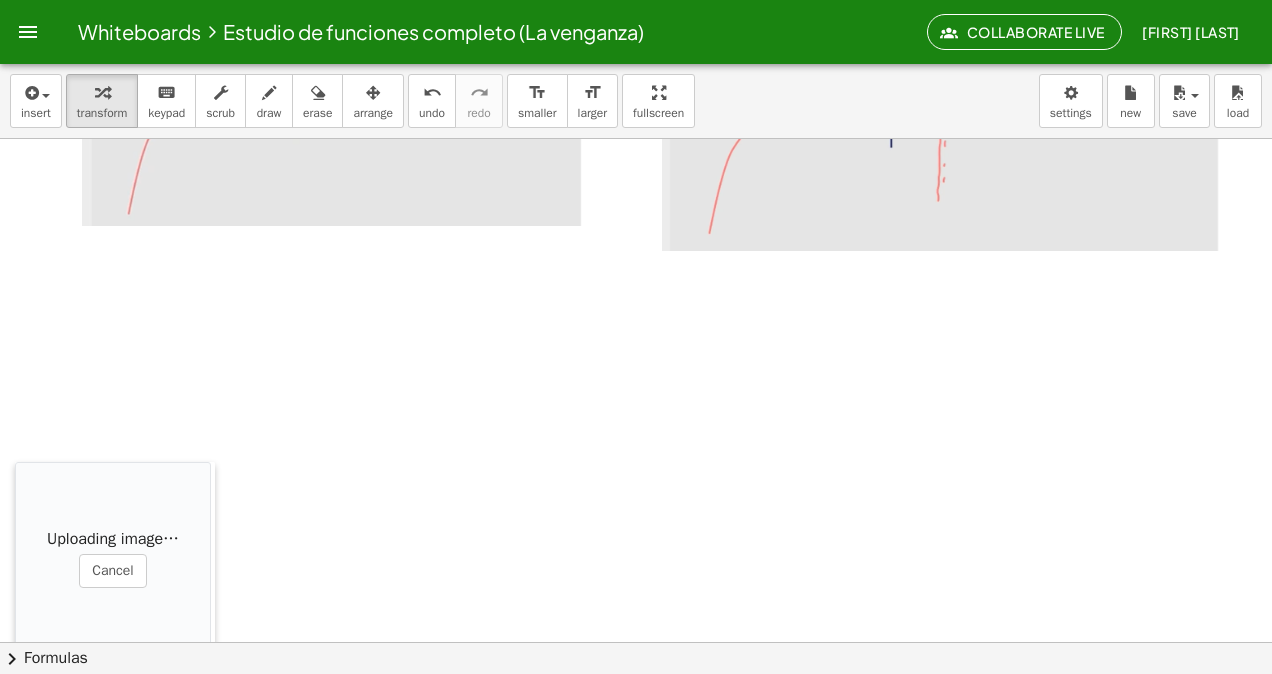 scroll, scrollTop: 12700, scrollLeft: 0, axis: vertical 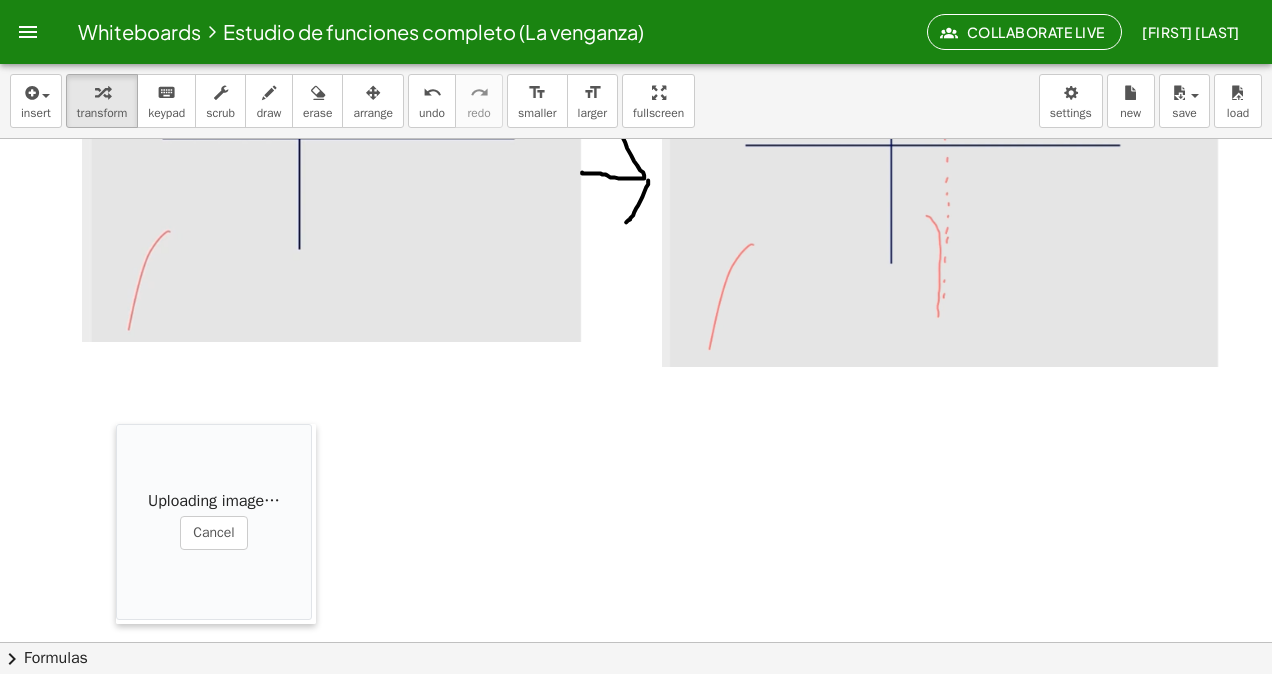 drag, startPoint x: 954, startPoint y: 376, endPoint x: 66, endPoint y: 204, distance: 904.5043 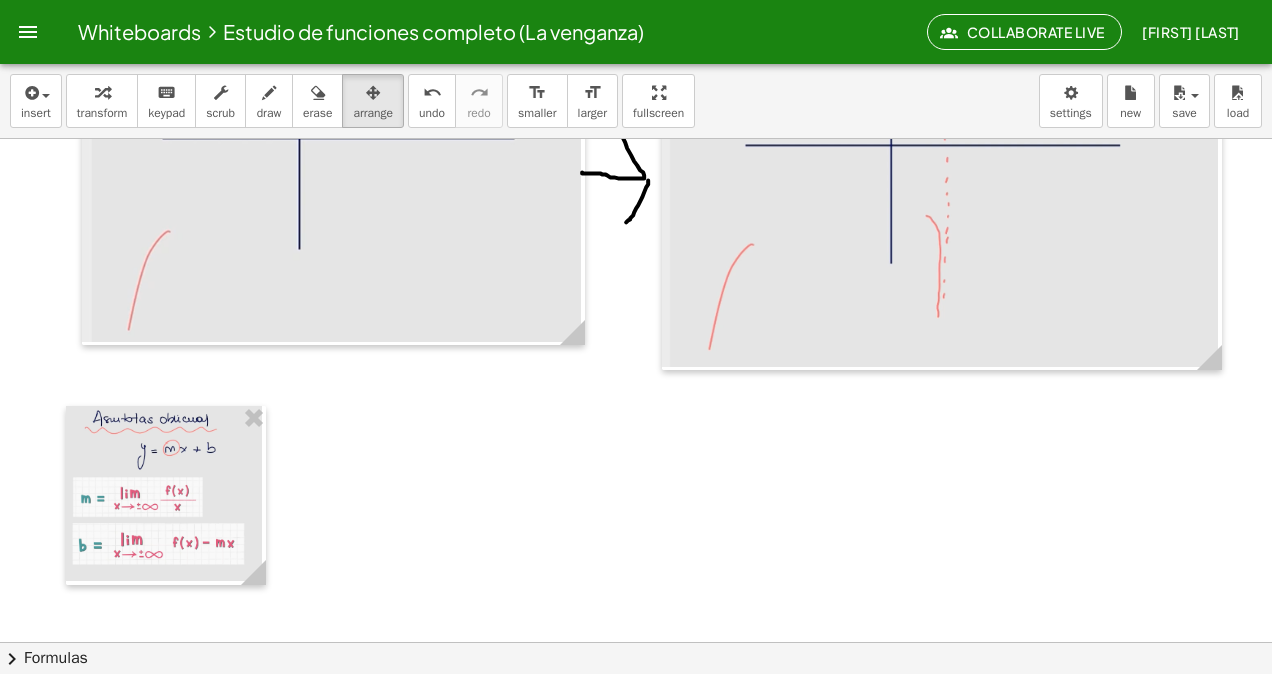 drag, startPoint x: 348, startPoint y: 106, endPoint x: 414, endPoint y: 299, distance: 203.97304 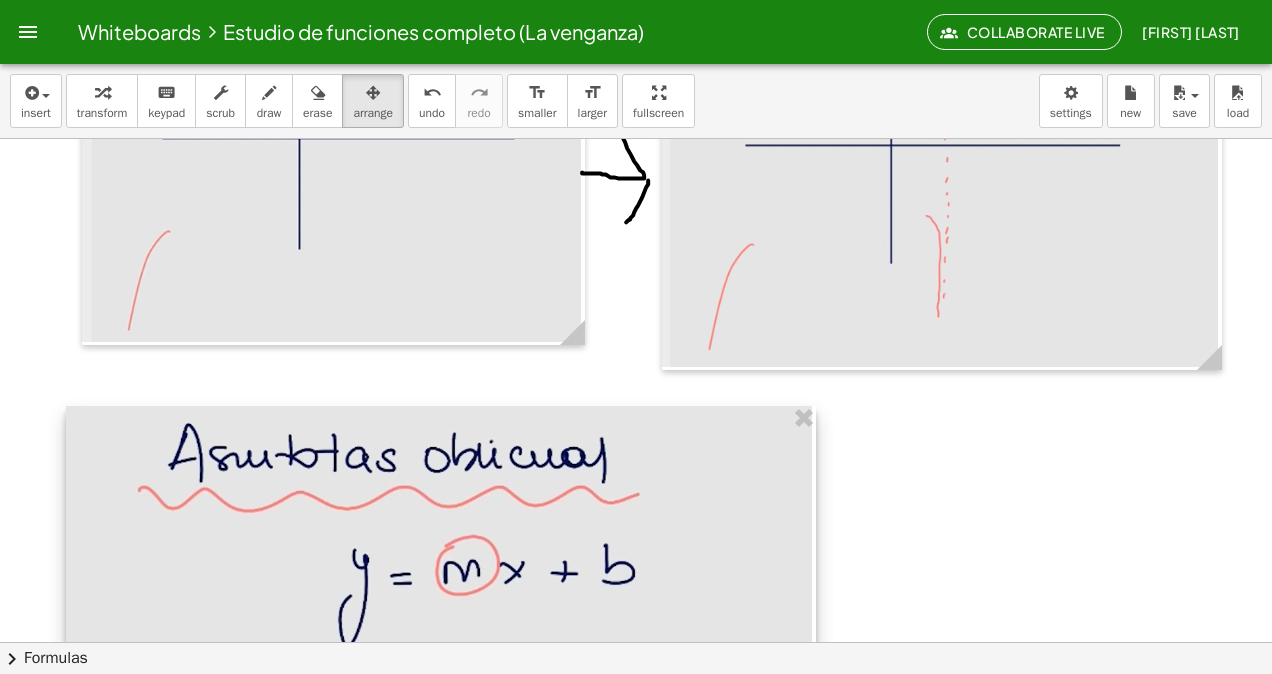 drag, startPoint x: 310, startPoint y: 584, endPoint x: 806, endPoint y: 583, distance: 496.001 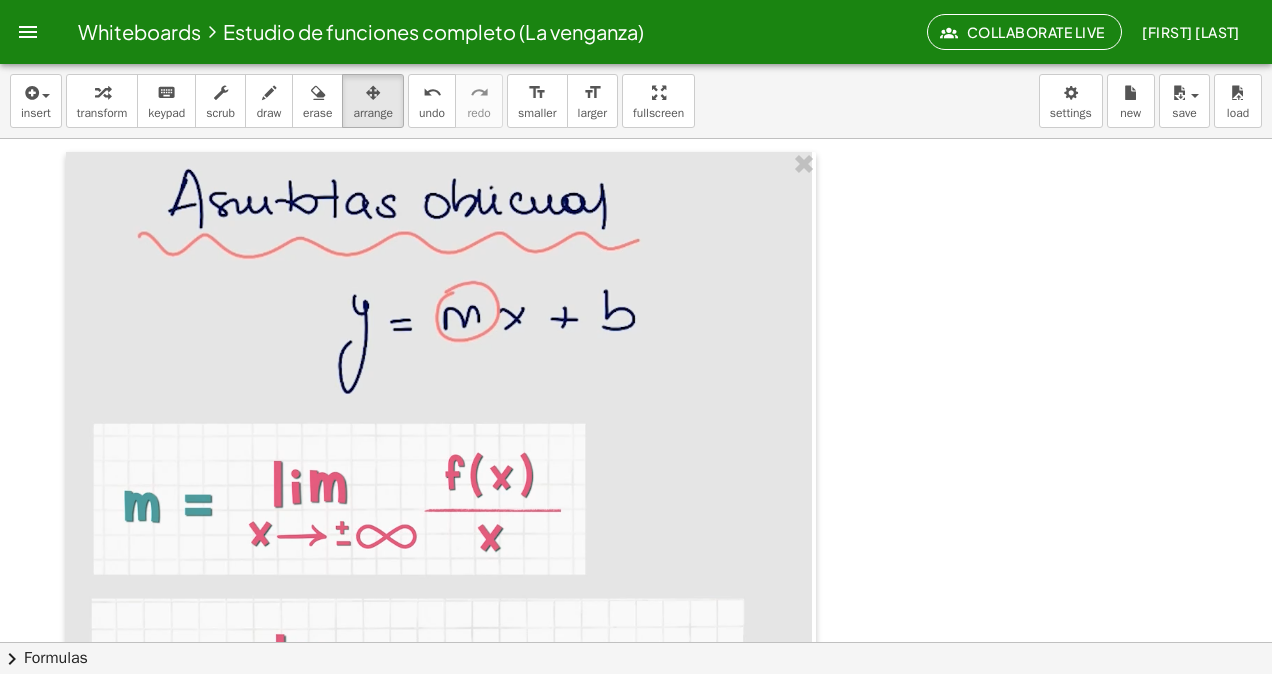 scroll, scrollTop: 13138, scrollLeft: 0, axis: vertical 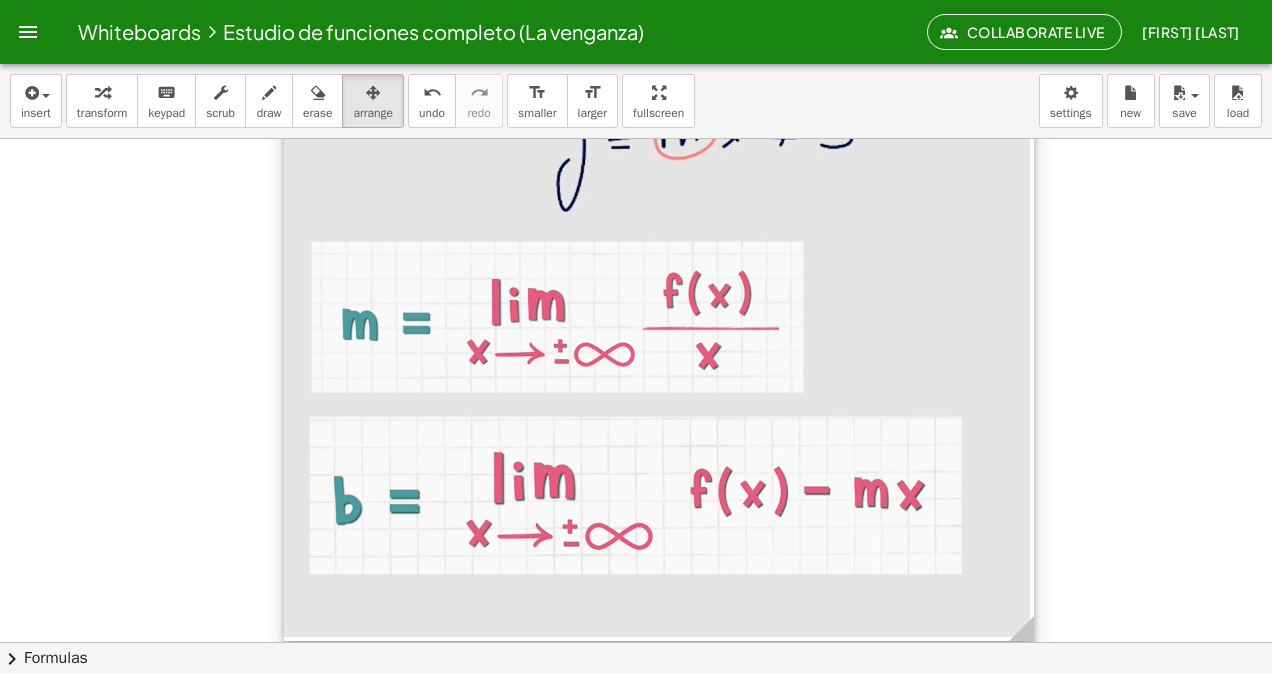drag, startPoint x: 366, startPoint y: 286, endPoint x: 577, endPoint y: 288, distance: 211.00948 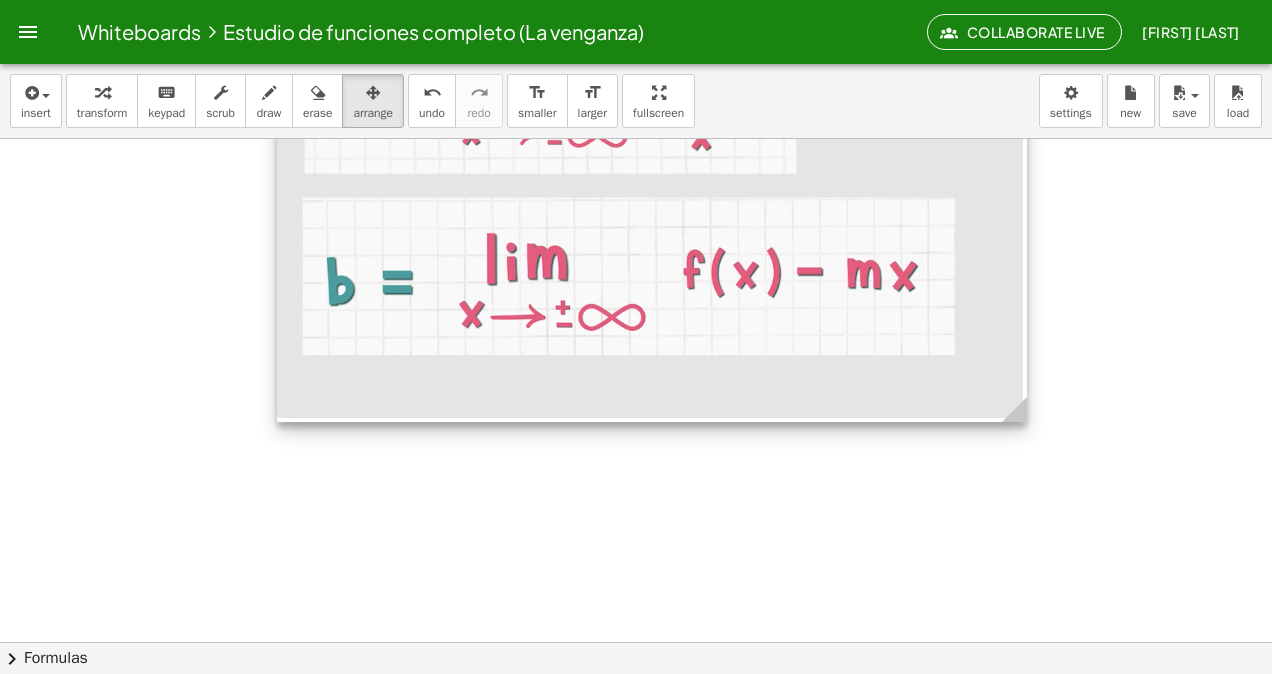 scroll, scrollTop: 13538, scrollLeft: 0, axis: vertical 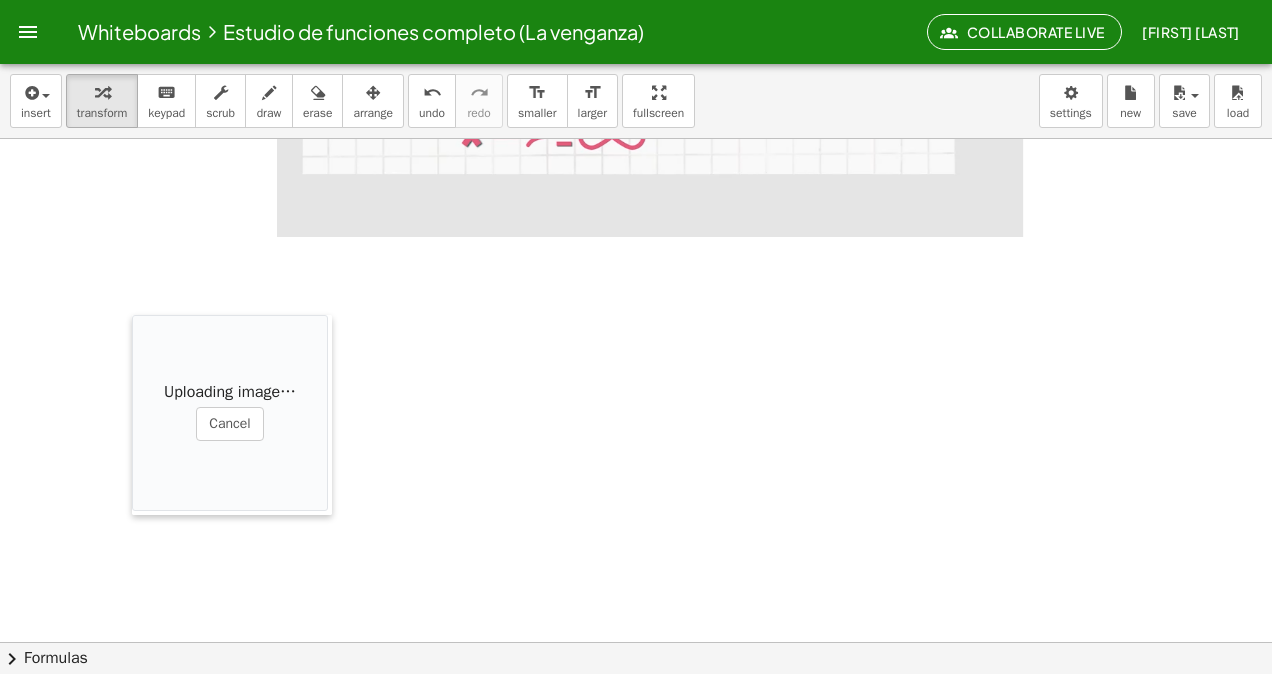 drag, startPoint x: 772, startPoint y: 470, endPoint x: 277, endPoint y: 164, distance: 581.94586 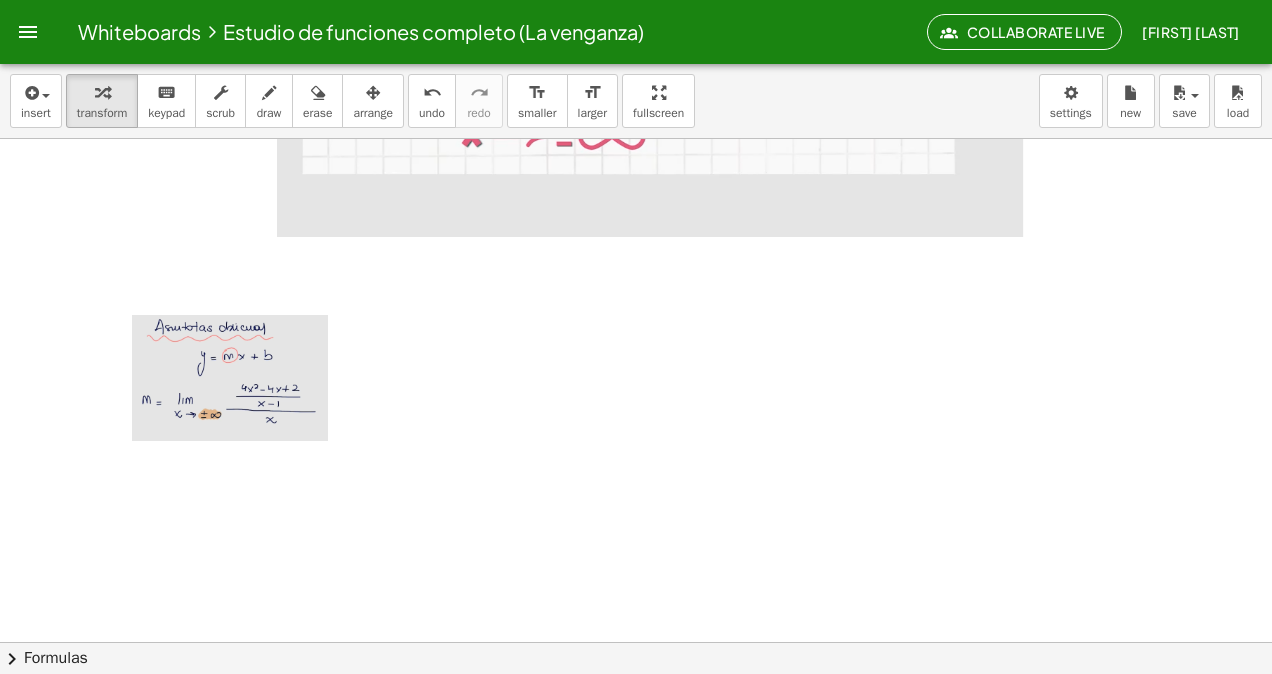 click on "insert select one: Math Expression Function Text Youtube Video Graphing Geometry Geometry 3D transform keyboard keypad scrub draw erase arrange undo undo redo redo format_size smaller format_size larger fullscreen load   save new settings" at bounding box center [636, 101] 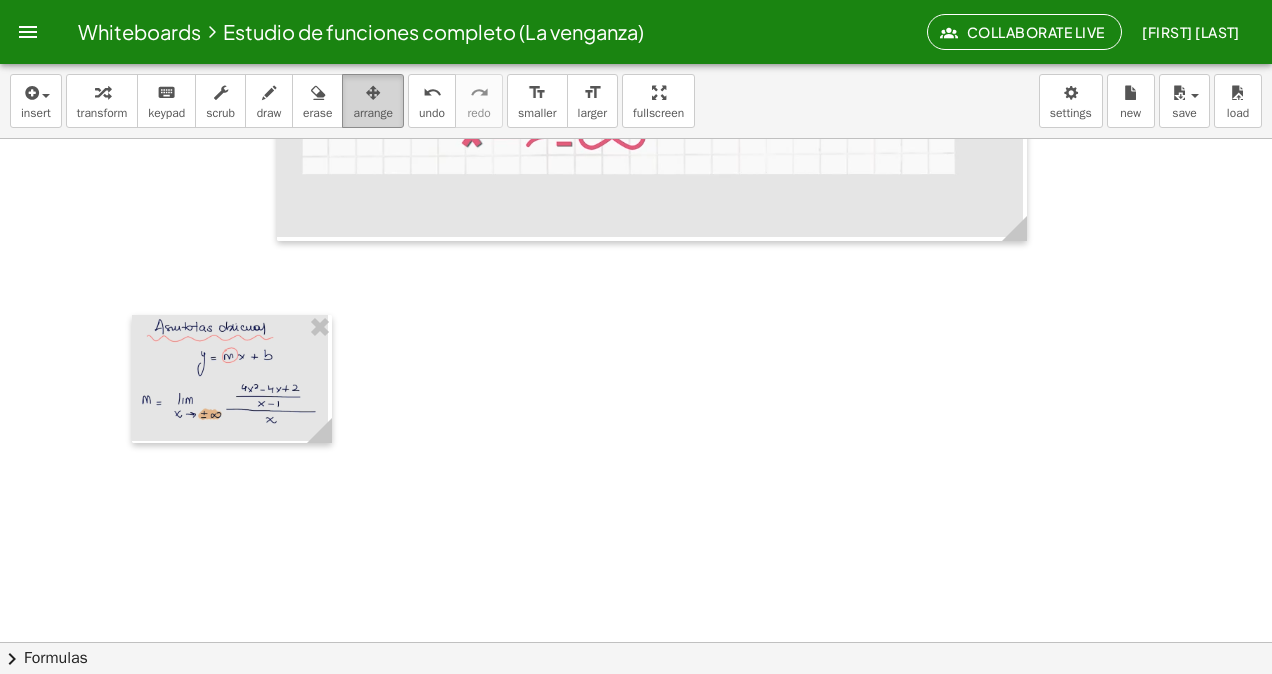 click on "arrange" at bounding box center (373, 113) 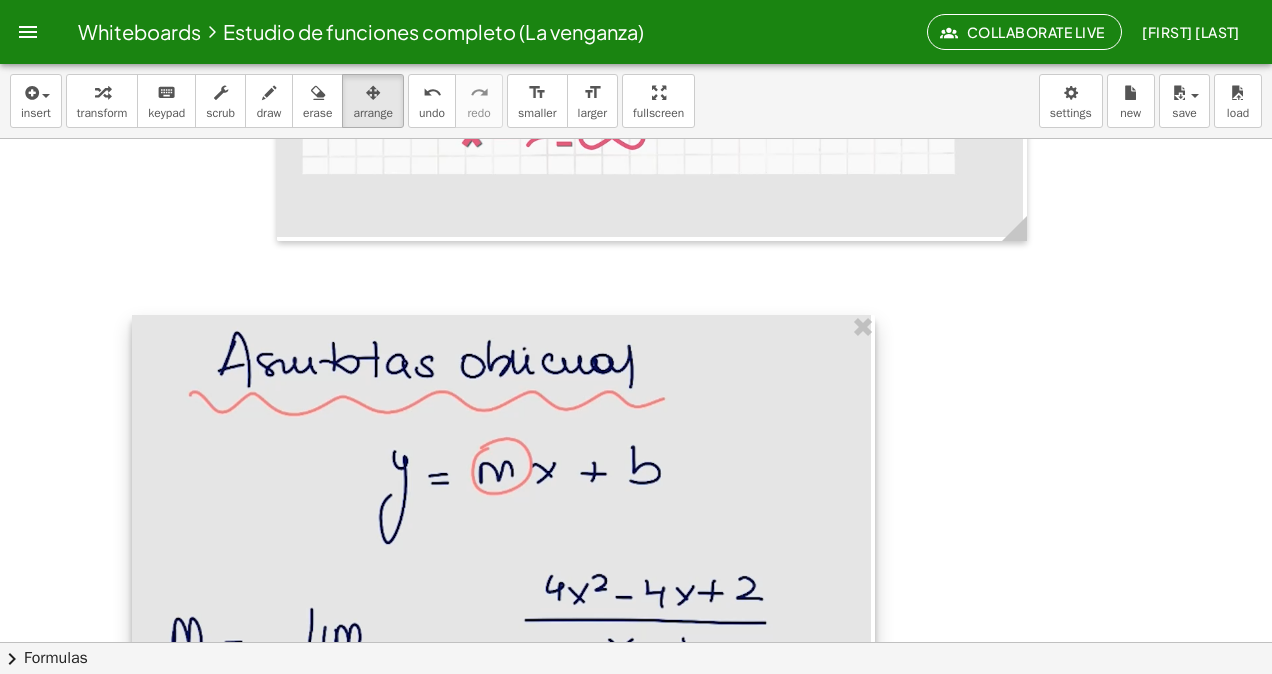 drag, startPoint x: 327, startPoint y: 431, endPoint x: 887, endPoint y: 517, distance: 566.56506 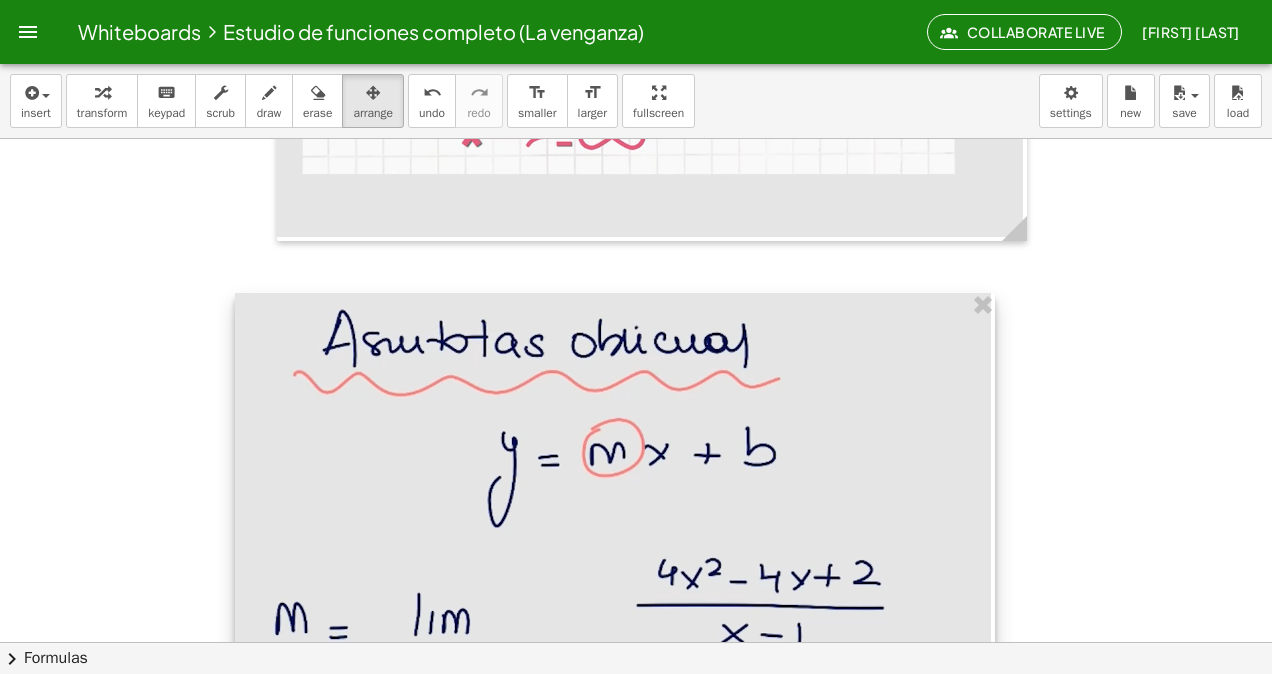drag, startPoint x: 731, startPoint y: 518, endPoint x: 838, endPoint y: 484, distance: 112.27199 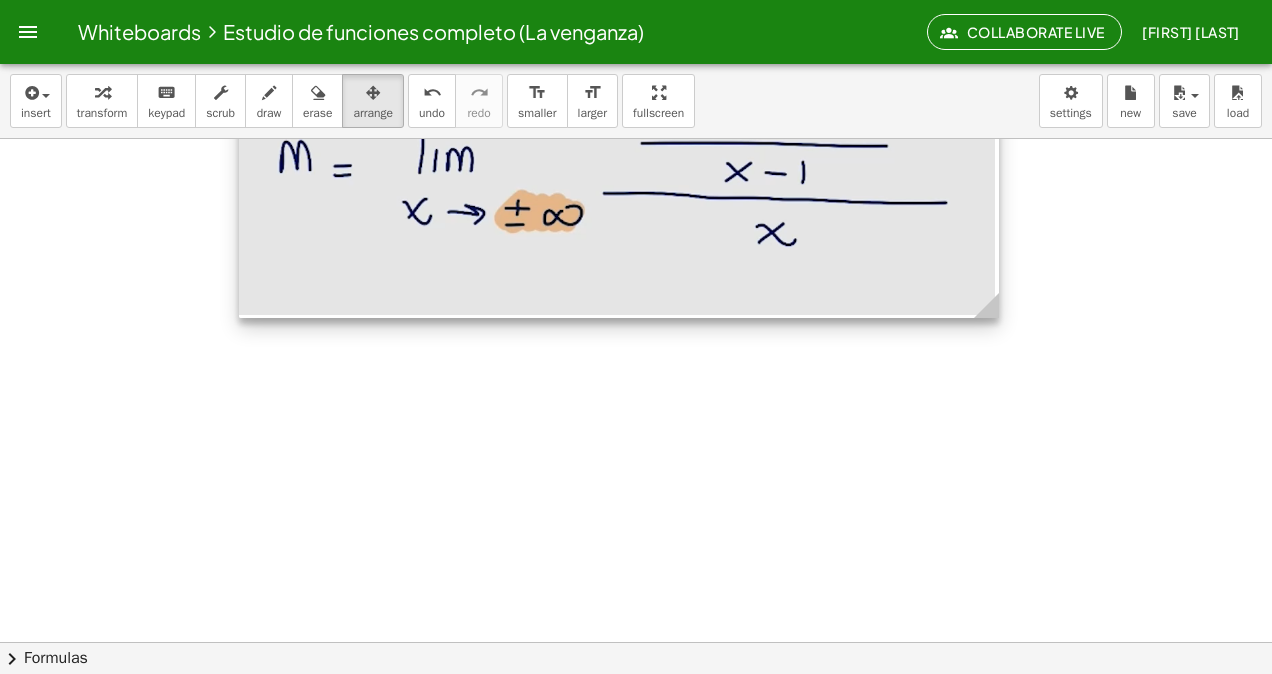 scroll, scrollTop: 14001, scrollLeft: 0, axis: vertical 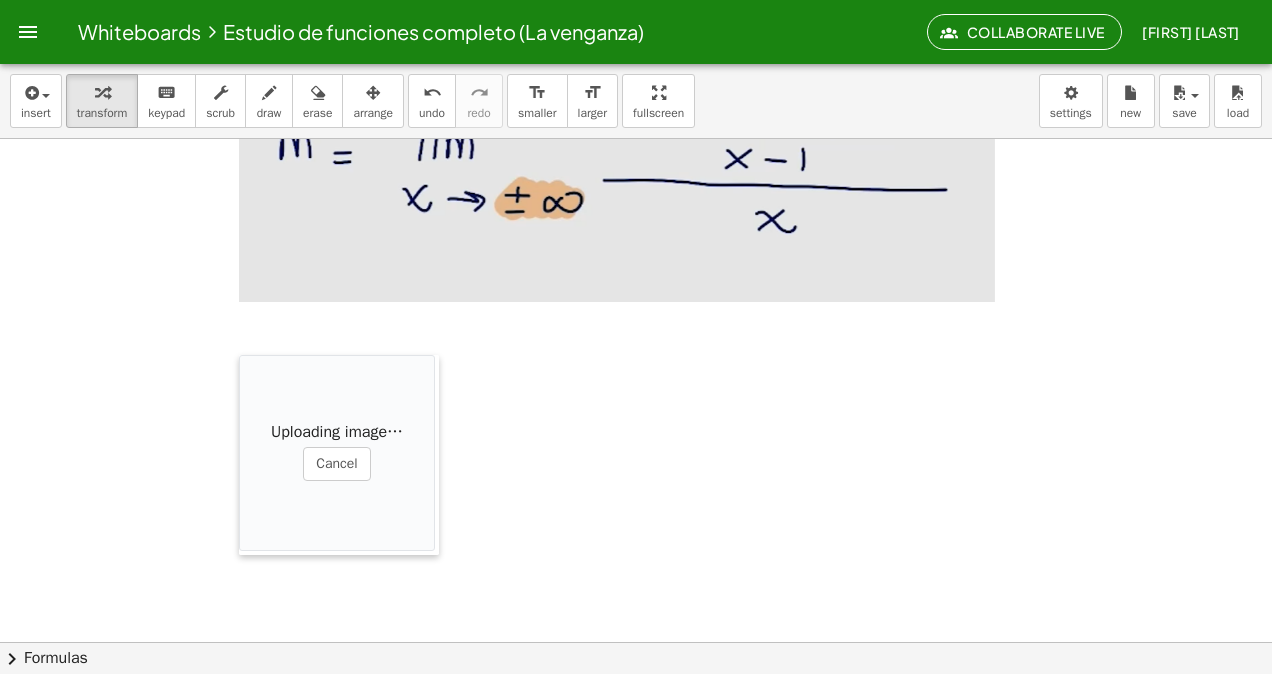 drag, startPoint x: 780, startPoint y: 513, endPoint x: 218, endPoint y: 388, distance: 575.73346 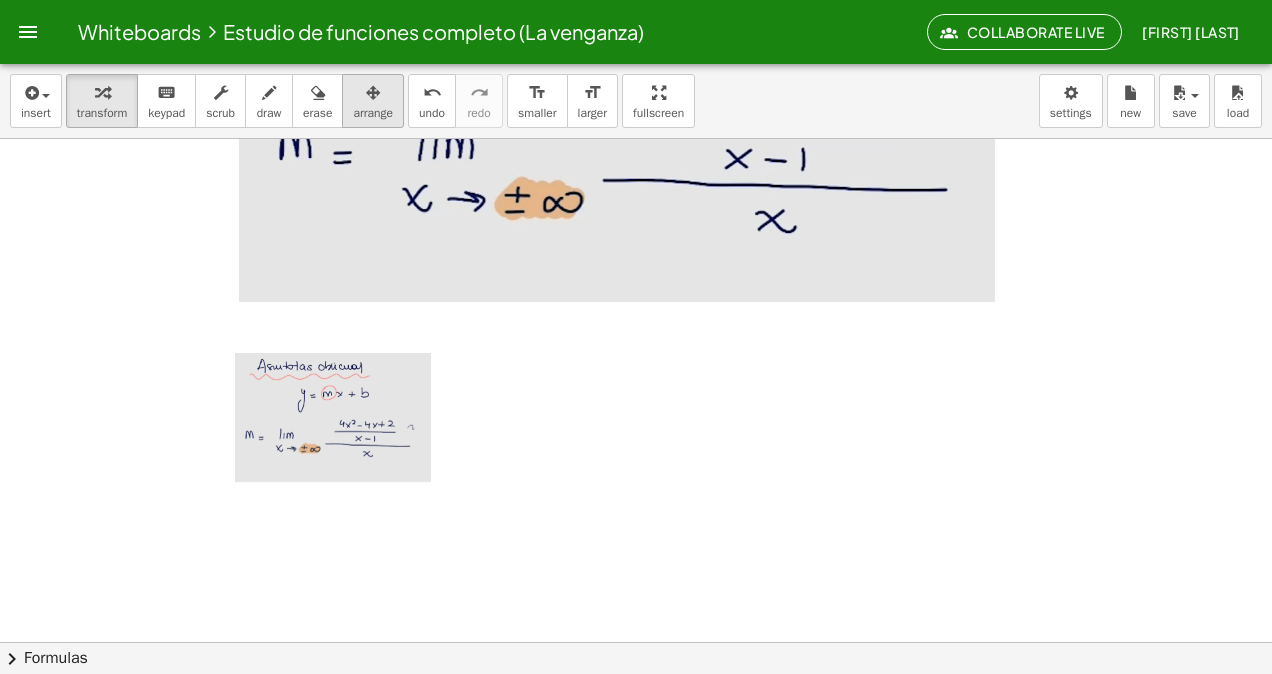 drag, startPoint x: 358, startPoint y: 100, endPoint x: 358, endPoint y: 126, distance: 26 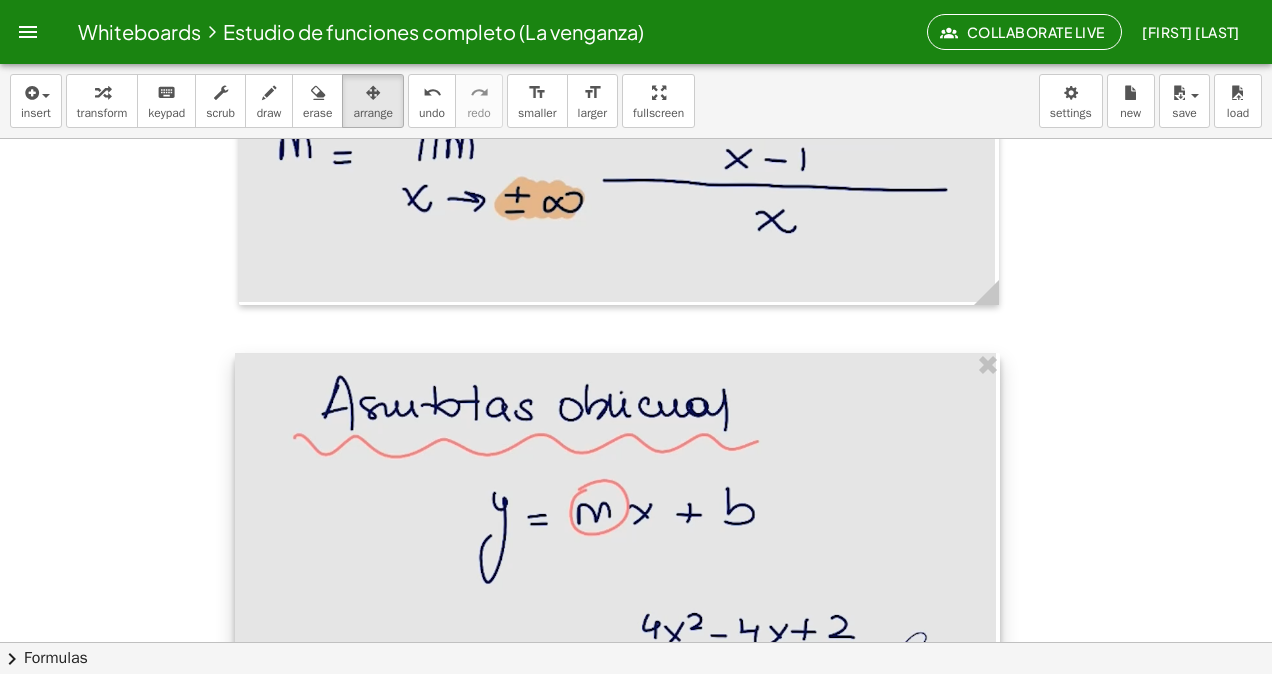 drag, startPoint x: 425, startPoint y: 486, endPoint x: 990, endPoint y: 516, distance: 565.7959 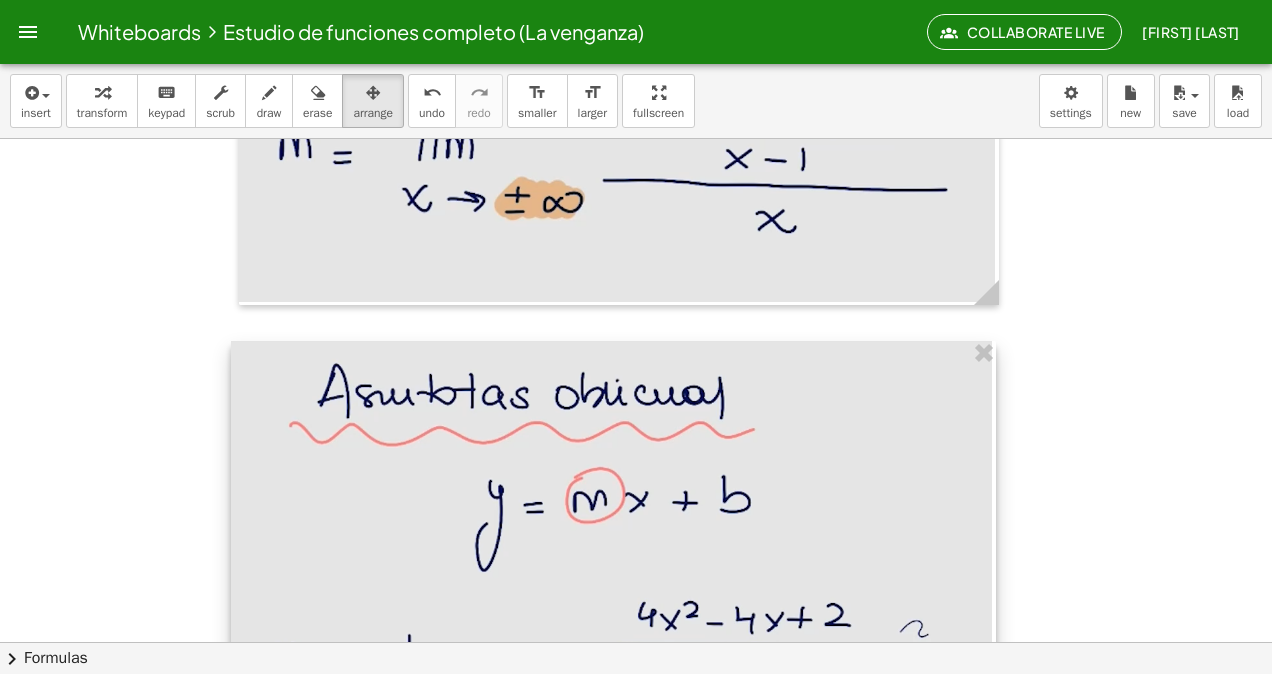 drag, startPoint x: 891, startPoint y: 536, endPoint x: 887, endPoint y: 524, distance: 12.649111 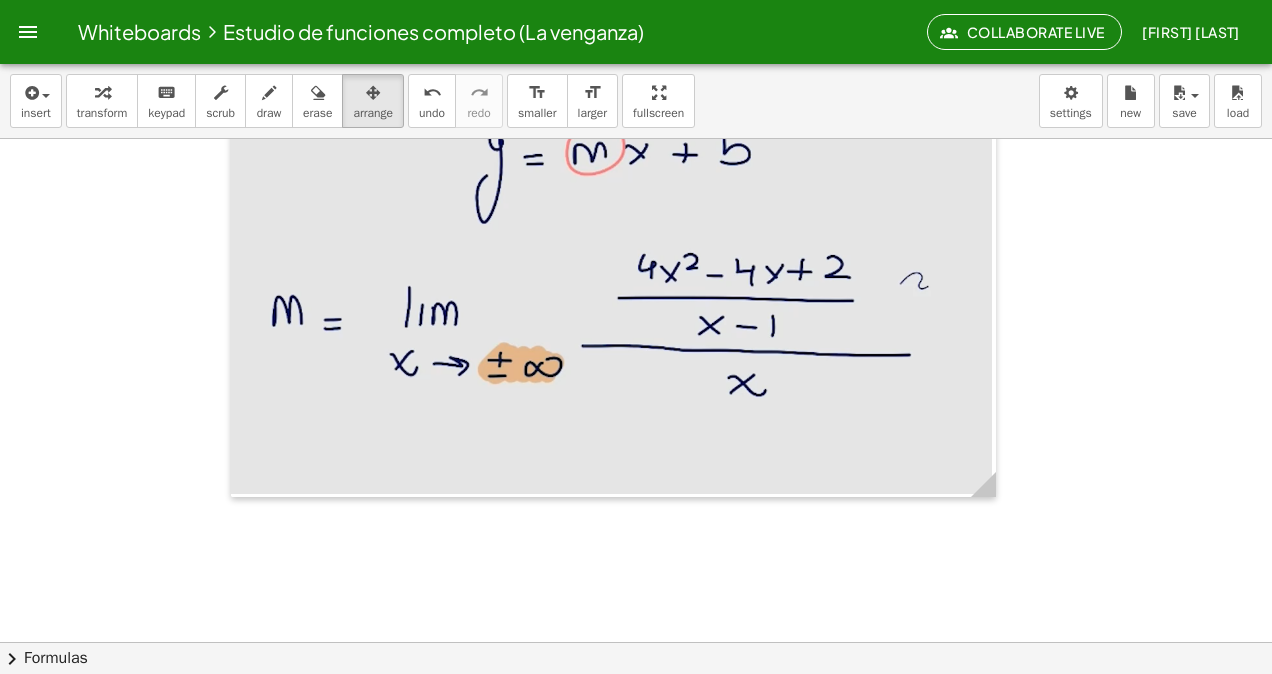 scroll, scrollTop: 14520, scrollLeft: 0, axis: vertical 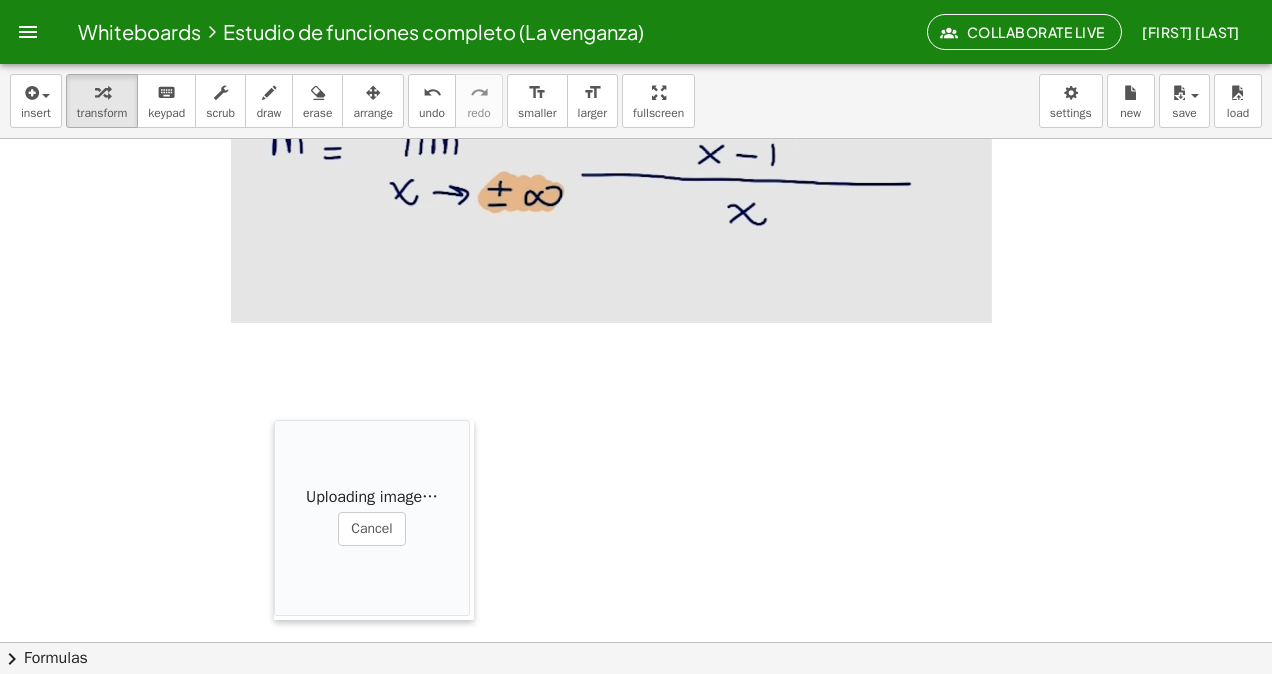 drag, startPoint x: 826, startPoint y: 466, endPoint x: 266, endPoint y: 434, distance: 560.9135 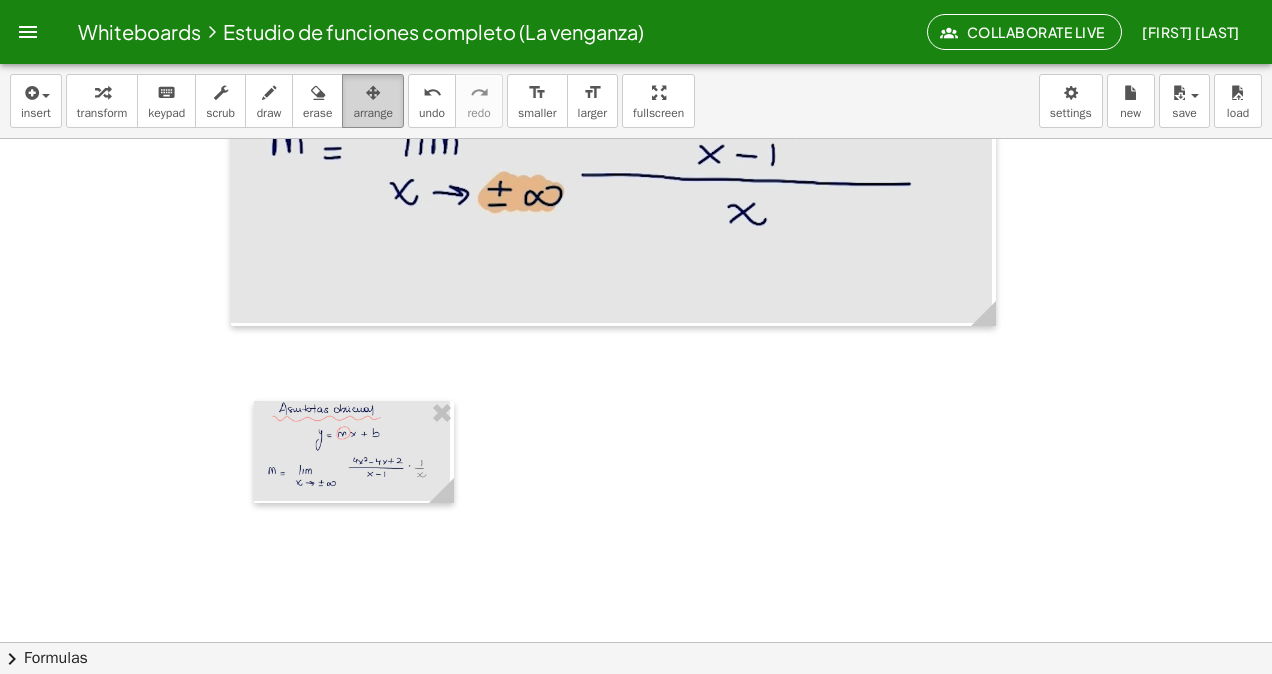 click at bounding box center (373, 93) 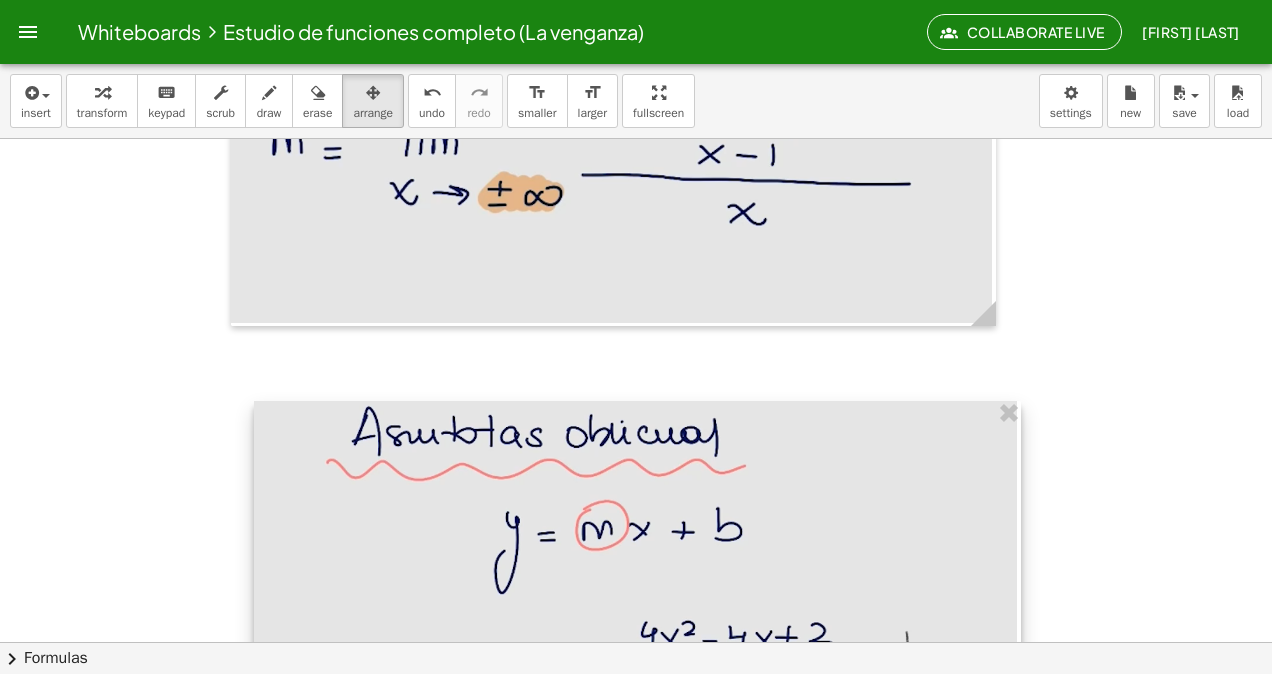 drag, startPoint x: 444, startPoint y: 489, endPoint x: 1020, endPoint y: 558, distance: 580.1181 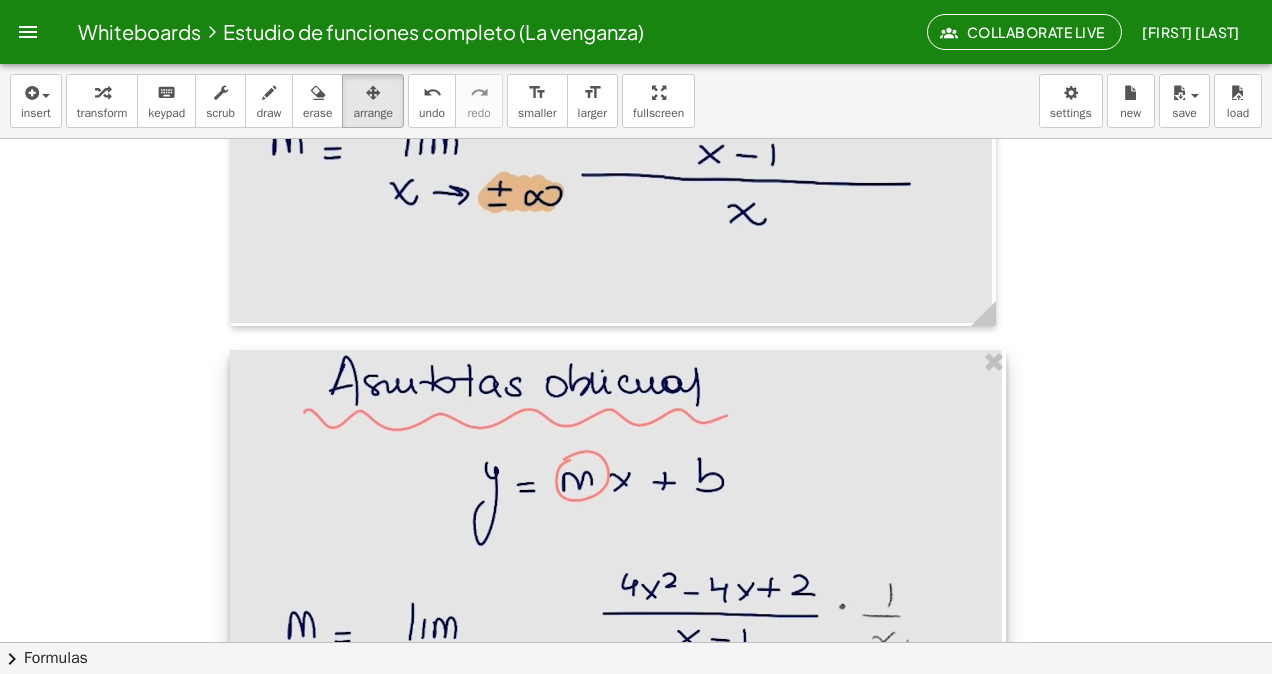 drag, startPoint x: 946, startPoint y: 557, endPoint x: 936, endPoint y: 518, distance: 40.261642 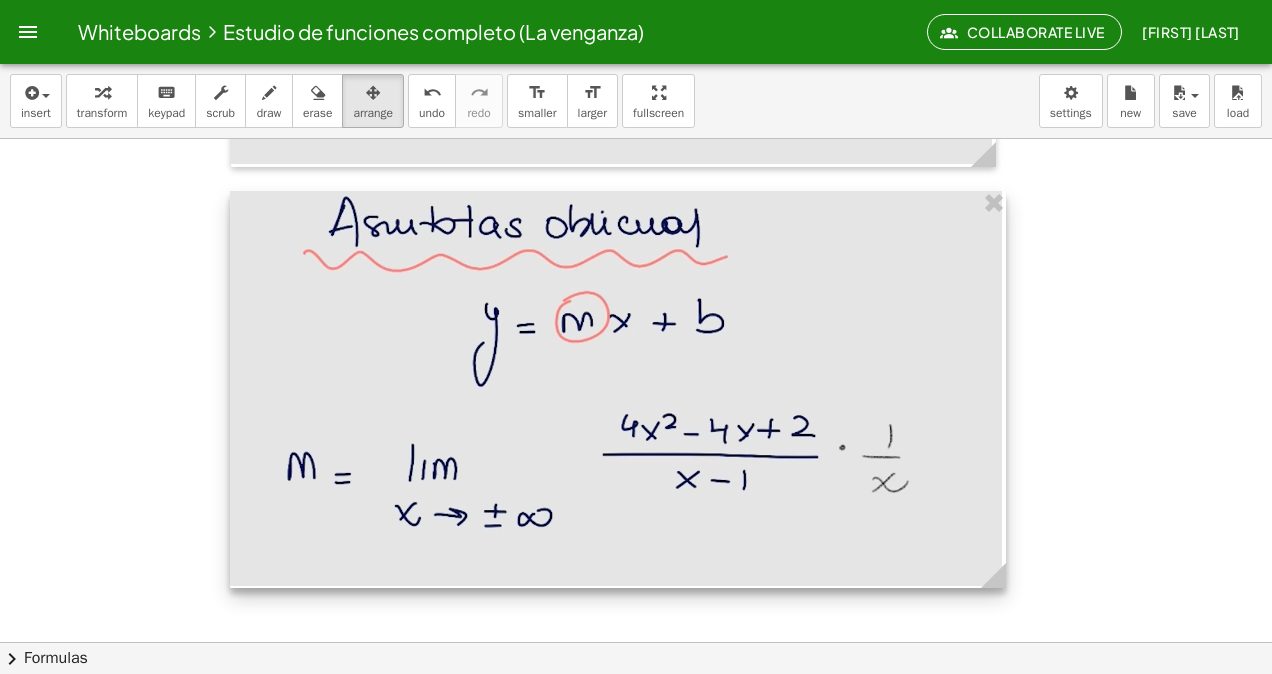 scroll, scrollTop: 14979, scrollLeft: 0, axis: vertical 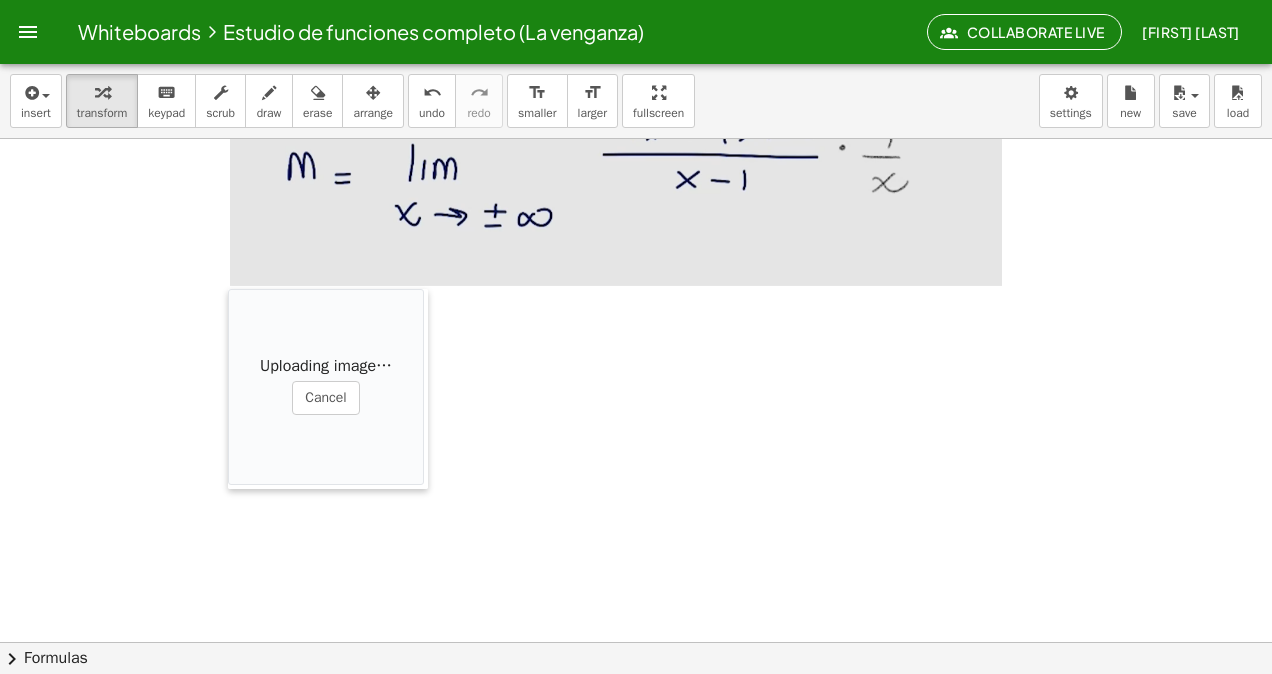 drag, startPoint x: 818, startPoint y: 510, endPoint x: 232, endPoint y: 294, distance: 624.54144 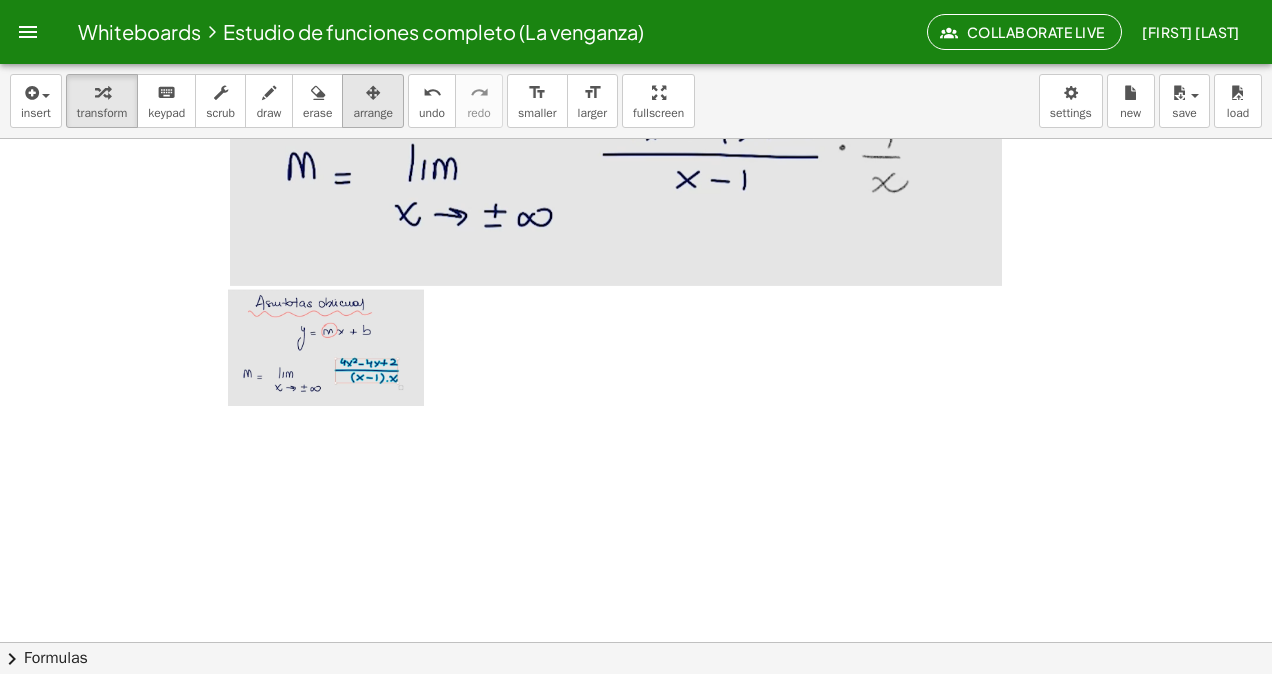 click on "arrange" at bounding box center (373, 113) 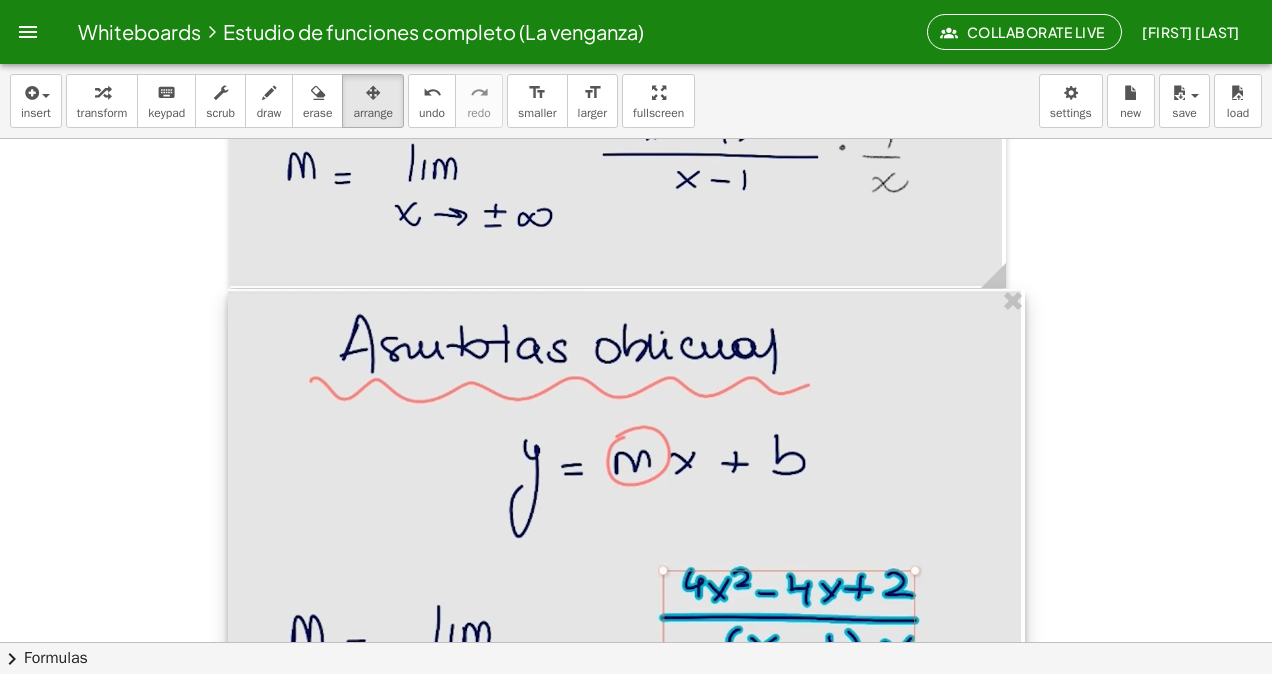 drag, startPoint x: 428, startPoint y: 391, endPoint x: 998, endPoint y: 503, distance: 580.8993 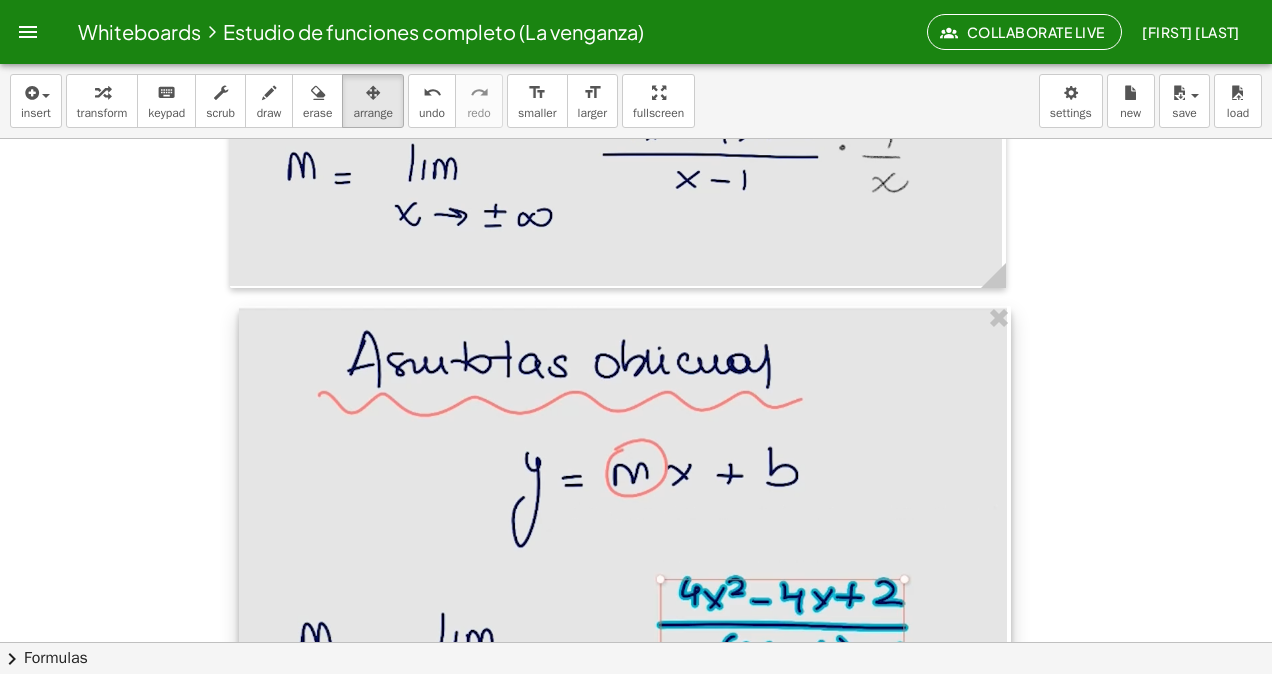 drag, startPoint x: 937, startPoint y: 503, endPoint x: 948, endPoint y: 520, distance: 20.248457 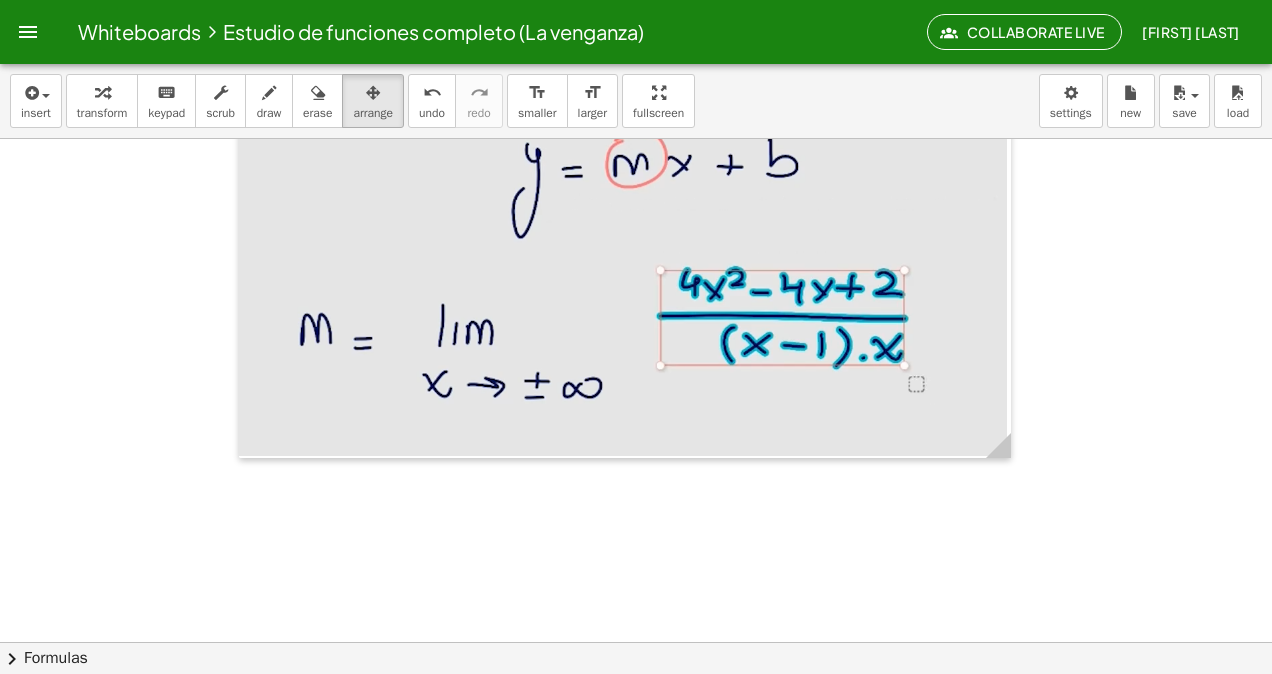 scroll, scrollTop: 15520, scrollLeft: 0, axis: vertical 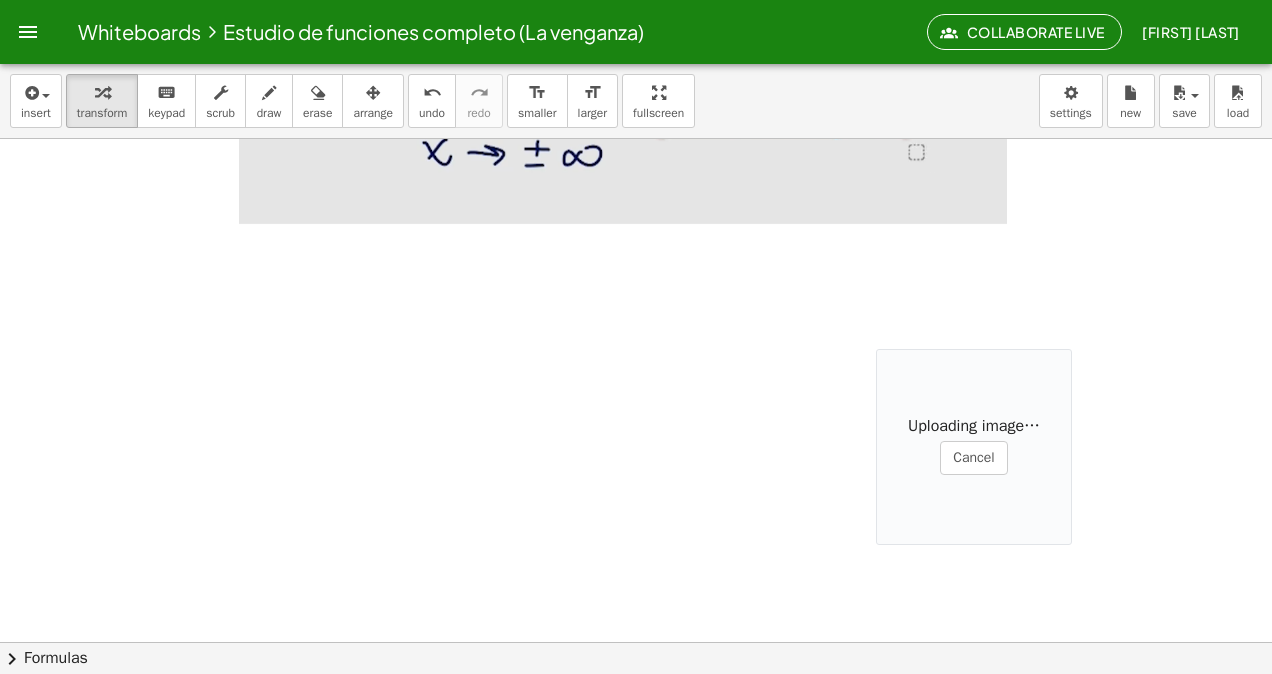 drag, startPoint x: 866, startPoint y: 377, endPoint x: 882, endPoint y: 374, distance: 16.27882 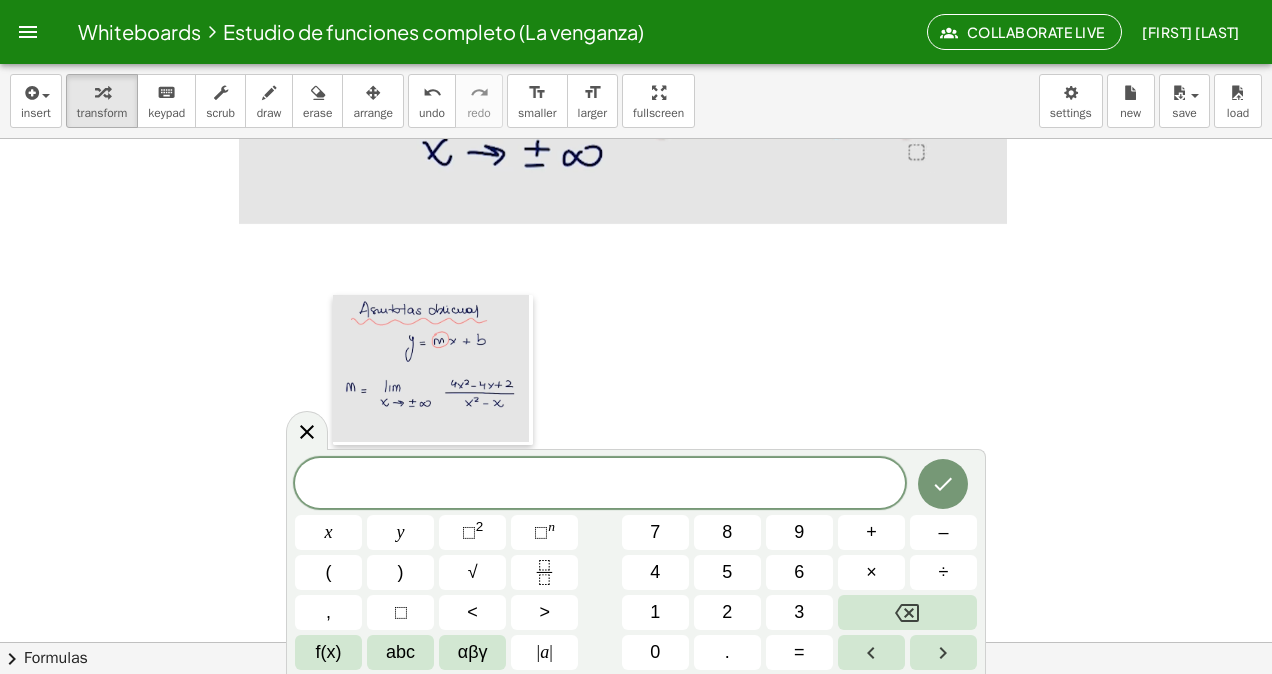 drag, startPoint x: 887, startPoint y: 374, endPoint x: 258, endPoint y: 276, distance: 636.58856 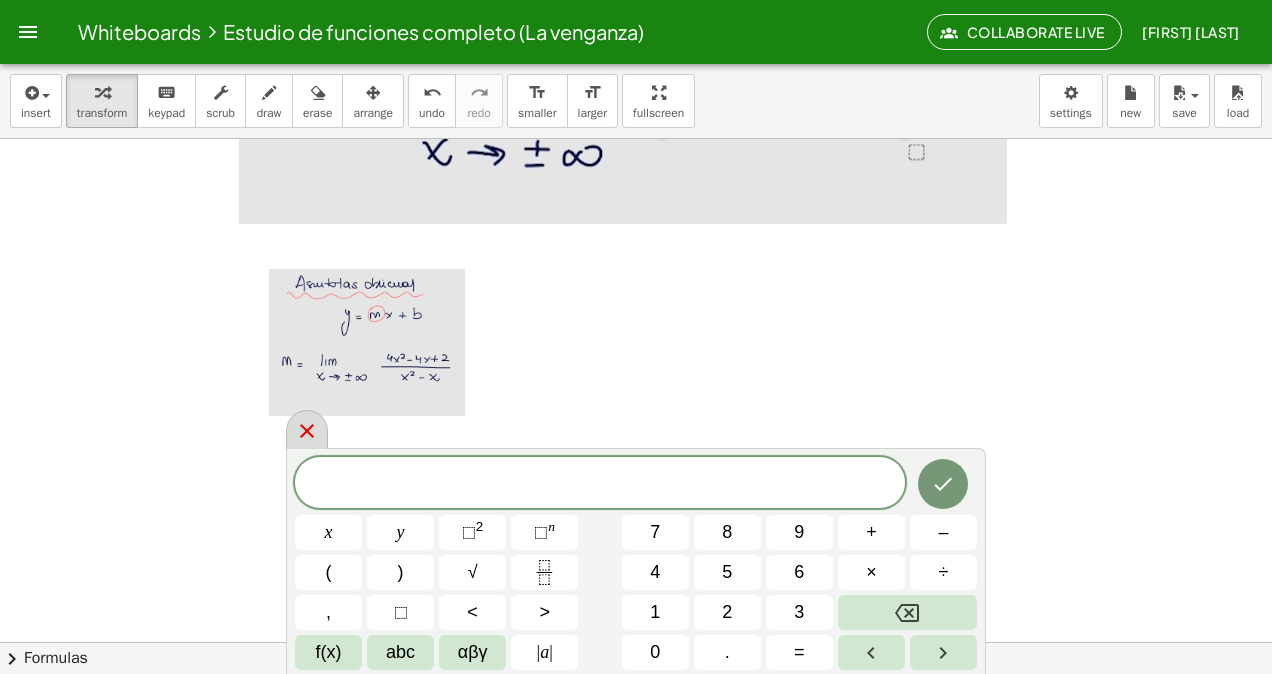 click at bounding box center [307, 429] 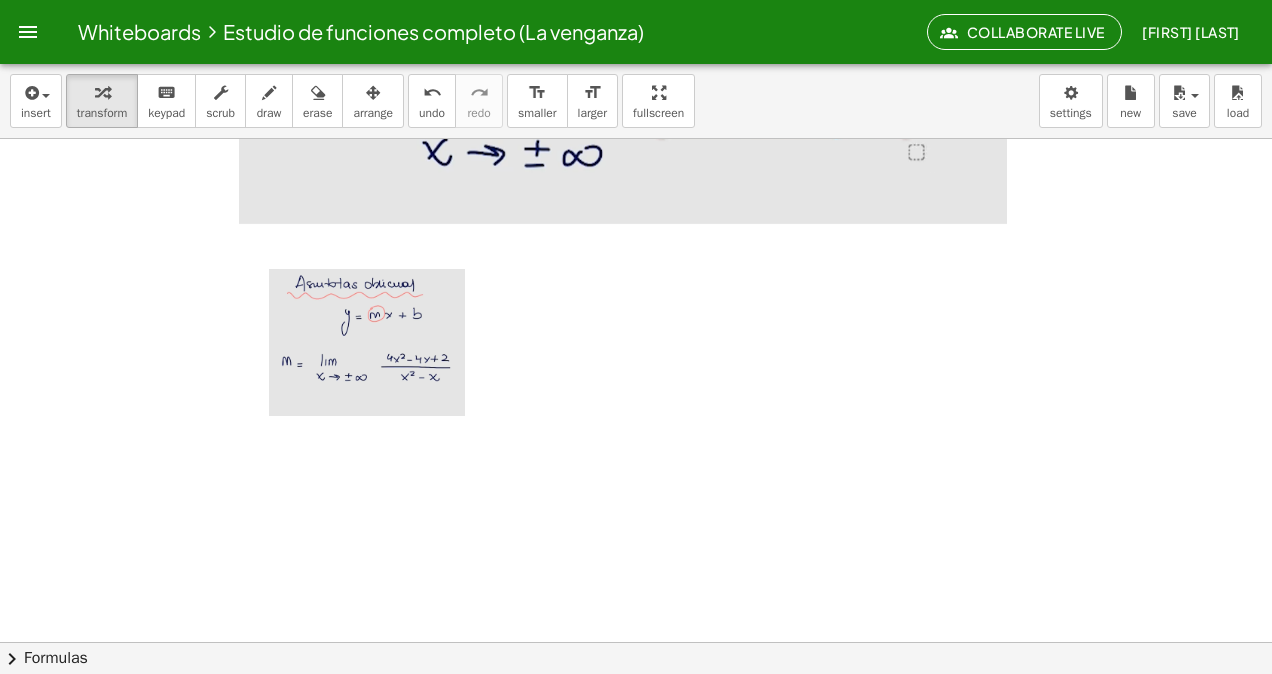 drag, startPoint x: 304, startPoint y: 349, endPoint x: 277, endPoint y: 310, distance: 47.434166 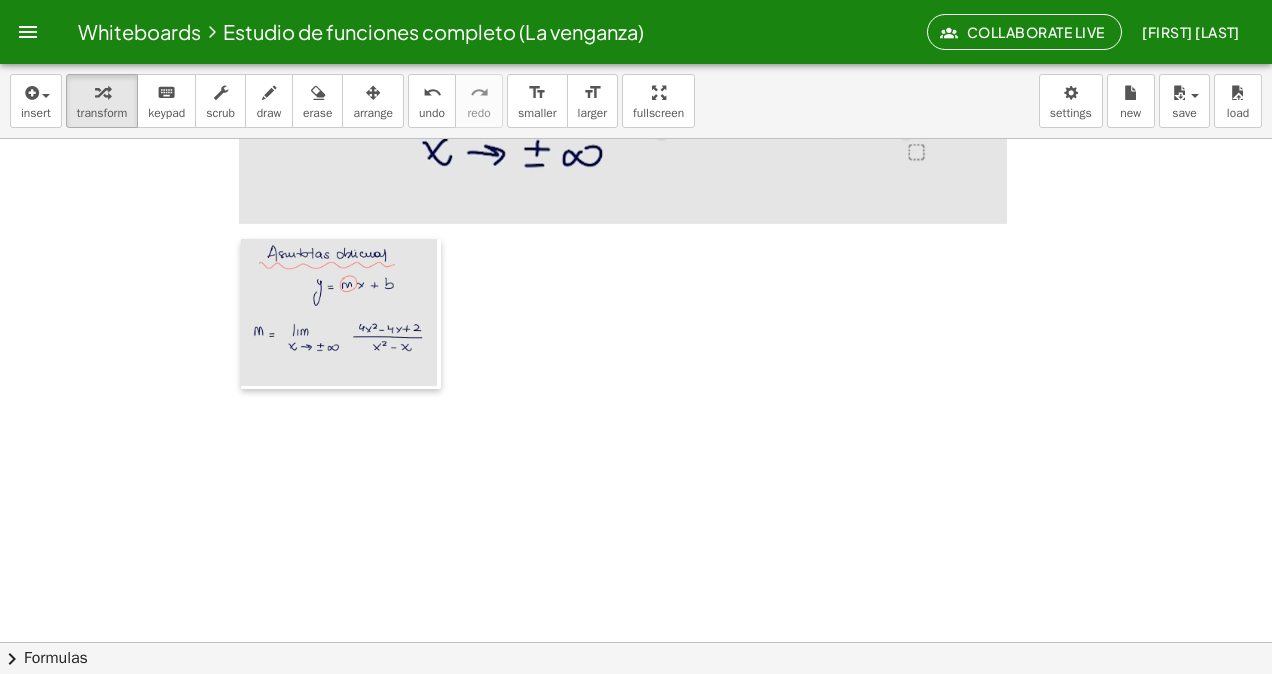 drag, startPoint x: 276, startPoint y: 295, endPoint x: 244, endPoint y: 257, distance: 49.67897 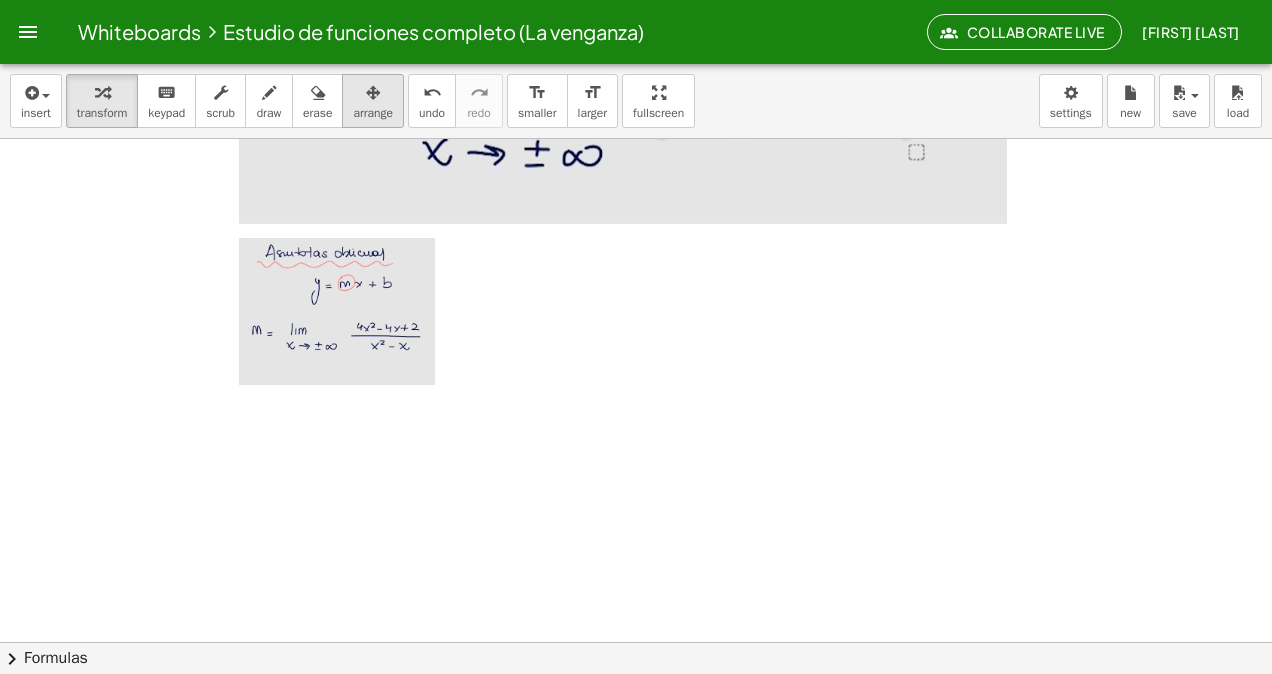 click on "arrange" at bounding box center (373, 113) 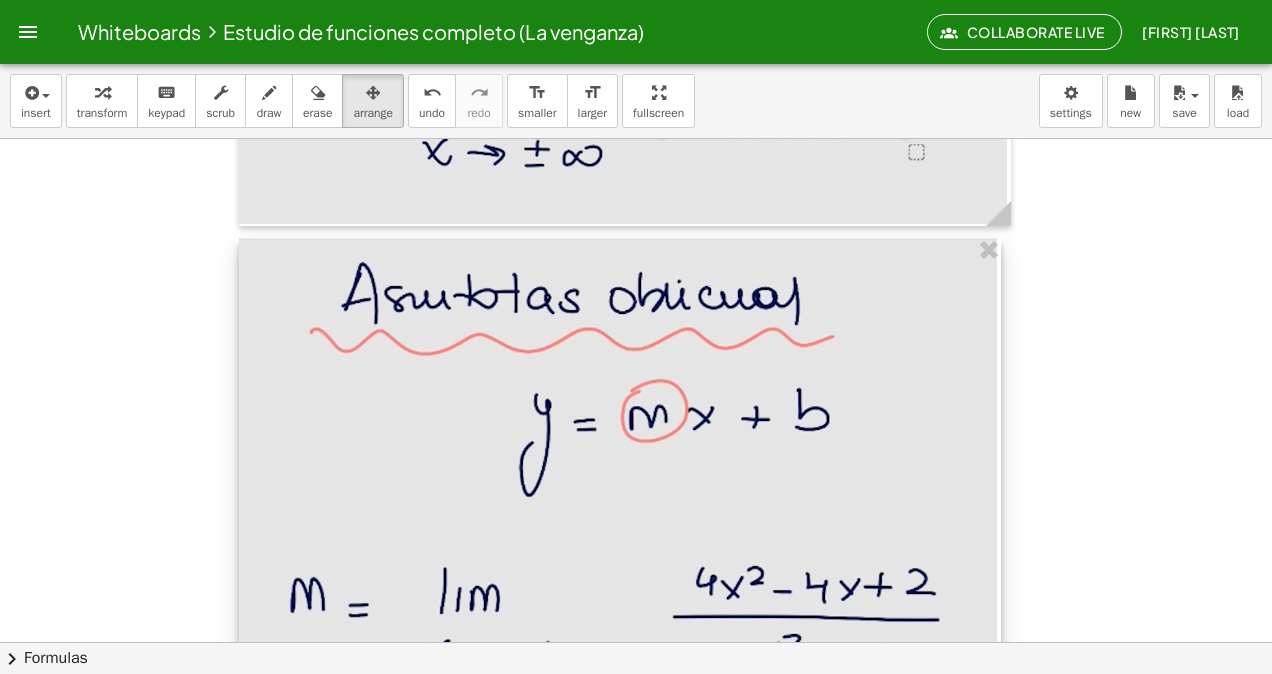drag, startPoint x: 420, startPoint y: 378, endPoint x: 984, endPoint y: 472, distance: 571.77966 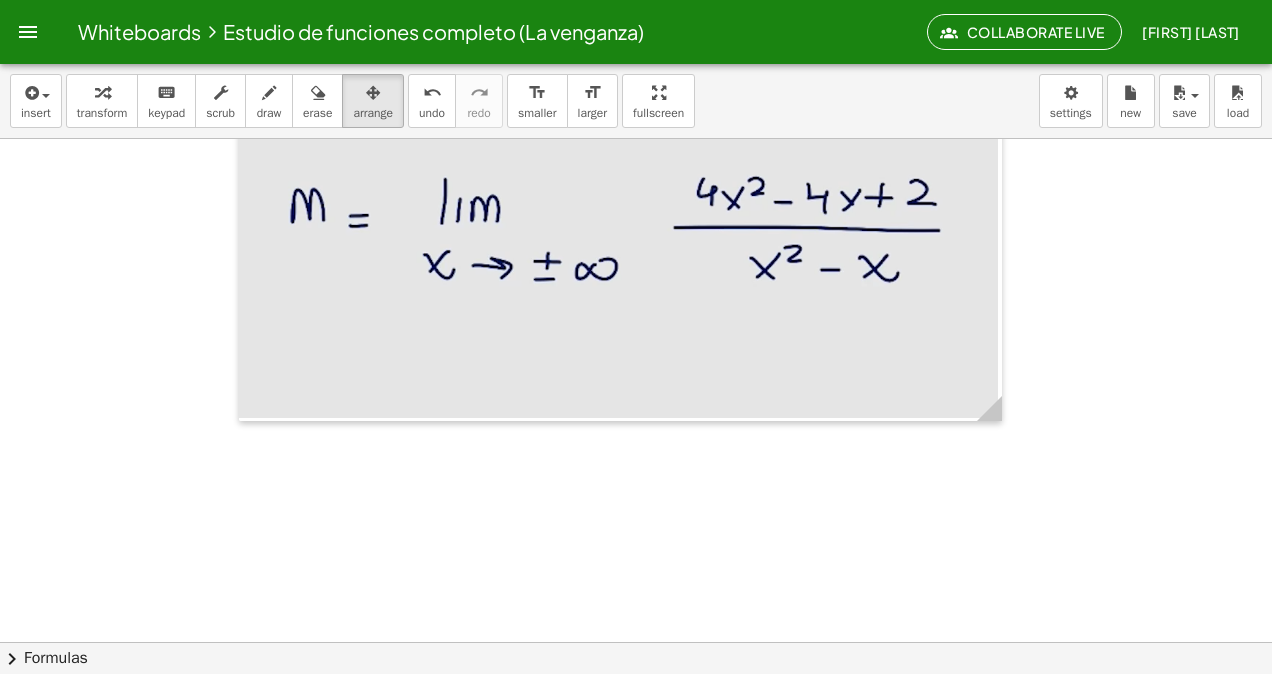 scroll, scrollTop: 16128, scrollLeft: 0, axis: vertical 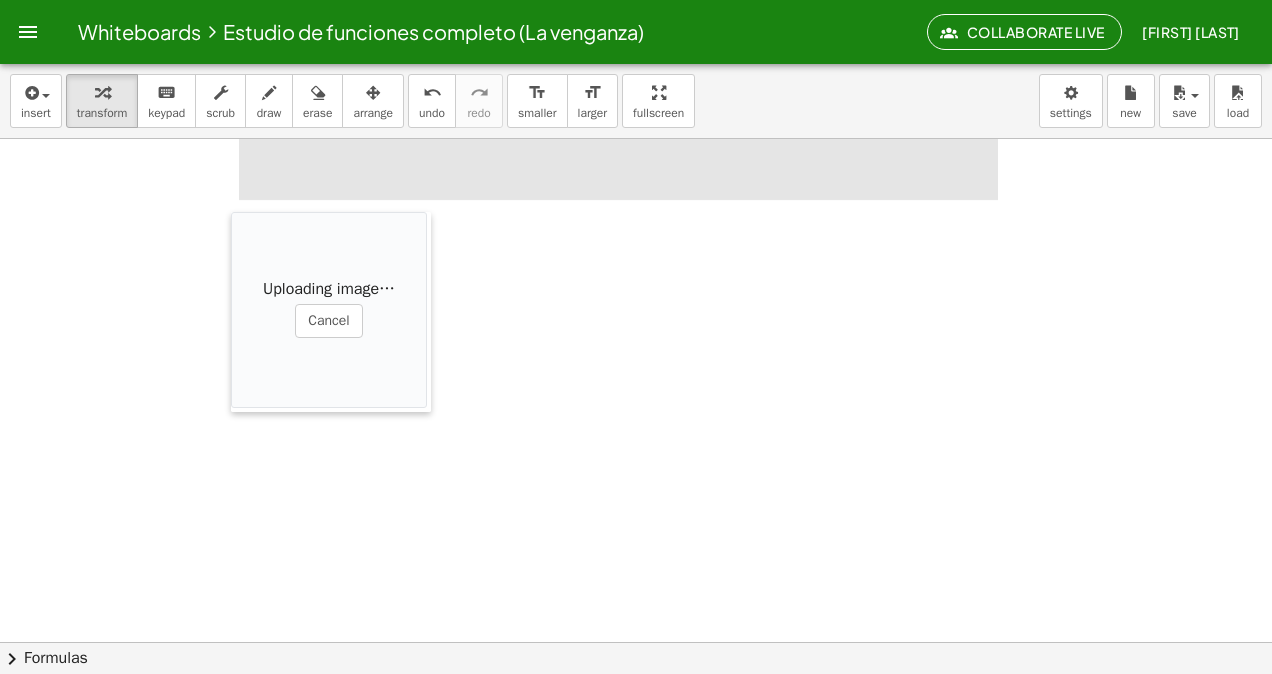 drag, startPoint x: 806, startPoint y: 401, endPoint x: 338, endPoint y: 134, distance: 538.807 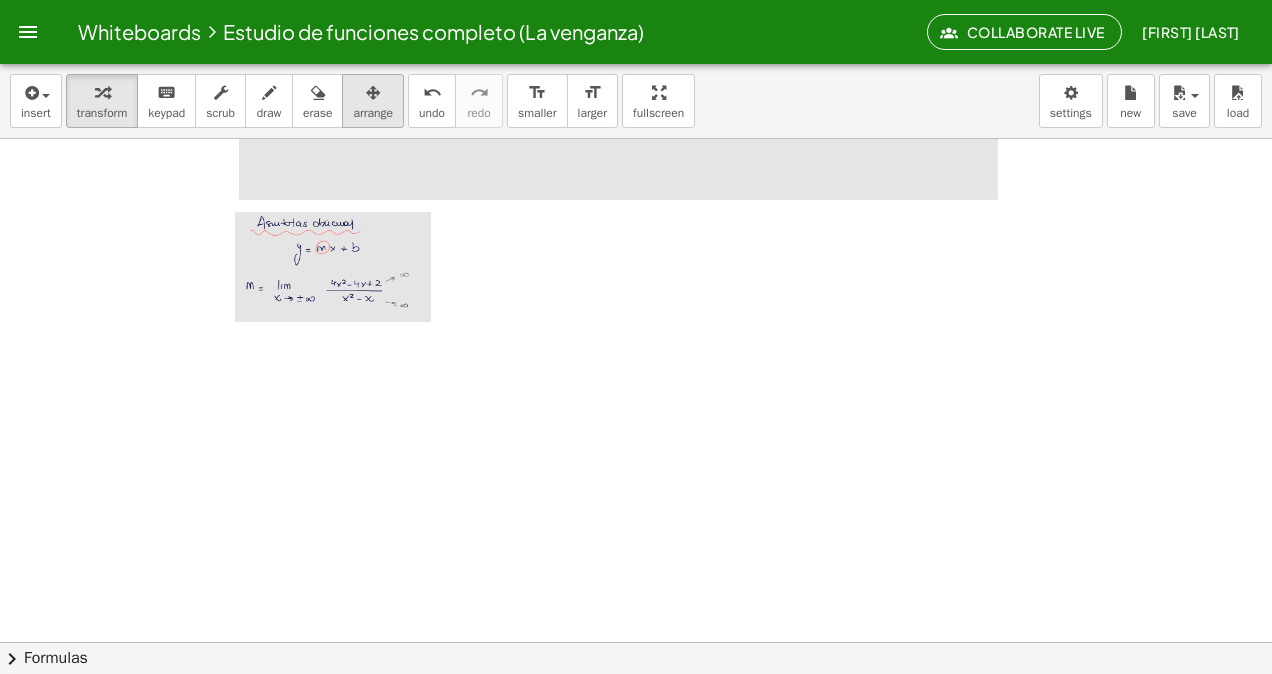 click on "arrange" at bounding box center [373, 113] 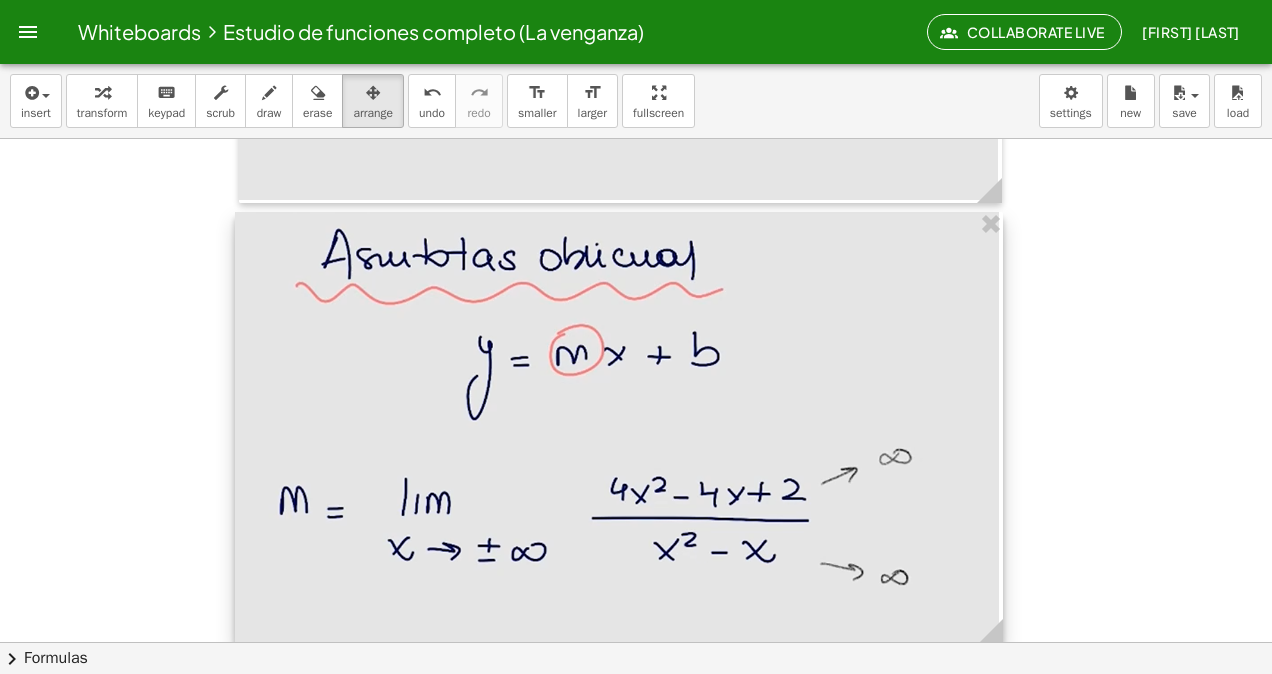 drag, startPoint x: 426, startPoint y: 316, endPoint x: 987, endPoint y: 390, distance: 565.8595 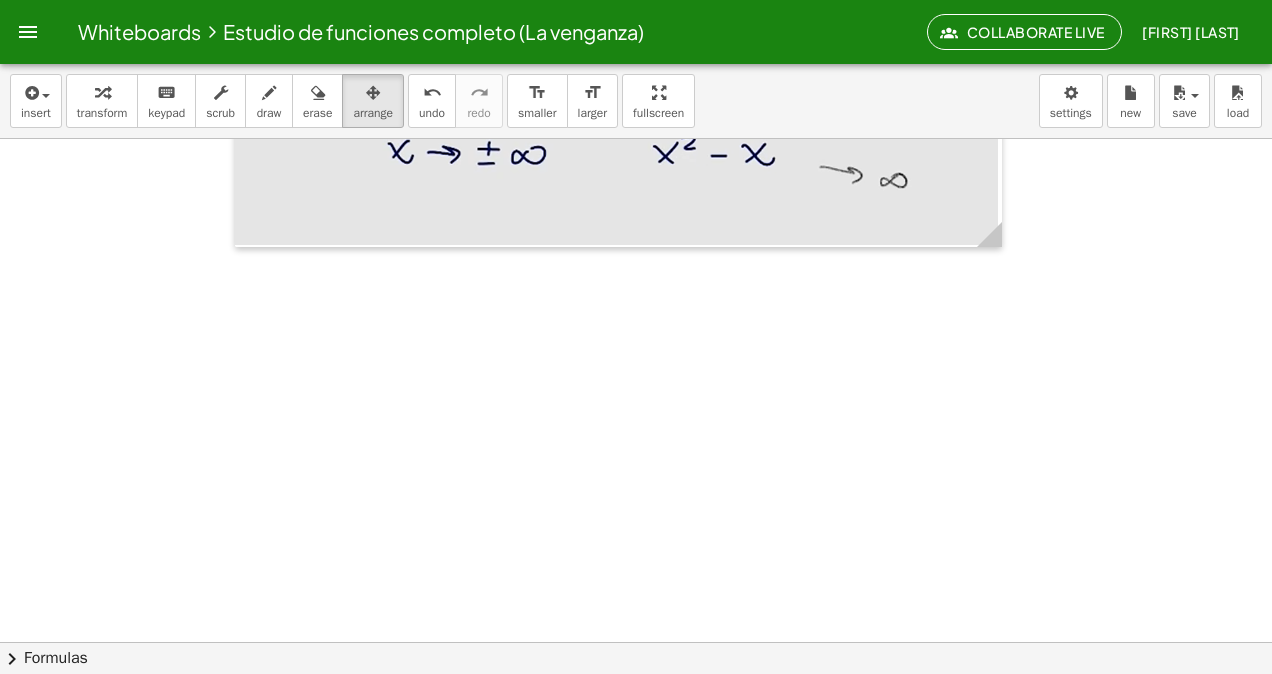 scroll, scrollTop: 16528, scrollLeft: 0, axis: vertical 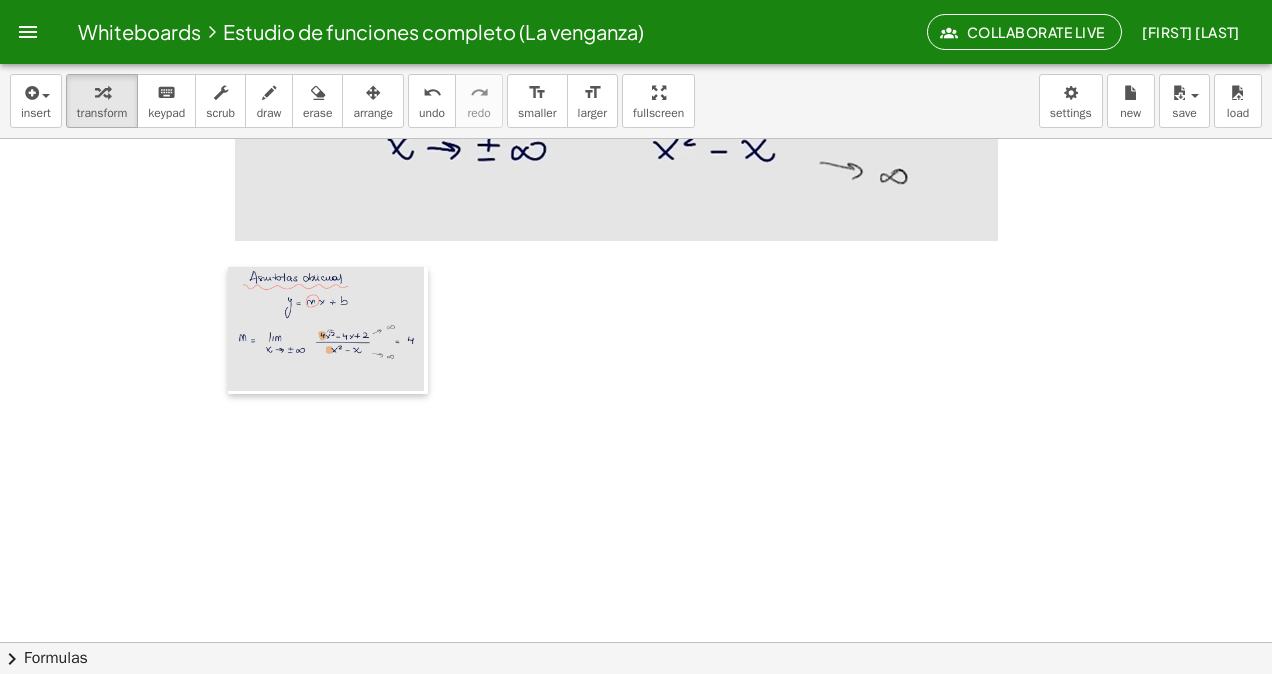 drag, startPoint x: 735, startPoint y: 388, endPoint x: 237, endPoint y: 275, distance: 510.65936 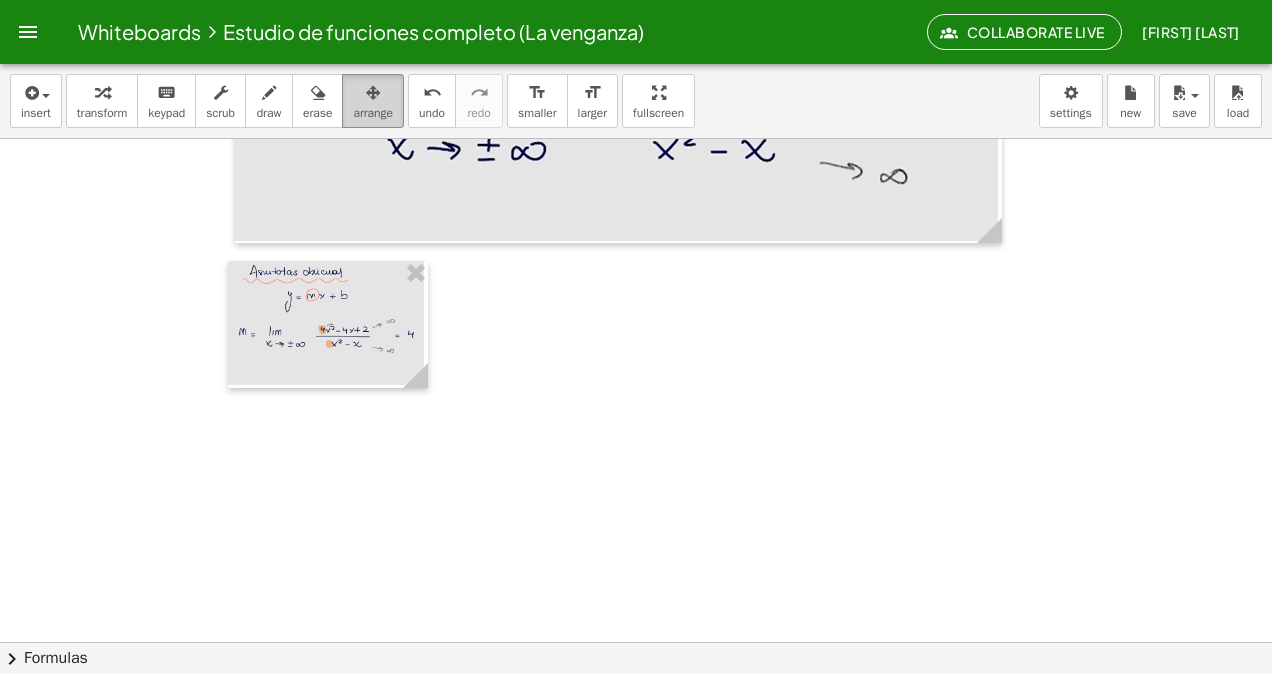 click on "arrange" at bounding box center (373, 101) 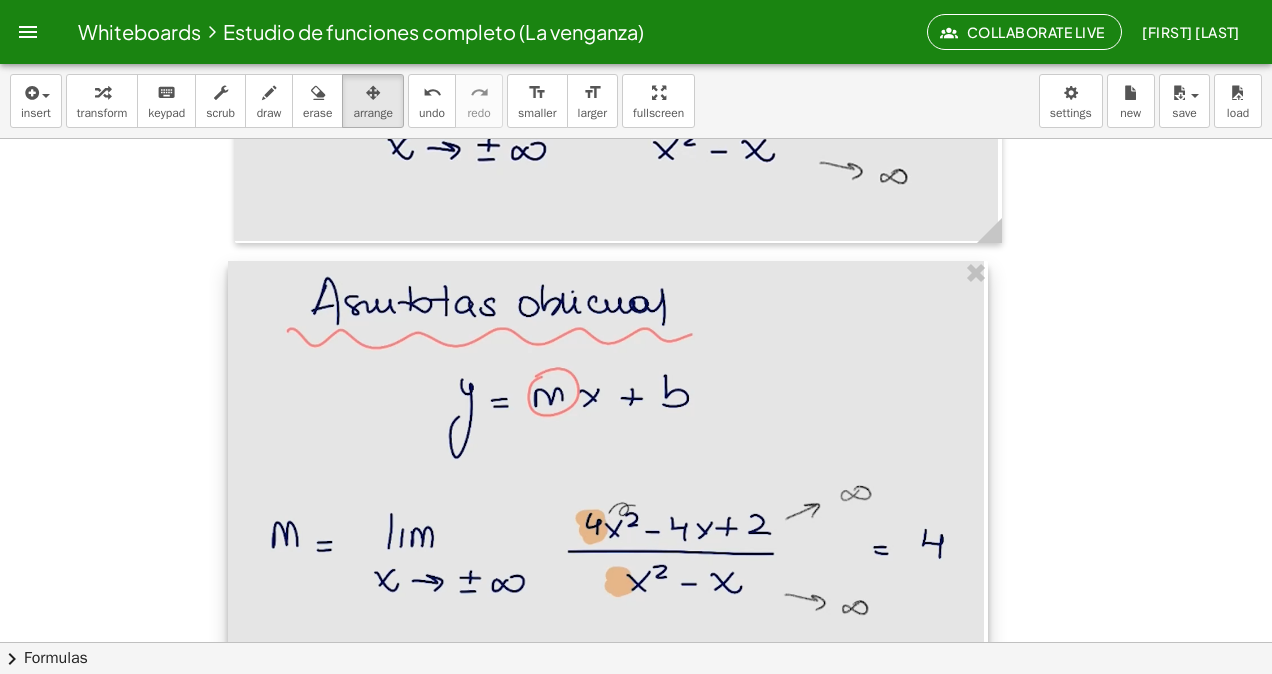 drag, startPoint x: 416, startPoint y: 384, endPoint x: 974, endPoint y: 438, distance: 560.6068 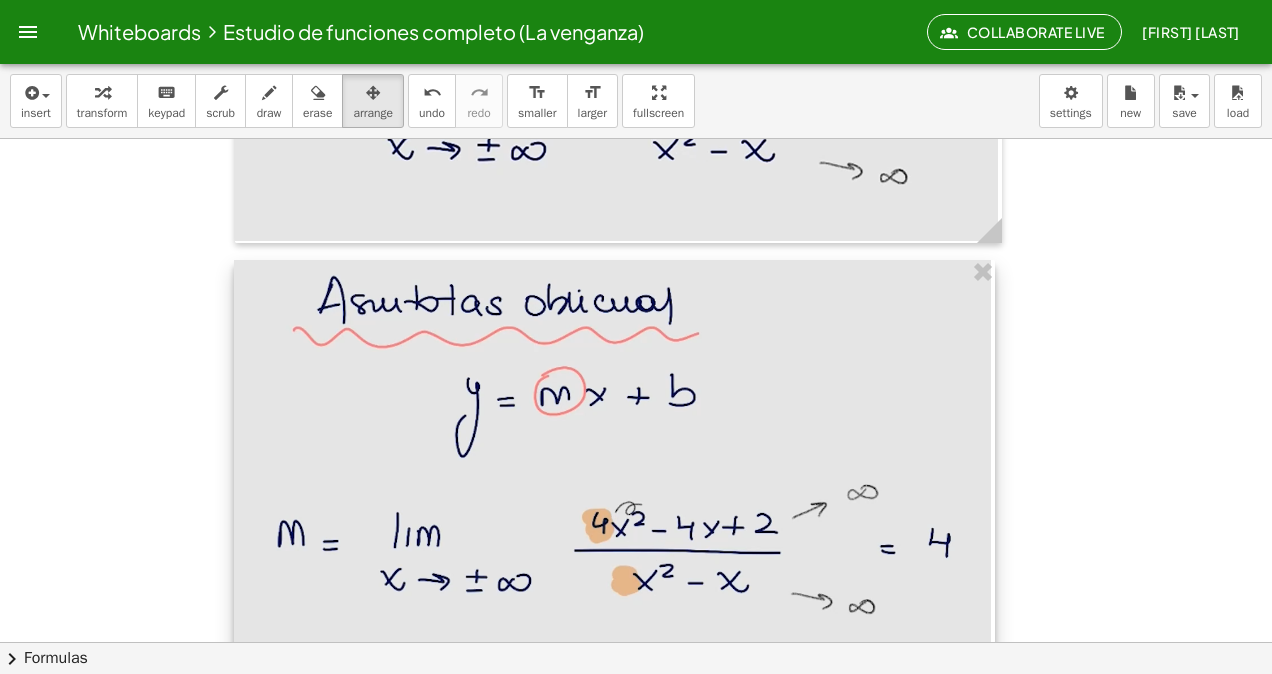 drag, startPoint x: 948, startPoint y: 416, endPoint x: 937, endPoint y: 444, distance: 30.083218 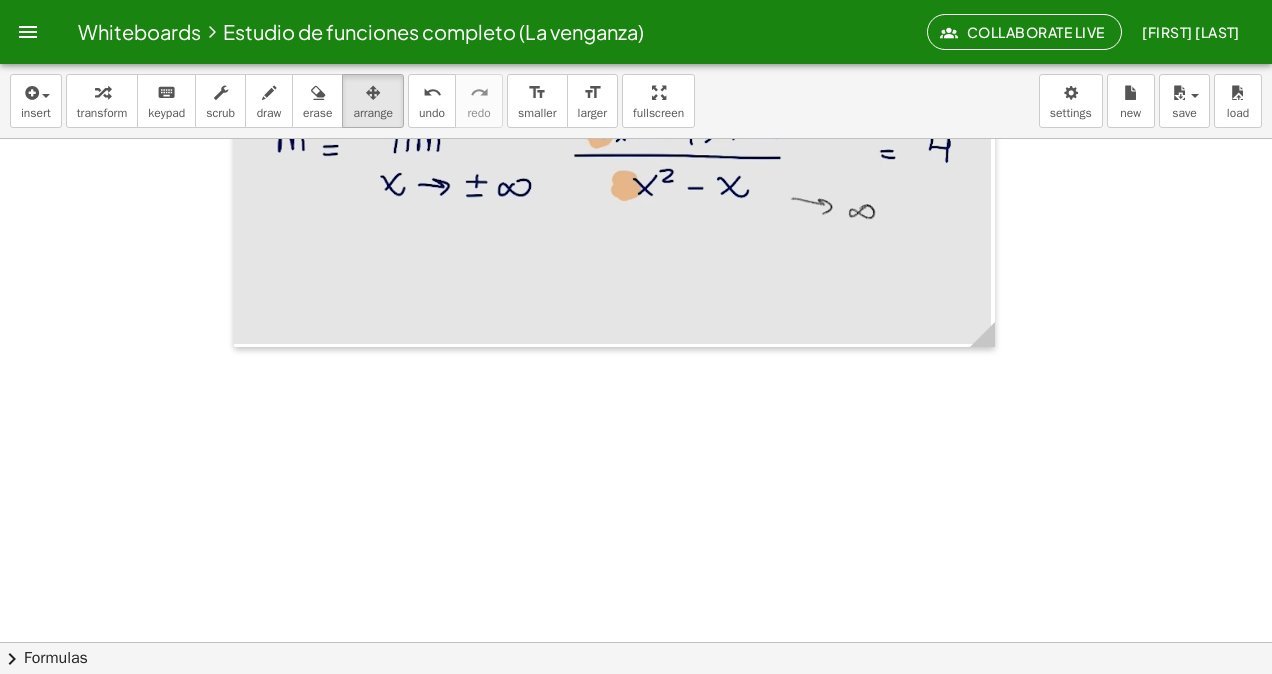 scroll, scrollTop: 16932, scrollLeft: 0, axis: vertical 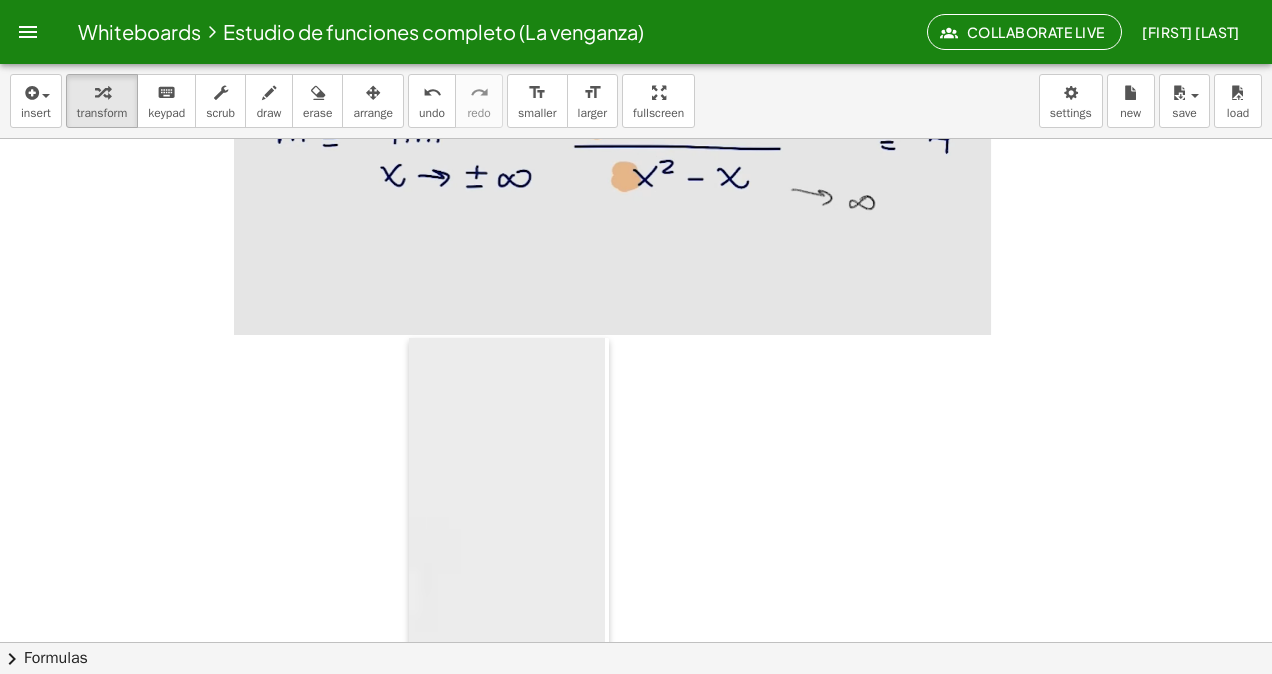 drag, startPoint x: 805, startPoint y: 529, endPoint x: 412, endPoint y: 423, distance: 407.04422 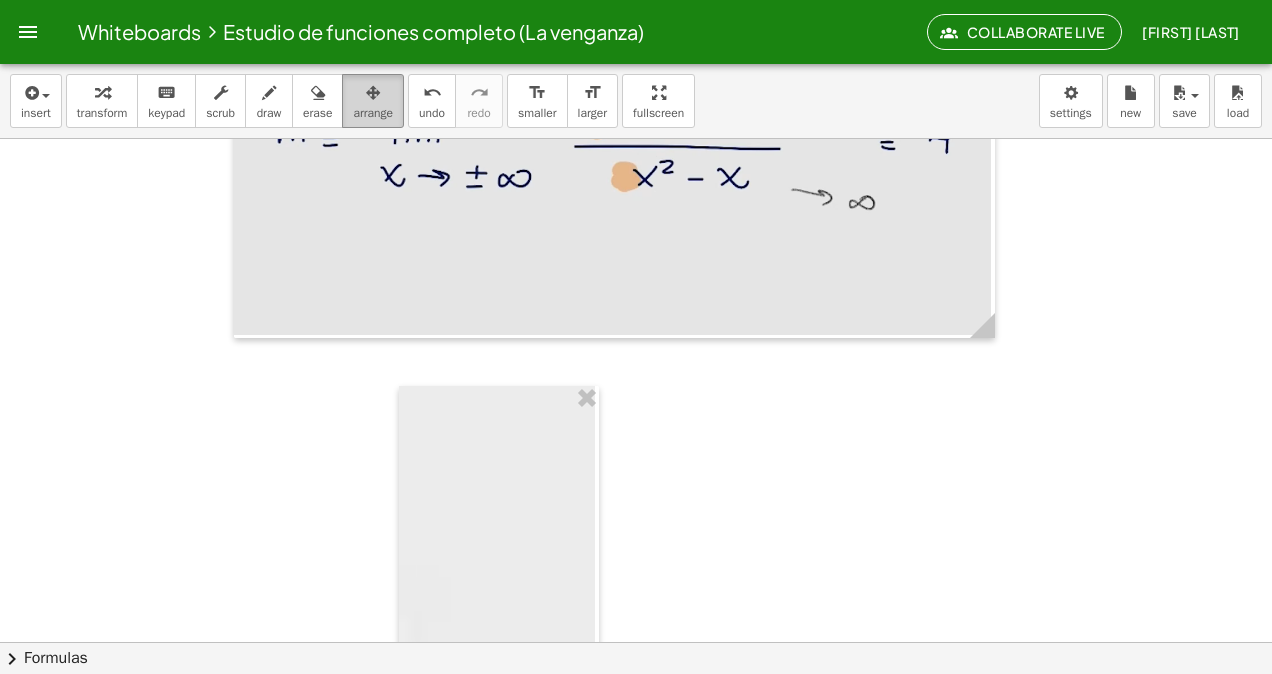 click on "arrange" at bounding box center [373, 113] 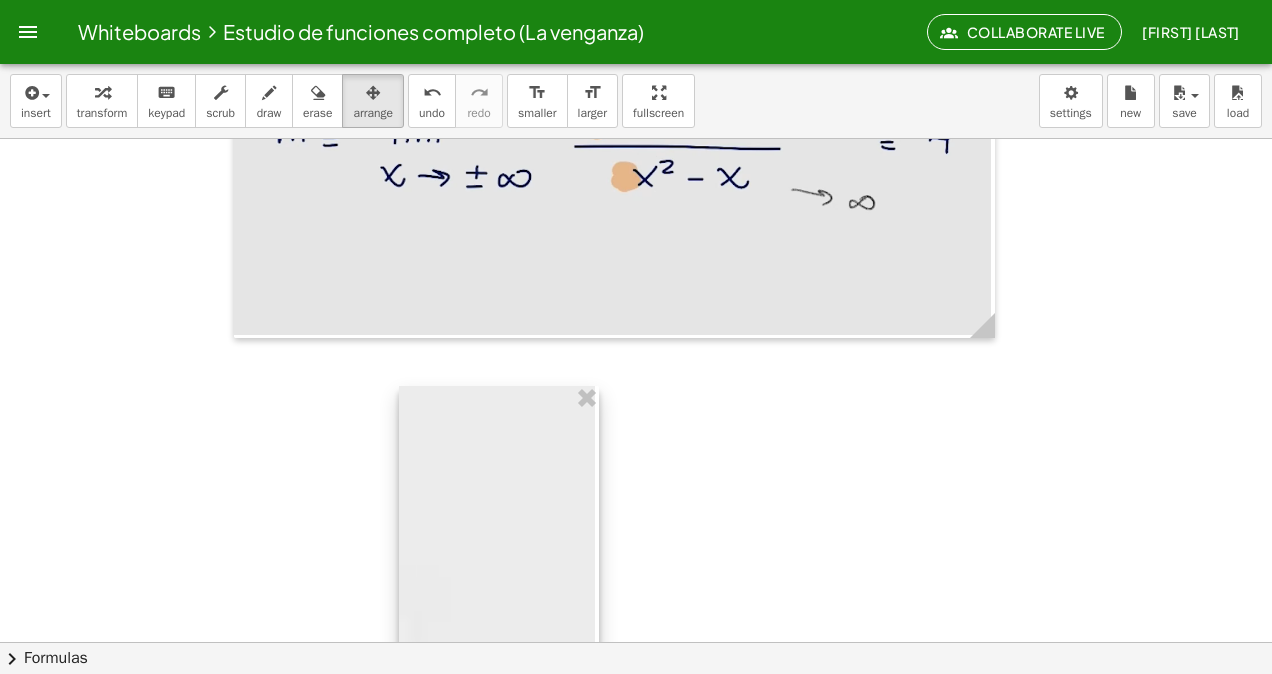 drag, startPoint x: 590, startPoint y: 401, endPoint x: 606, endPoint y: 464, distance: 65 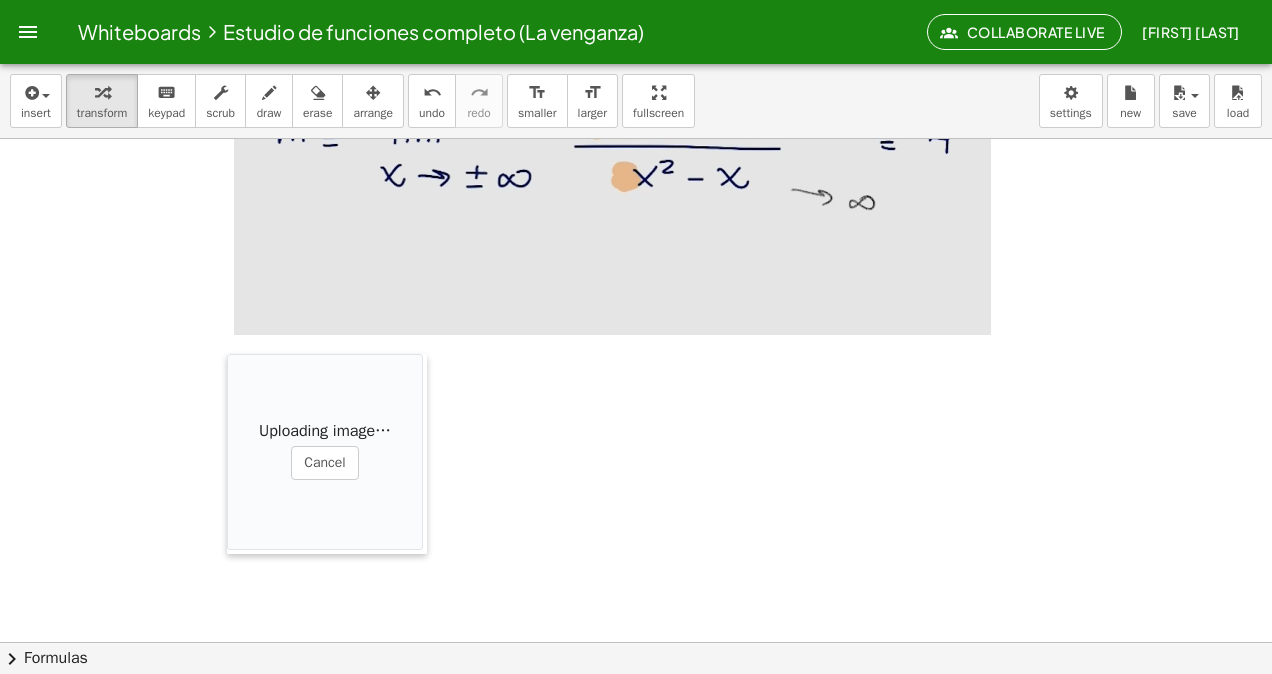 drag, startPoint x: 832, startPoint y: 535, endPoint x: 250, endPoint y: 380, distance: 602.2865 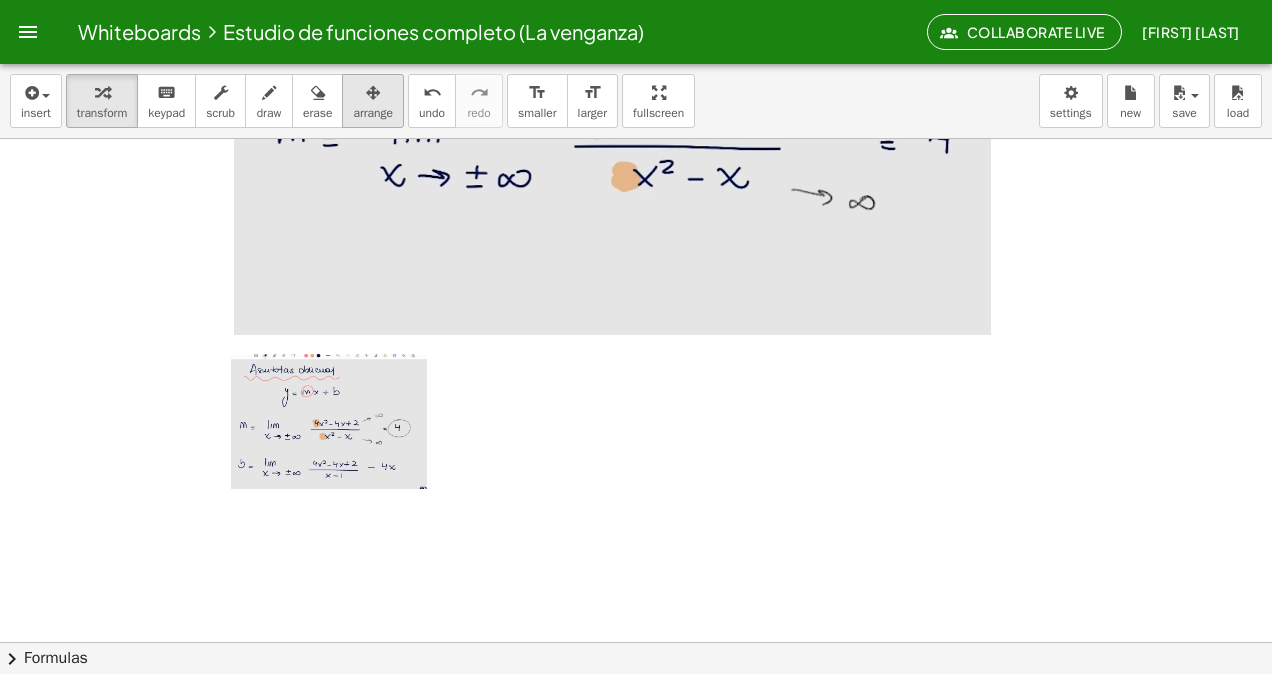 click on "arrange" at bounding box center (373, 113) 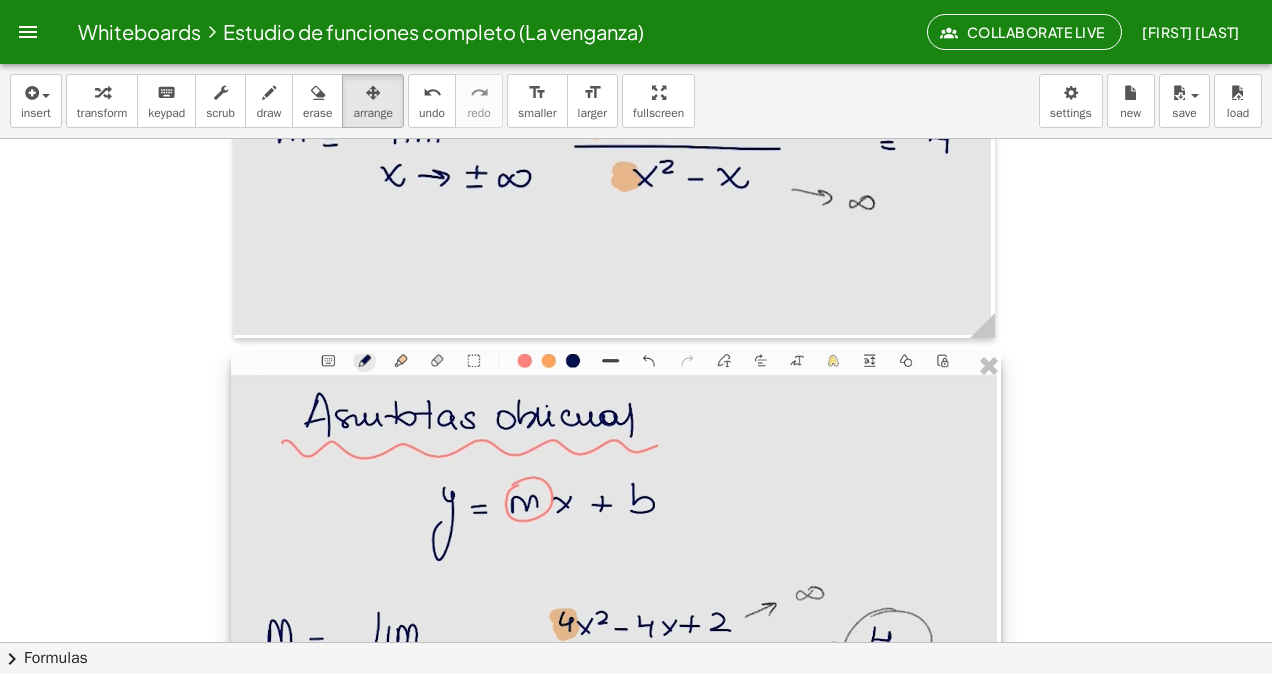 drag, startPoint x: 408, startPoint y: 466, endPoint x: 978, endPoint y: 518, distance: 572.367 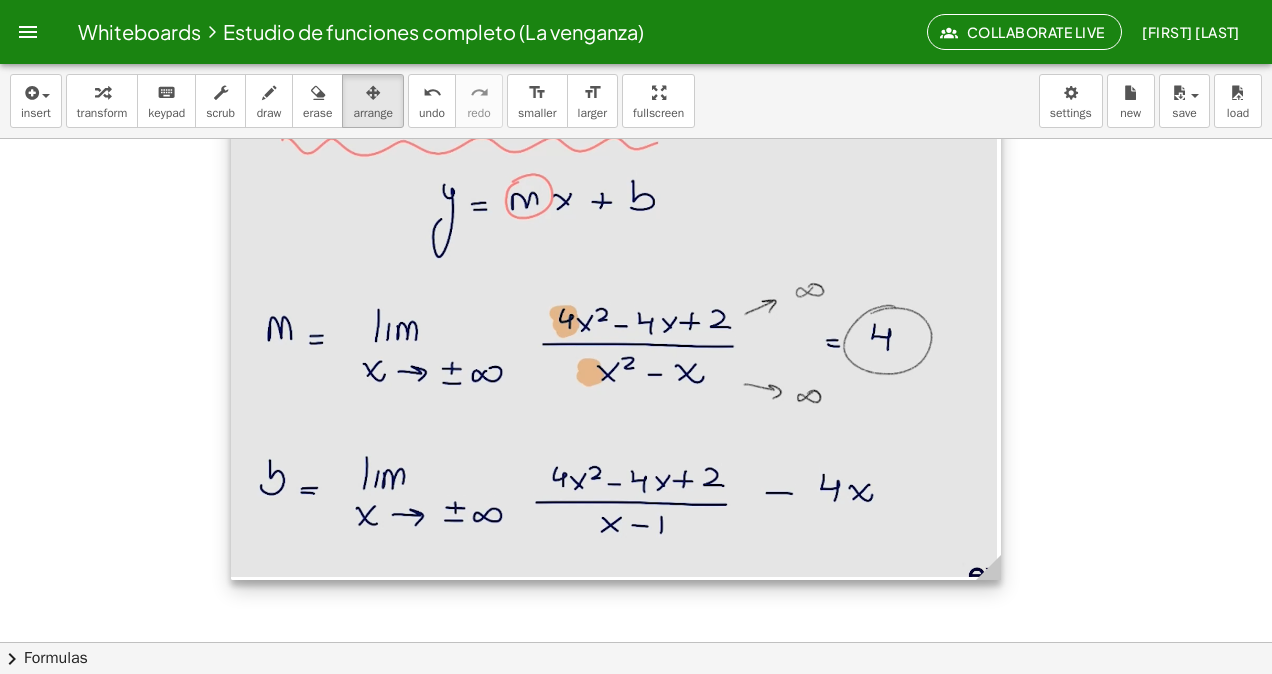 scroll, scrollTop: 17532, scrollLeft: 0, axis: vertical 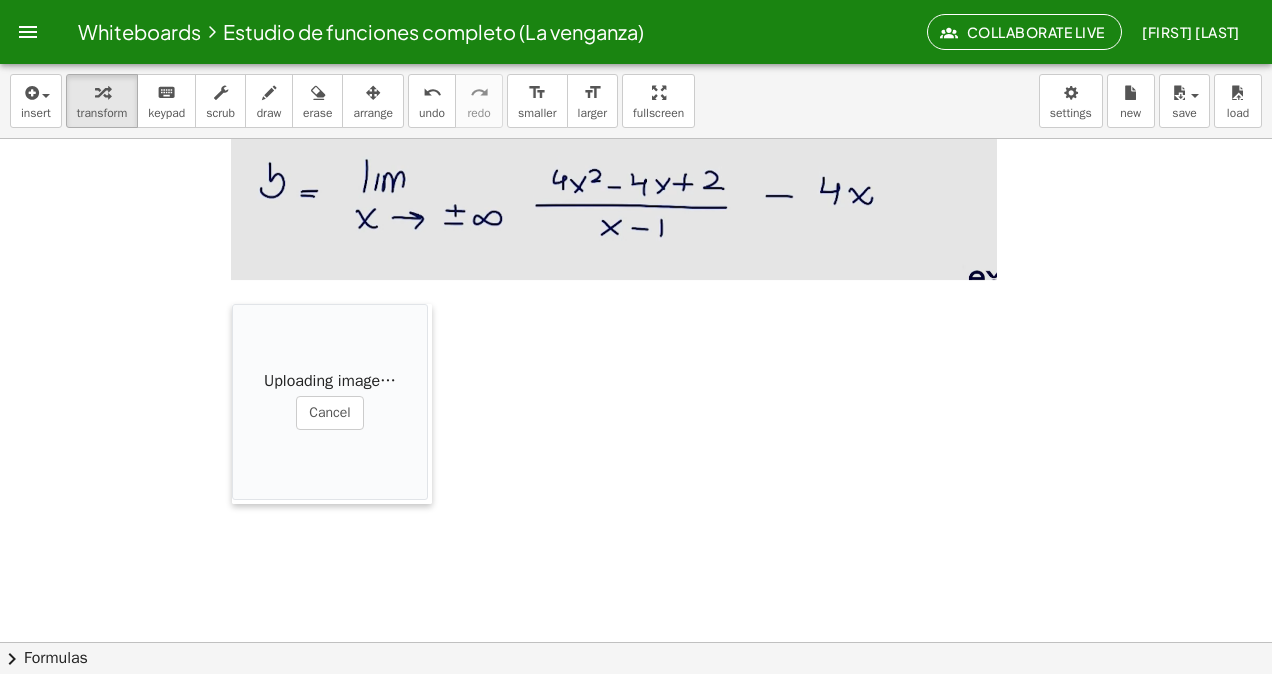 drag, startPoint x: 814, startPoint y: 544, endPoint x: 241, endPoint y: 315, distance: 617.0656 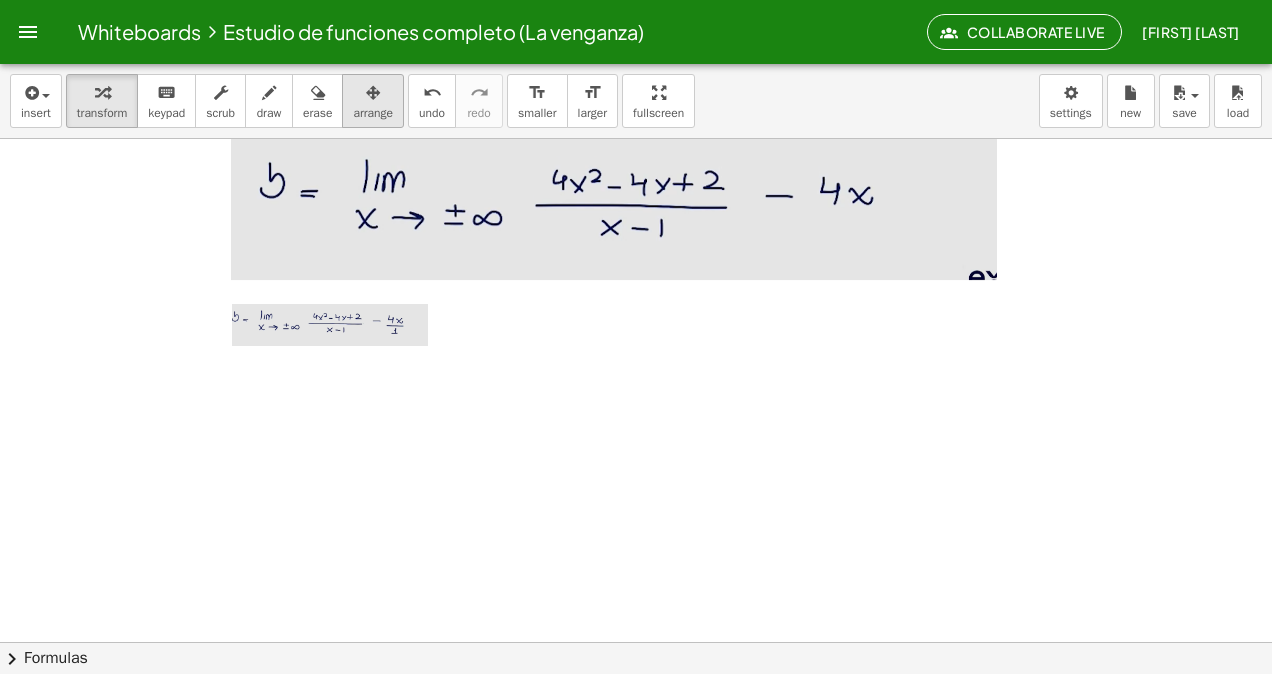 click on "arrange" at bounding box center [373, 113] 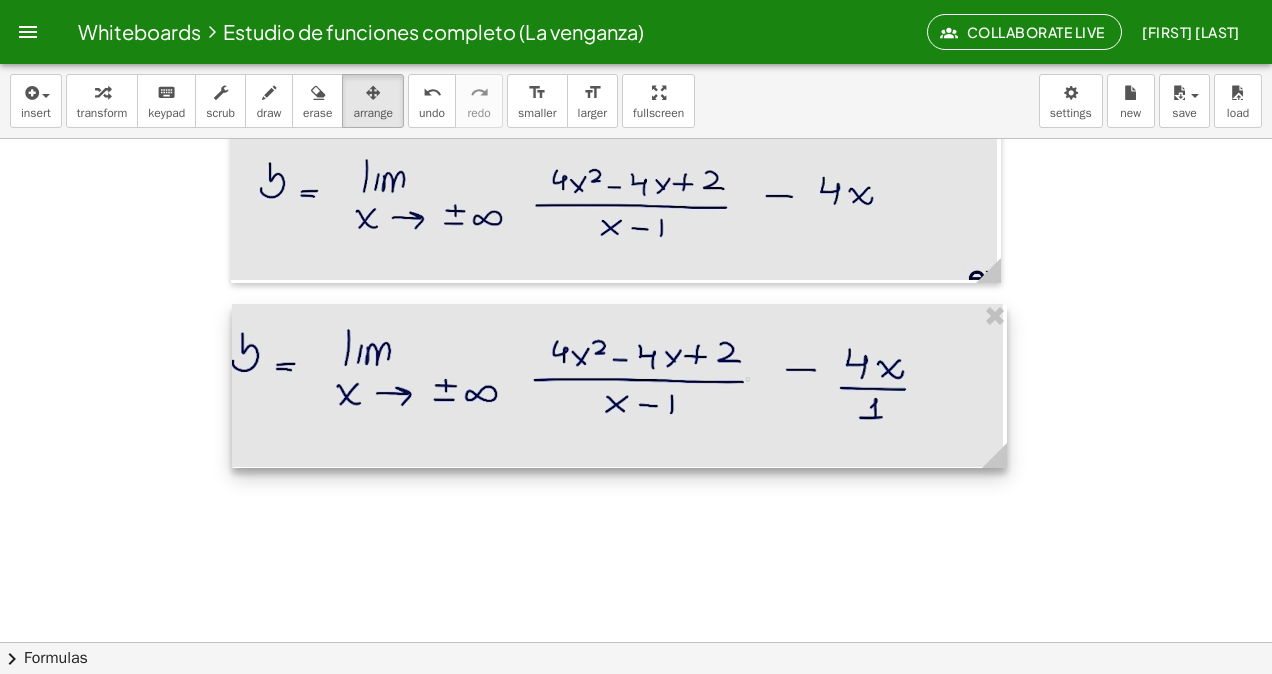 drag, startPoint x: 426, startPoint y: 348, endPoint x: 1001, endPoint y: 360, distance: 575.1252 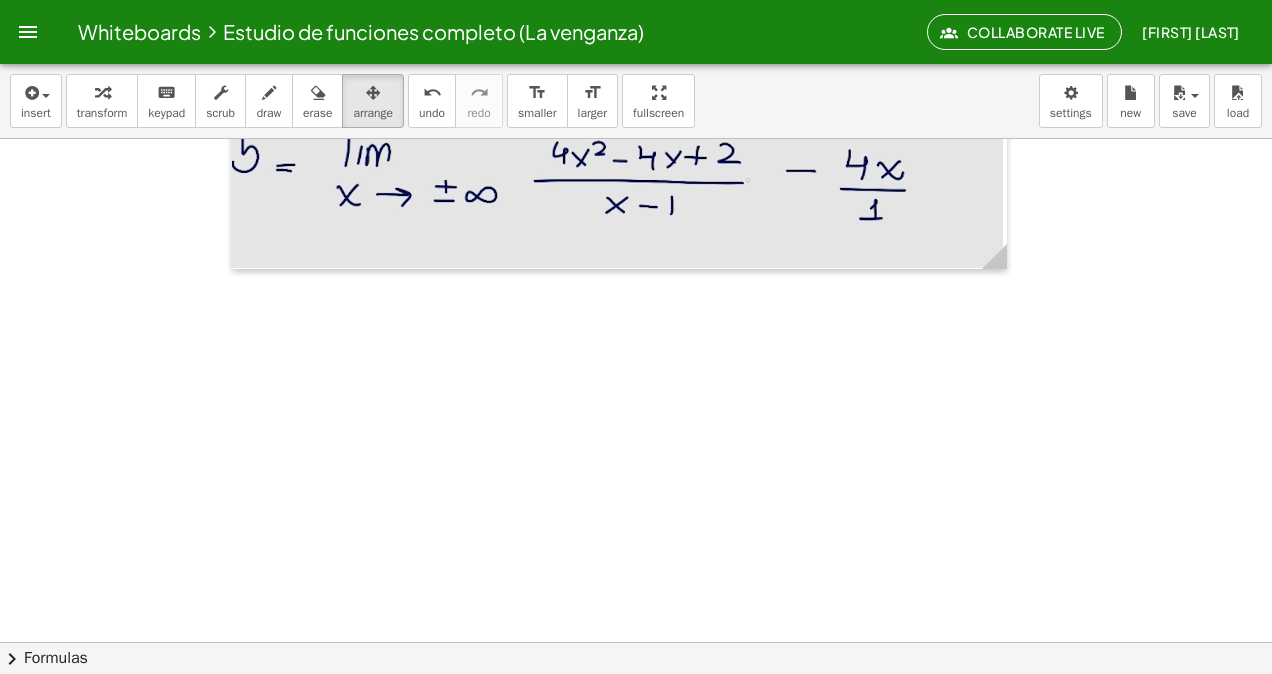 scroll, scrollTop: 17732, scrollLeft: 0, axis: vertical 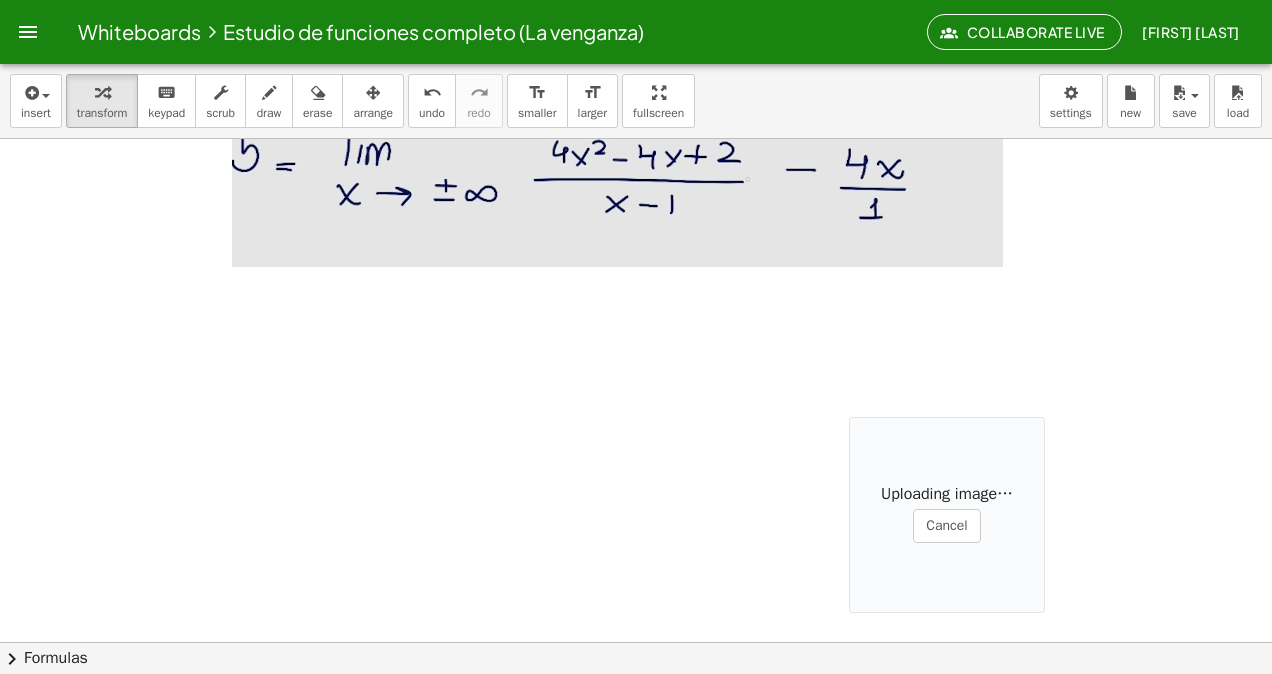 drag, startPoint x: 869, startPoint y: 439, endPoint x: 744, endPoint y: 439, distance: 125 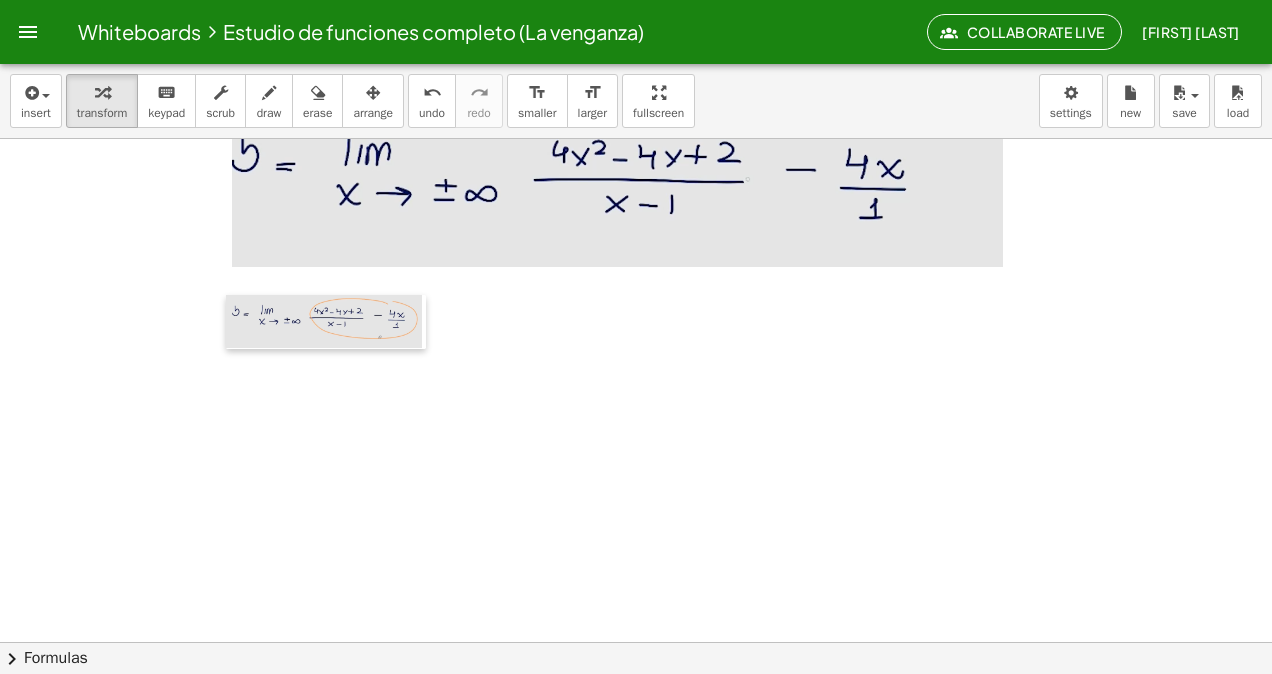 drag, startPoint x: 744, startPoint y: 439, endPoint x: 361, endPoint y: 185, distance: 459.57047 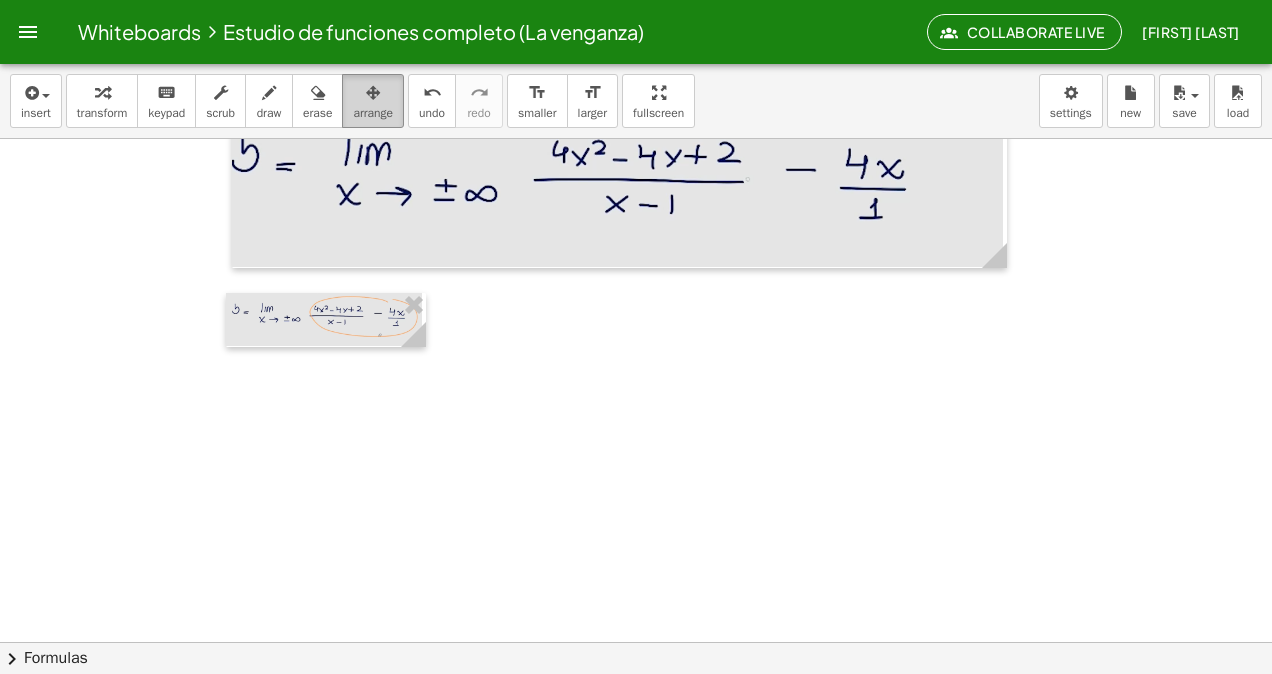 click on "arrange" at bounding box center [373, 113] 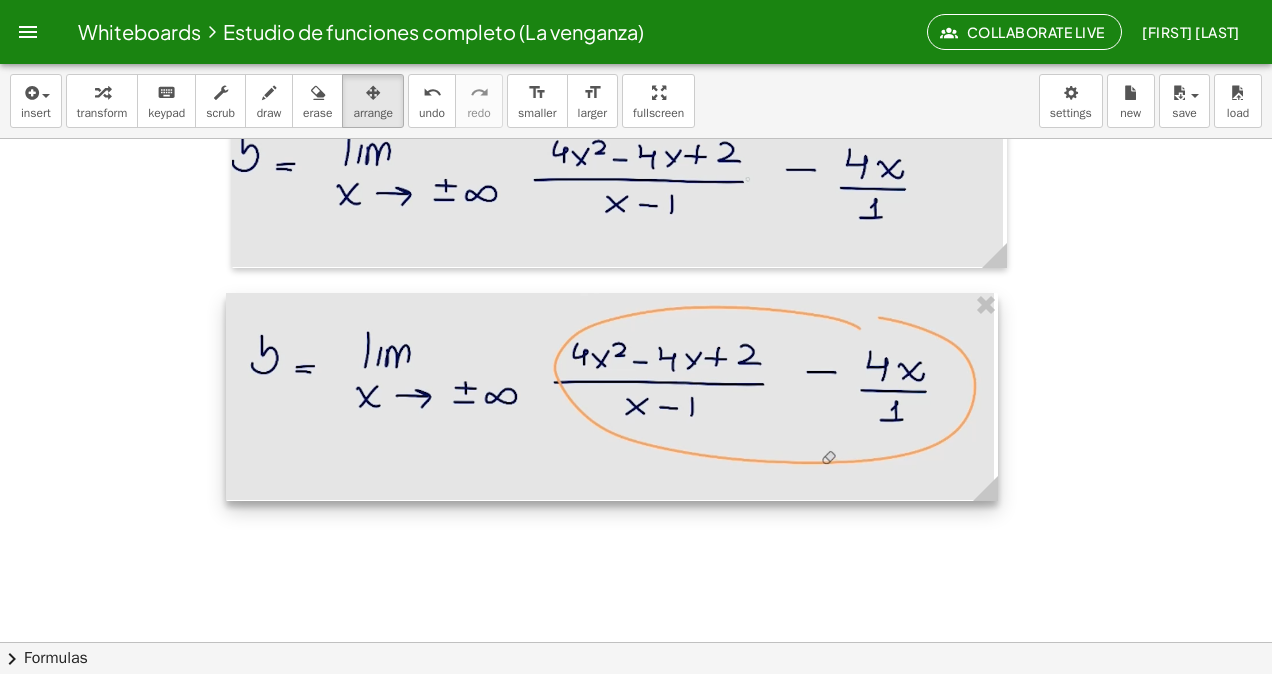 drag, startPoint x: 420, startPoint y: 332, endPoint x: 990, endPoint y: 376, distance: 571.69574 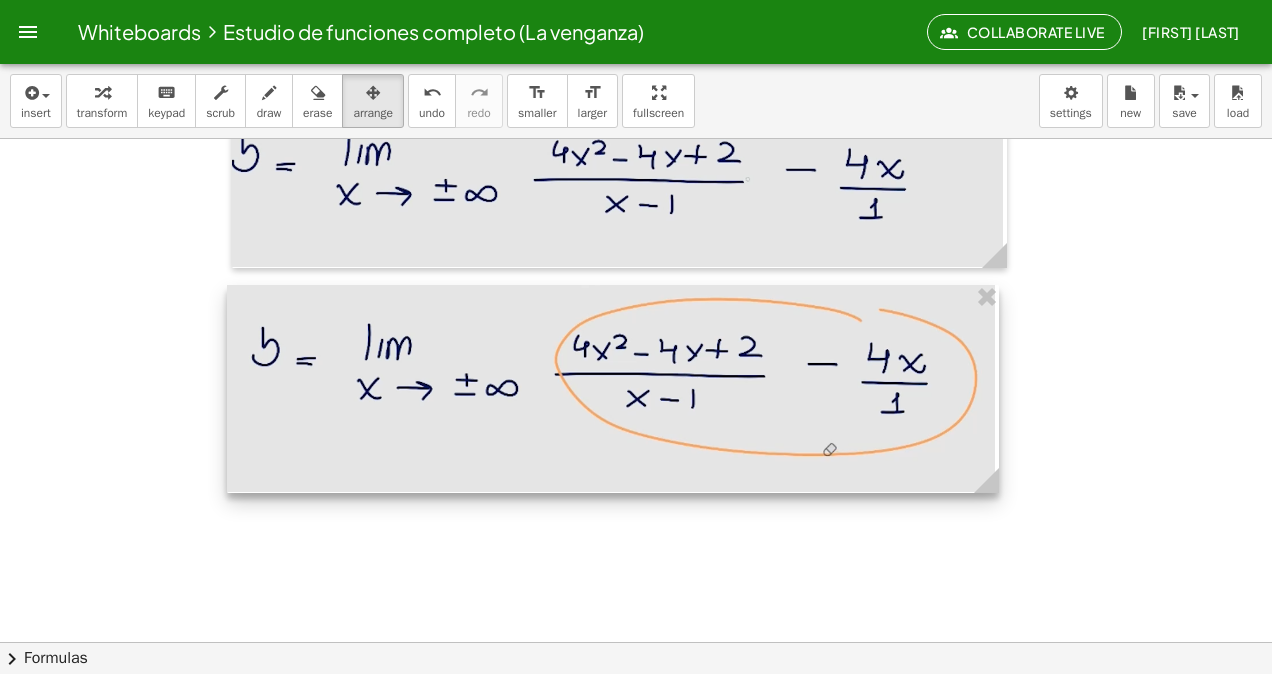 click at bounding box center (613, 389) 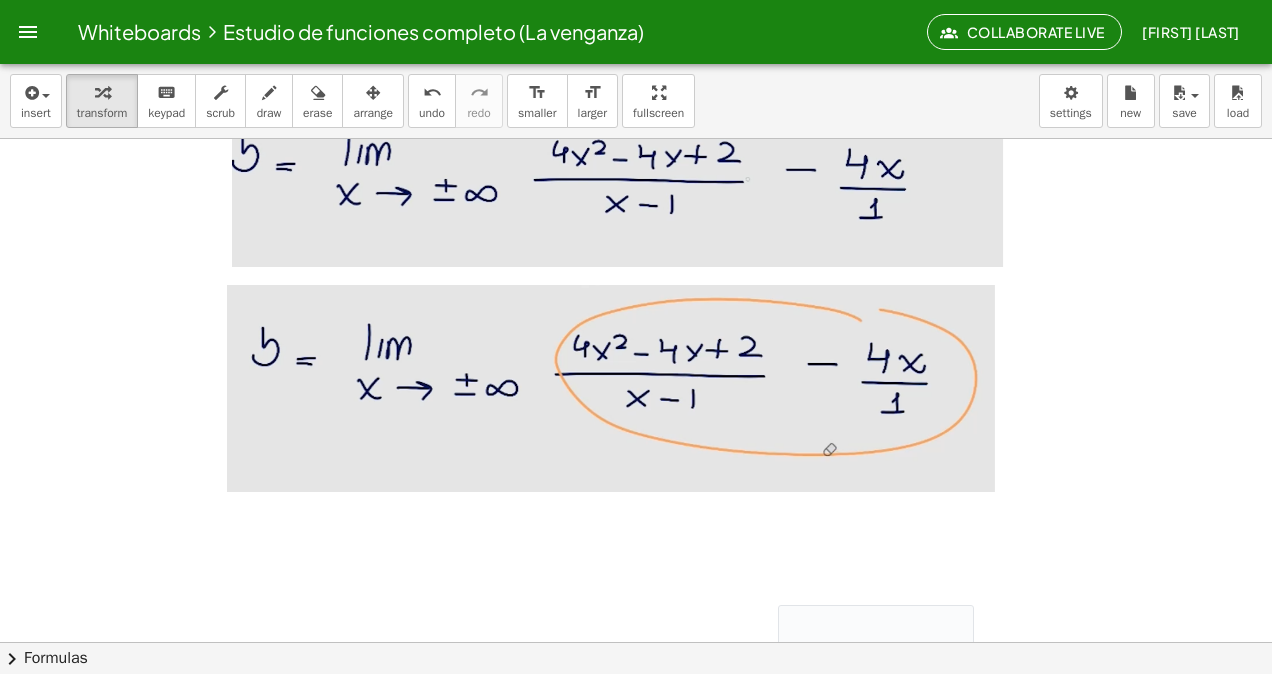 scroll, scrollTop: 17932, scrollLeft: 0, axis: vertical 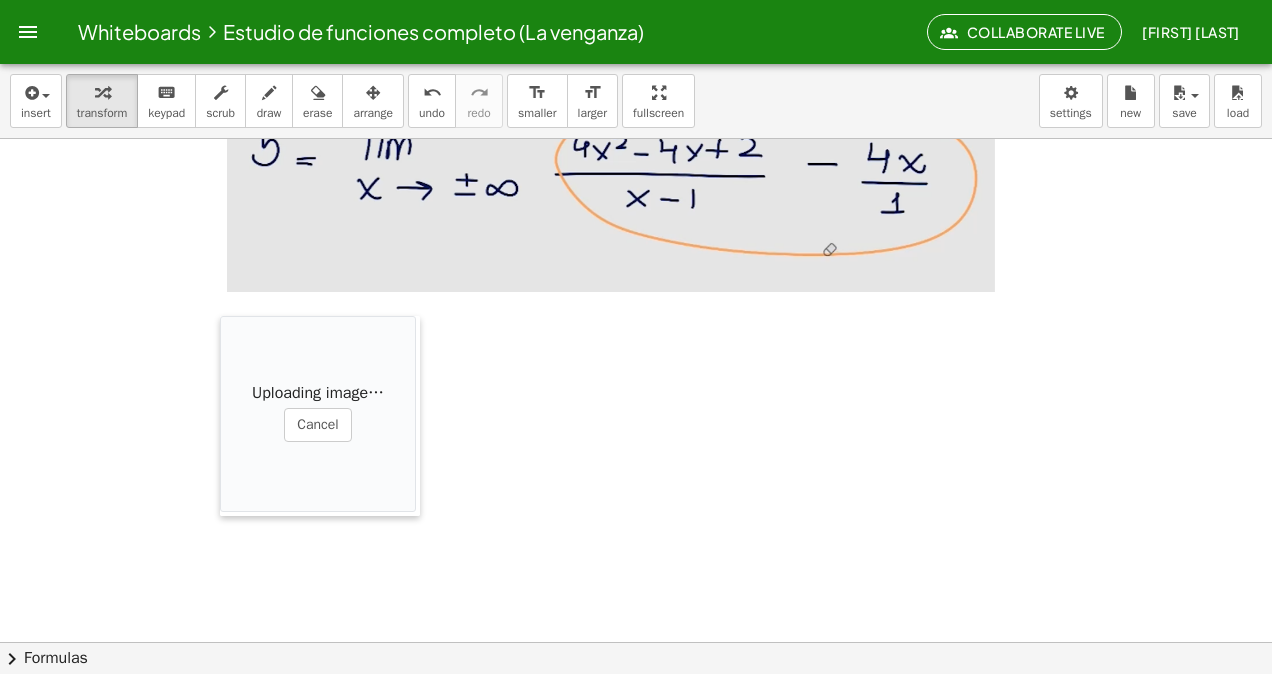 drag, startPoint x: 786, startPoint y: 560, endPoint x: 228, endPoint y: 471, distance: 565.0531 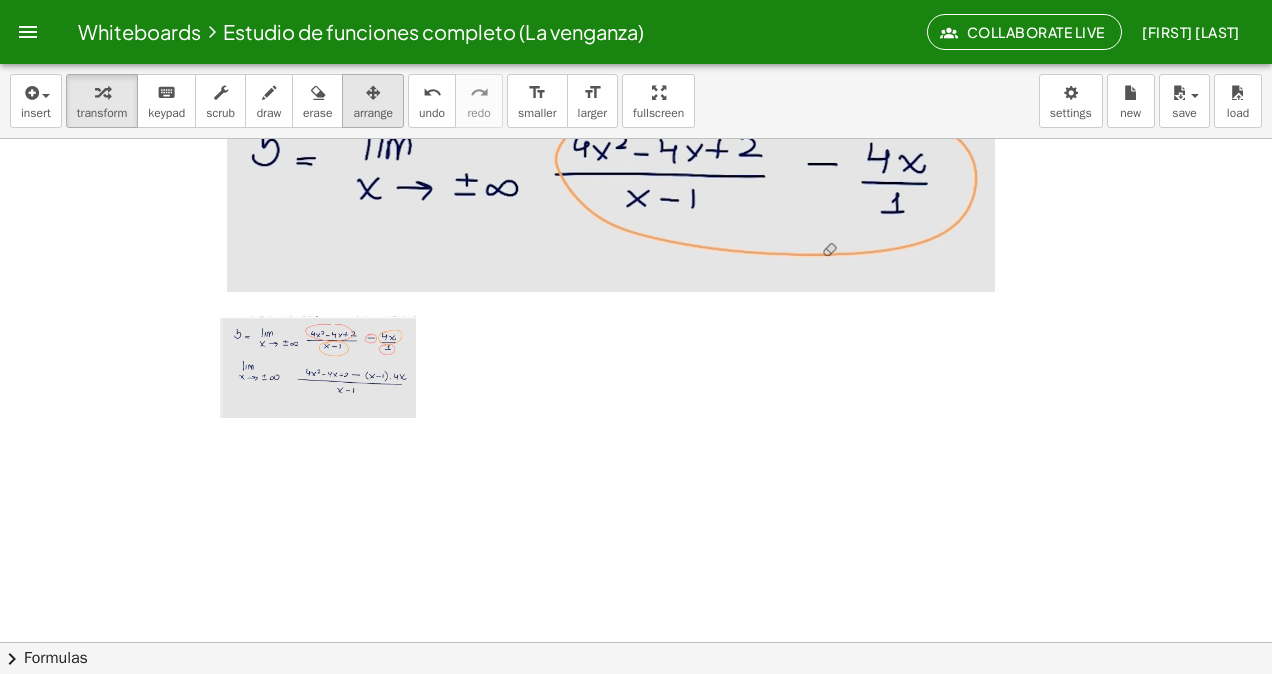 click on "arrange" at bounding box center (373, 113) 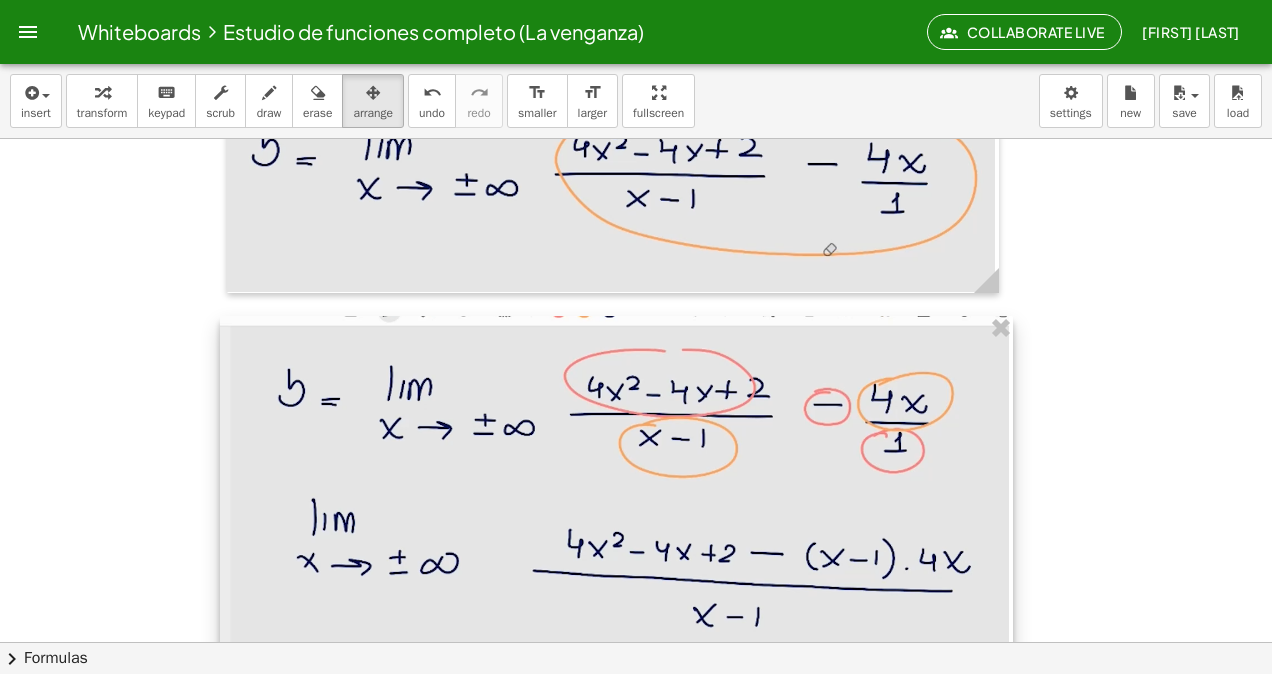 drag, startPoint x: 390, startPoint y: 406, endPoint x: 957, endPoint y: 468, distance: 570.3797 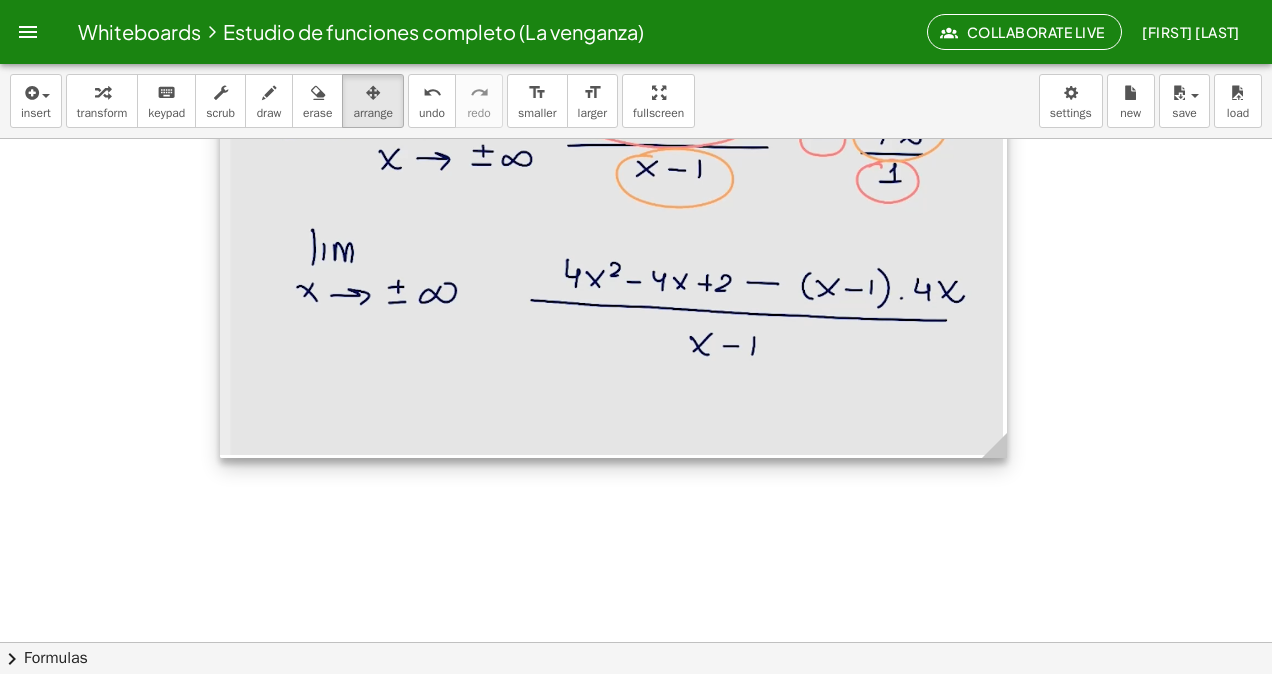 scroll, scrollTop: 18232, scrollLeft: 0, axis: vertical 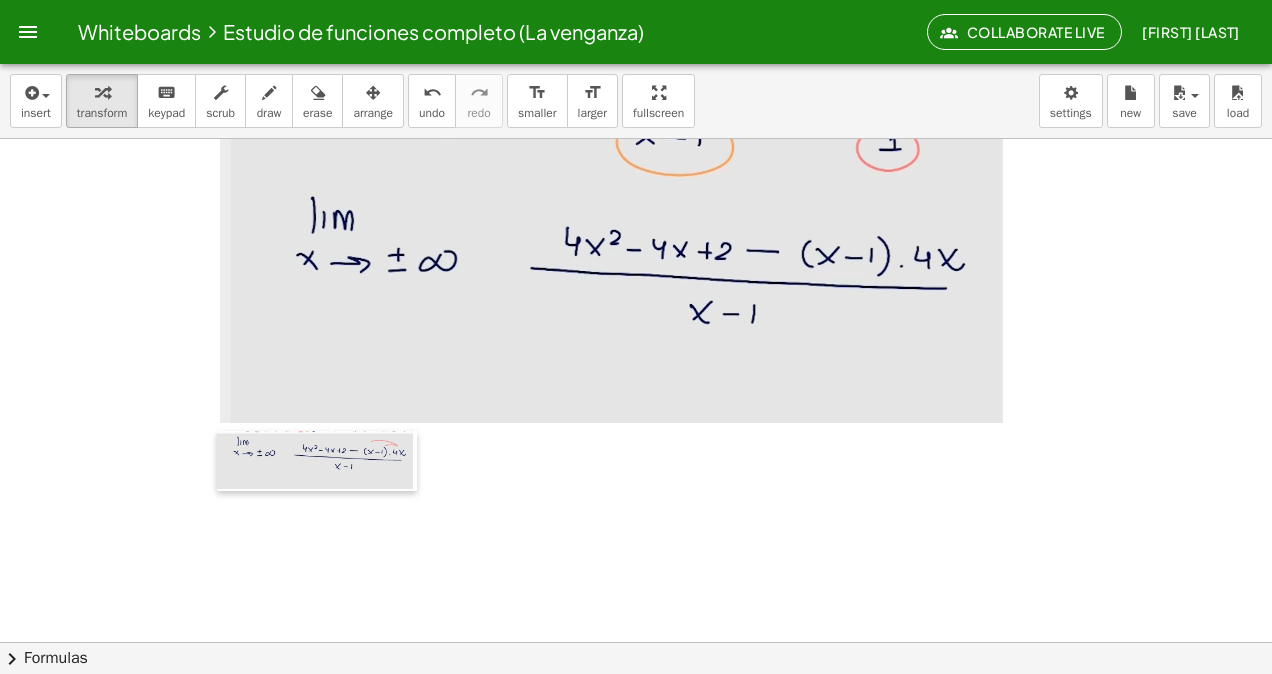 drag, startPoint x: 816, startPoint y: 533, endPoint x: 229, endPoint y: 441, distance: 594.1658 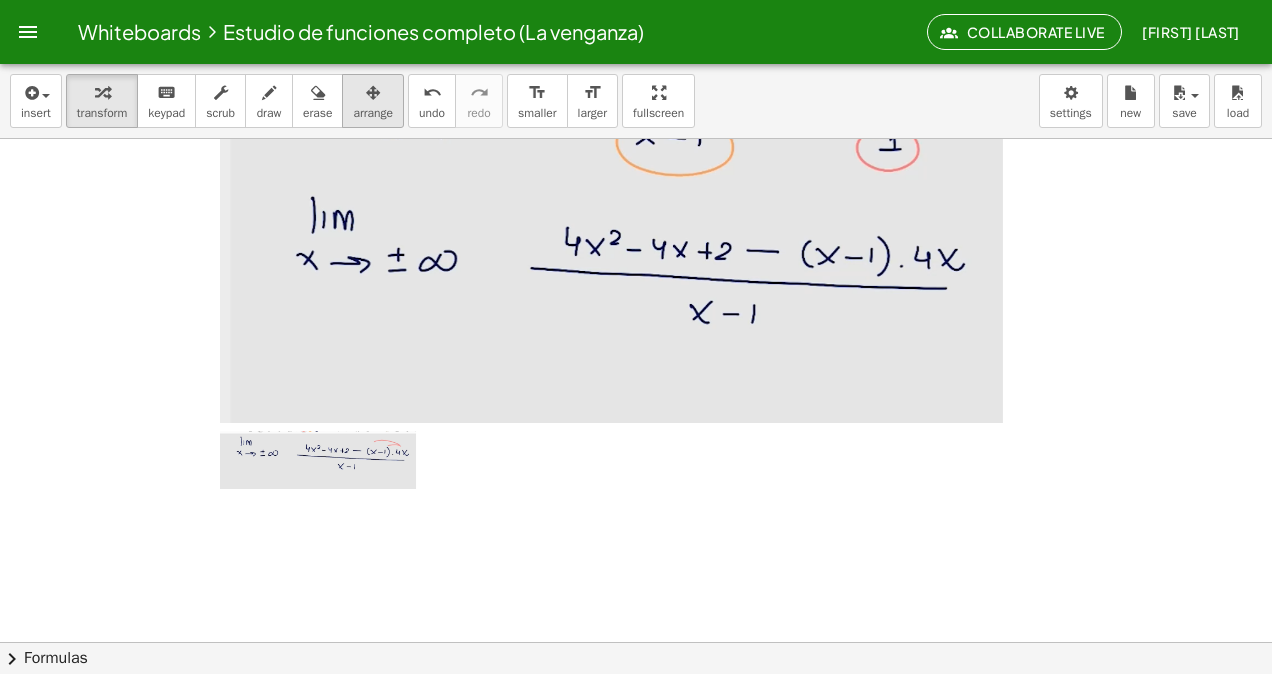 click on "arrange" at bounding box center [373, 113] 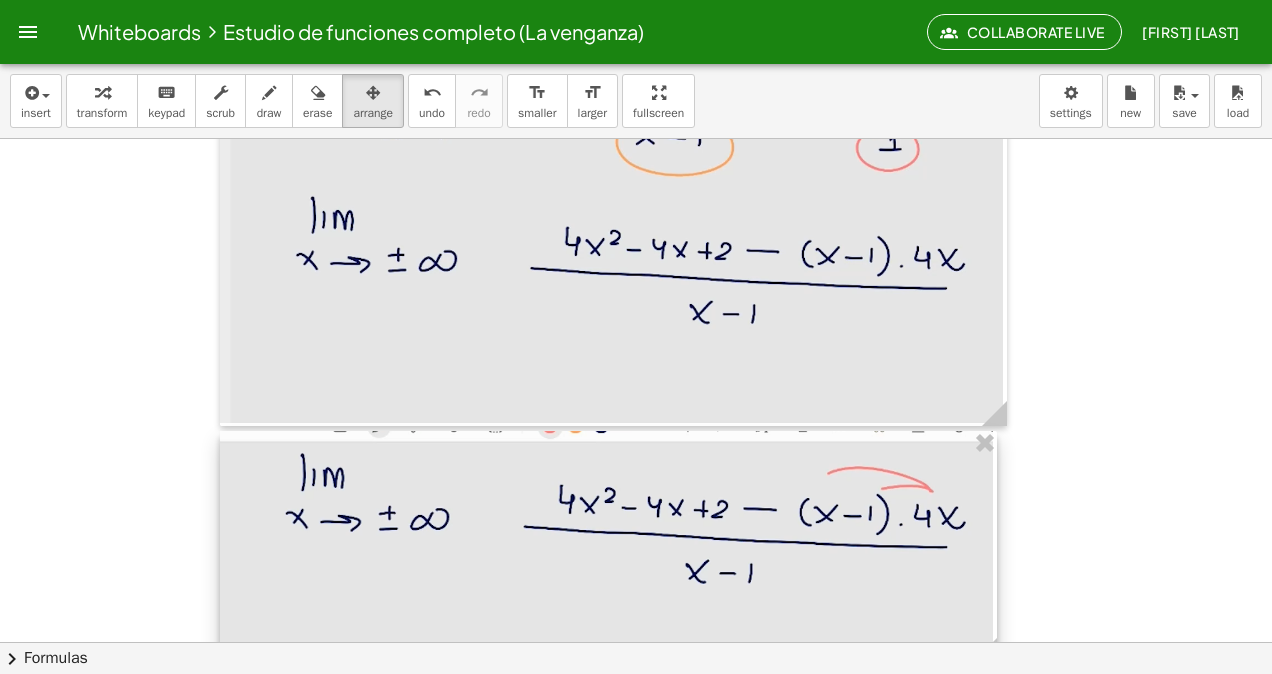 drag, startPoint x: 413, startPoint y: 489, endPoint x: 990, endPoint y: 486, distance: 577.0078 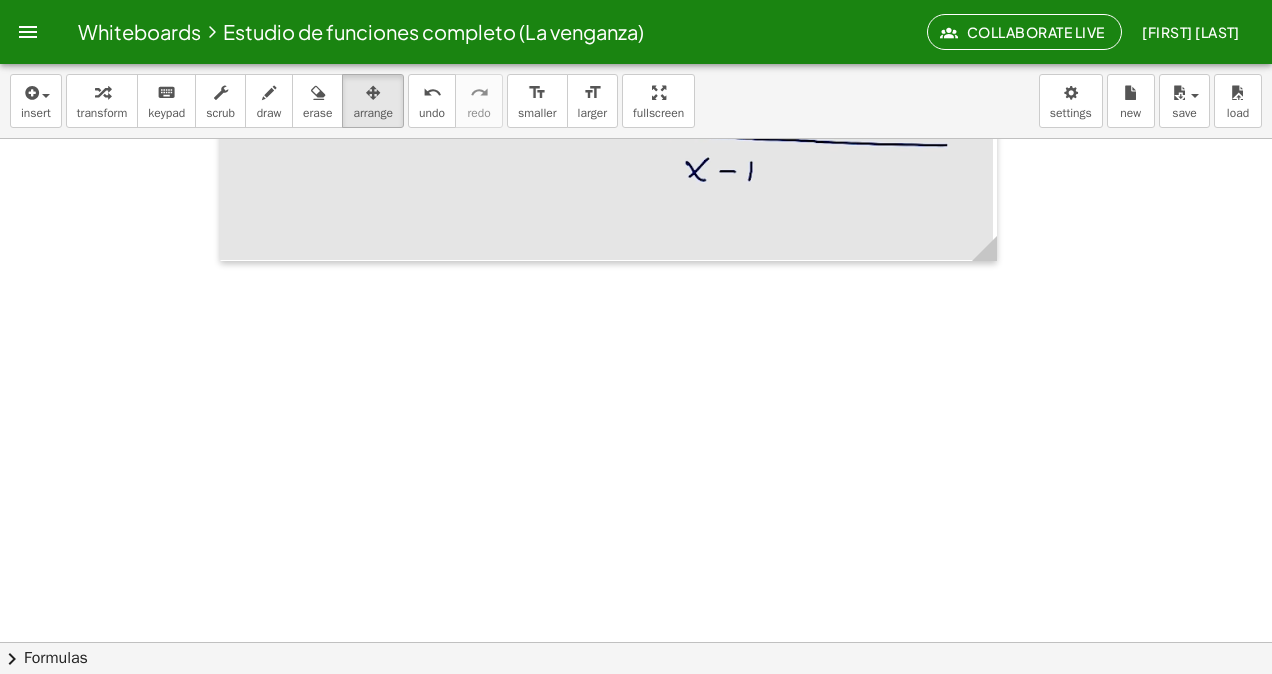scroll, scrollTop: 18632, scrollLeft: 0, axis: vertical 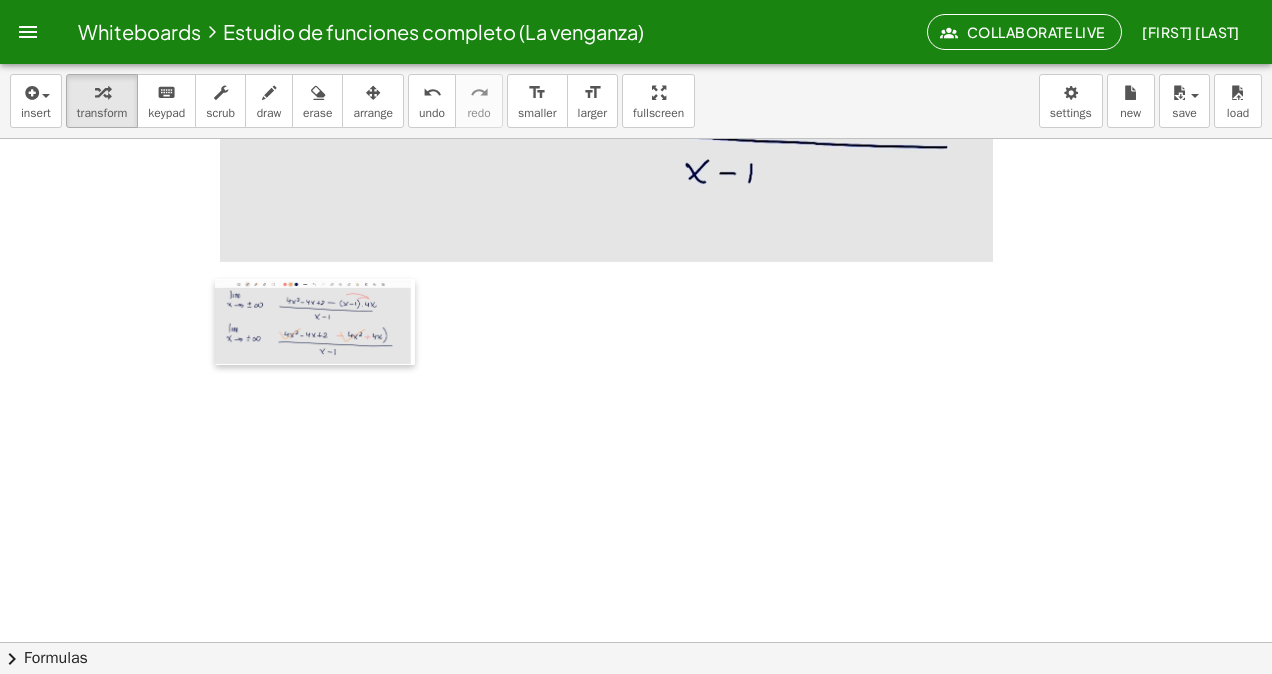 drag, startPoint x: 800, startPoint y: 480, endPoint x: 281, endPoint y: 276, distance: 557.65314 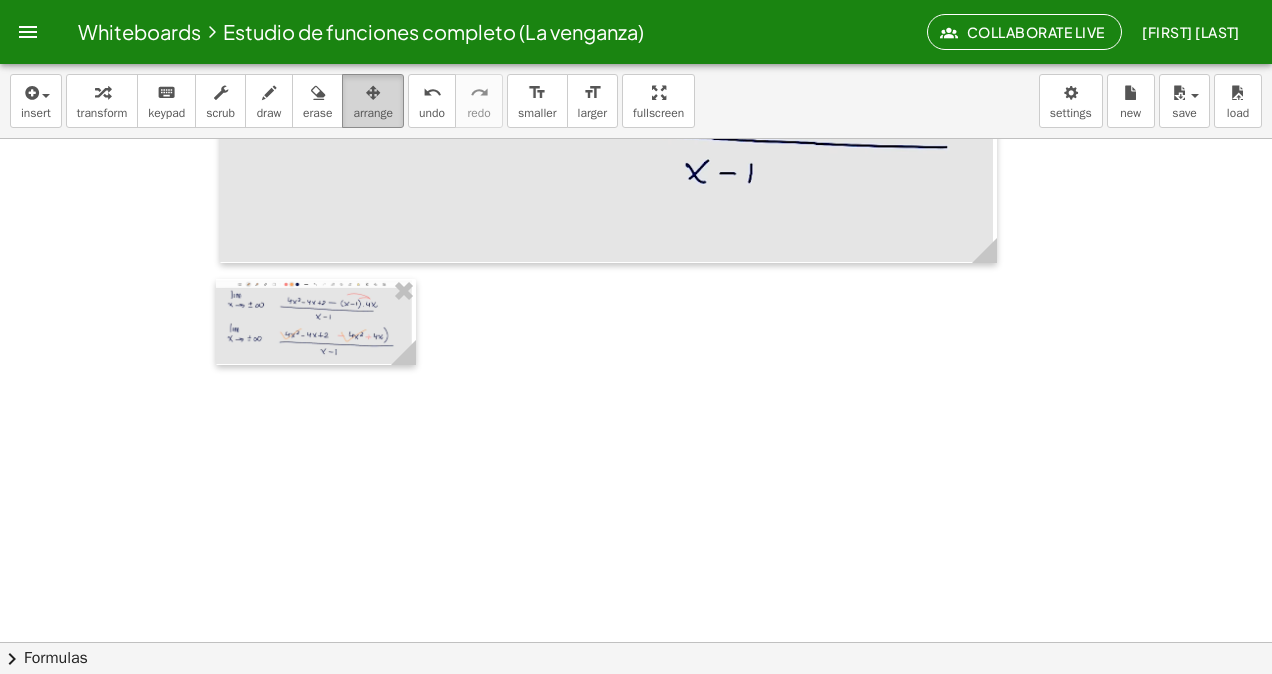 click at bounding box center (373, 92) 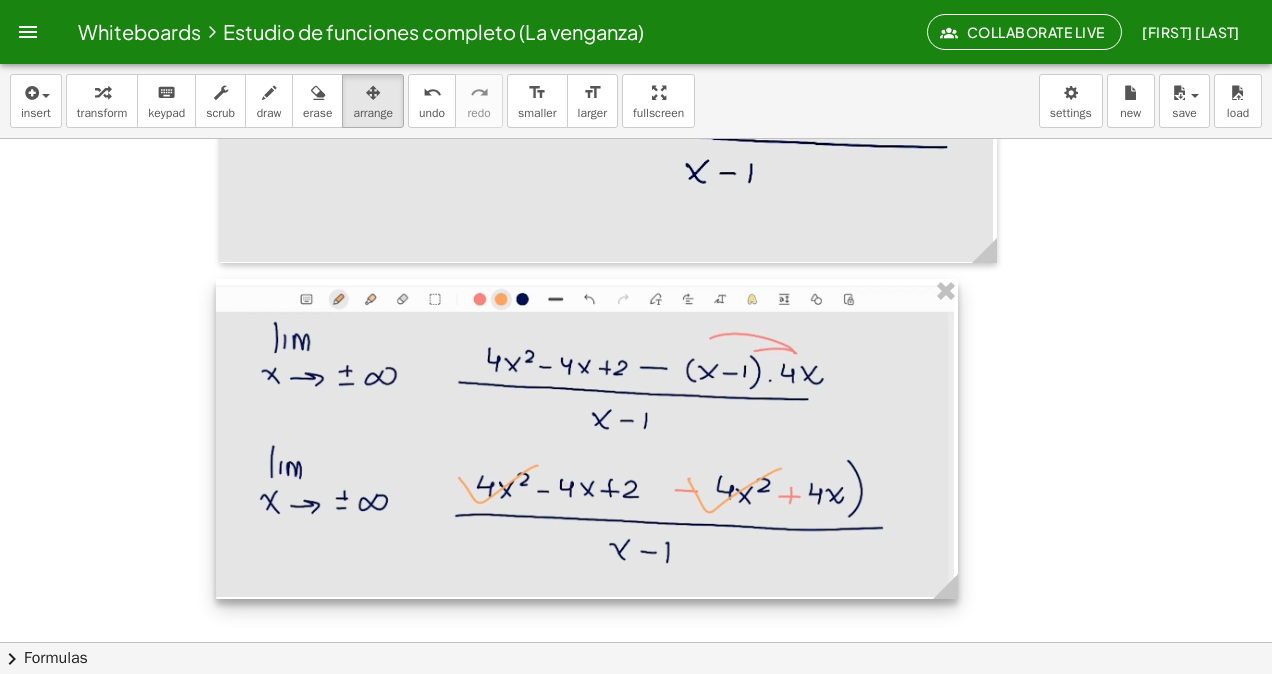drag, startPoint x: 410, startPoint y: 360, endPoint x: 952, endPoint y: 378, distance: 542.2988 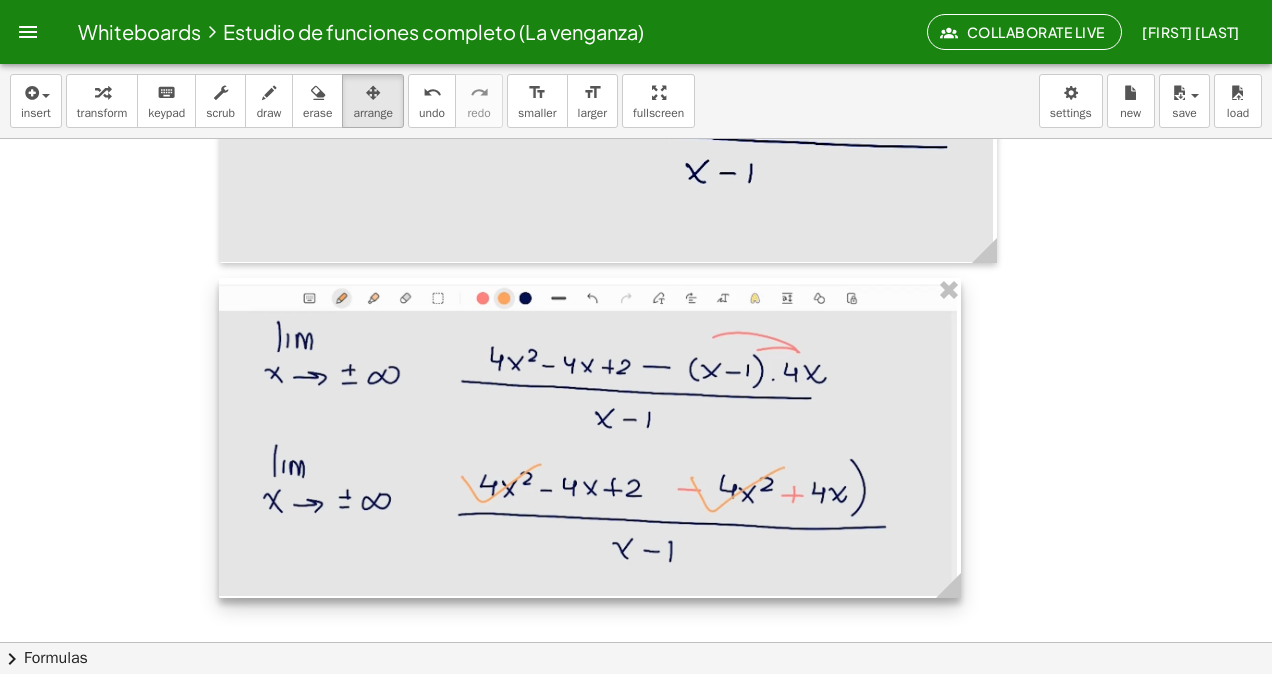 click at bounding box center (590, 438) 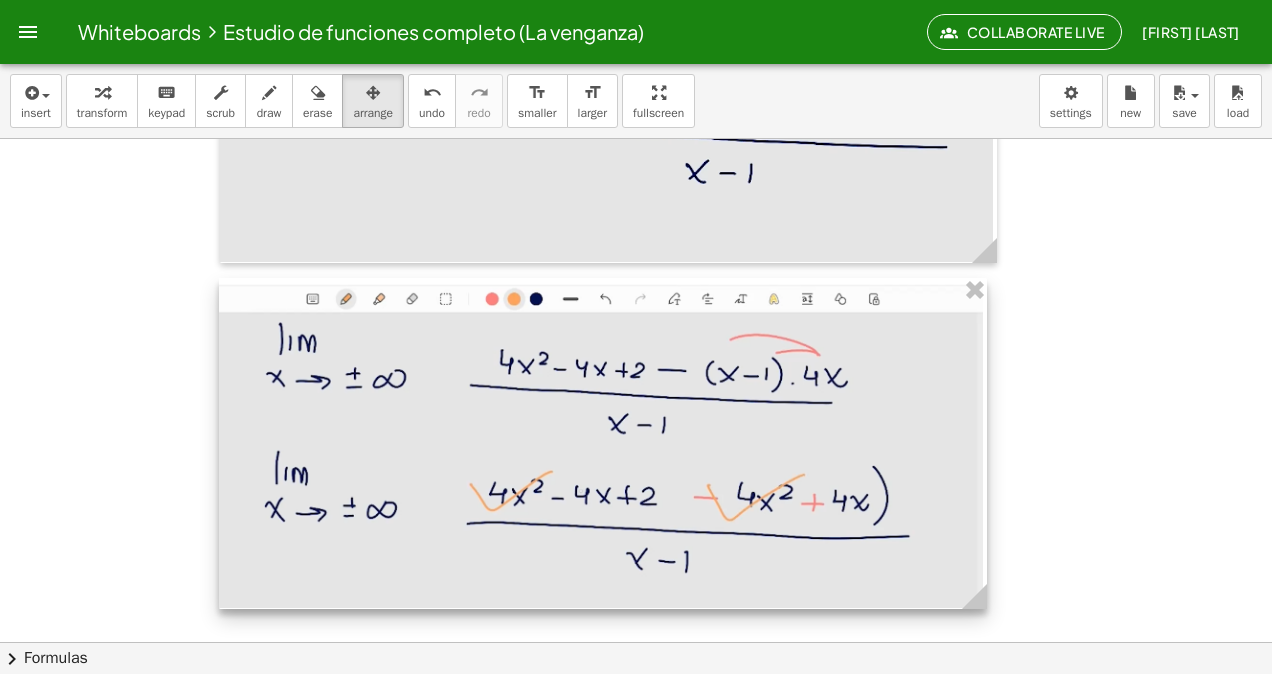 drag, startPoint x: 949, startPoint y: 589, endPoint x: 983, endPoint y: 588, distance: 34.0147 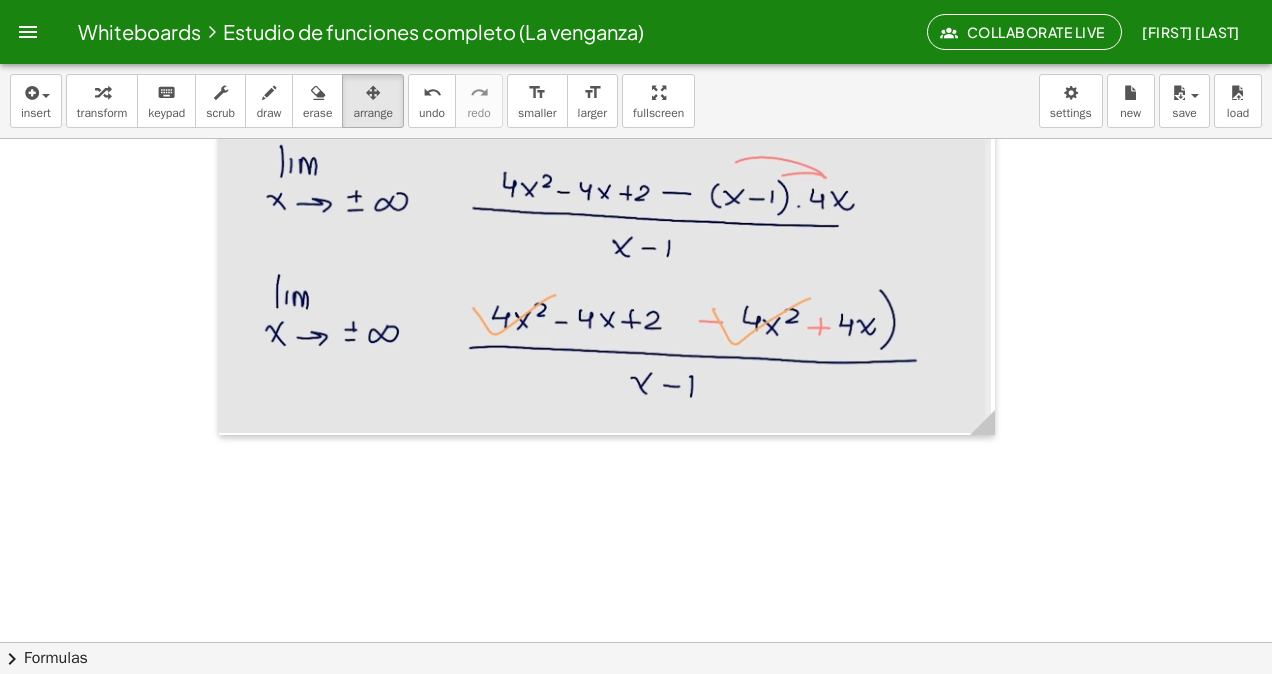 scroll, scrollTop: 19032, scrollLeft: 0, axis: vertical 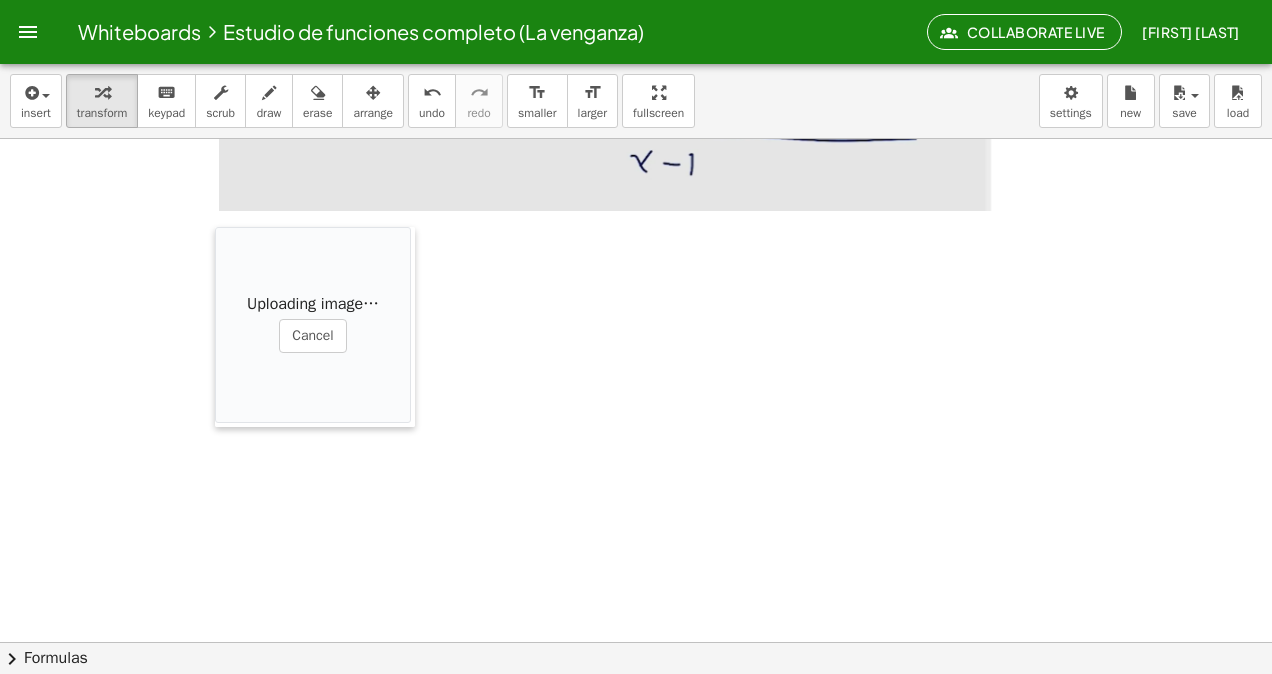 drag, startPoint x: 775, startPoint y: 422, endPoint x: 234, endPoint y: 317, distance: 551.0953 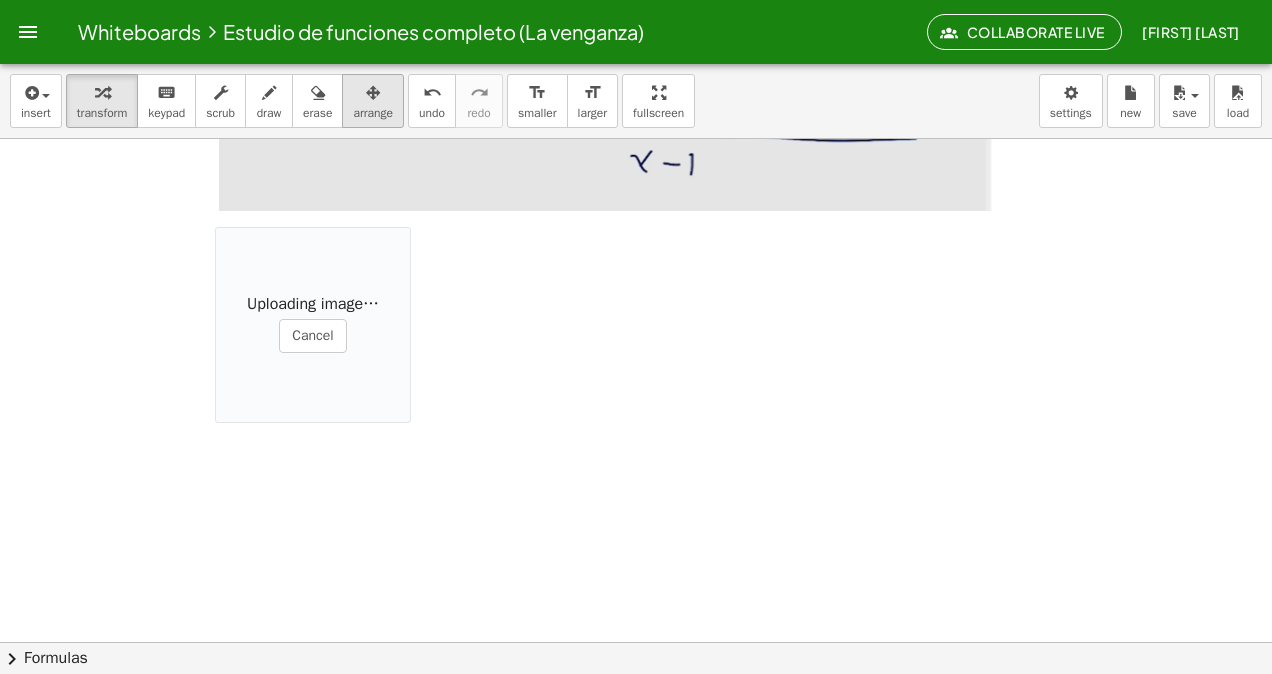 click on "arrange" at bounding box center (373, 113) 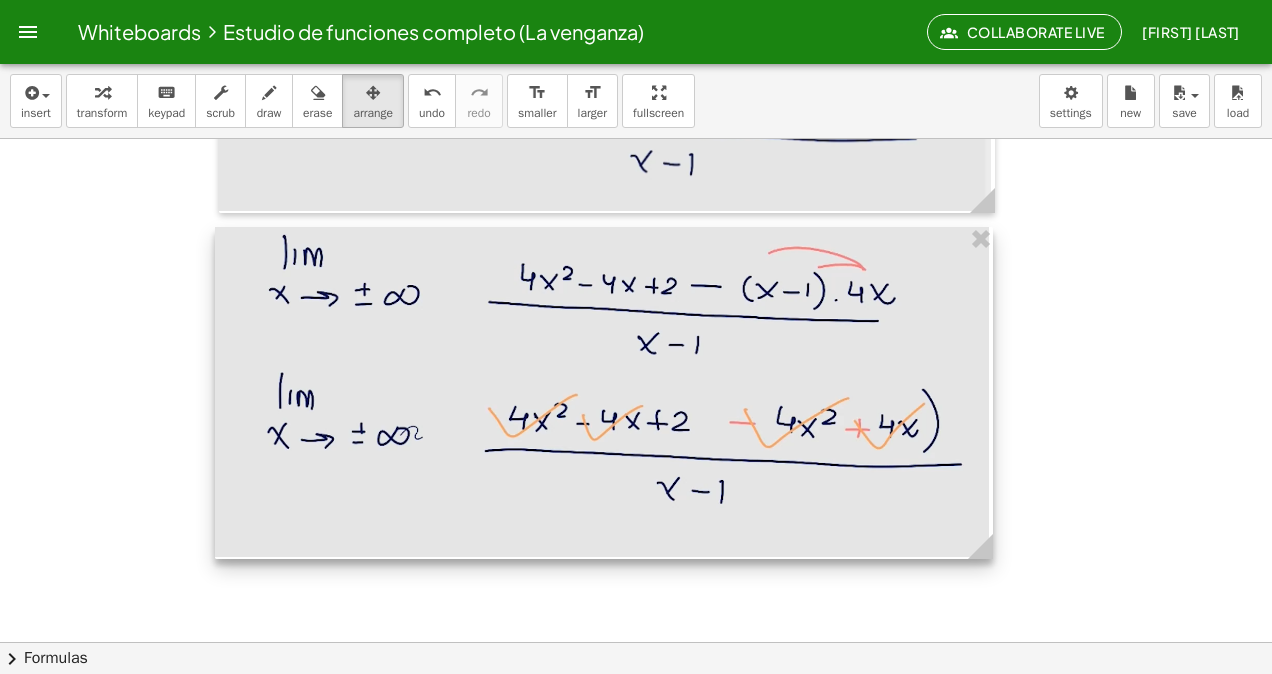 drag, startPoint x: 402, startPoint y: 312, endPoint x: 980, endPoint y: 356, distance: 579.6723 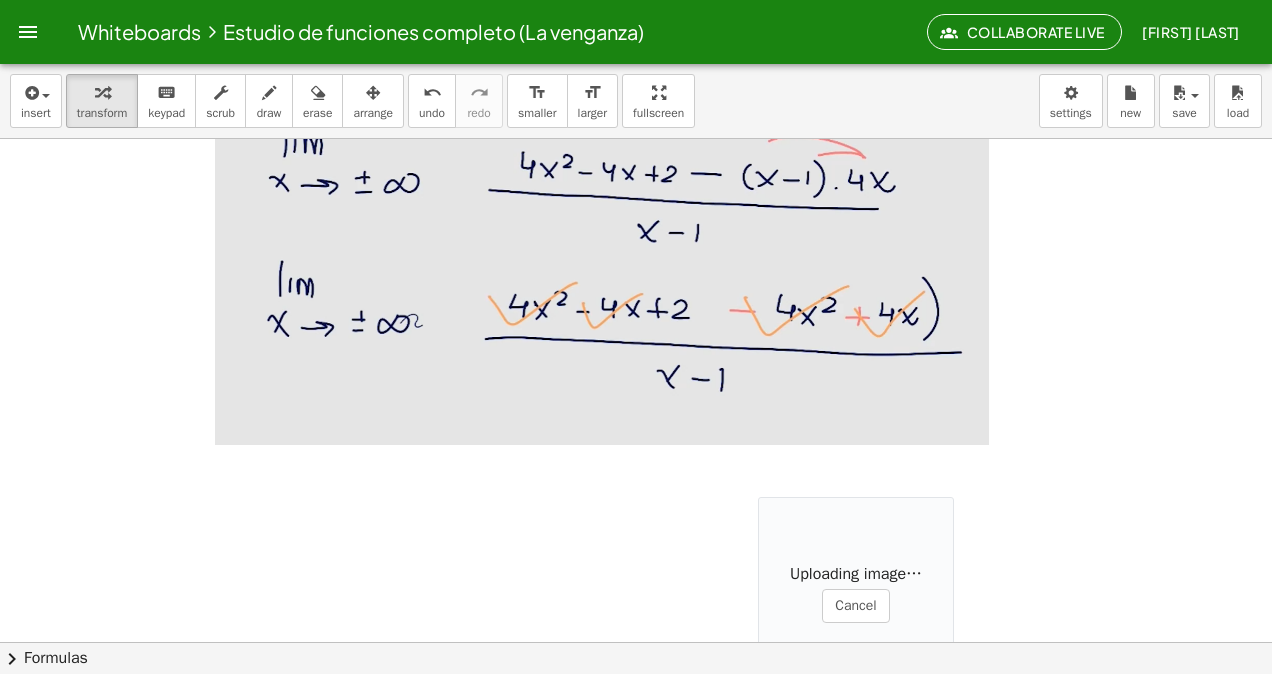 scroll, scrollTop: 19208, scrollLeft: 0, axis: vertical 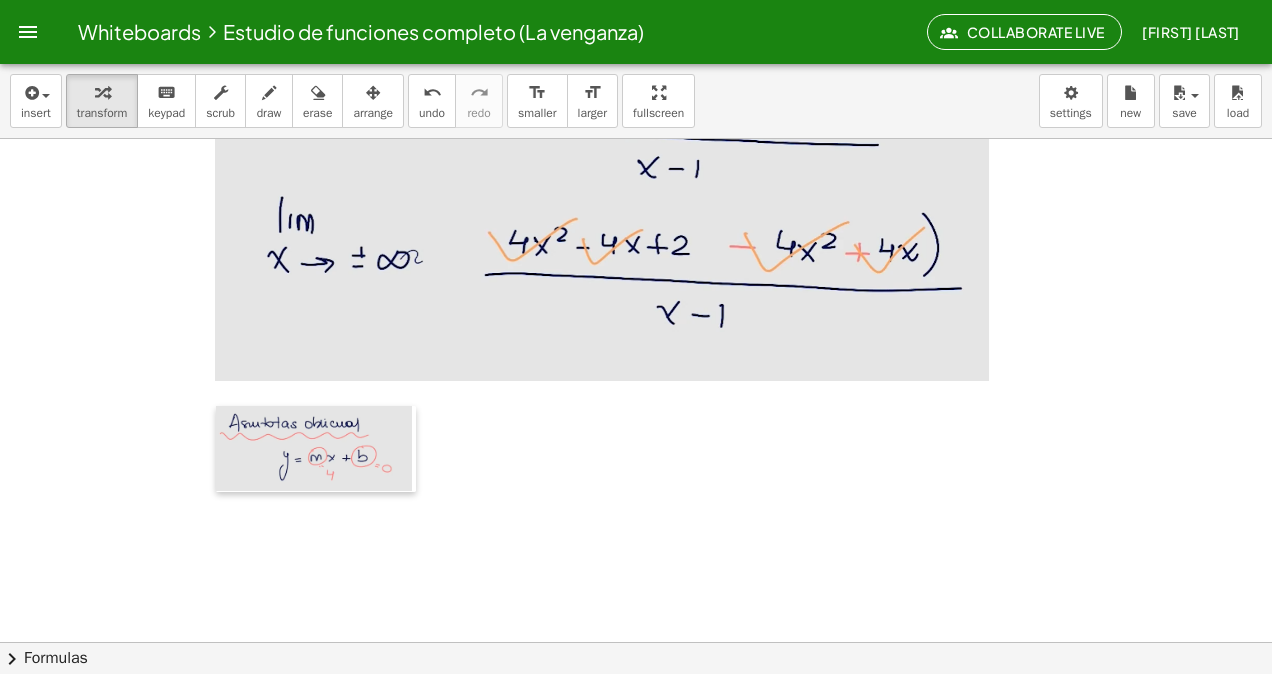 drag, startPoint x: 777, startPoint y: 471, endPoint x: 235, endPoint y: 444, distance: 542.6721 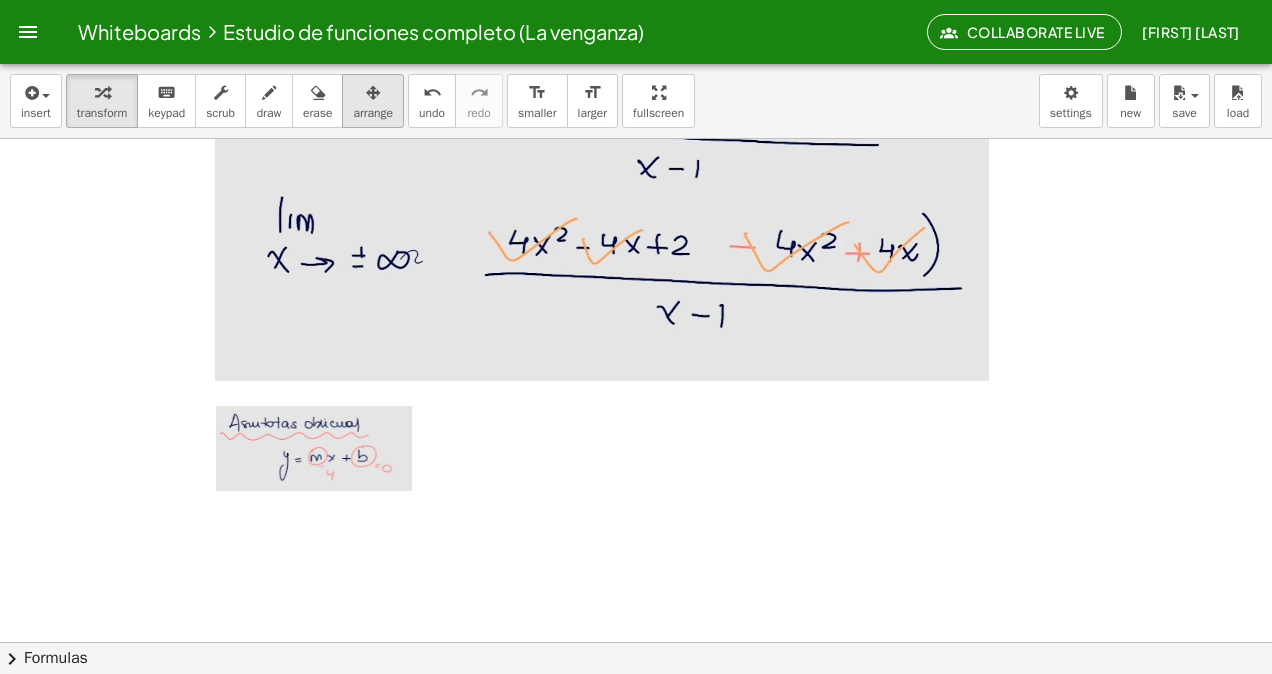 click on "**********" at bounding box center [636, 369] 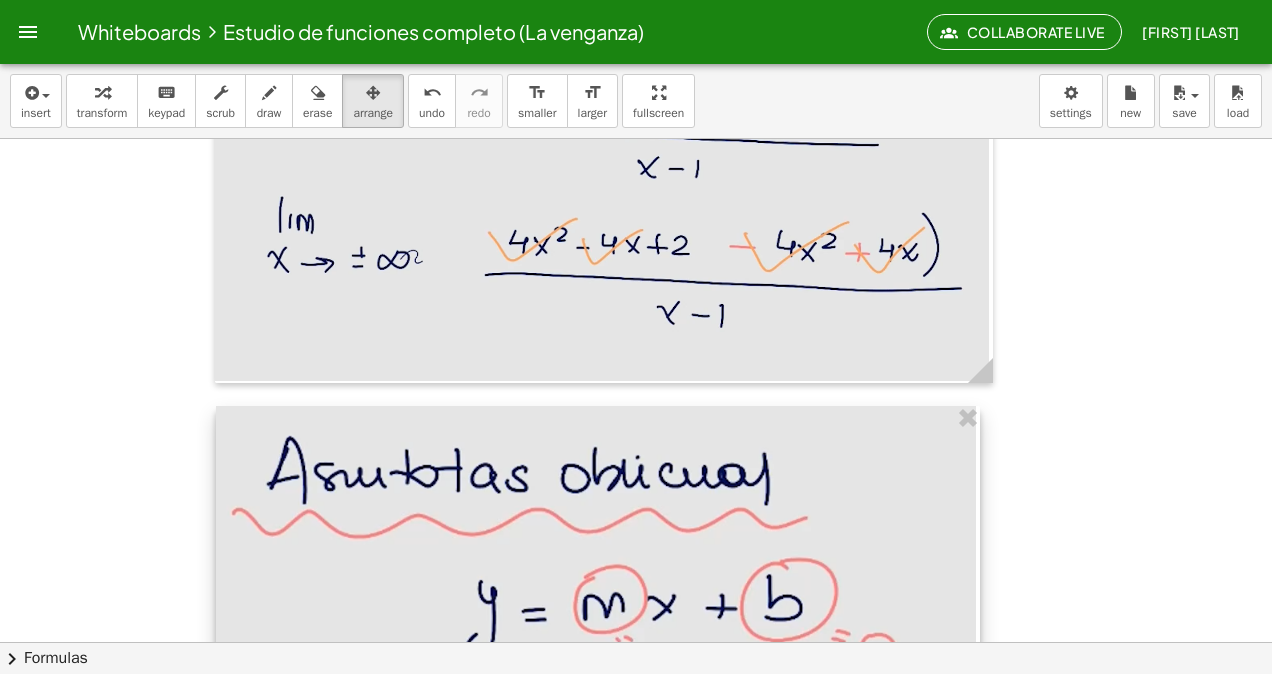 drag, startPoint x: 396, startPoint y: 474, endPoint x: 978, endPoint y: 477, distance: 582.00775 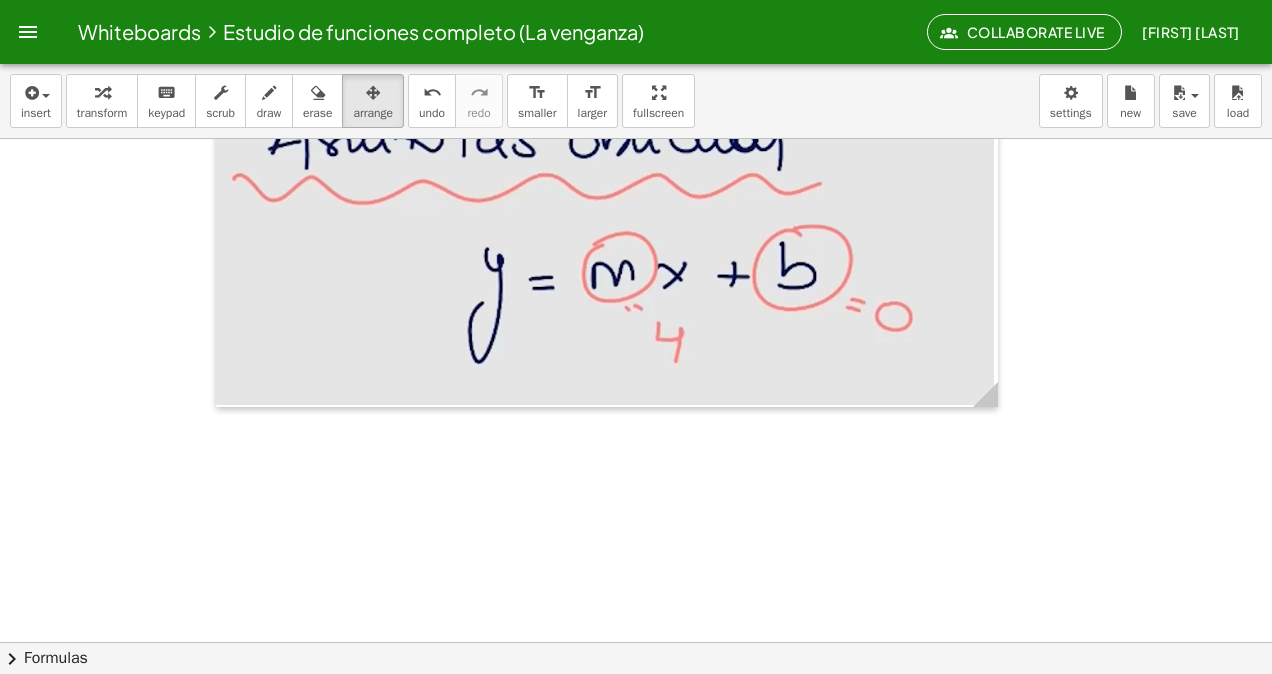 scroll, scrollTop: 19656, scrollLeft: 0, axis: vertical 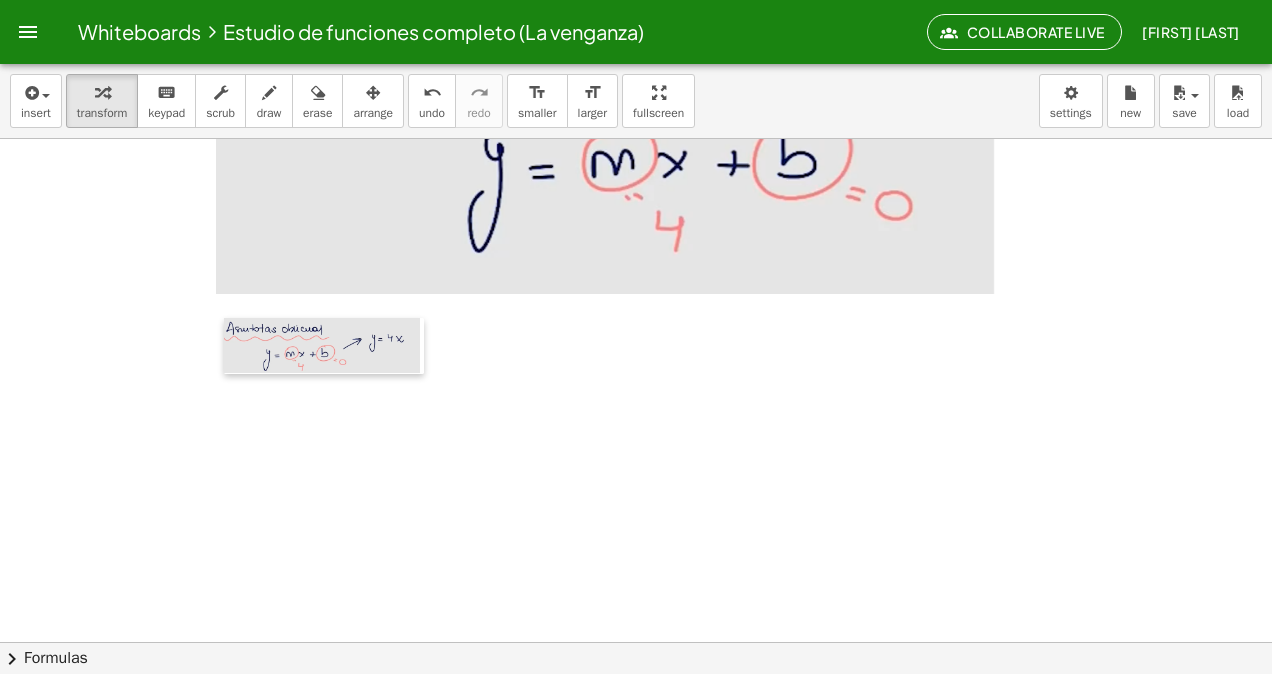 drag, startPoint x: 788, startPoint y: 442, endPoint x: 236, endPoint y: 332, distance: 562.85345 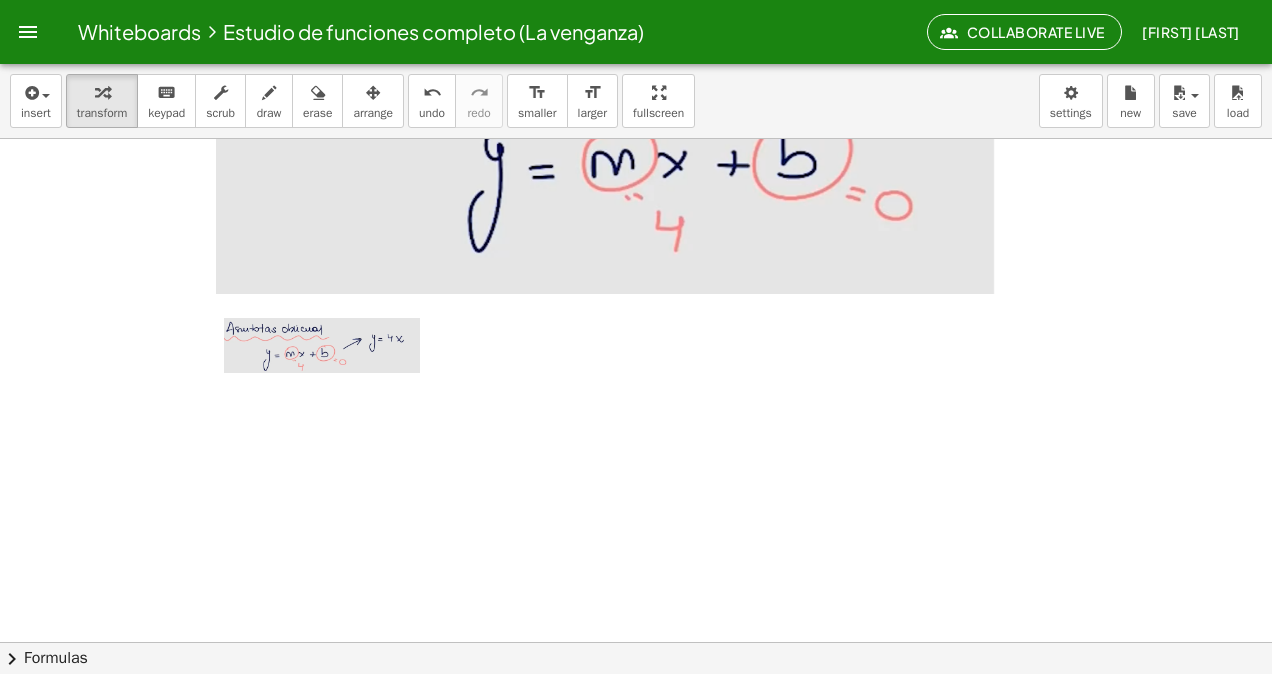 drag, startPoint x: 367, startPoint y: 108, endPoint x: 376, endPoint y: 128, distance: 21.931713 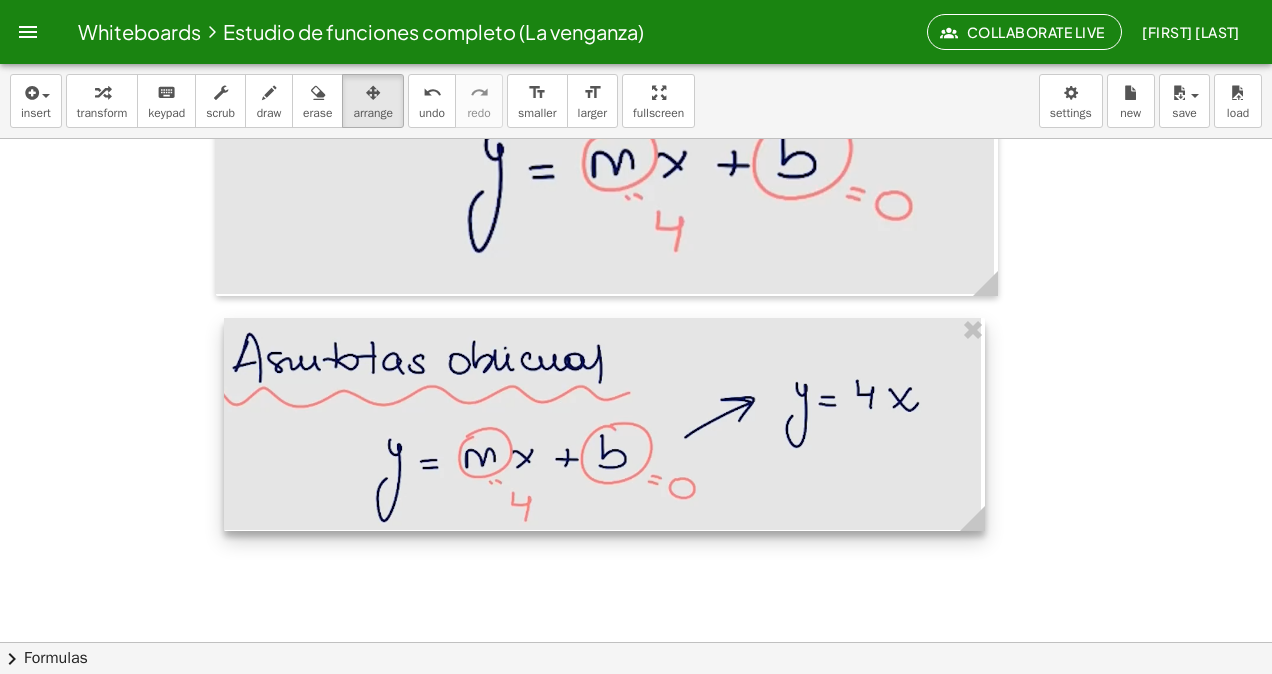 drag, startPoint x: 419, startPoint y: 367, endPoint x: 980, endPoint y: 349, distance: 561.2887 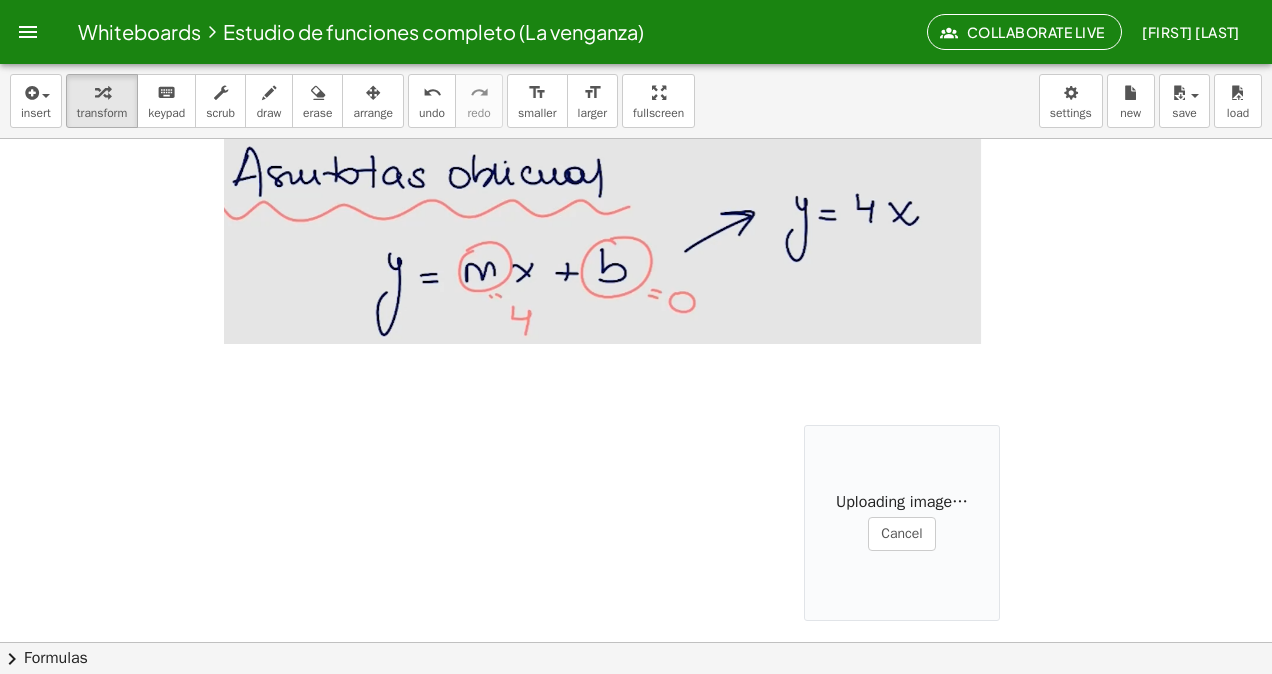 scroll, scrollTop: 19956, scrollLeft: 0, axis: vertical 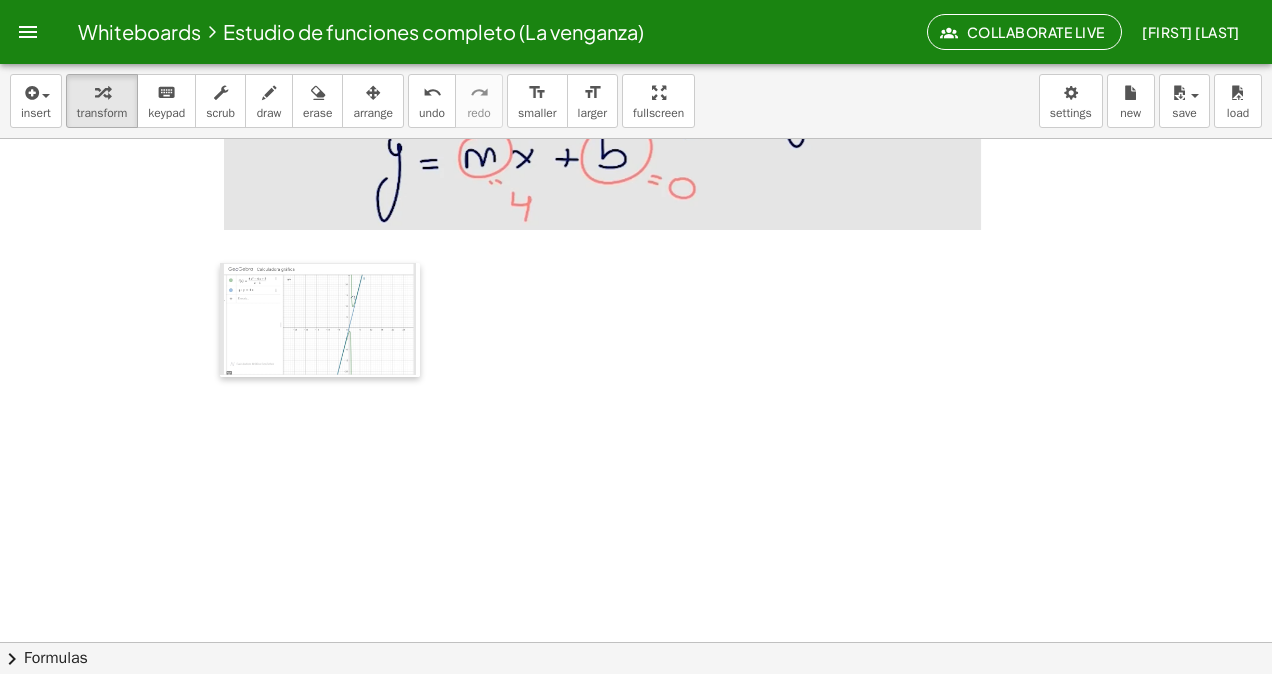 drag, startPoint x: 815, startPoint y: 464, endPoint x: 228, endPoint y: 399, distance: 590.5878 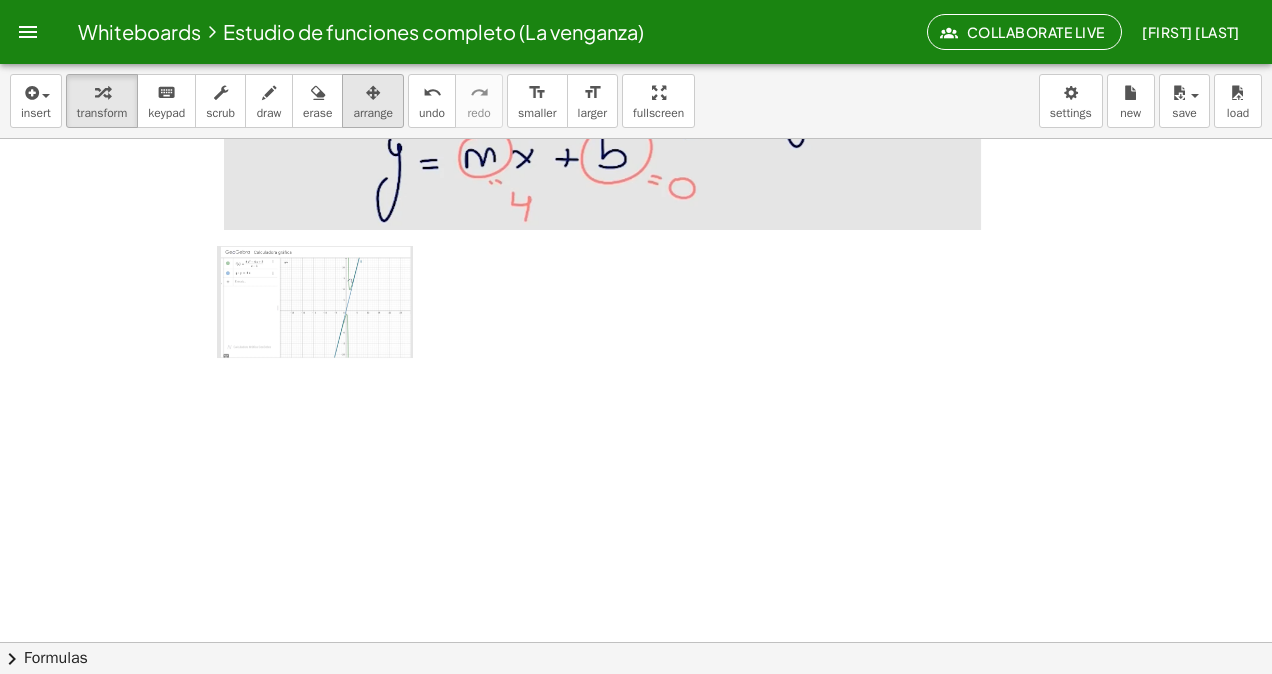 click at bounding box center [373, 92] 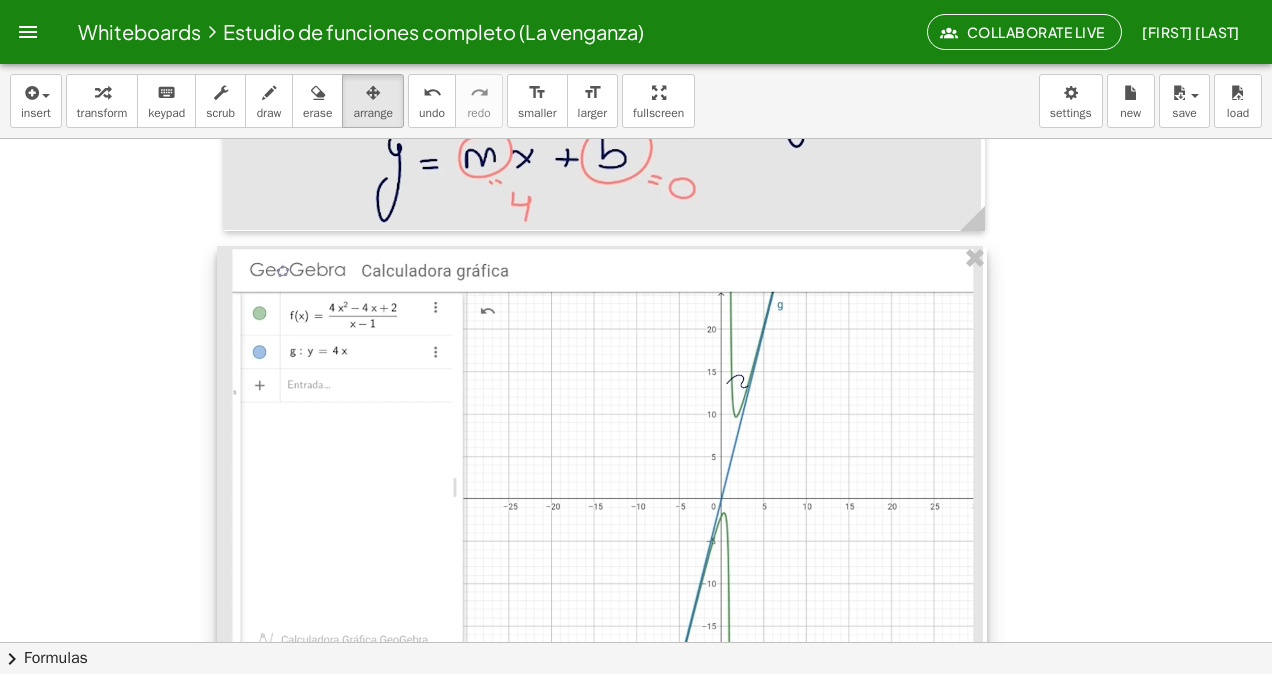 drag, startPoint x: 408, startPoint y: 350, endPoint x: 970, endPoint y: 305, distance: 563.7987 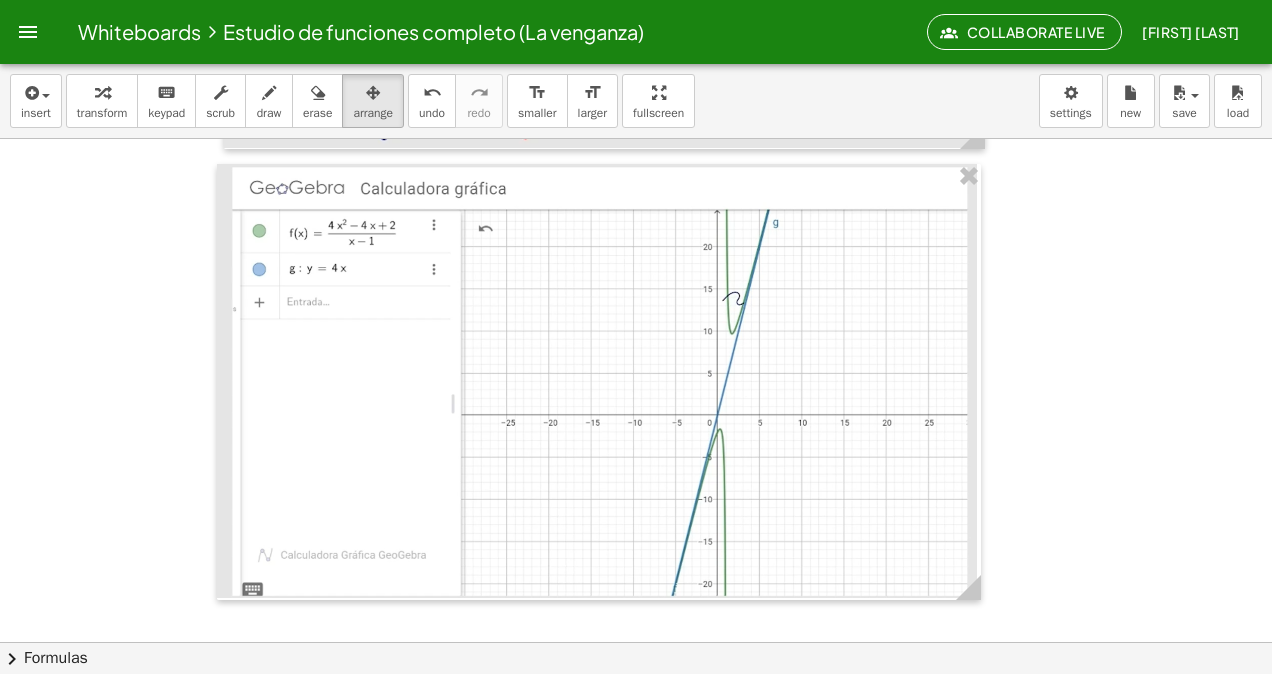 scroll, scrollTop: 20160, scrollLeft: 0, axis: vertical 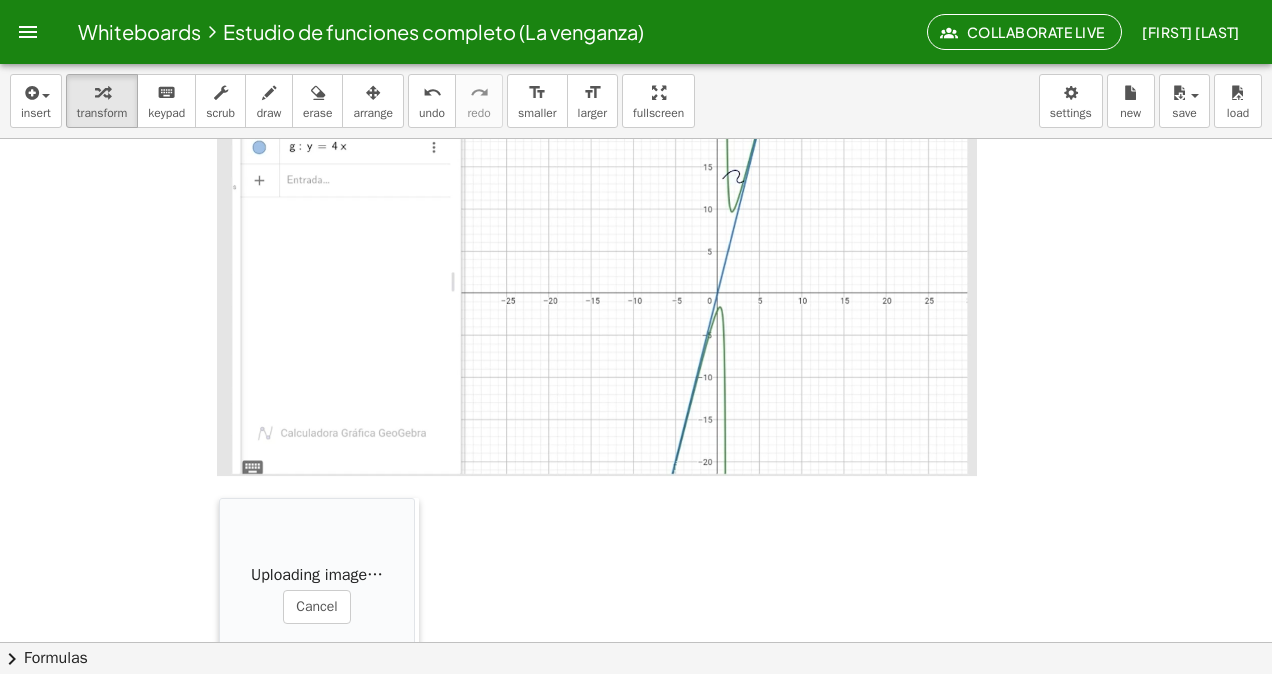 drag, startPoint x: 818, startPoint y: 584, endPoint x: 214, endPoint y: 490, distance: 611.2708 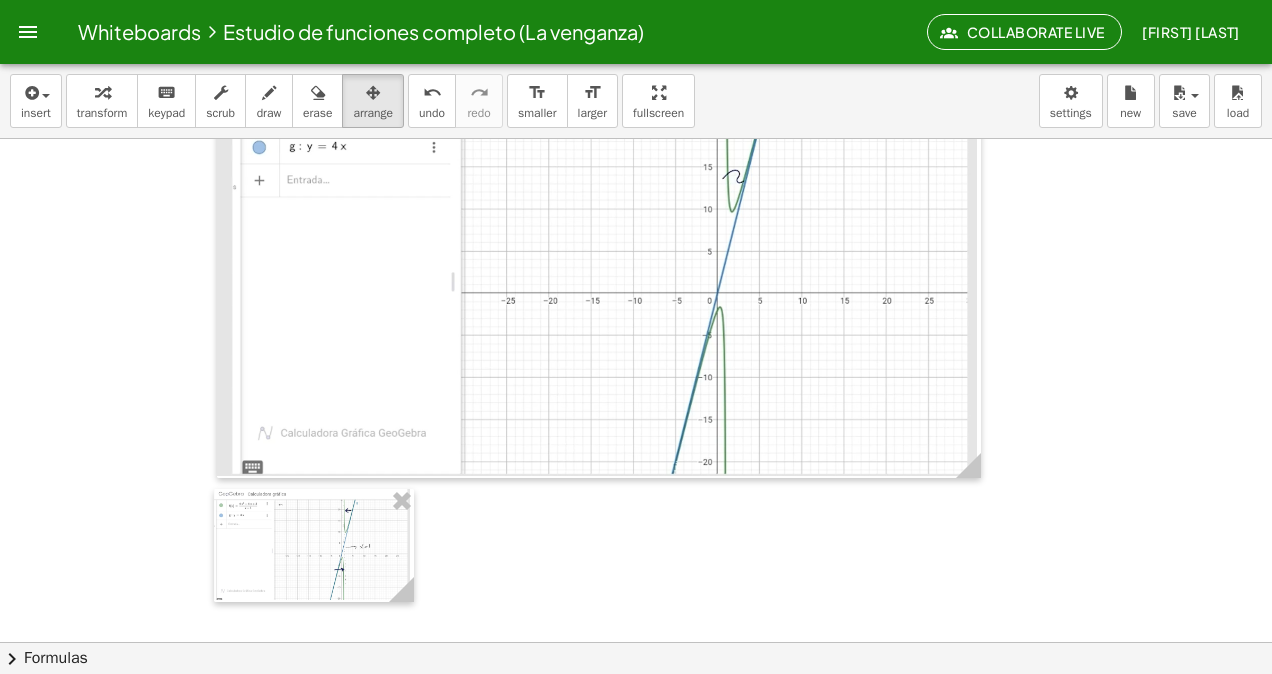 drag, startPoint x: 398, startPoint y: 92, endPoint x: 290, endPoint y: 520, distance: 441.4159 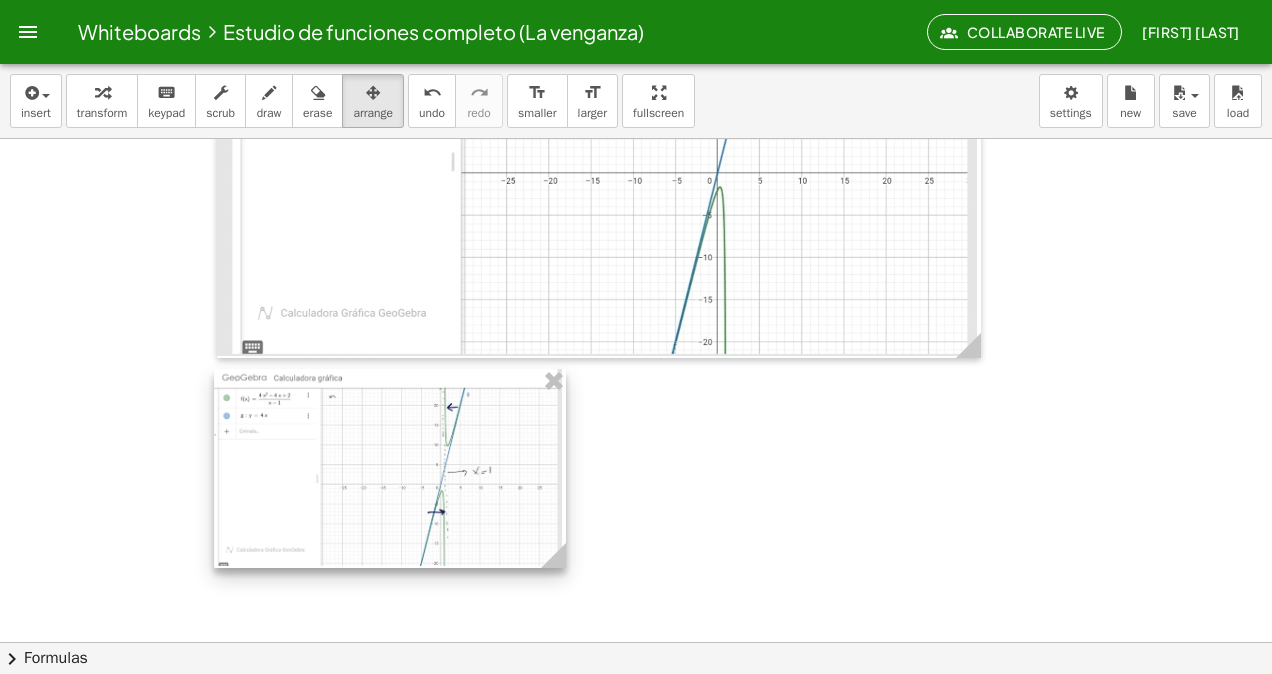 scroll, scrollTop: 20460, scrollLeft: 0, axis: vertical 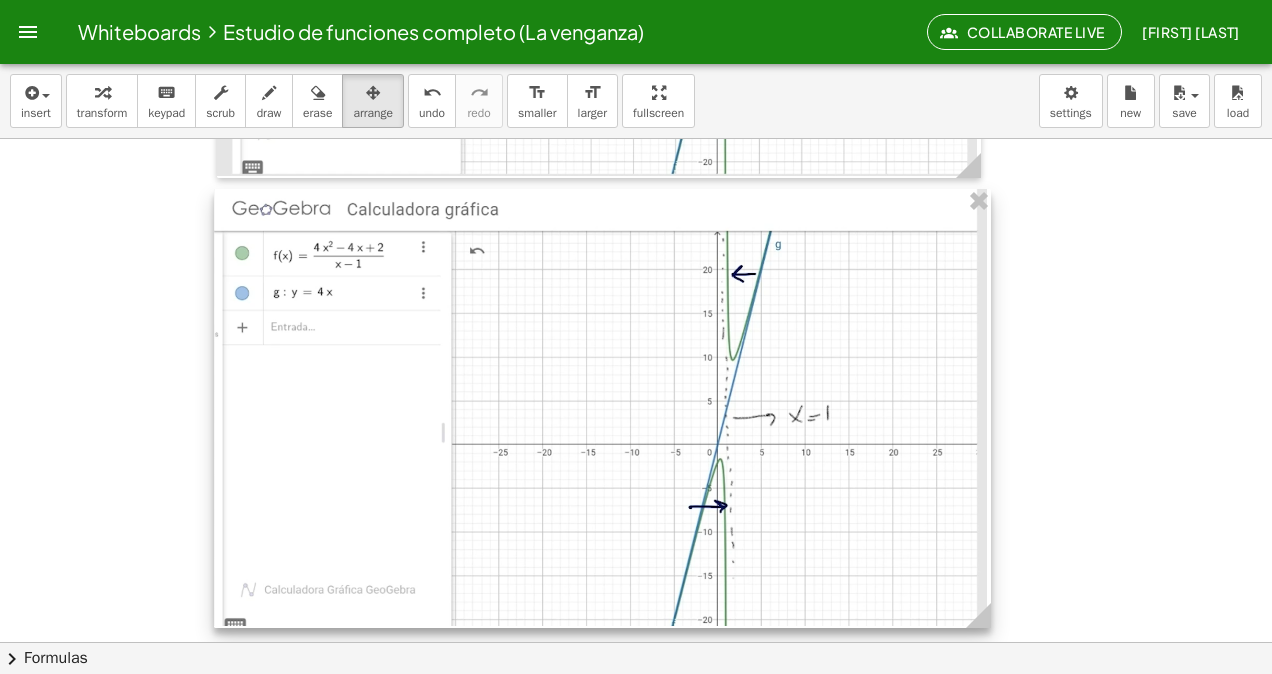 drag, startPoint x: 404, startPoint y: 584, endPoint x: 981, endPoint y: 469, distance: 588.3485 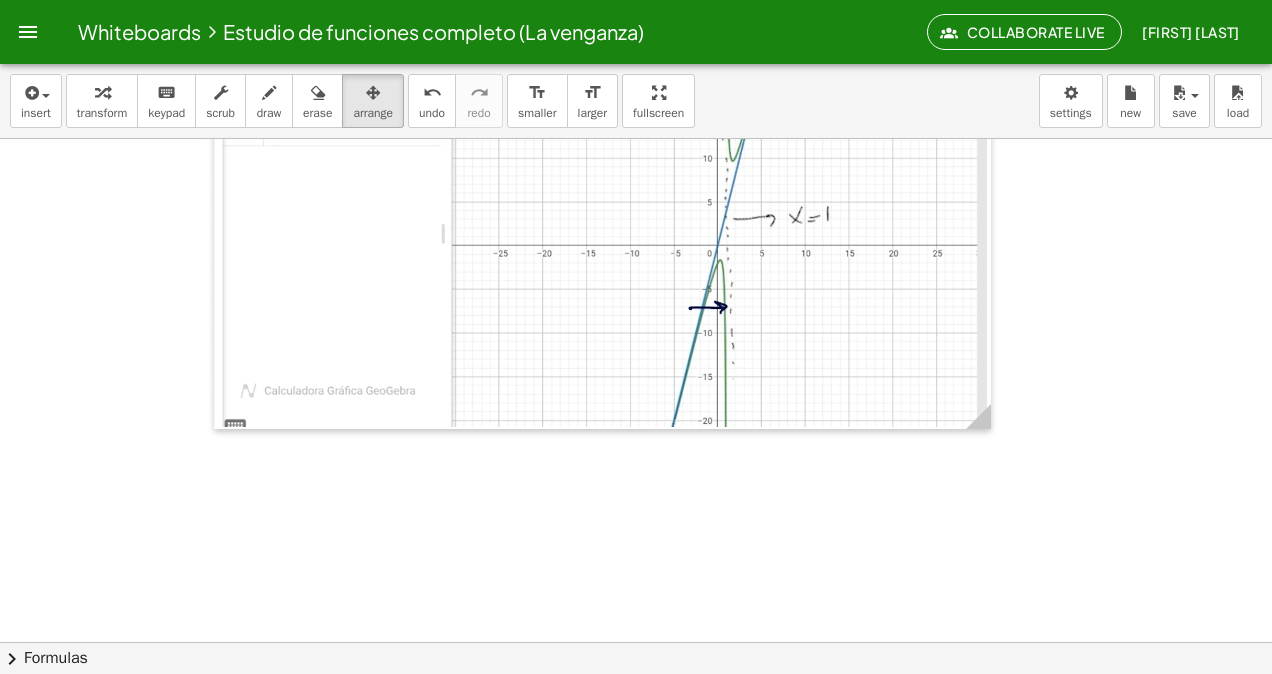scroll, scrollTop: 20664, scrollLeft: 0, axis: vertical 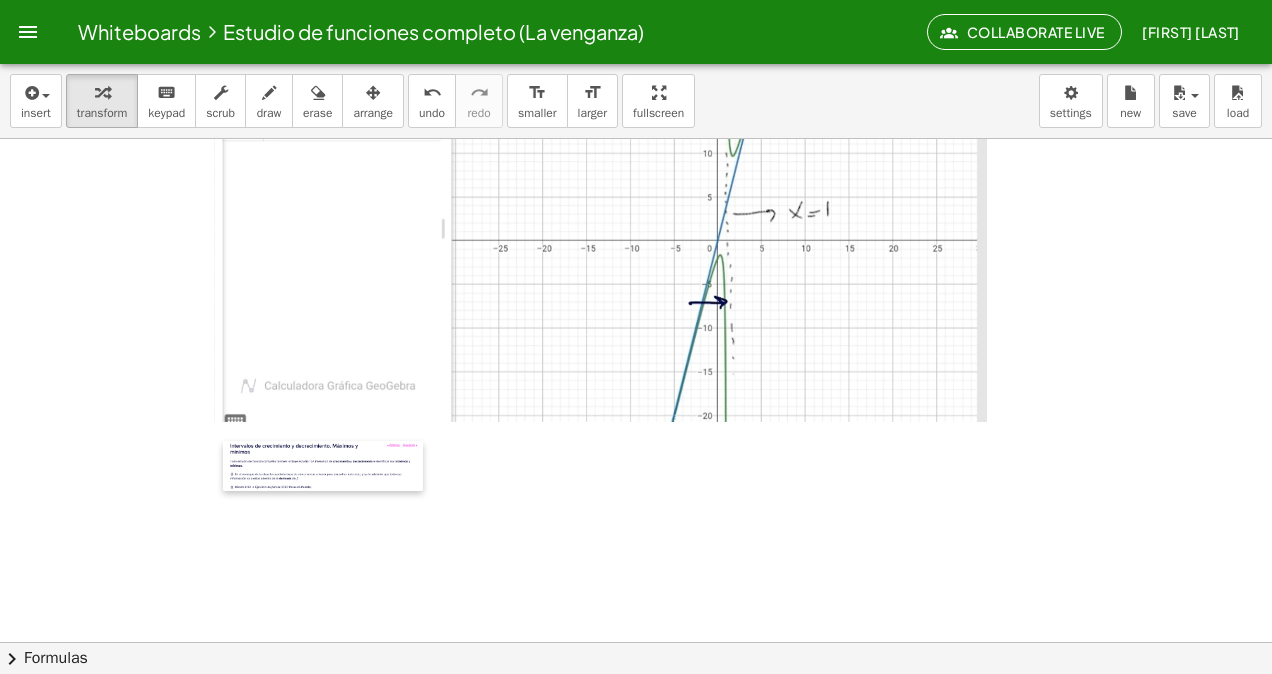 drag, startPoint x: 807, startPoint y: 562, endPoint x: 268, endPoint y: 391, distance: 565.47504 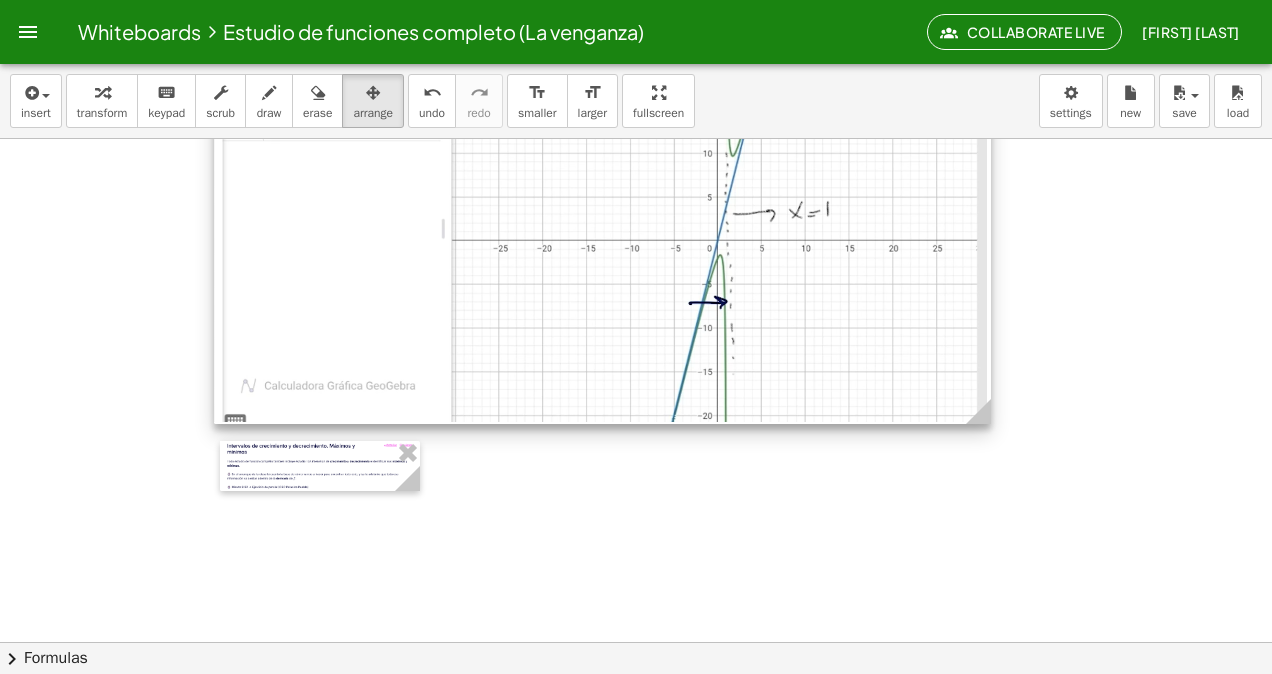 drag, startPoint x: 350, startPoint y: 94, endPoint x: 328, endPoint y: 348, distance: 254.95097 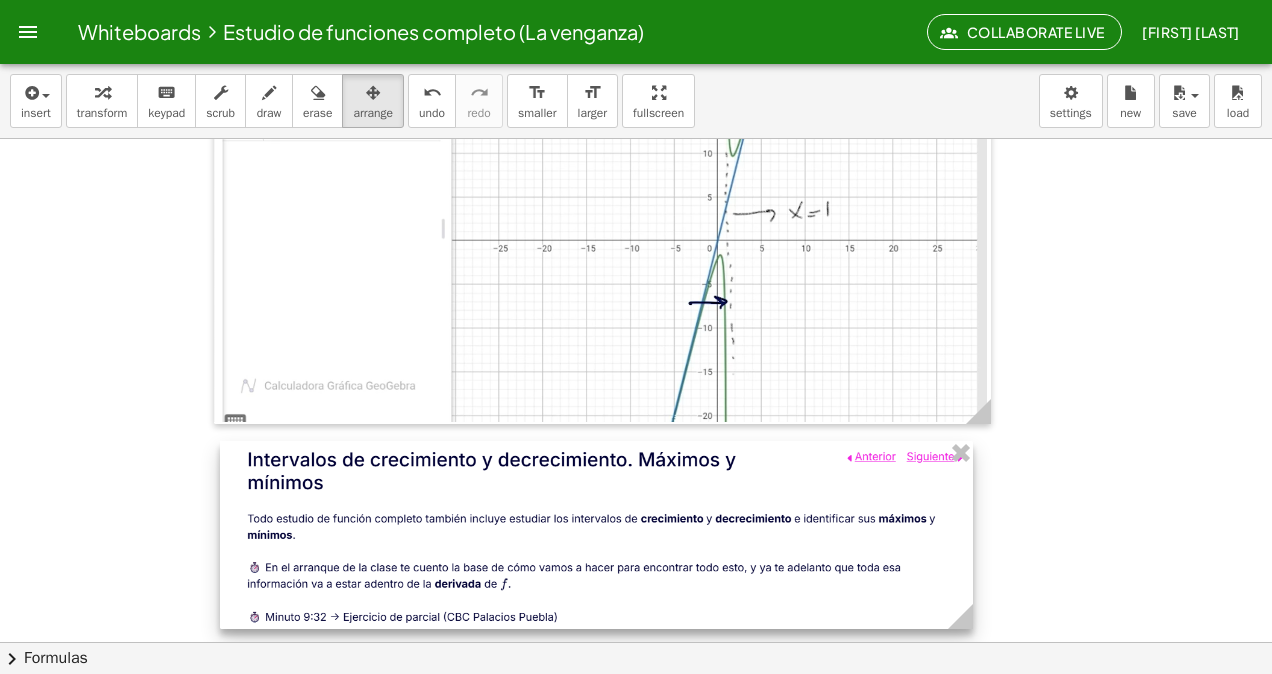 drag, startPoint x: 417, startPoint y: 491, endPoint x: 970, endPoint y: 563, distance: 557.6675 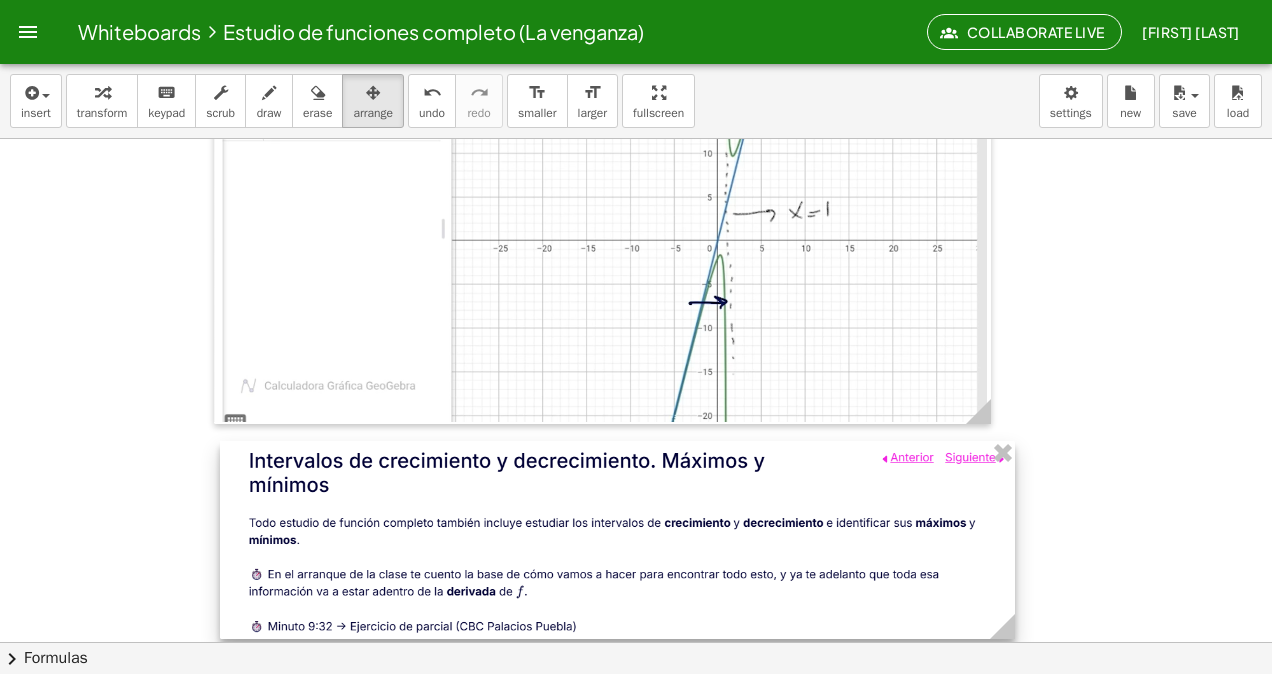 drag, startPoint x: 952, startPoint y: 621, endPoint x: 982, endPoint y: 622, distance: 30.016663 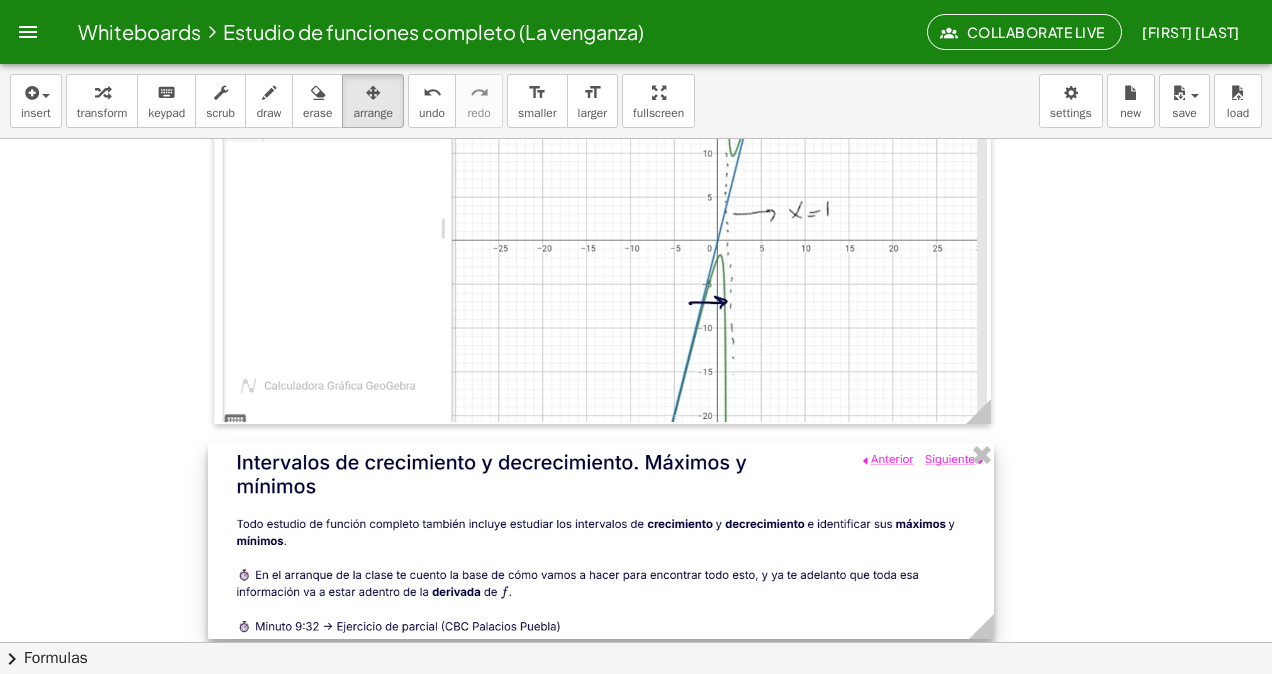 drag, startPoint x: 972, startPoint y: 623, endPoint x: 960, endPoint y: 625, distance: 12.165525 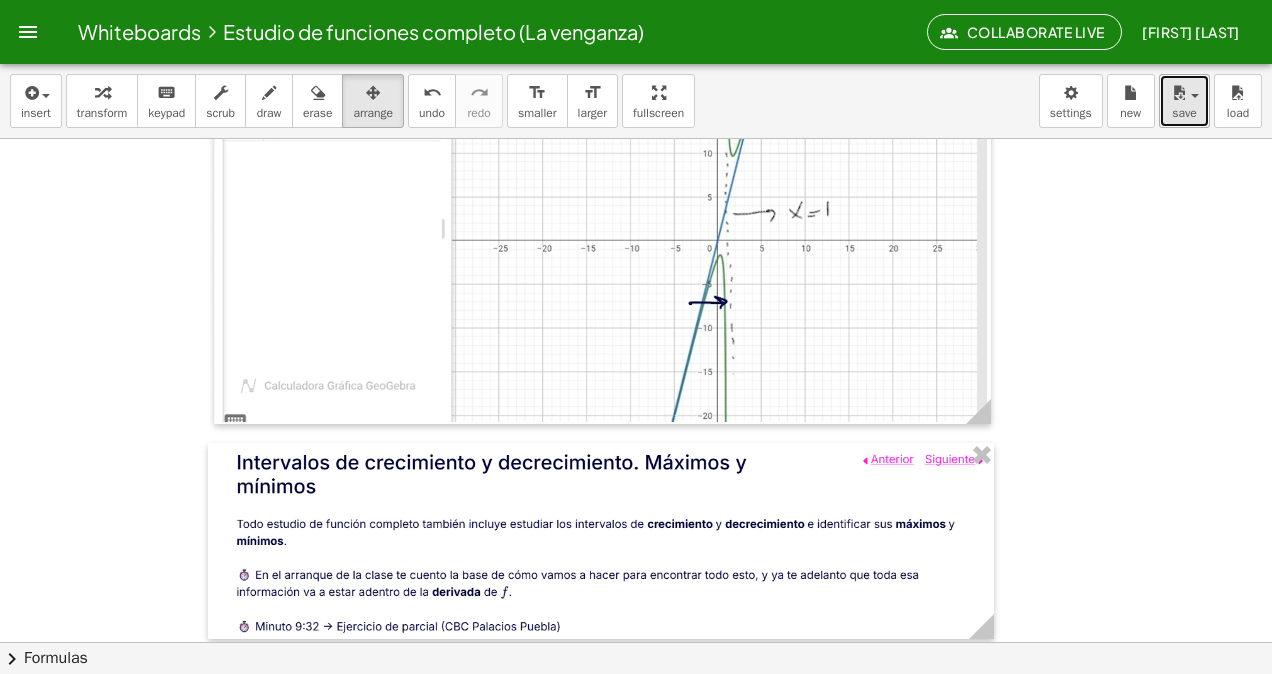 click on "save" at bounding box center [1184, 113] 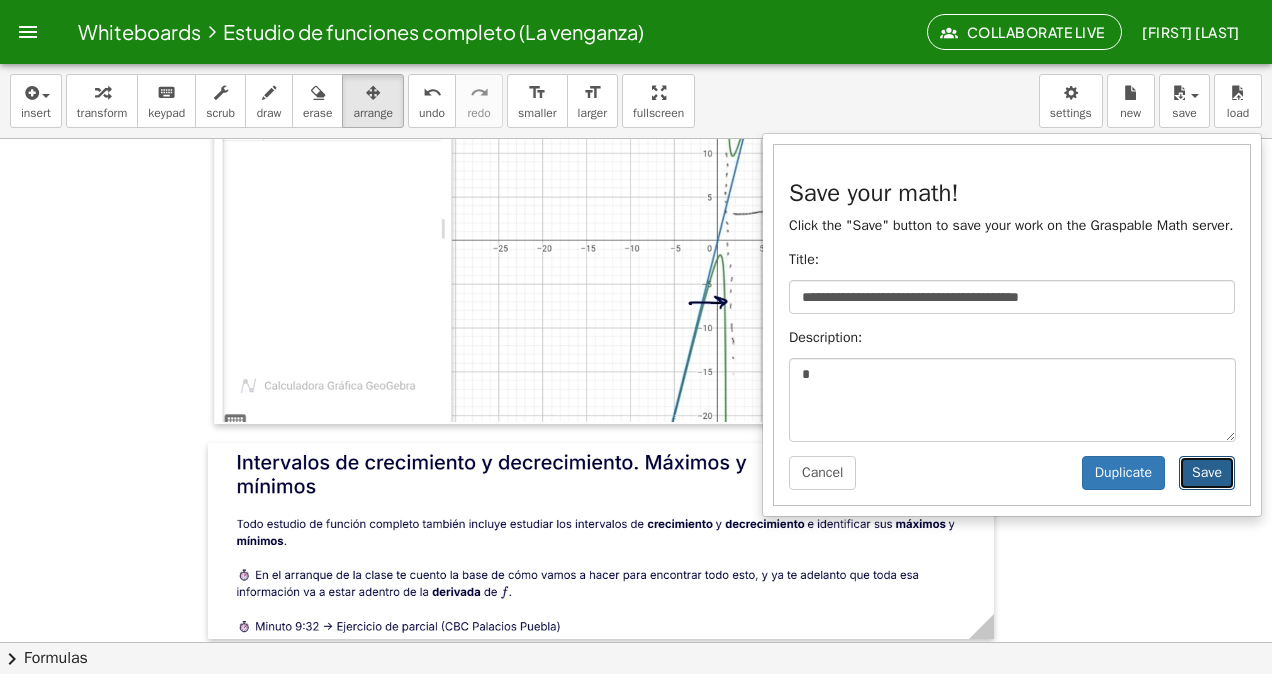 click on "Save" at bounding box center [1207, 473] 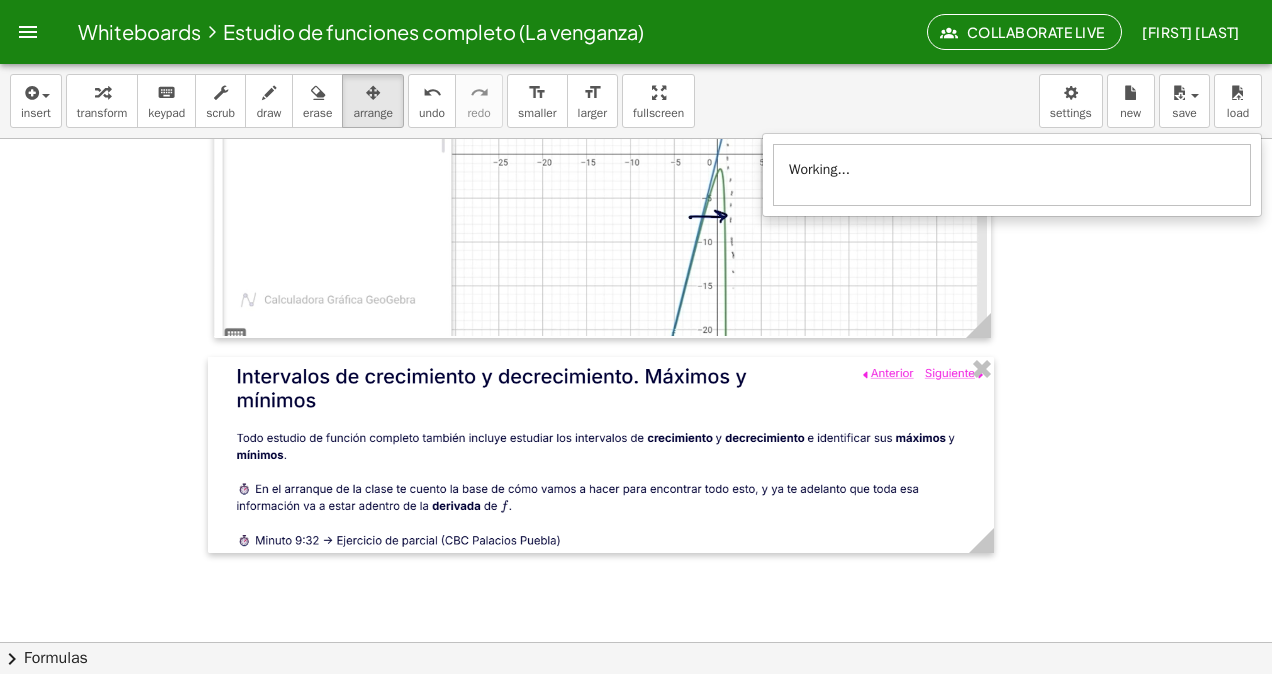 scroll, scrollTop: 20964, scrollLeft: 0, axis: vertical 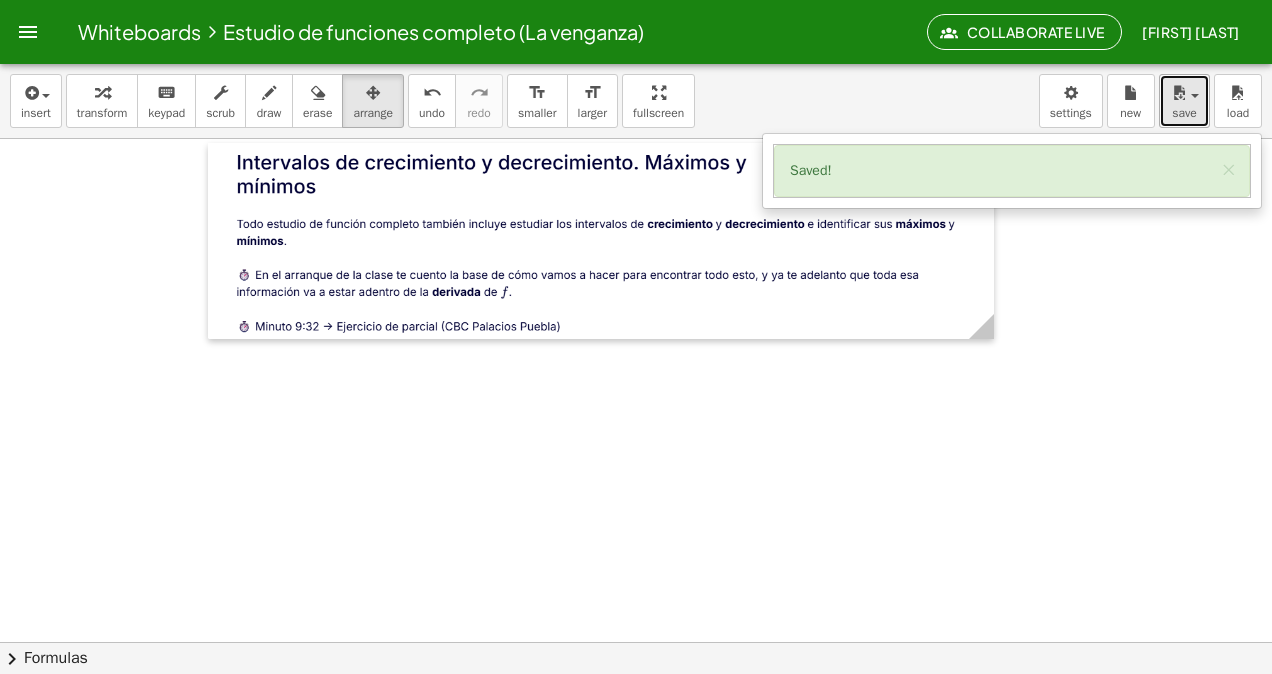 click on "save" at bounding box center (1184, 101) 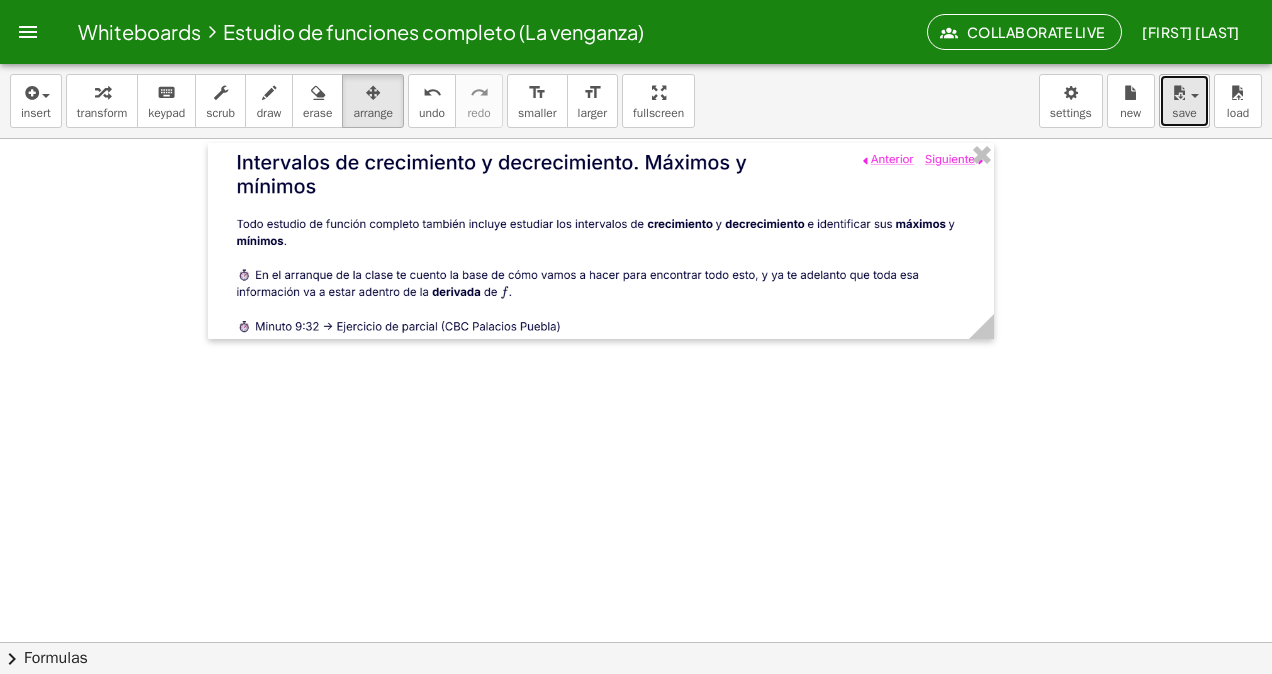 drag, startPoint x: 1186, startPoint y: 108, endPoint x: 1186, endPoint y: 125, distance: 17 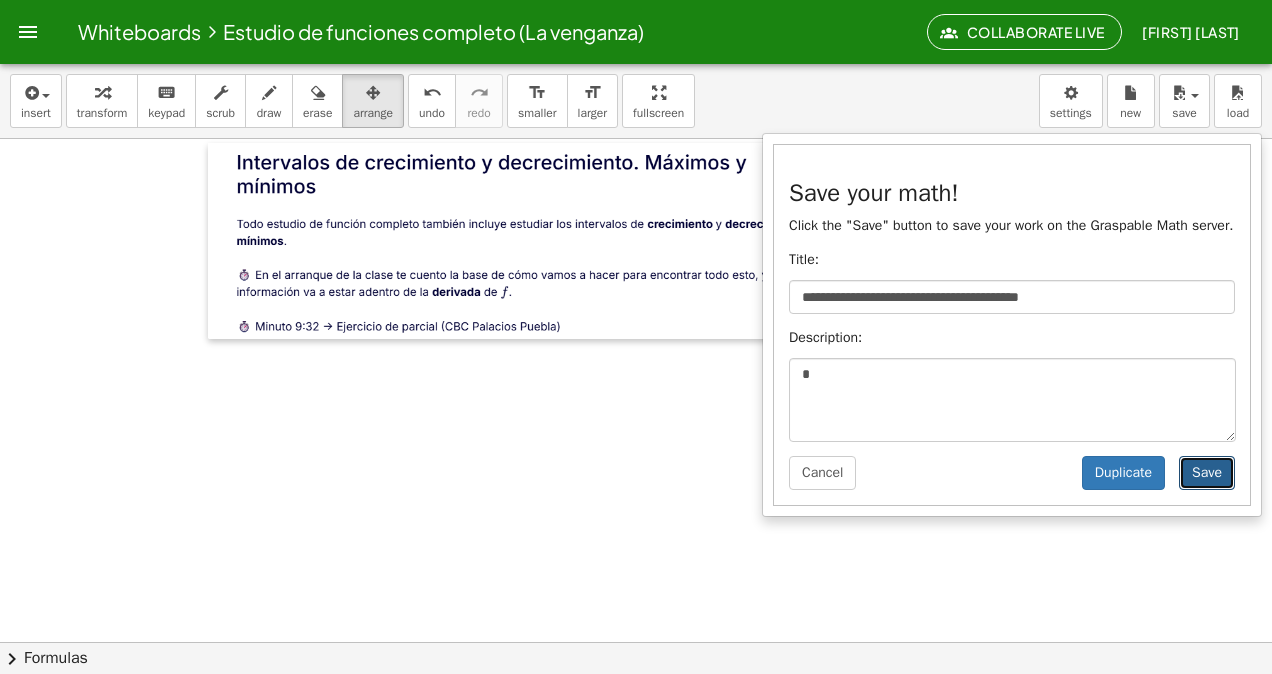 click on "Save" at bounding box center [1207, 473] 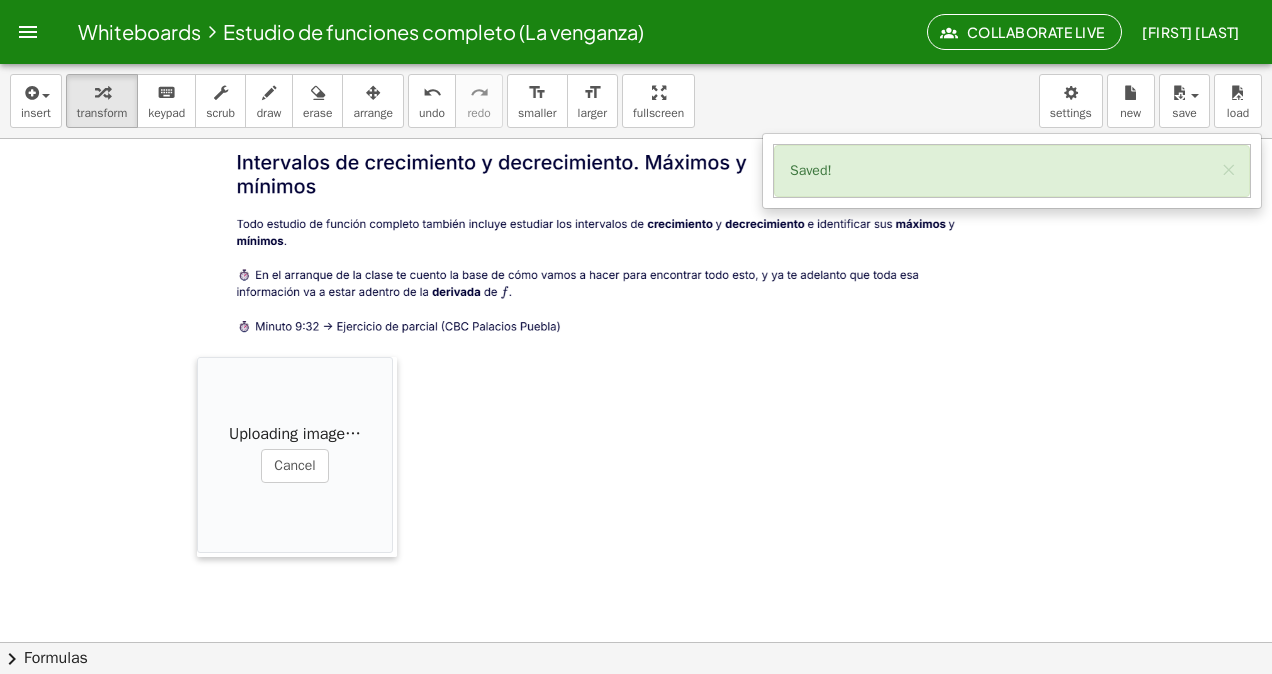 drag, startPoint x: 759, startPoint y: 446, endPoint x: 228, endPoint y: 420, distance: 531.63617 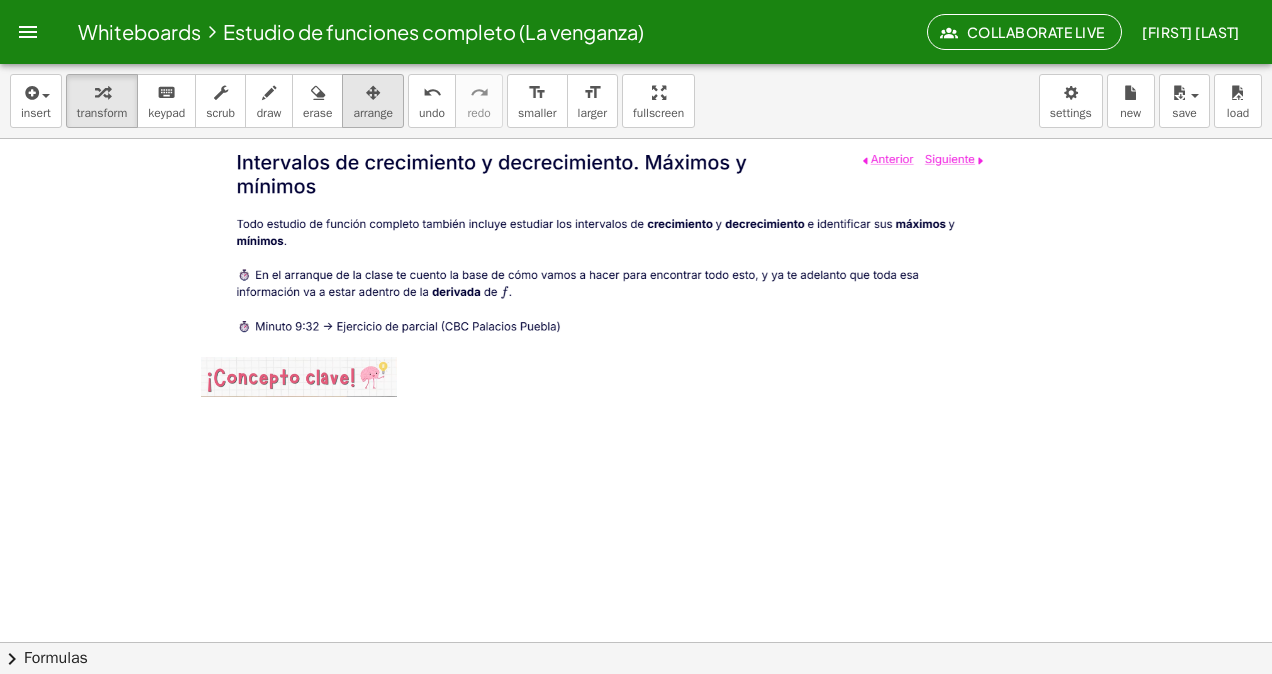 click on "arrange" at bounding box center [373, 101] 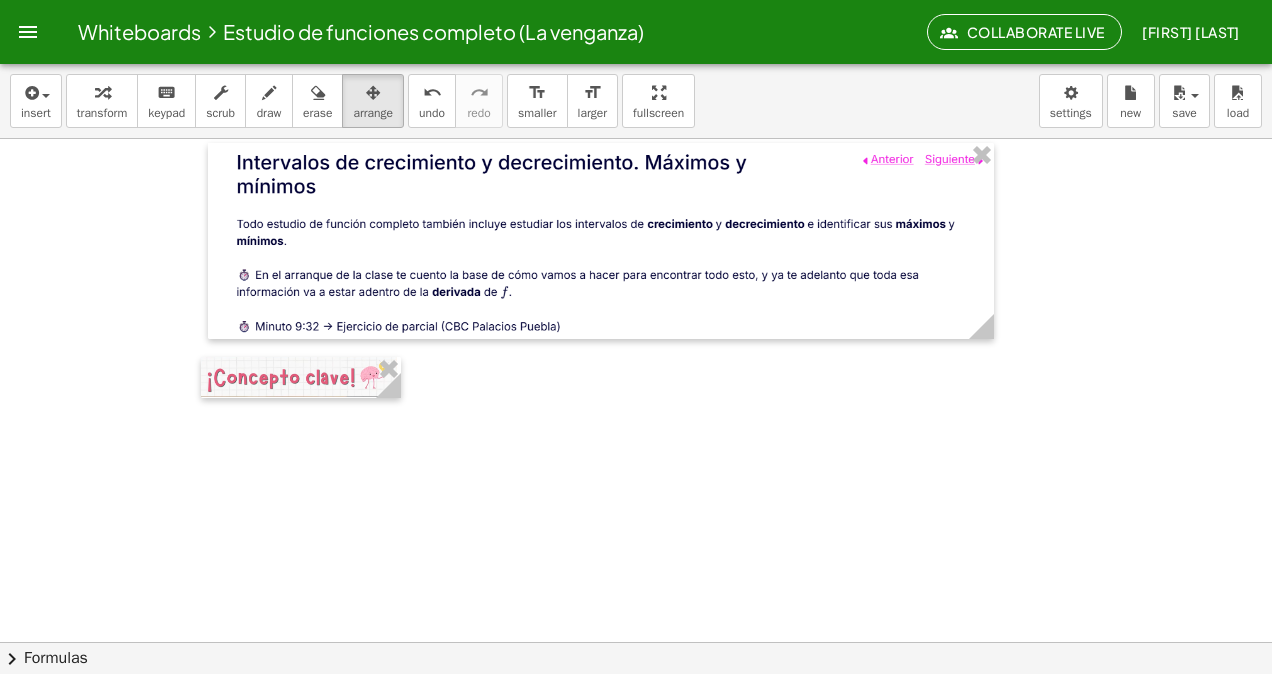drag, startPoint x: 391, startPoint y: 382, endPoint x: 475, endPoint y: 423, distance: 93.471924 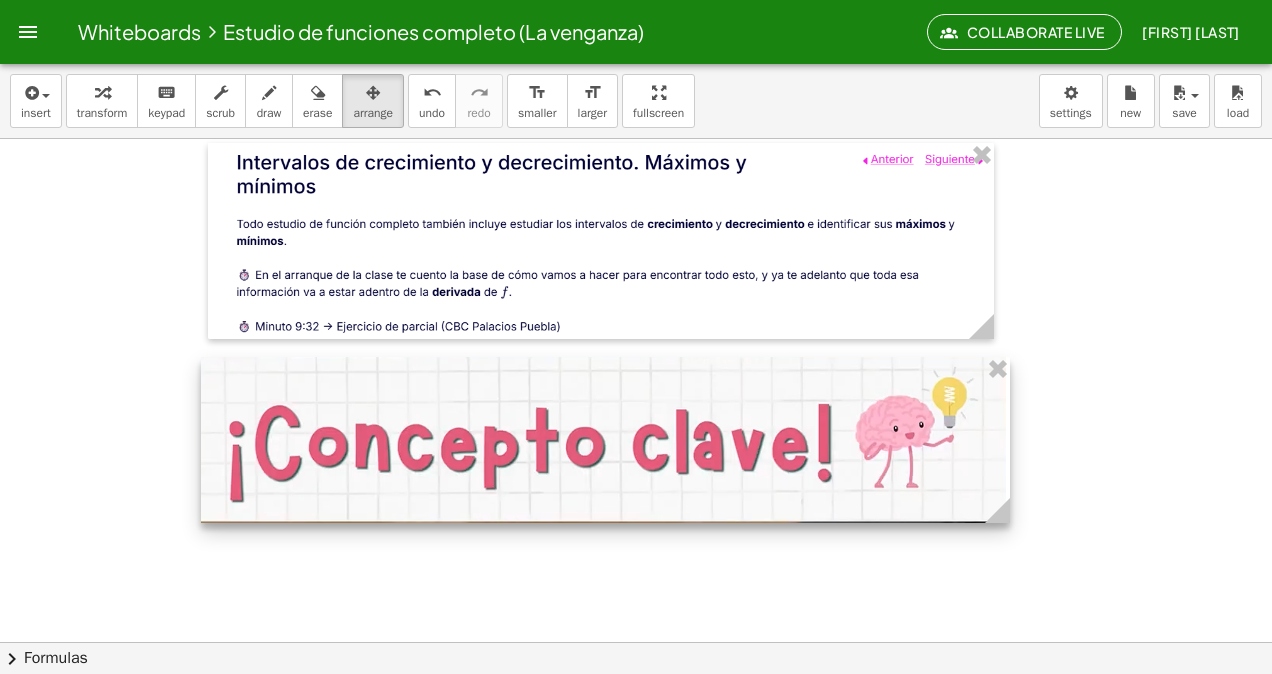 drag, startPoint x: 390, startPoint y: 398, endPoint x: 999, endPoint y: 480, distance: 614.4957 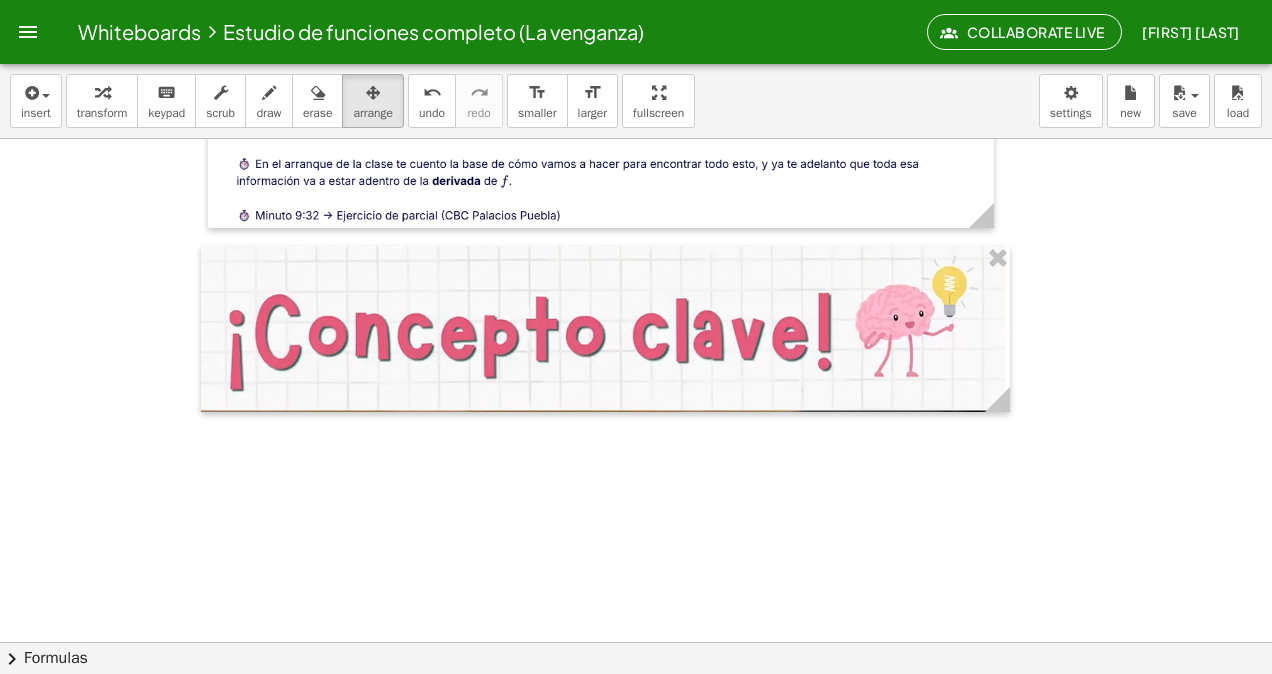scroll, scrollTop: 21168, scrollLeft: 0, axis: vertical 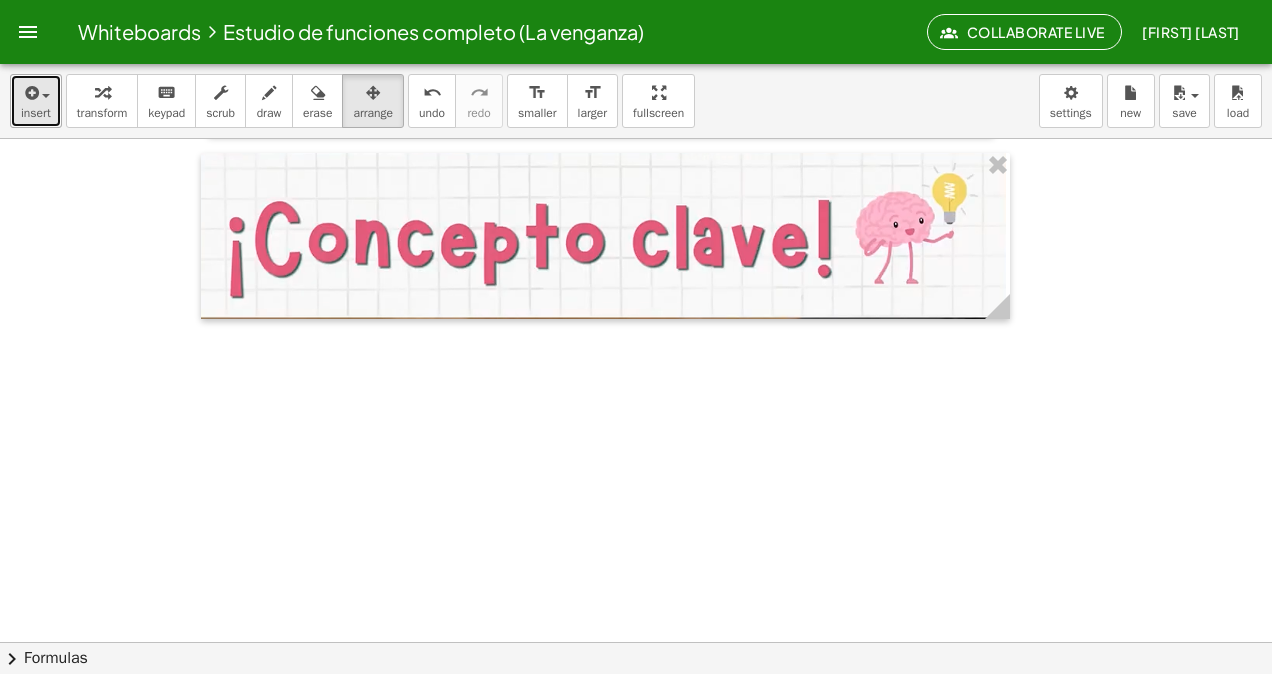 drag, startPoint x: 33, startPoint y: 108, endPoint x: 34, endPoint y: 216, distance: 108.00463 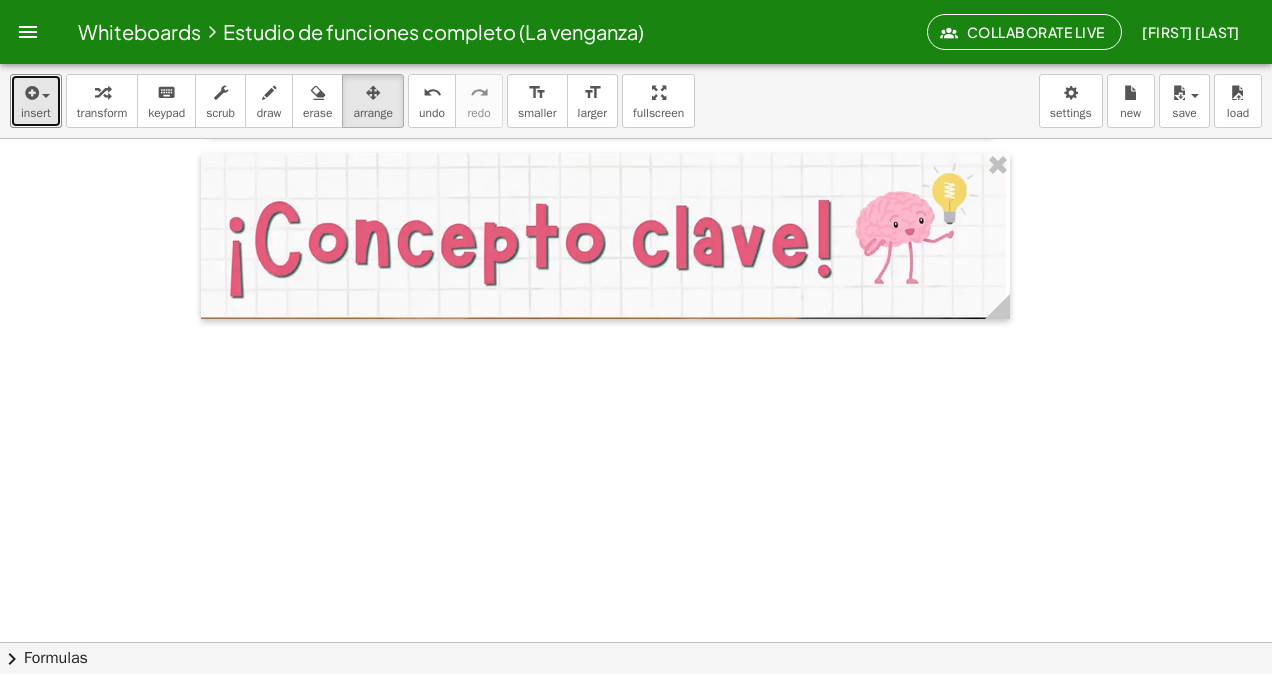 click on "insert" at bounding box center [36, 113] 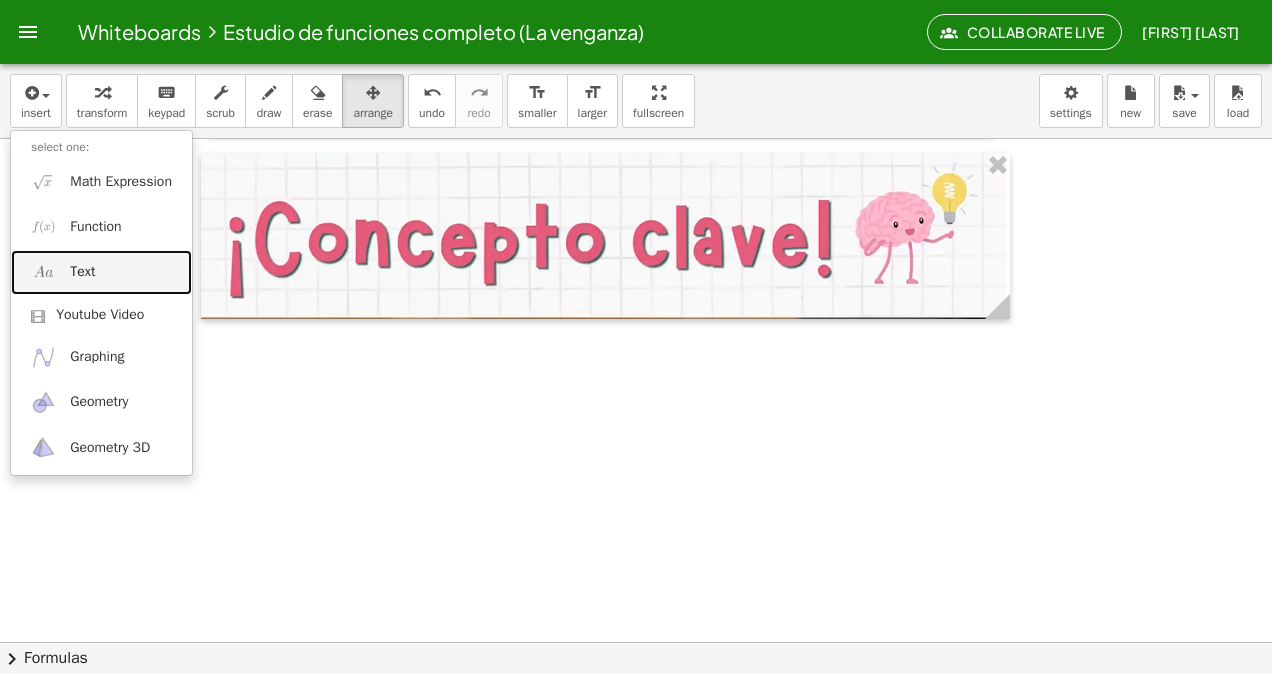 click at bounding box center (43, 272) 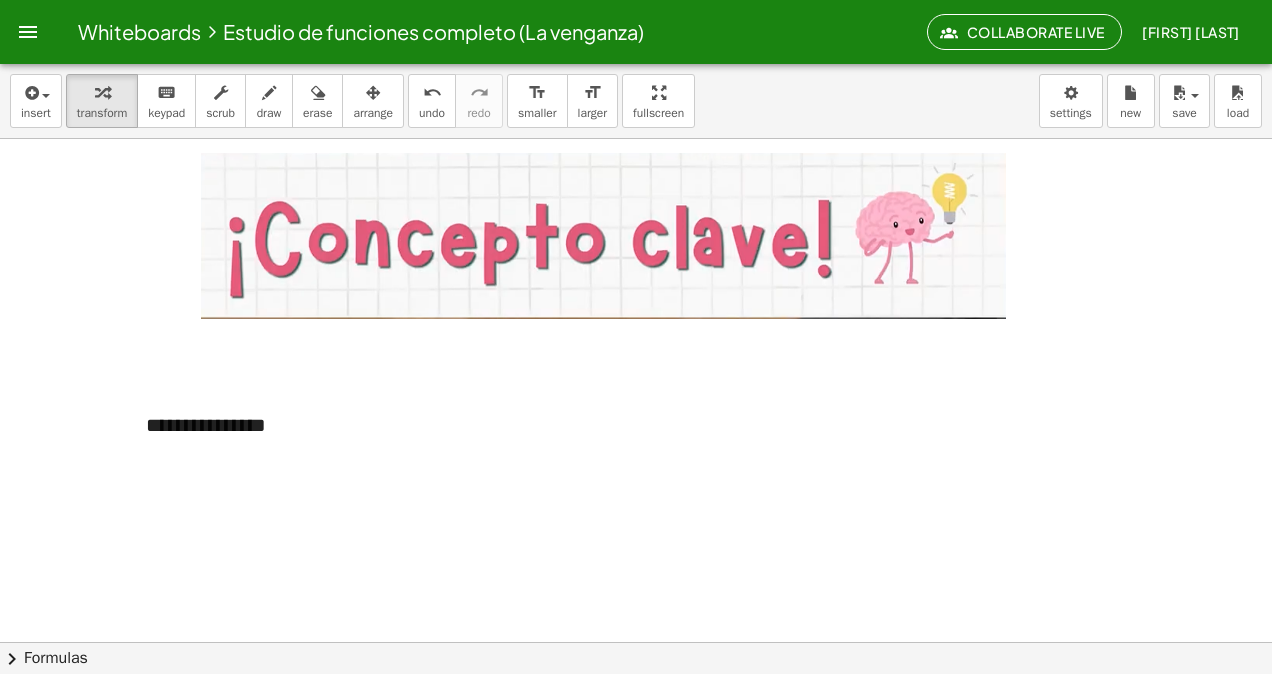 type 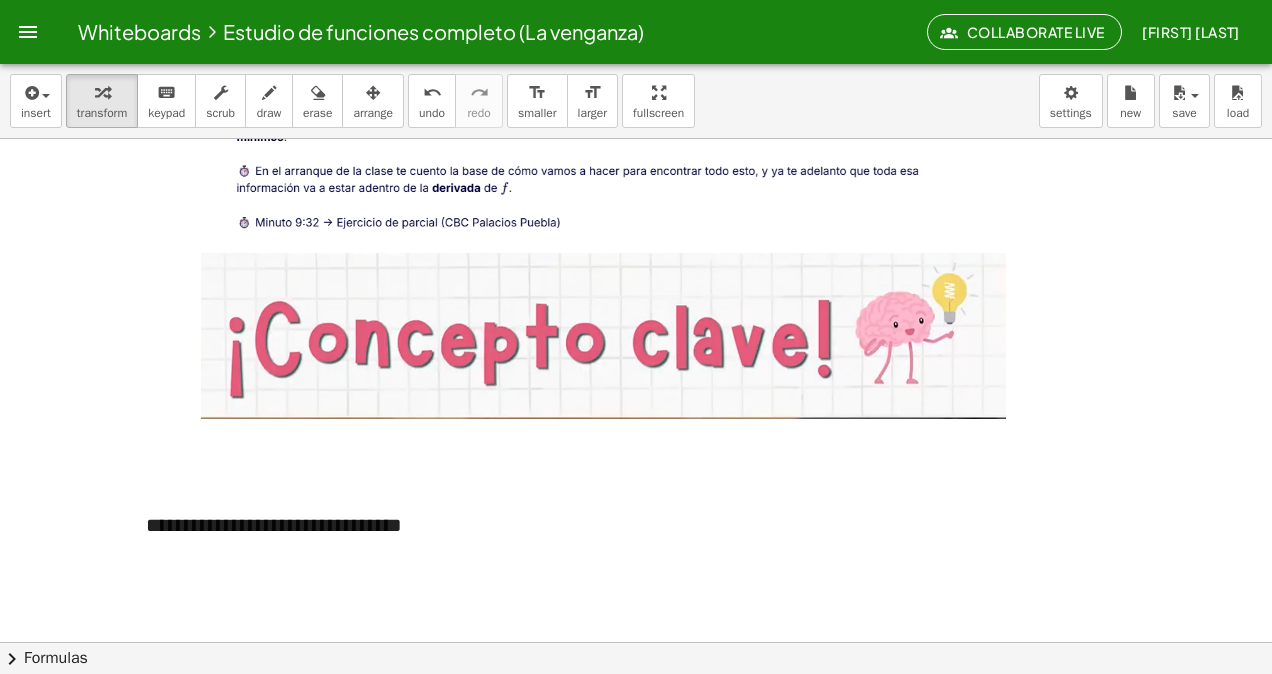 scroll, scrollTop: 21168, scrollLeft: 0, axis: vertical 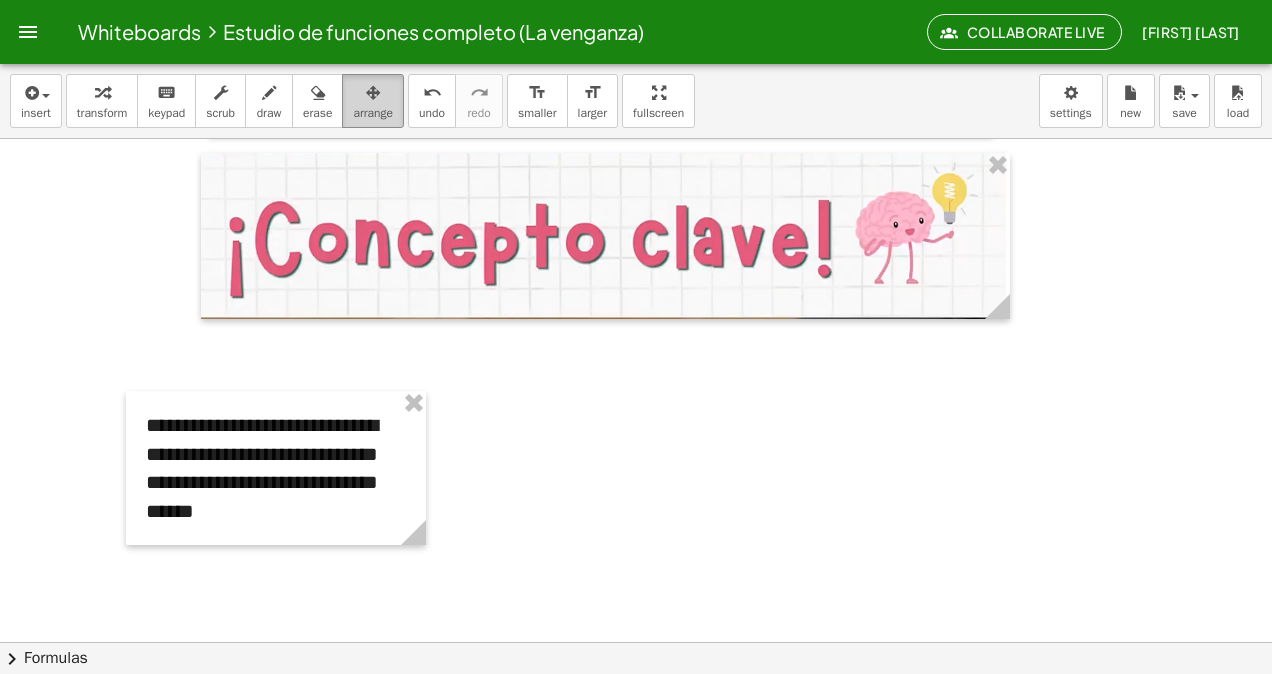 click on "arrange" at bounding box center (373, 101) 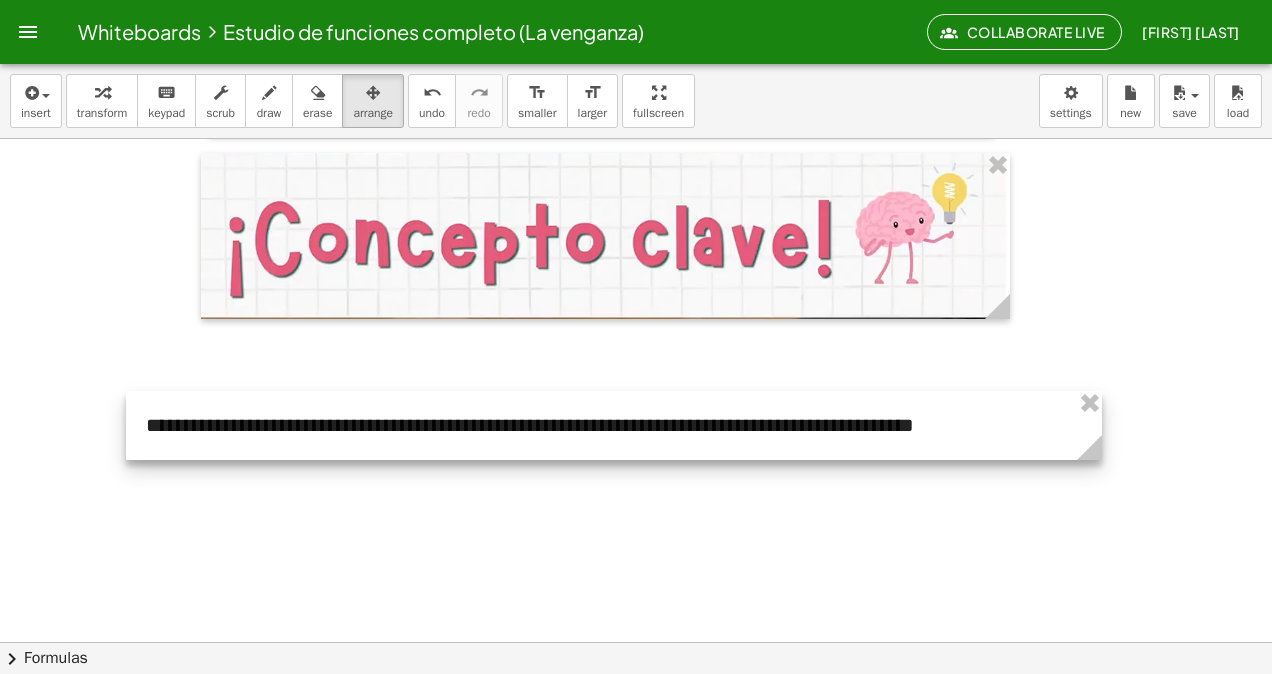 drag, startPoint x: 412, startPoint y: 538, endPoint x: 1088, endPoint y: 609, distance: 679.7183 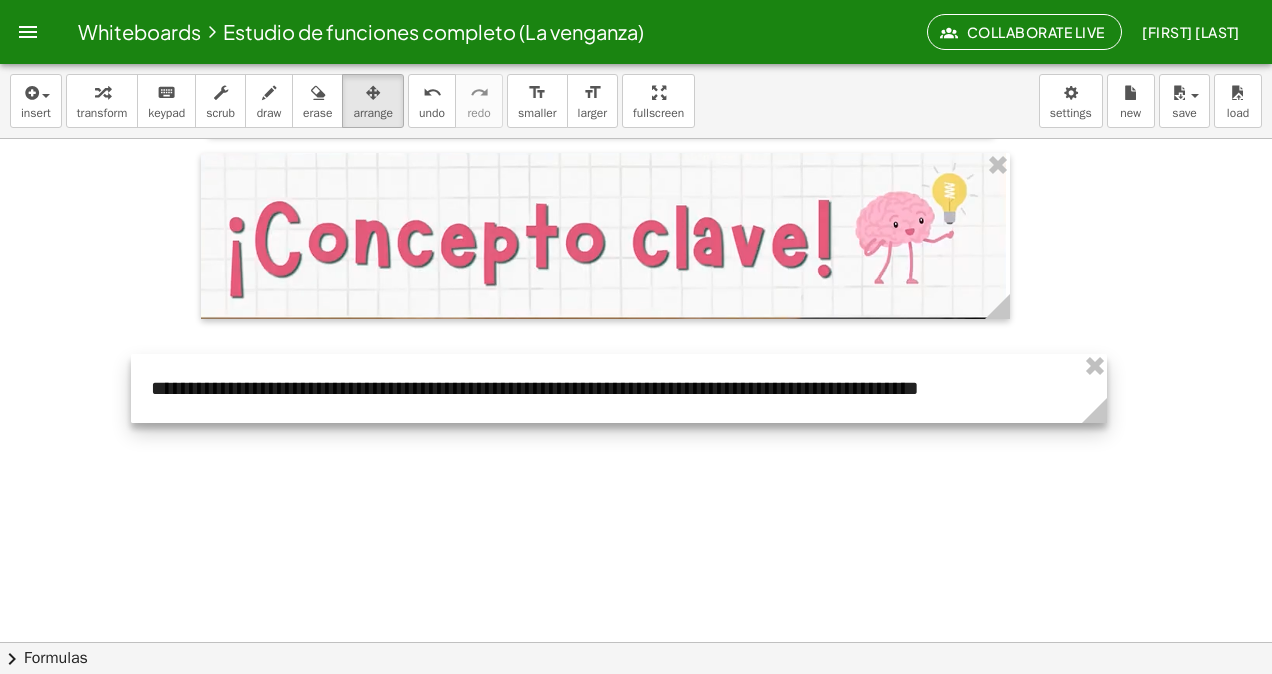 drag, startPoint x: 839, startPoint y: 432, endPoint x: 819, endPoint y: 383, distance: 52.924473 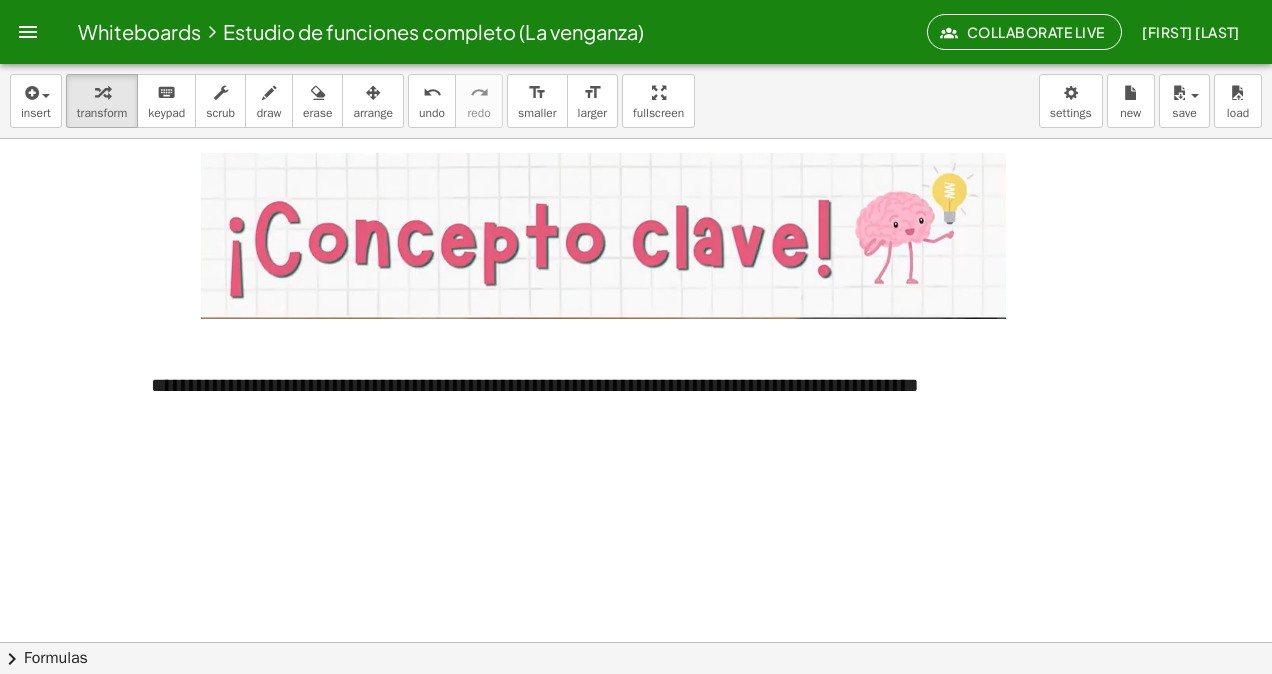 drag, startPoint x: 116, startPoint y: 90, endPoint x: 290, endPoint y: 394, distance: 350.27417 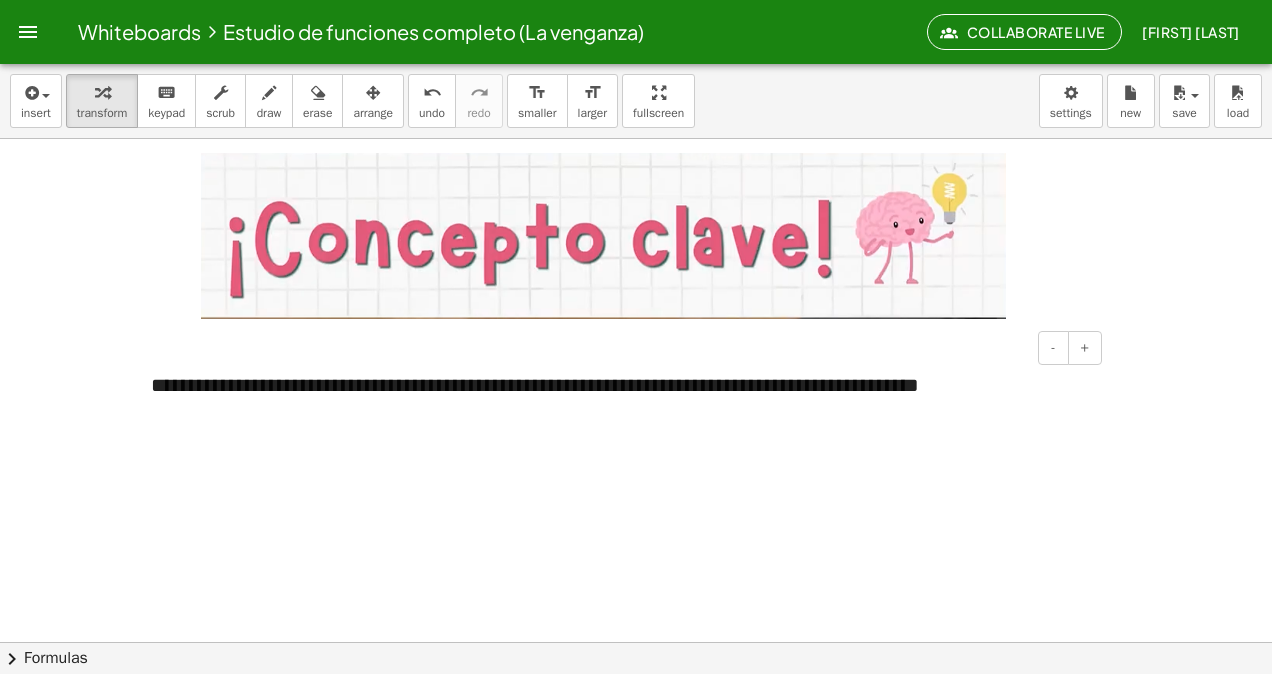 drag, startPoint x: 387, startPoint y: 372, endPoint x: 390, endPoint y: 383, distance: 11.401754 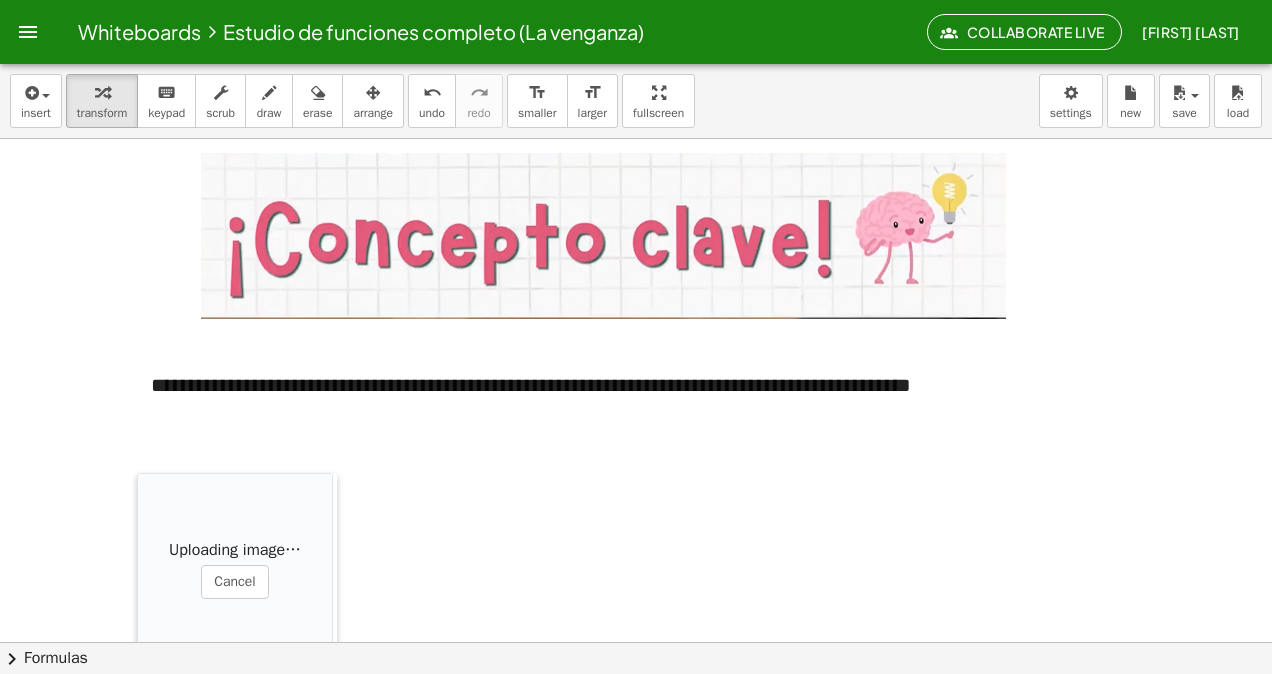 drag, startPoint x: 801, startPoint y: 518, endPoint x: 144, endPoint y: 506, distance: 657.10956 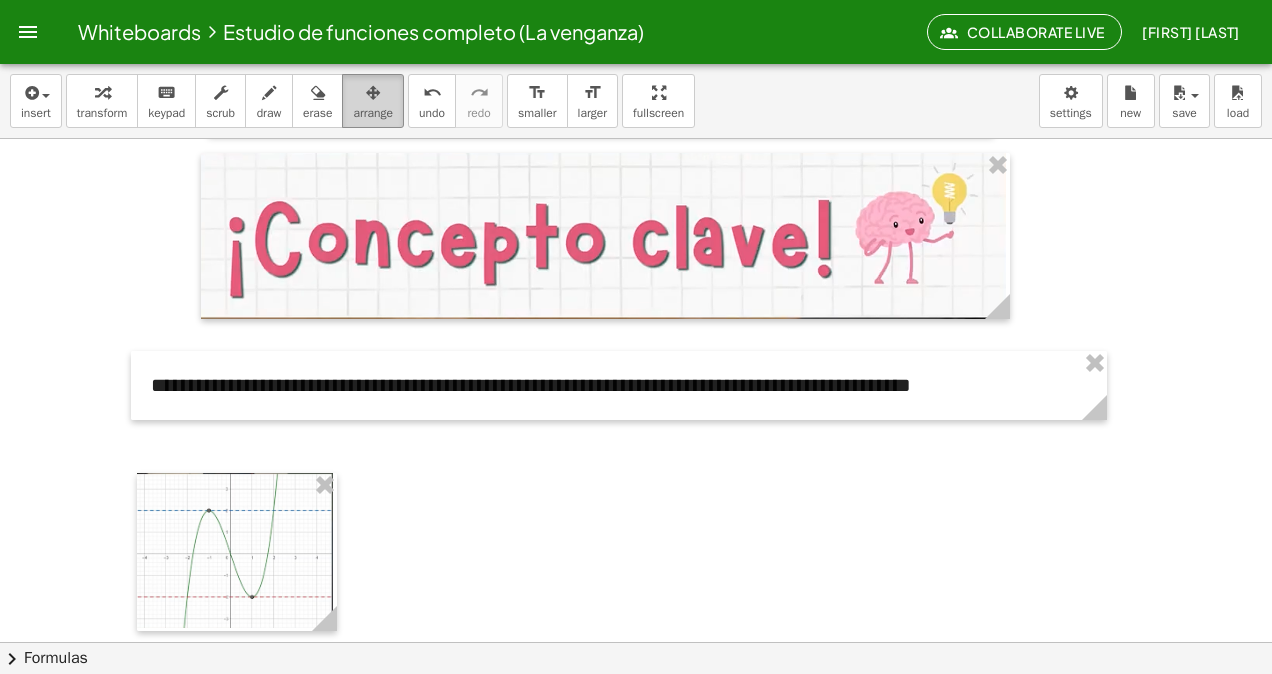 click on "arrange" at bounding box center (373, 101) 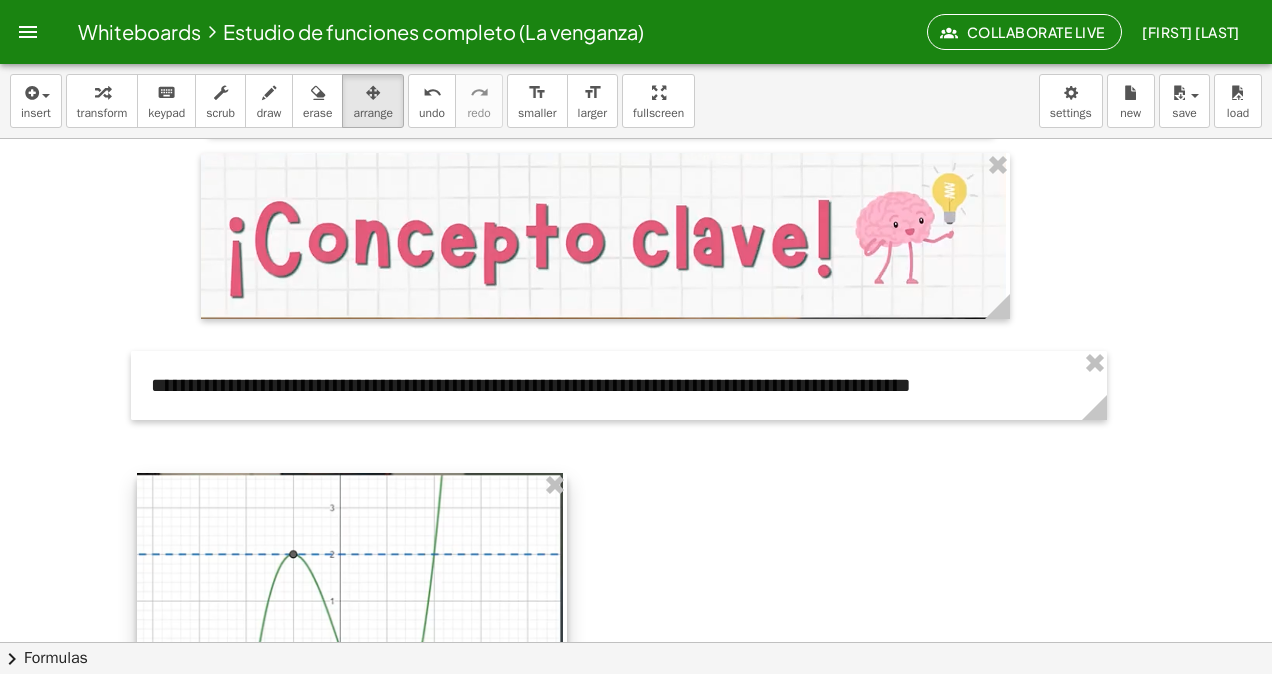 drag, startPoint x: 335, startPoint y: 617, endPoint x: 565, endPoint y: 646, distance: 231.82104 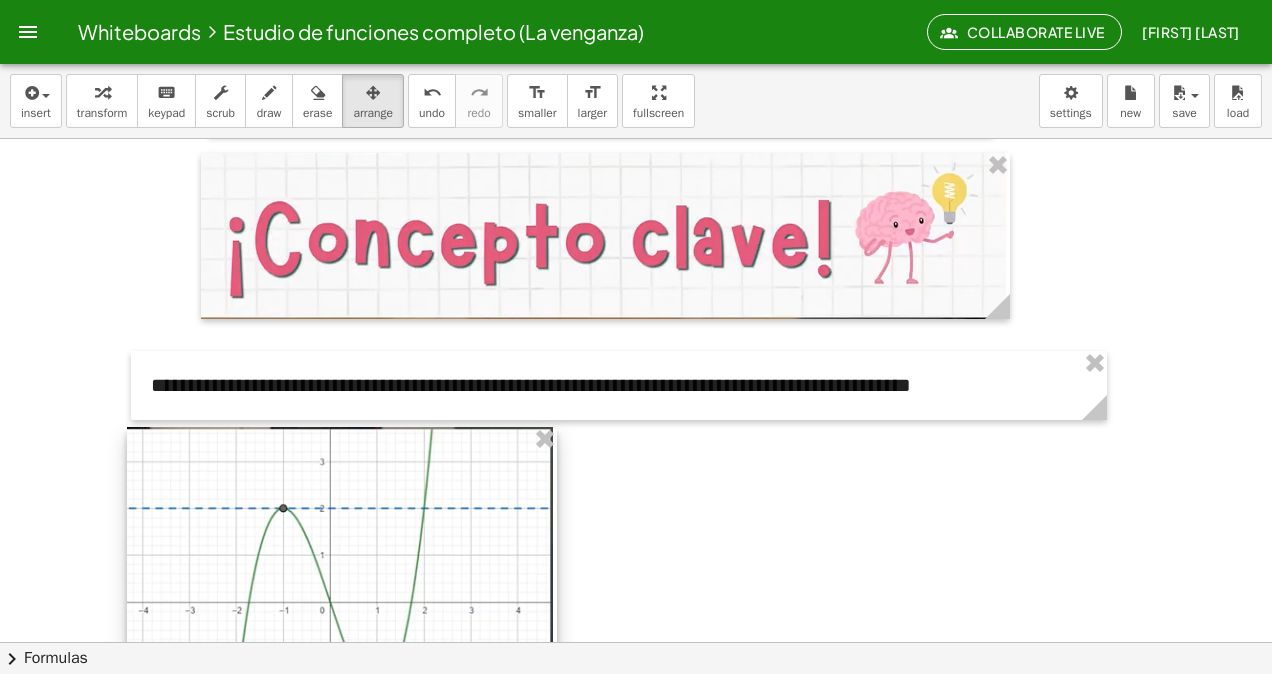 drag, startPoint x: 432, startPoint y: 592, endPoint x: 431, endPoint y: 554, distance: 38.013157 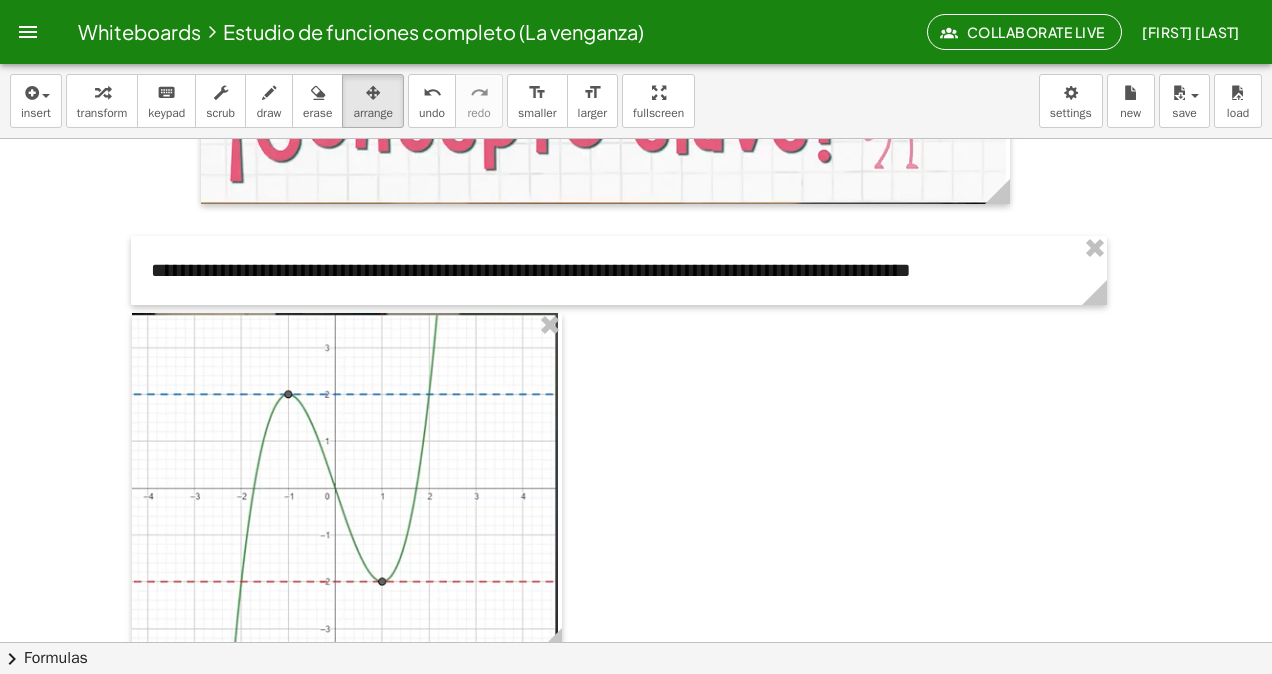 scroll, scrollTop: 21368, scrollLeft: 0, axis: vertical 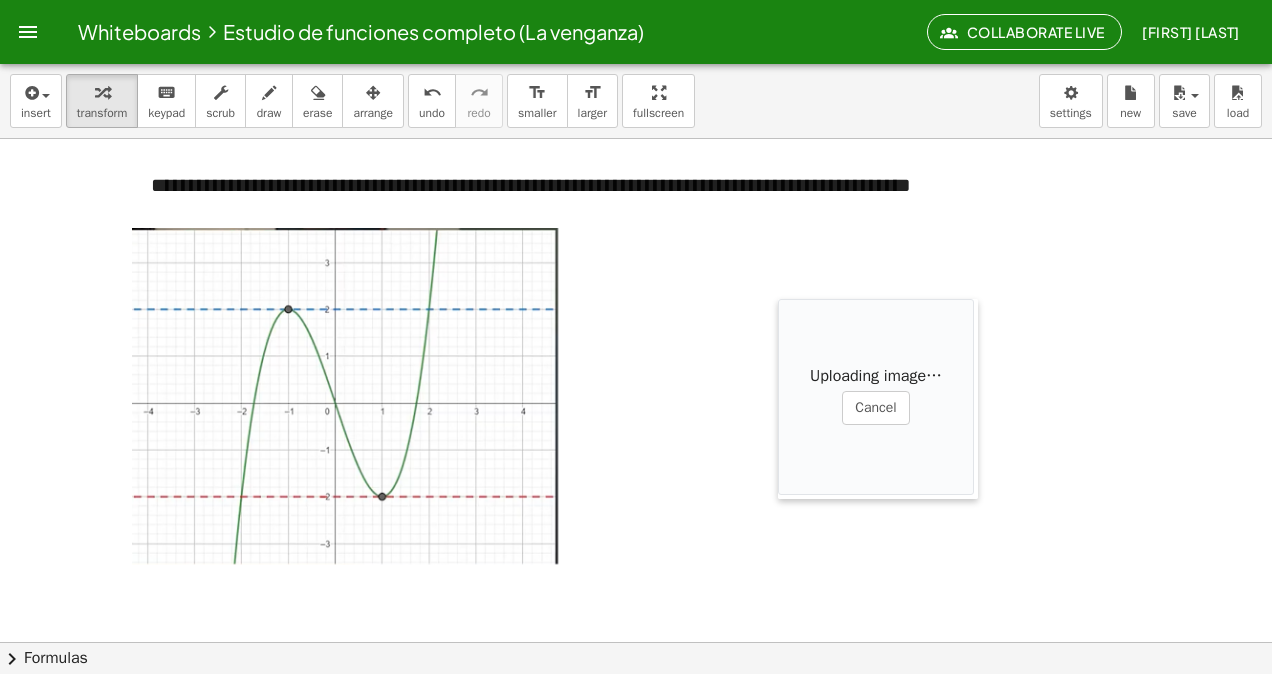 drag, startPoint x: 789, startPoint y: 457, endPoint x: 780, endPoint y: 342, distance: 115.35164 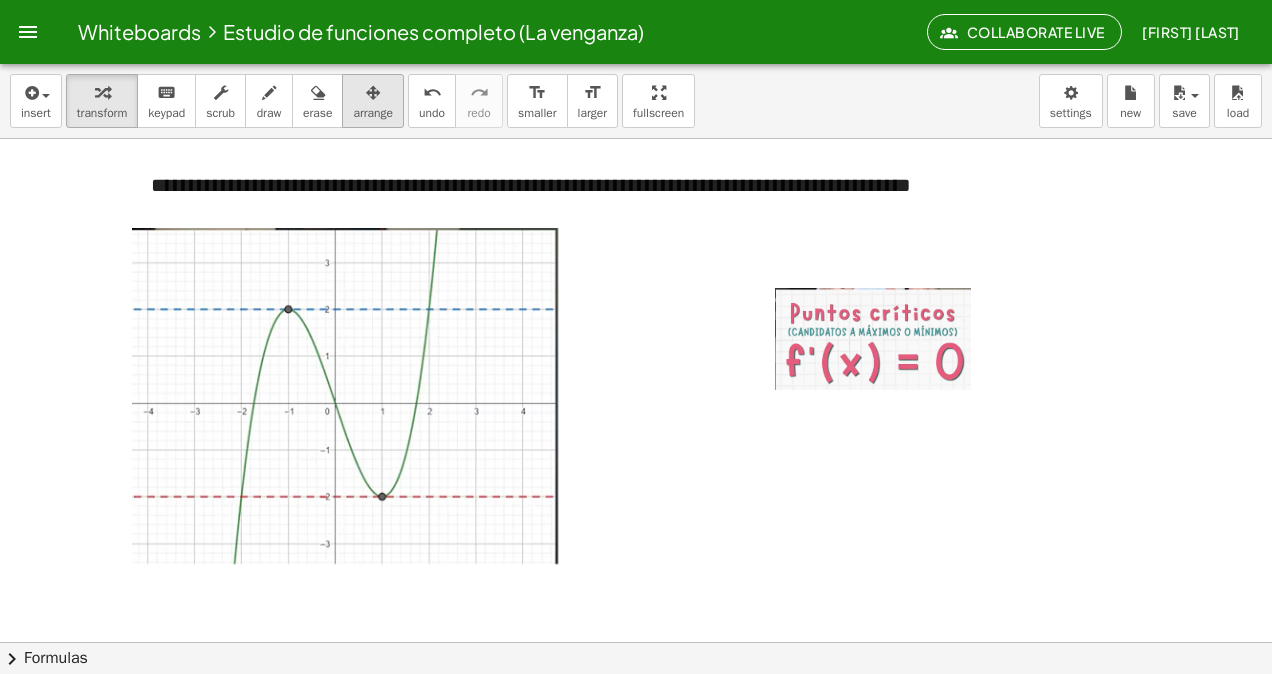click on "arrange" at bounding box center (373, 113) 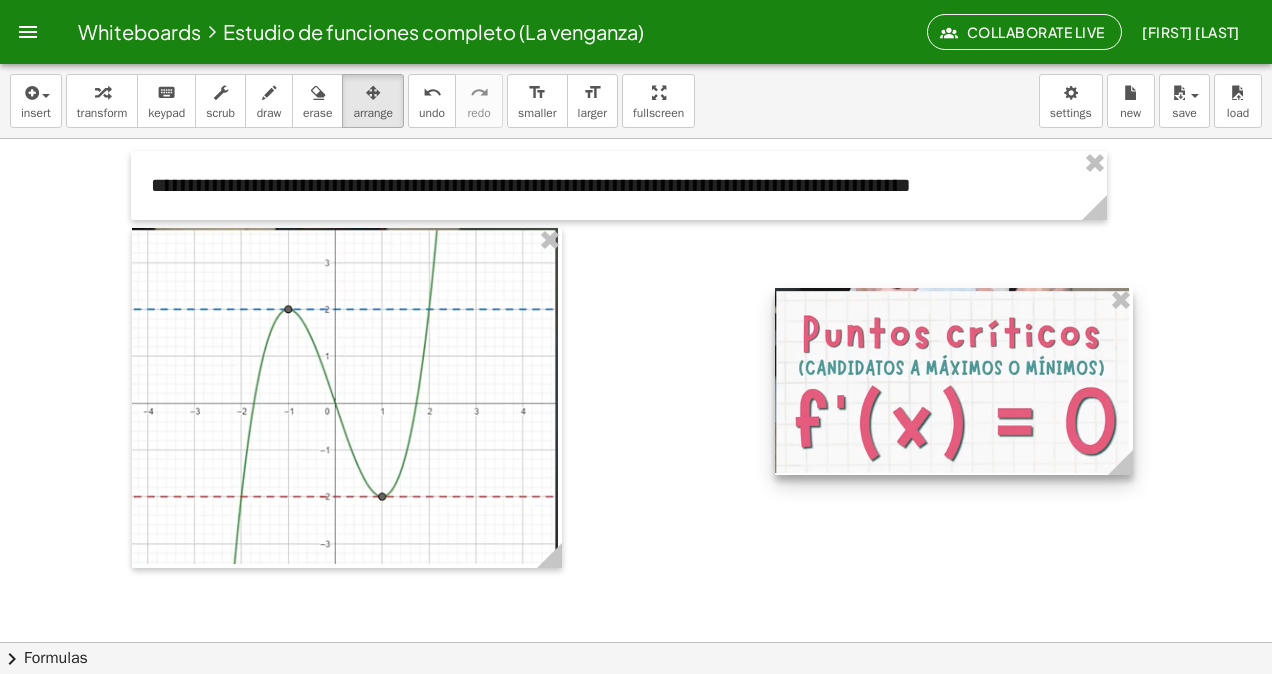 drag, startPoint x: 974, startPoint y: 383, endPoint x: 1124, endPoint y: 446, distance: 162.69296 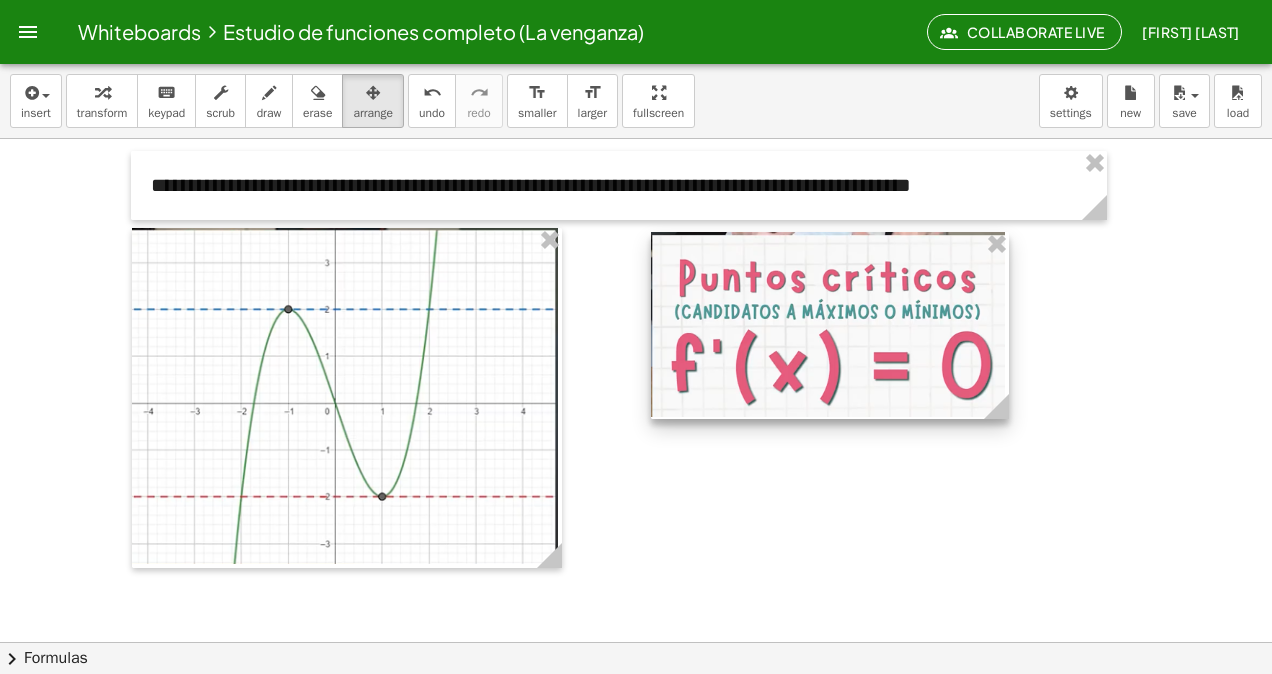 drag, startPoint x: 1061, startPoint y: 423, endPoint x: 938, endPoint y: 367, distance: 135.14807 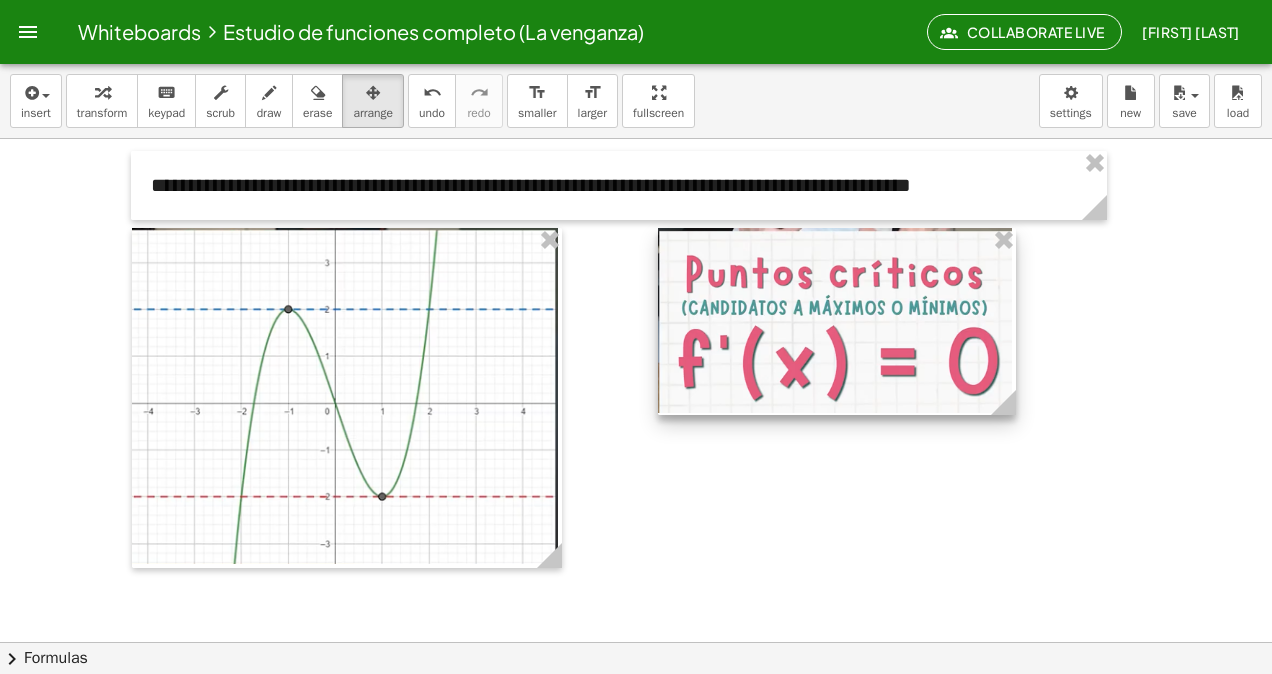 click at bounding box center [837, 321] 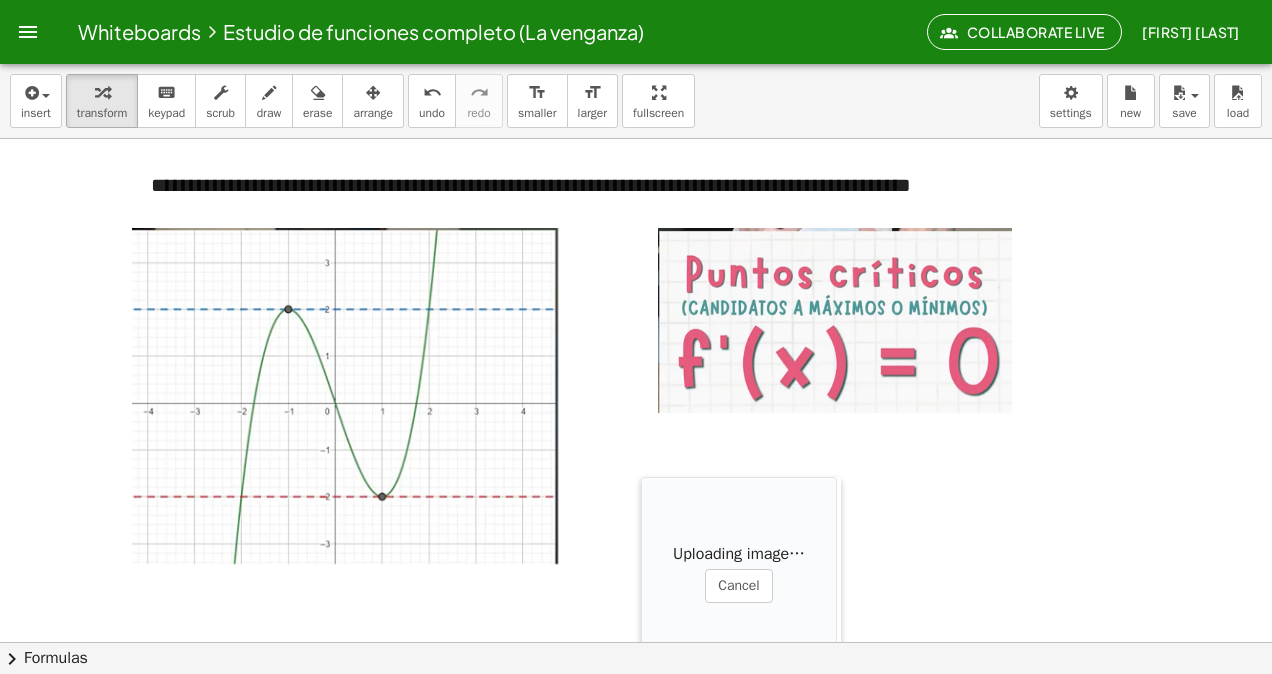 drag, startPoint x: 846, startPoint y: 551, endPoint x: 648, endPoint y: 532, distance: 198.90953 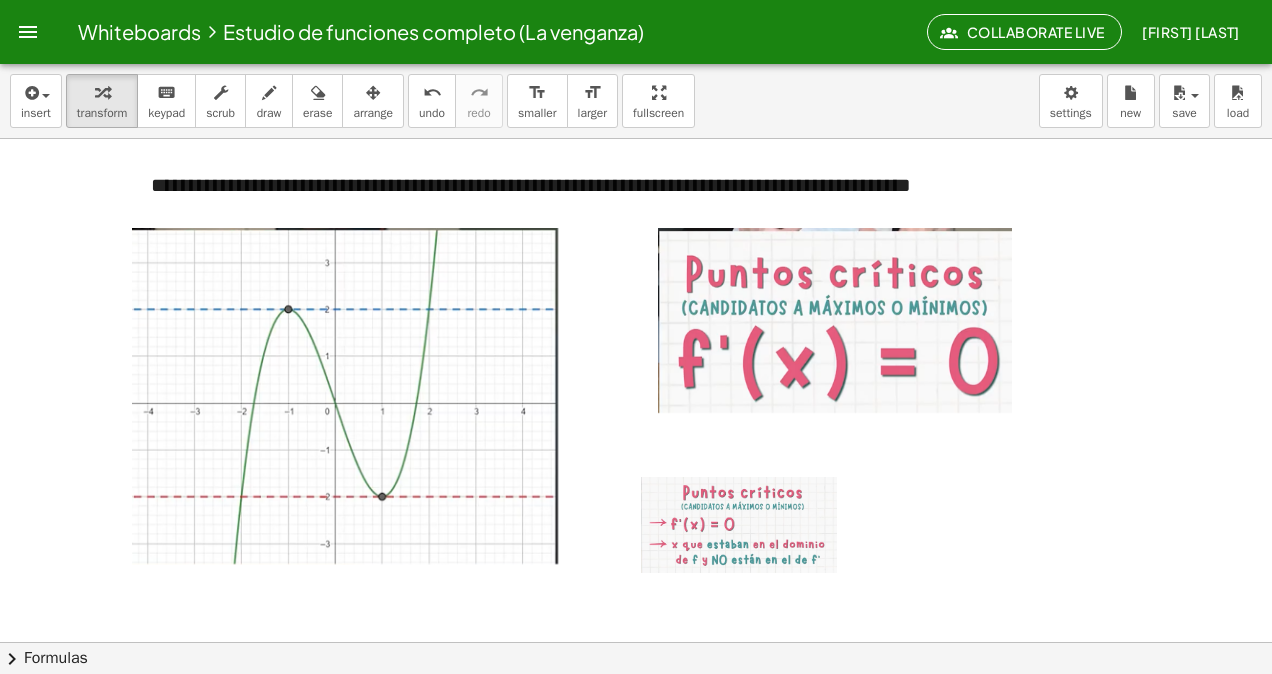 drag, startPoint x: 676, startPoint y: 519, endPoint x: 664, endPoint y: 437, distance: 82.8734 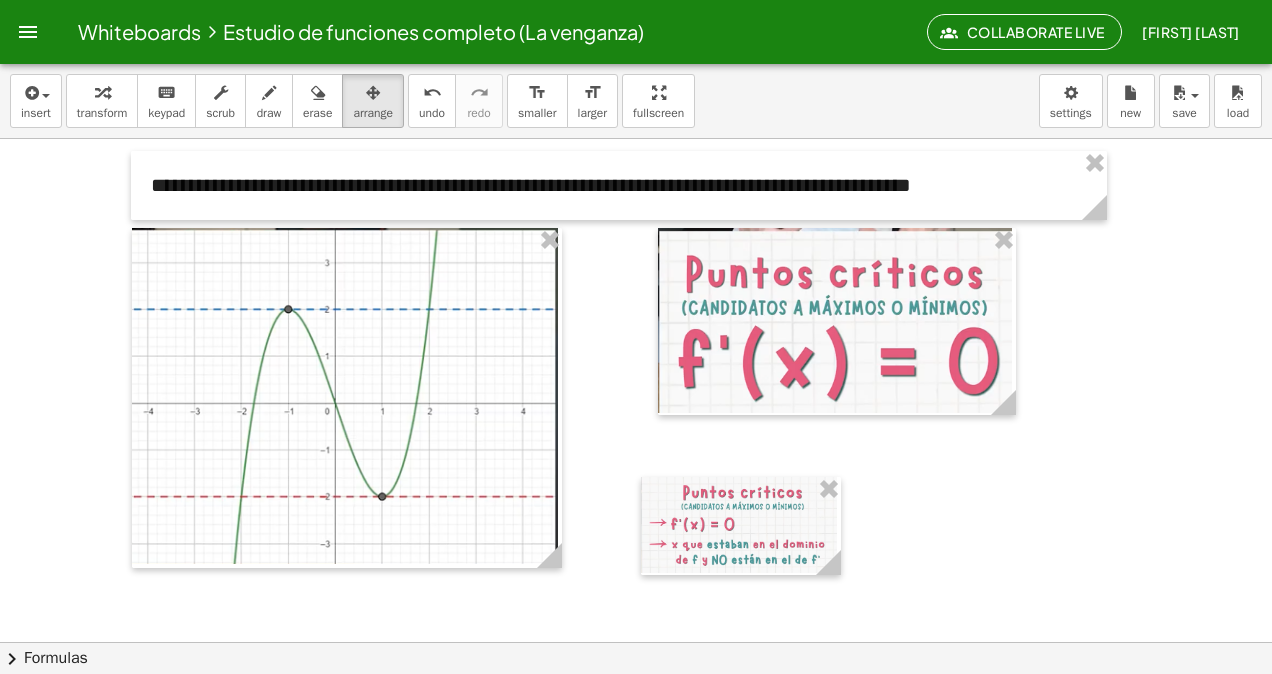 drag, startPoint x: 358, startPoint y: 102, endPoint x: 584, endPoint y: 394, distance: 369.24246 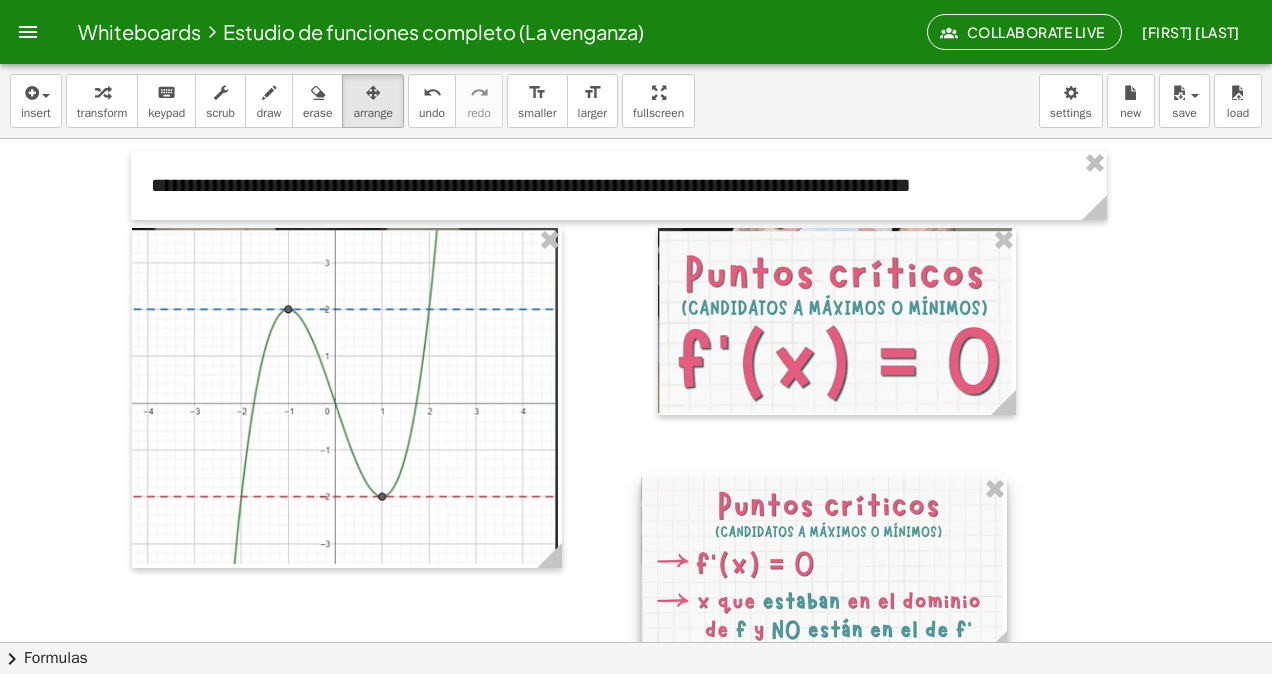 drag, startPoint x: 835, startPoint y: 571, endPoint x: 969, endPoint y: 581, distance: 134.37262 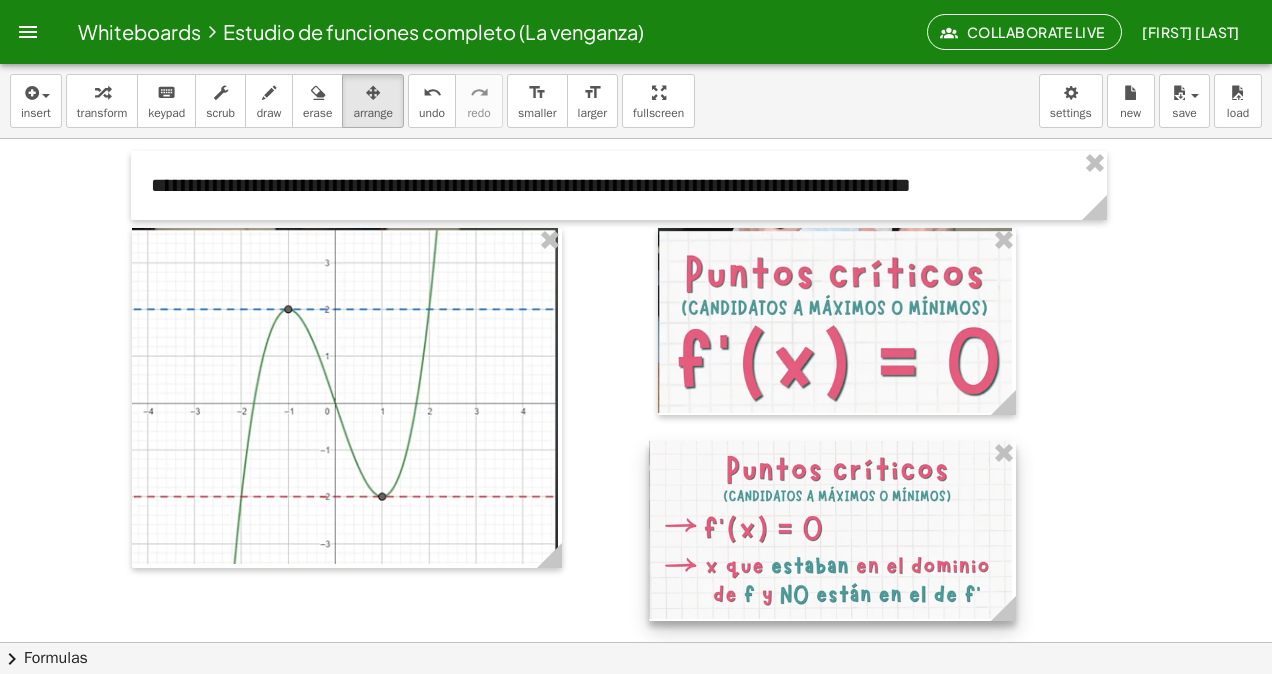 drag, startPoint x: 967, startPoint y: 581, endPoint x: 976, endPoint y: 544, distance: 38.078865 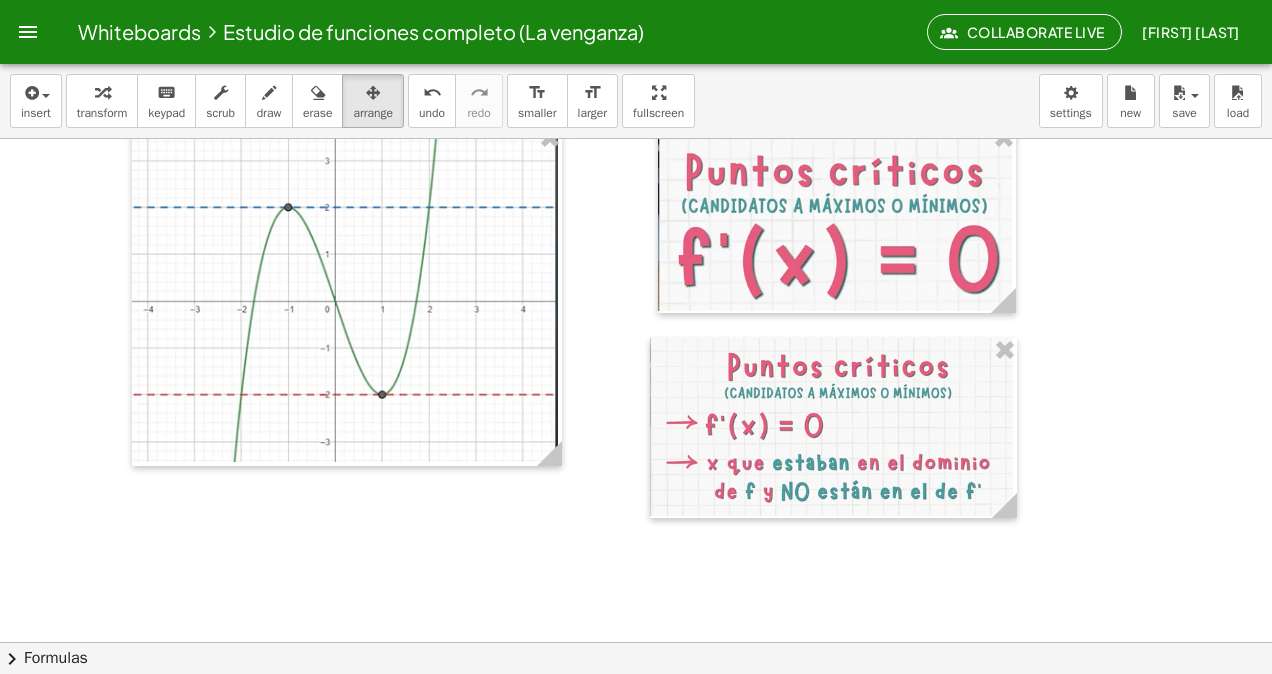 scroll, scrollTop: 21668, scrollLeft: 0, axis: vertical 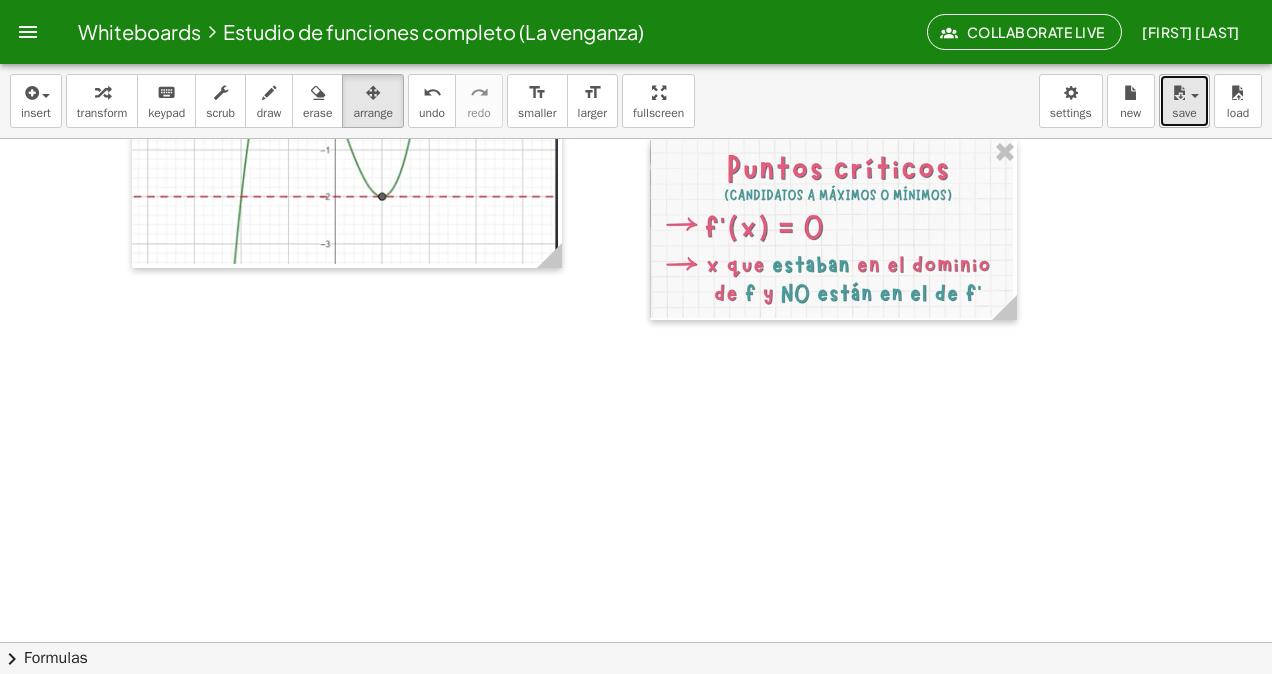 click at bounding box center (1179, 93) 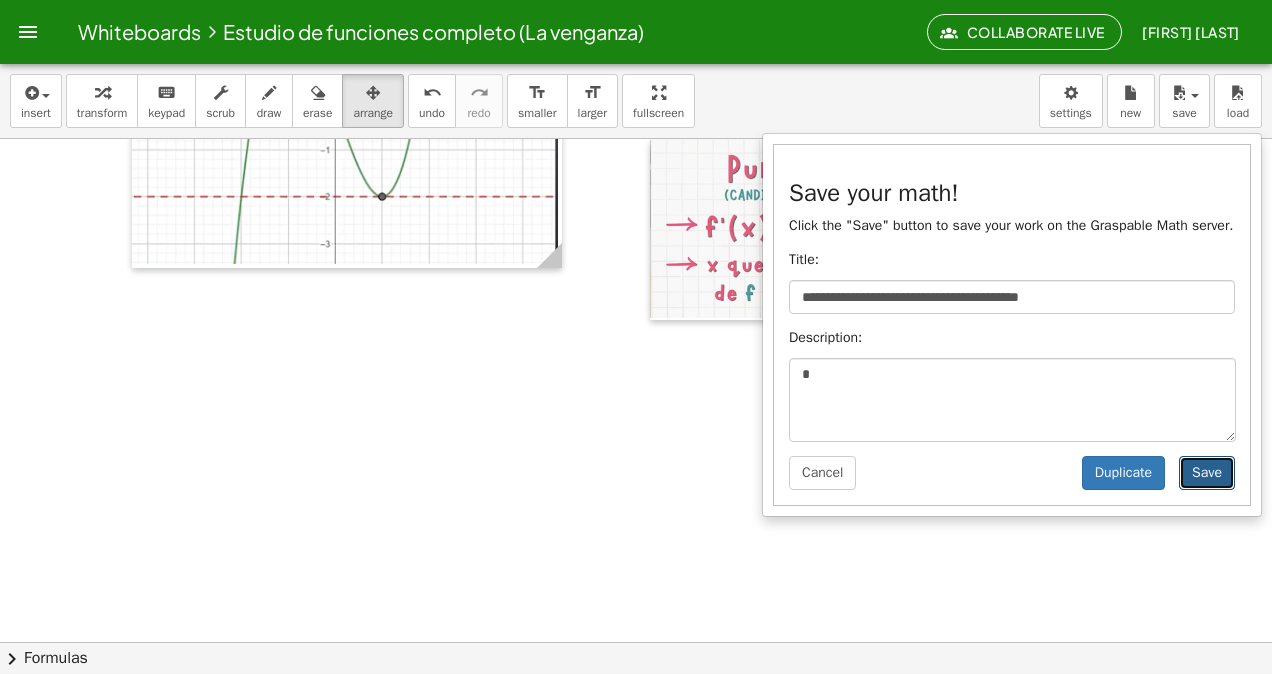 click on "Save" at bounding box center (1207, 473) 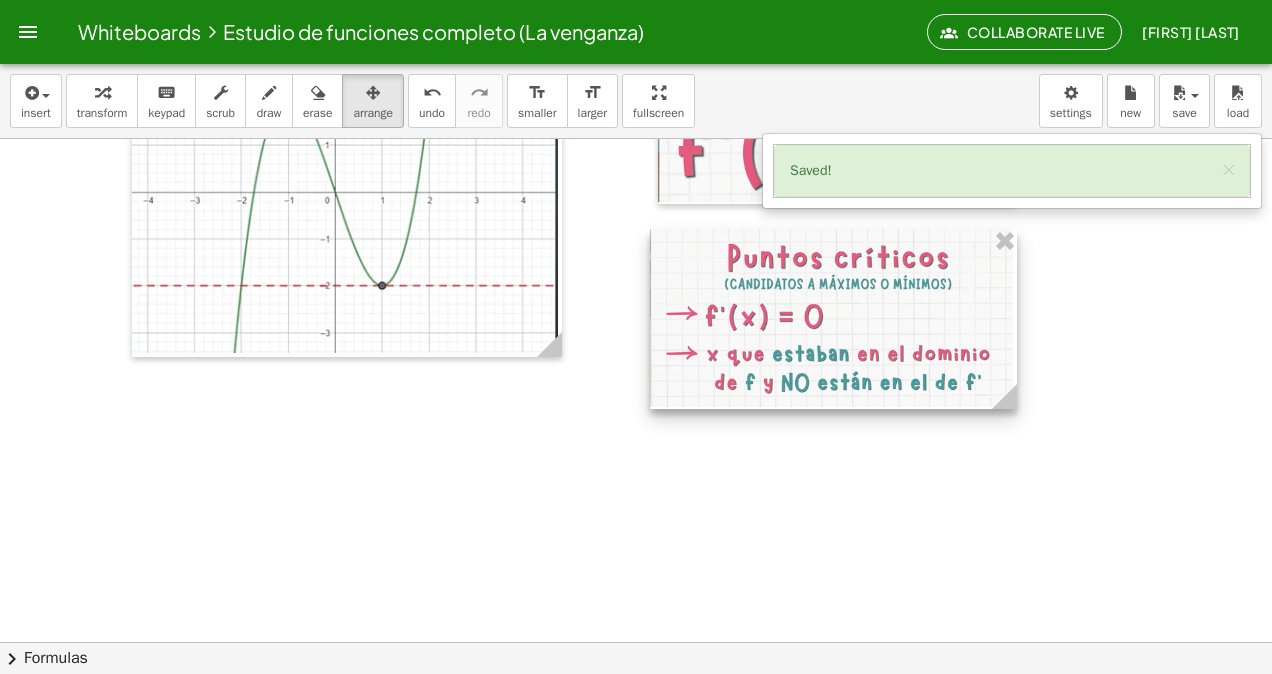 scroll, scrollTop: 21668, scrollLeft: 0, axis: vertical 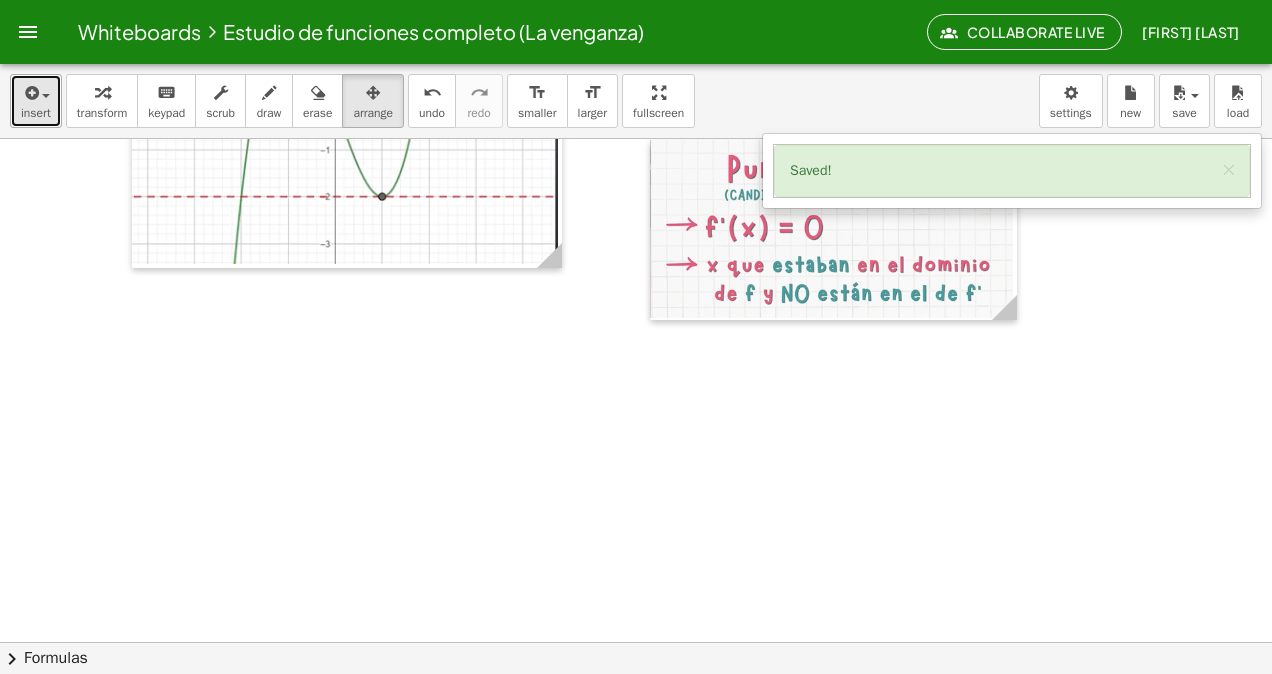 drag, startPoint x: 32, startPoint y: 76, endPoint x: 62, endPoint y: 210, distance: 137.31715 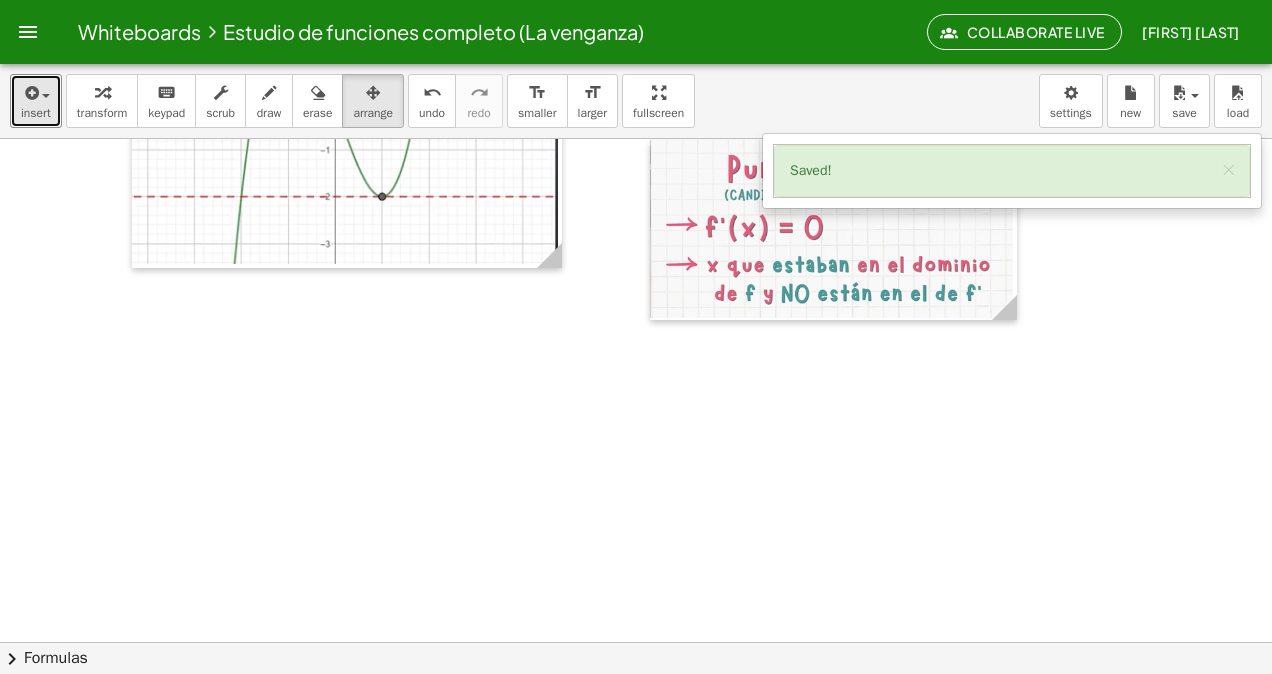 click on "insert" at bounding box center [36, 101] 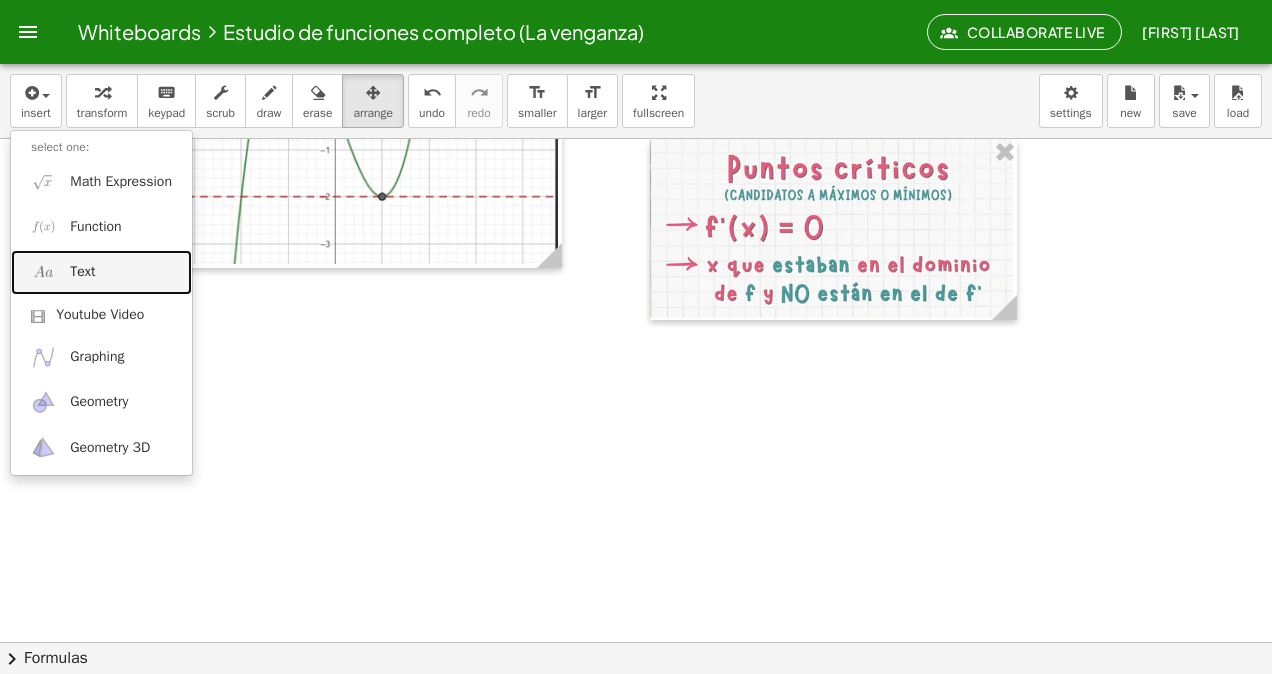 click on "Text" at bounding box center (82, 272) 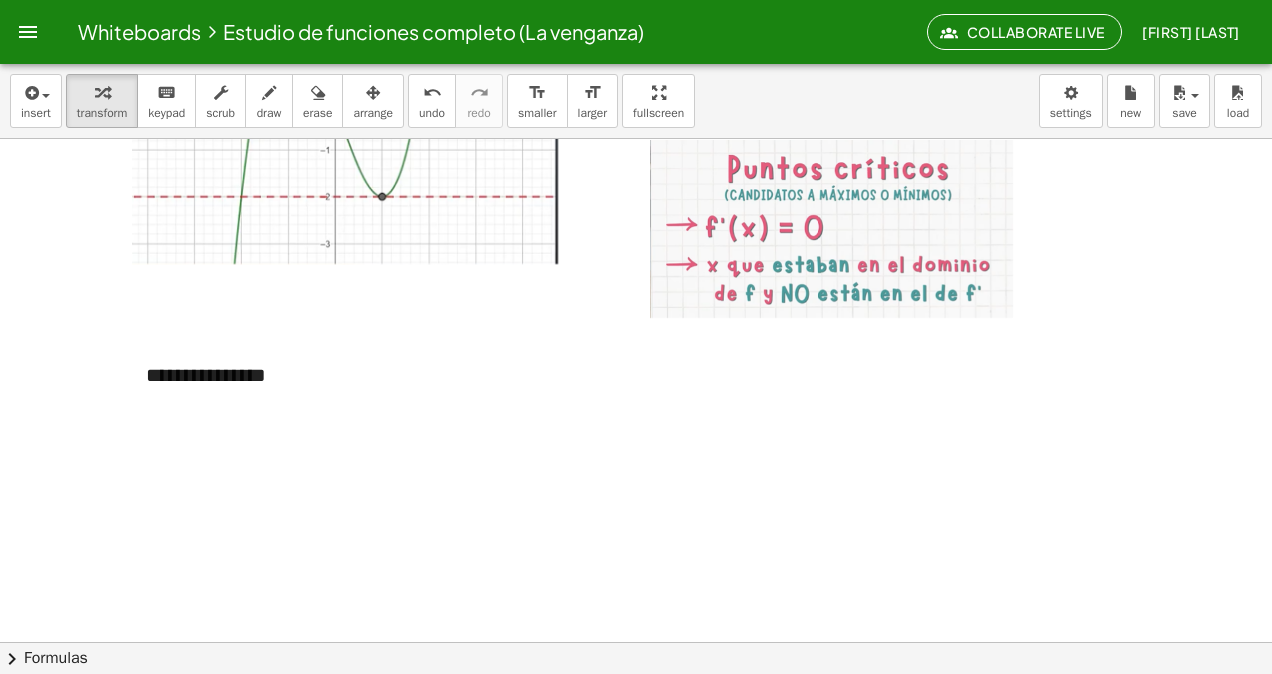 type 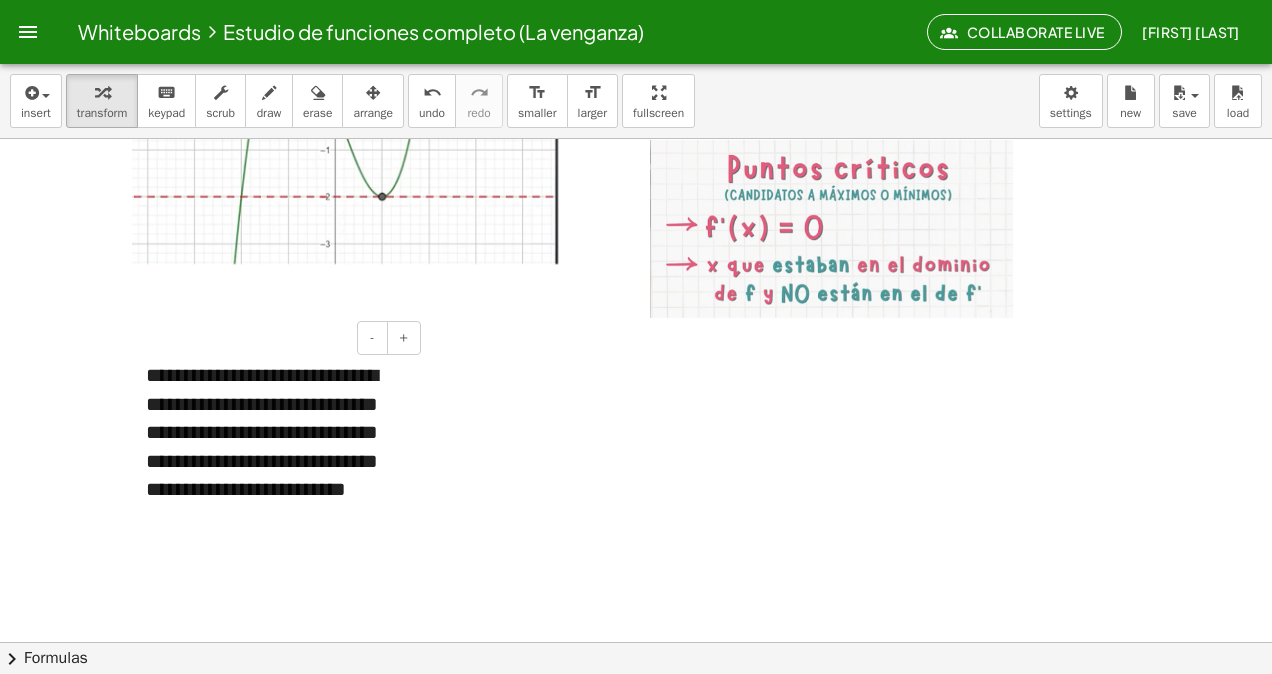click on "**********" at bounding box center [276, 446] 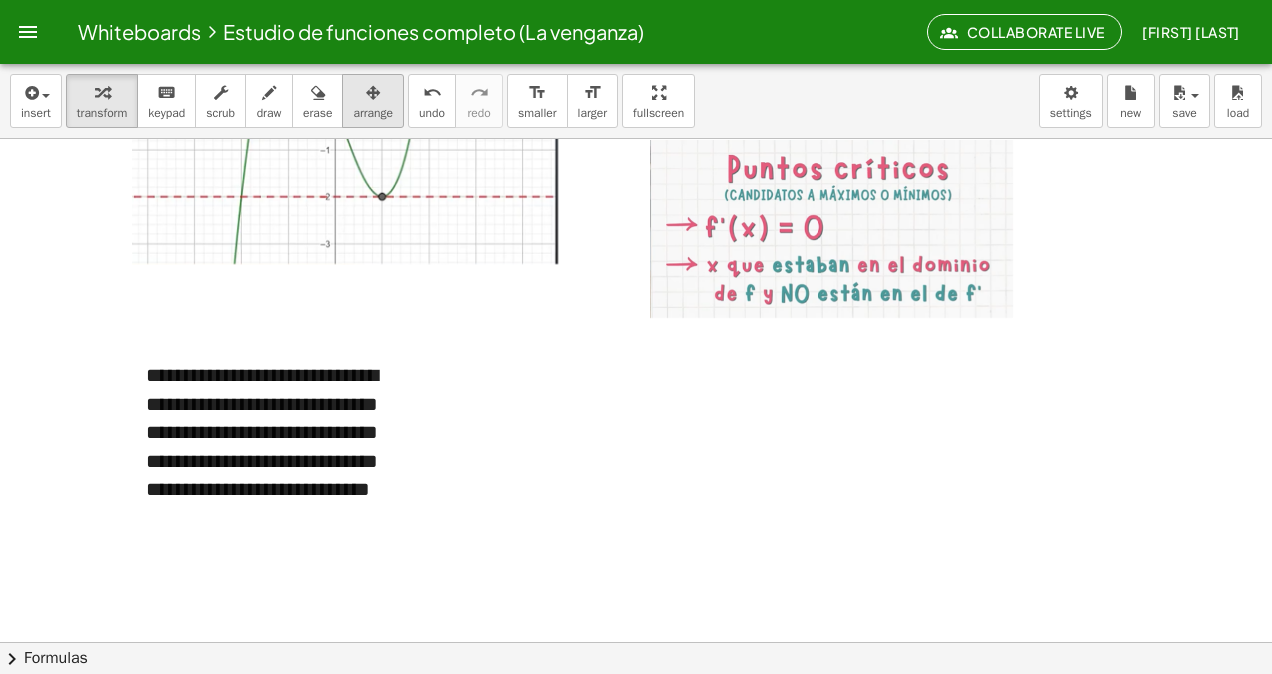 click at bounding box center [373, 92] 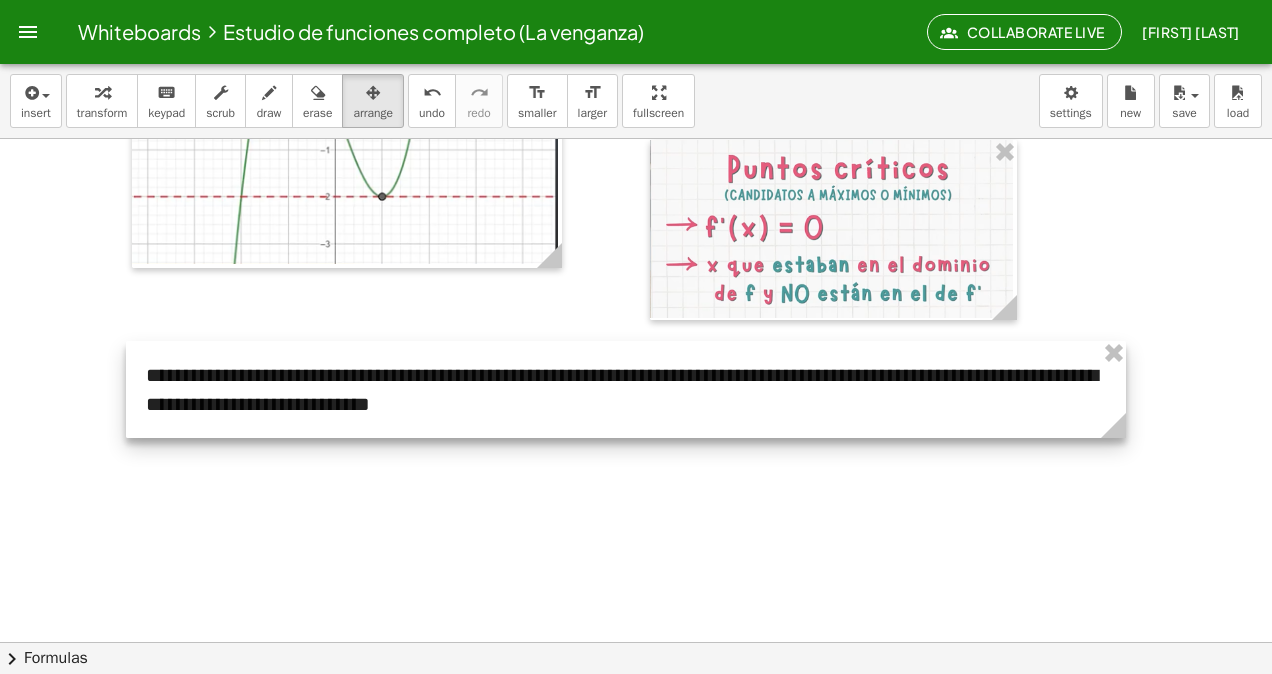 drag, startPoint x: 426, startPoint y: 546, endPoint x: 1126, endPoint y: 552, distance: 700.0257 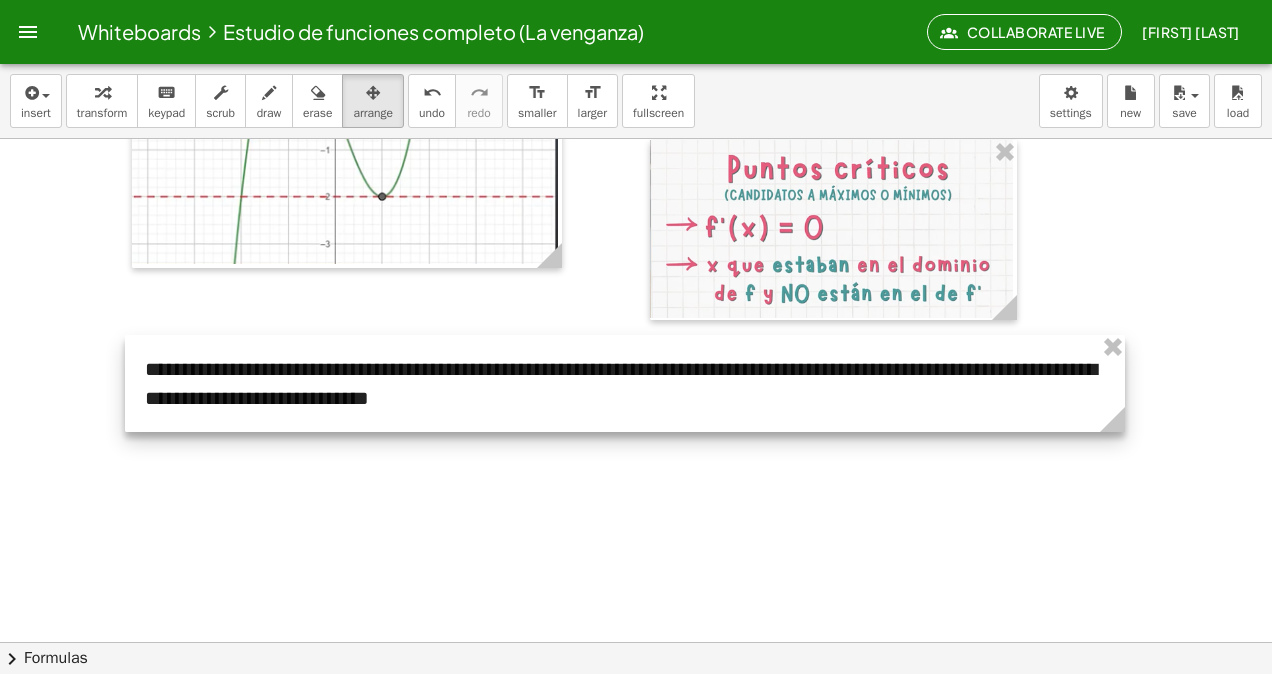 click at bounding box center (625, 383) 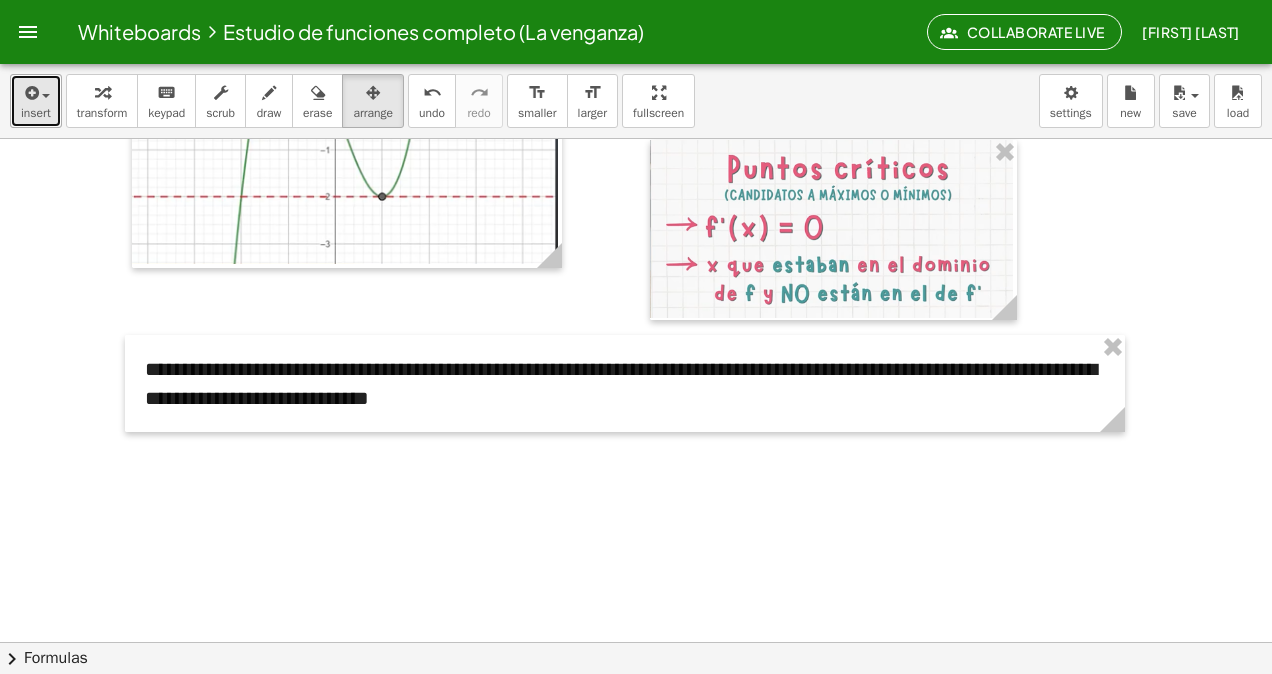 click at bounding box center [41, 95] 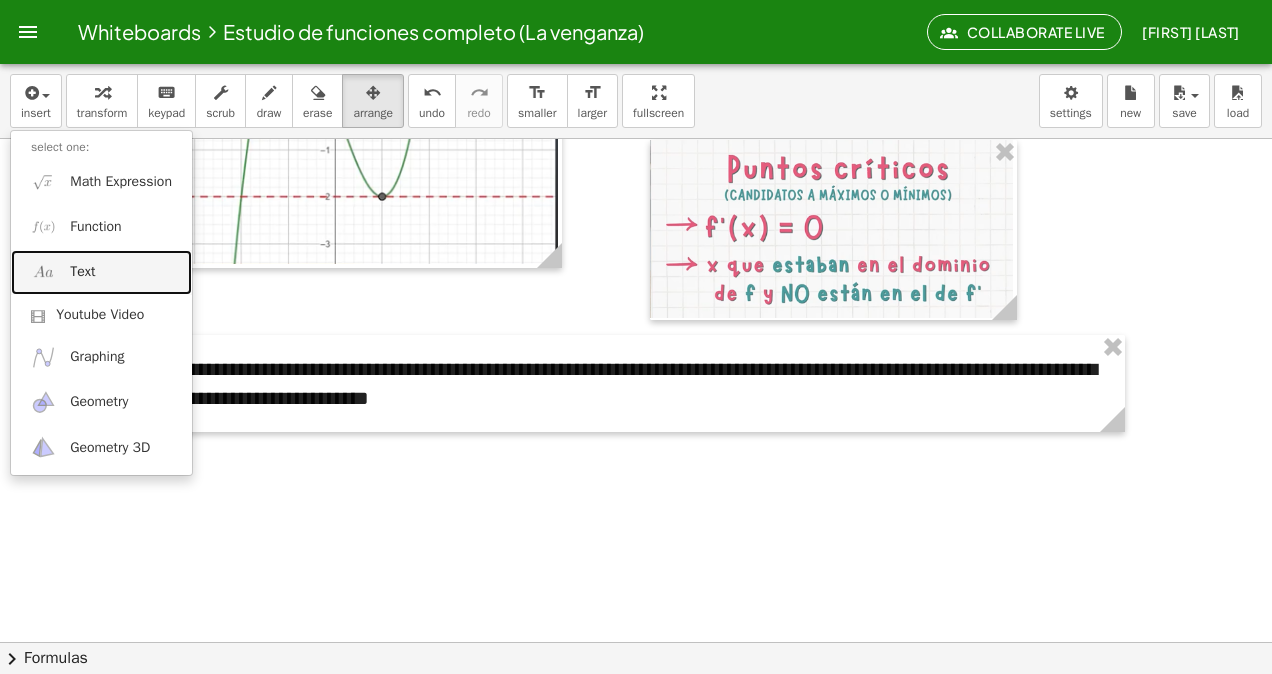 click on "Text" at bounding box center (101, 272) 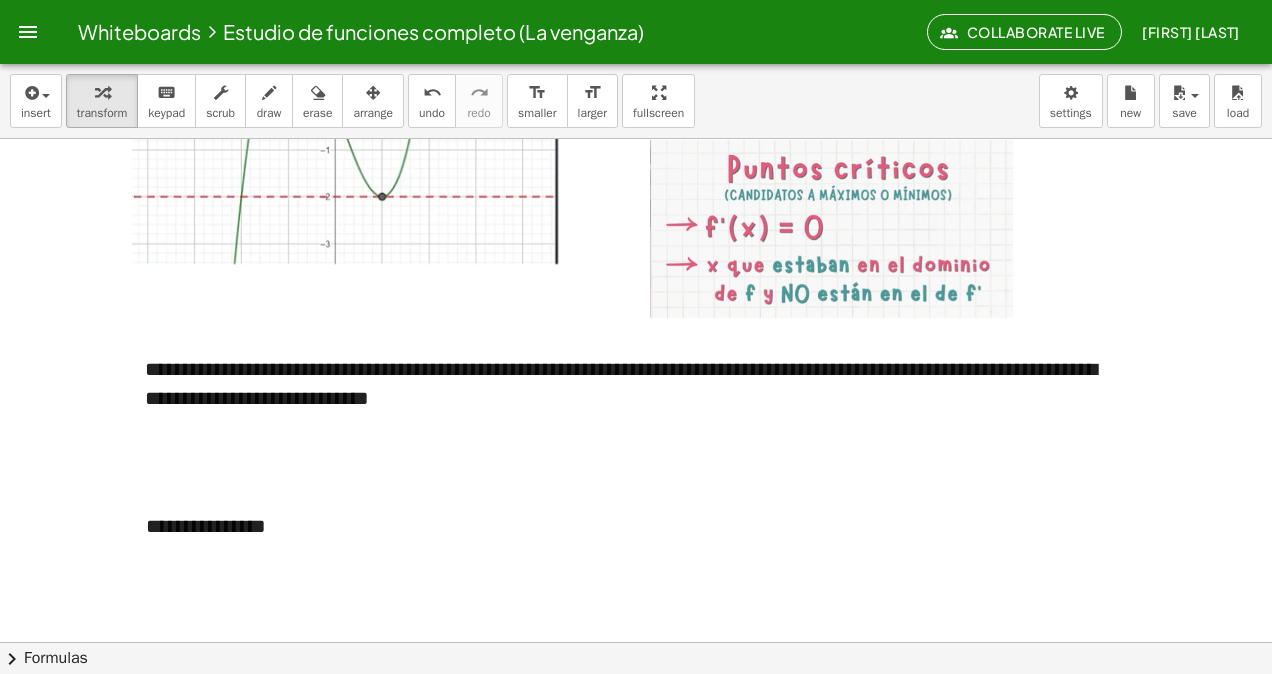 type 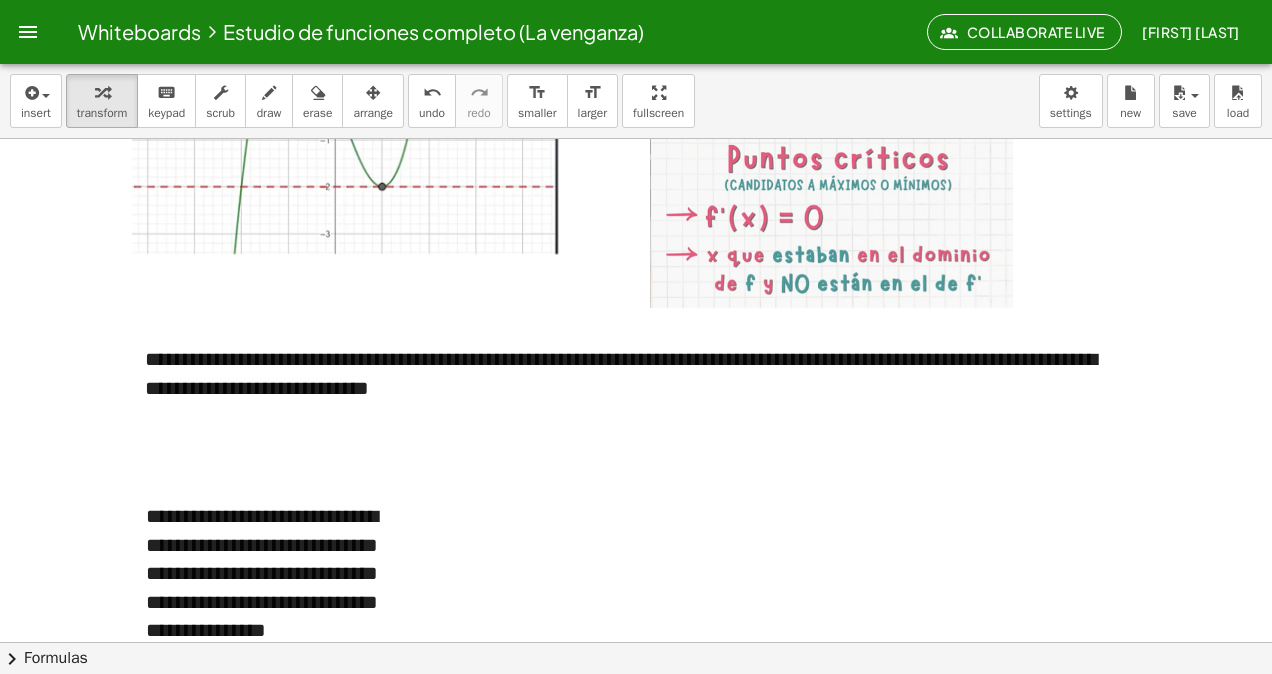 scroll, scrollTop: 21707, scrollLeft: 0, axis: vertical 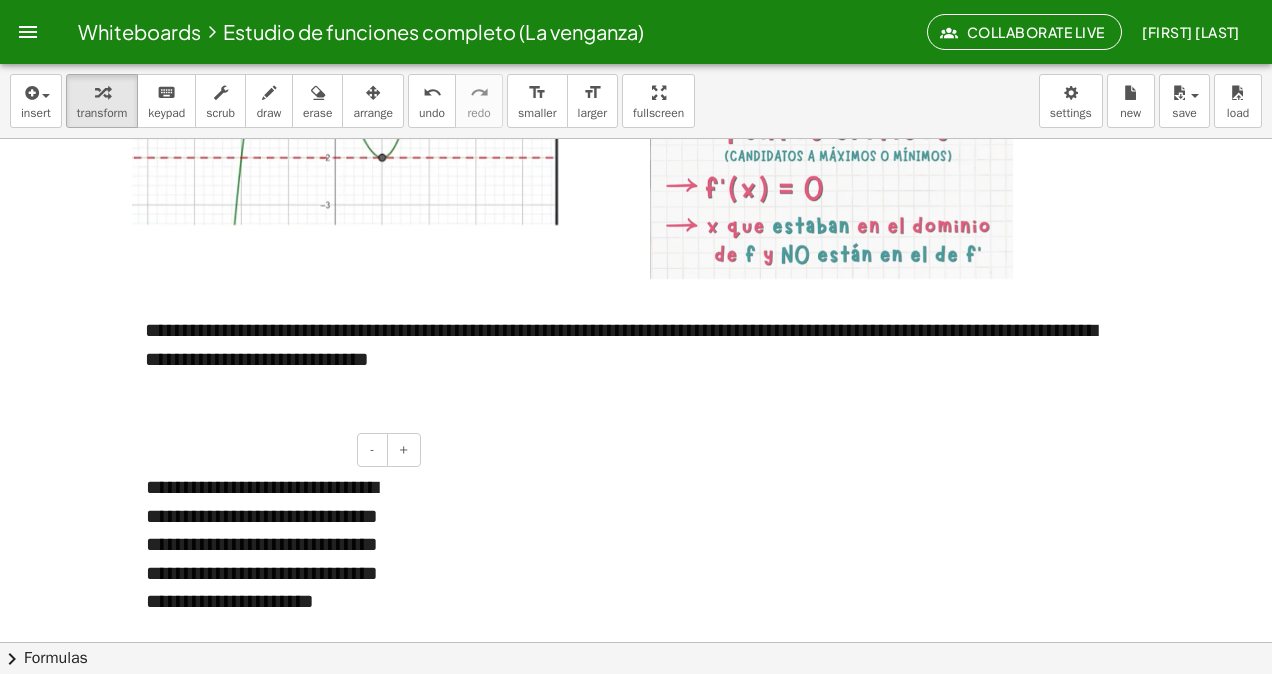 click on "**********" at bounding box center (276, 558) 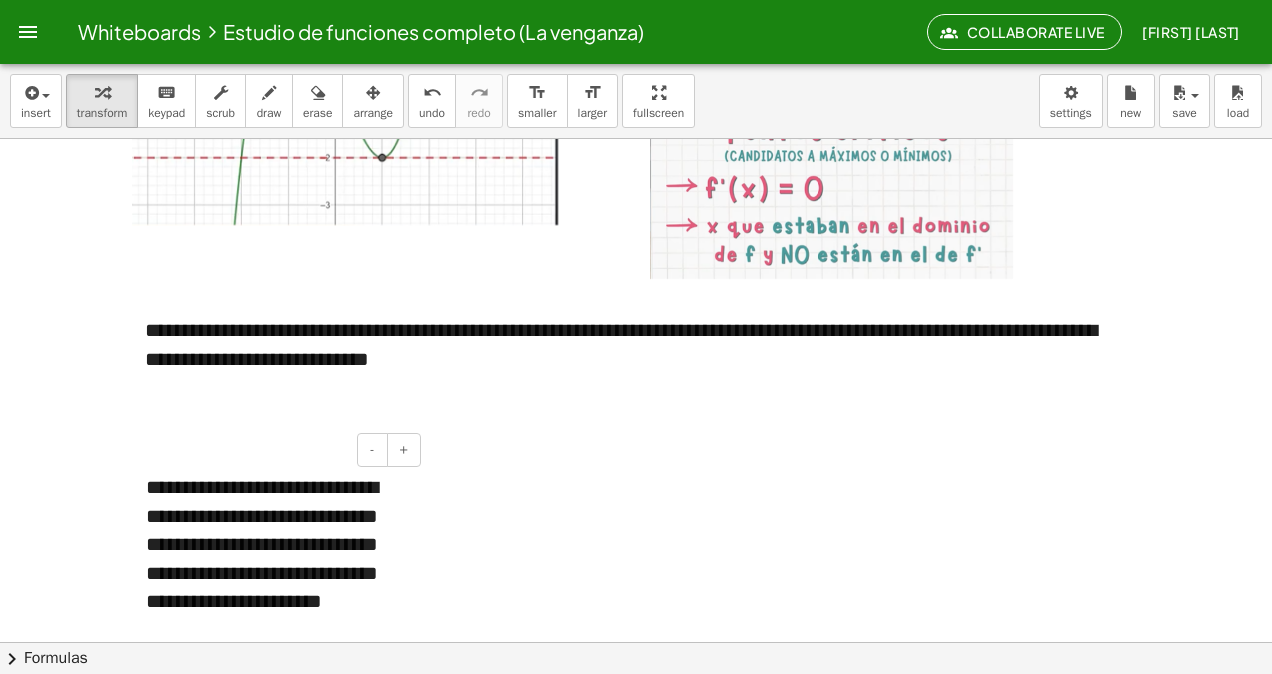 click on "**********" at bounding box center [276, 558] 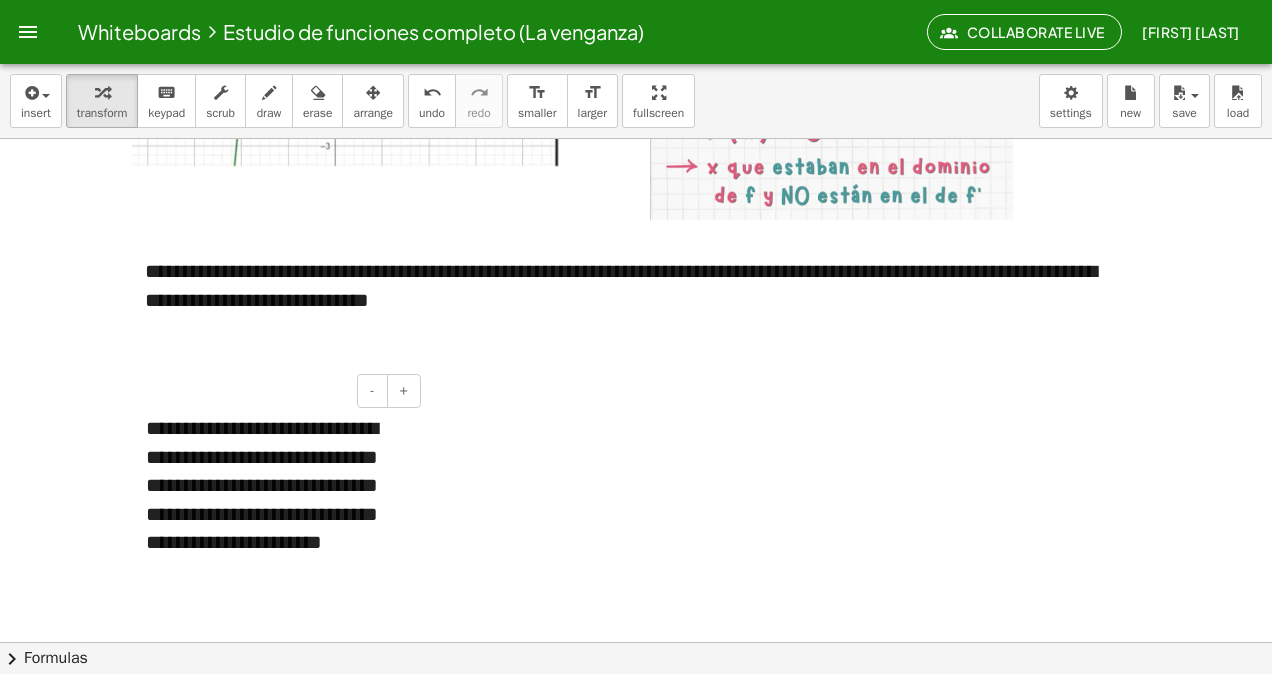 scroll, scrollTop: 21907, scrollLeft: 0, axis: vertical 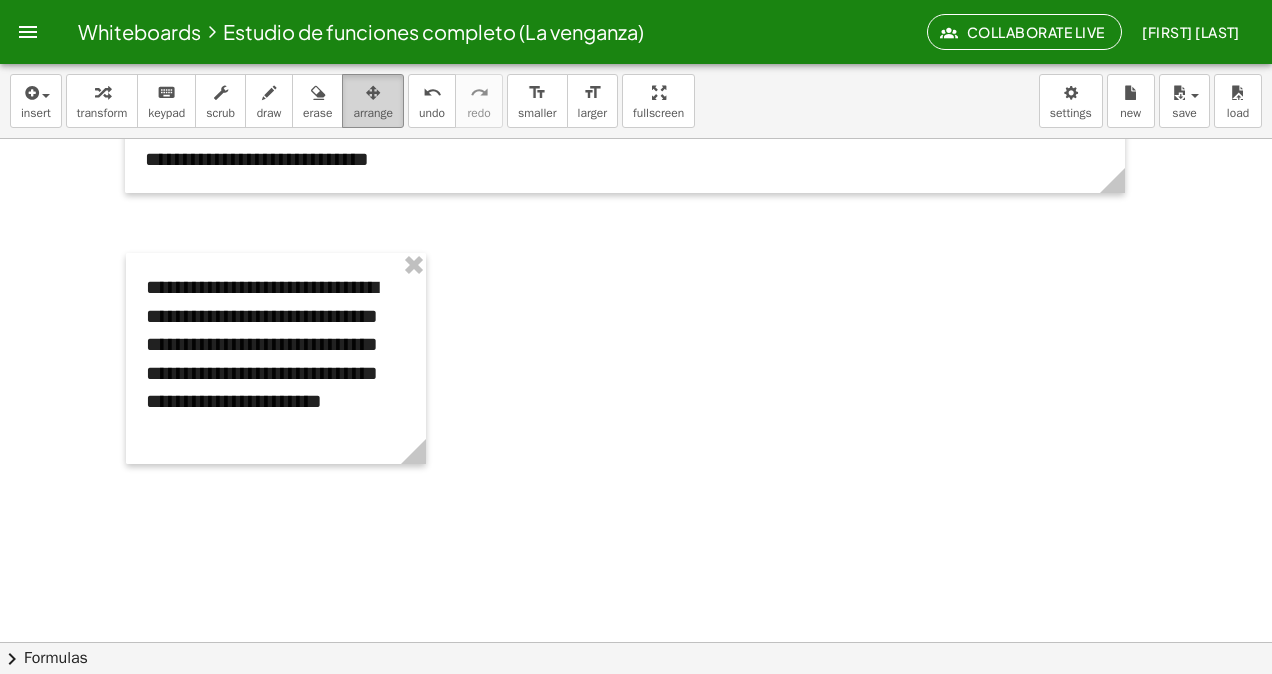click on "arrange" at bounding box center (373, 101) 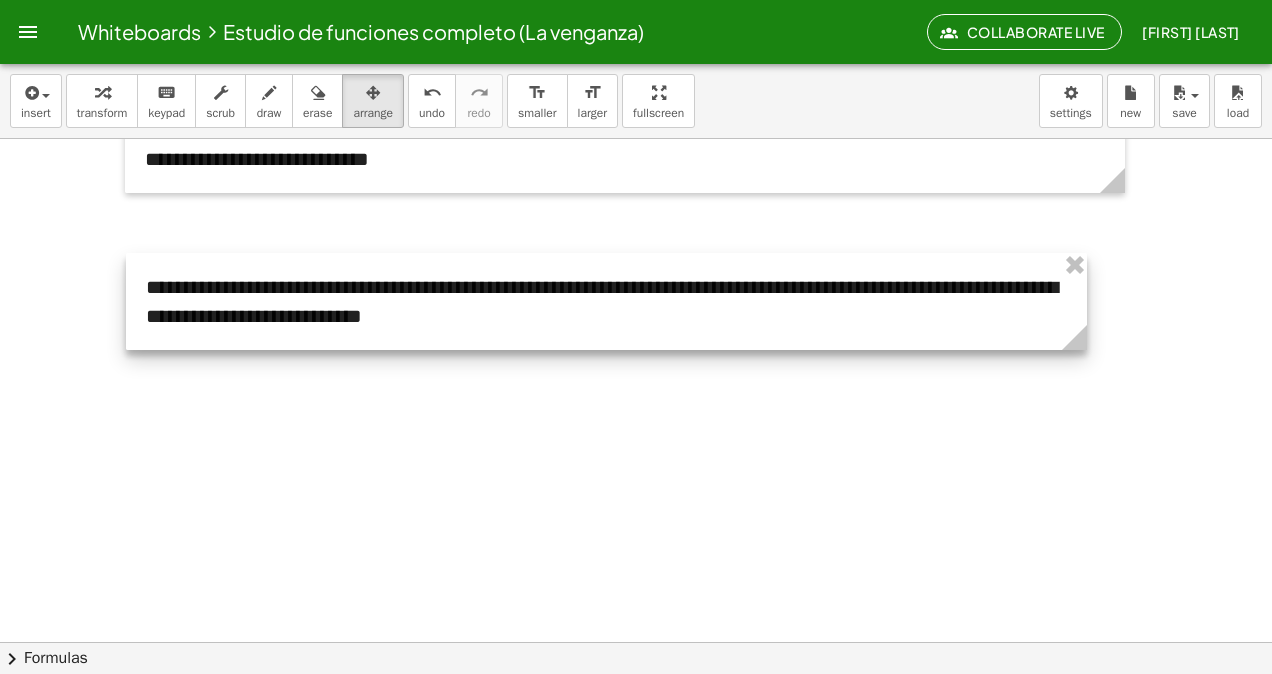 drag, startPoint x: 414, startPoint y: 463, endPoint x: 1075, endPoint y: 368, distance: 667.7919 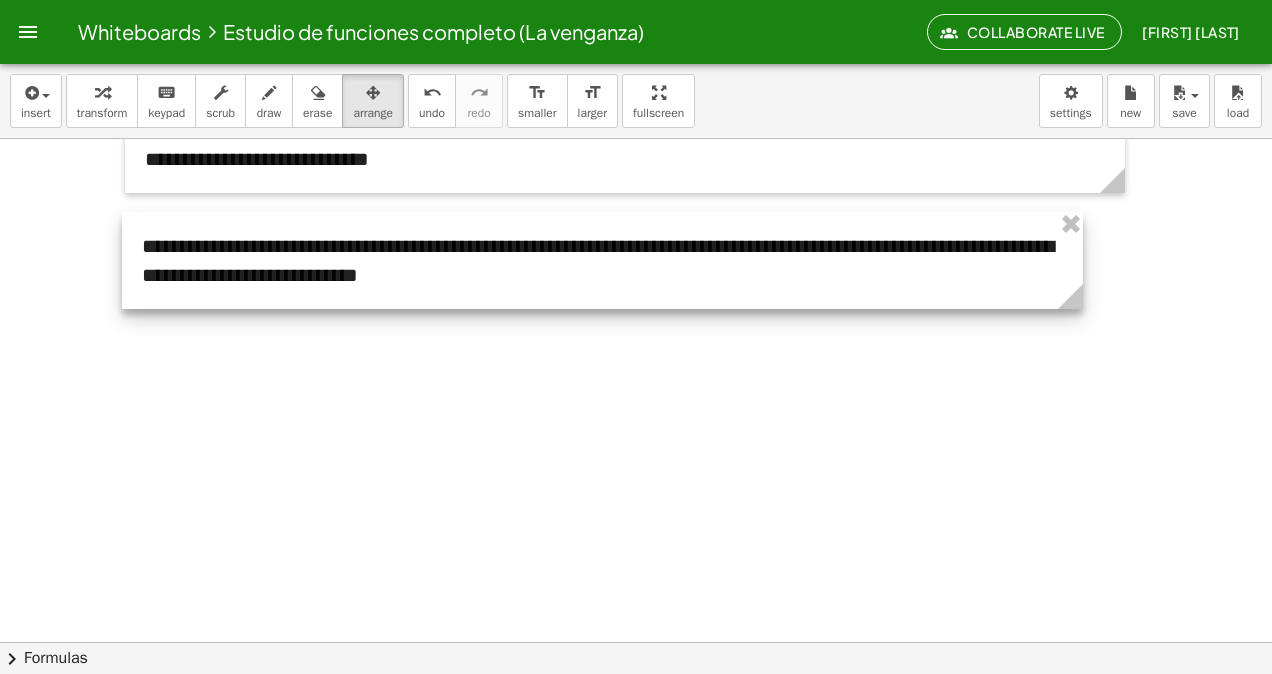 drag, startPoint x: 977, startPoint y: 318, endPoint x: 973, endPoint y: 277, distance: 41.19466 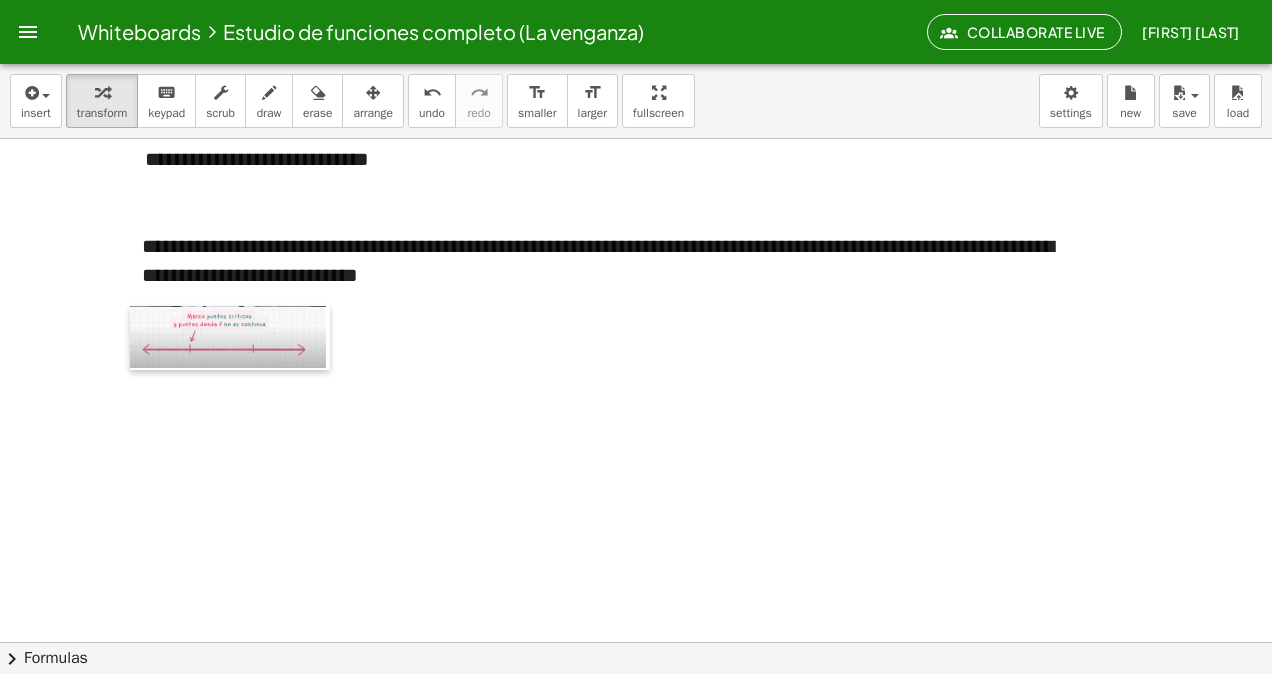 drag, startPoint x: 794, startPoint y: 452, endPoint x: 270, endPoint y: 213, distance: 575.9314 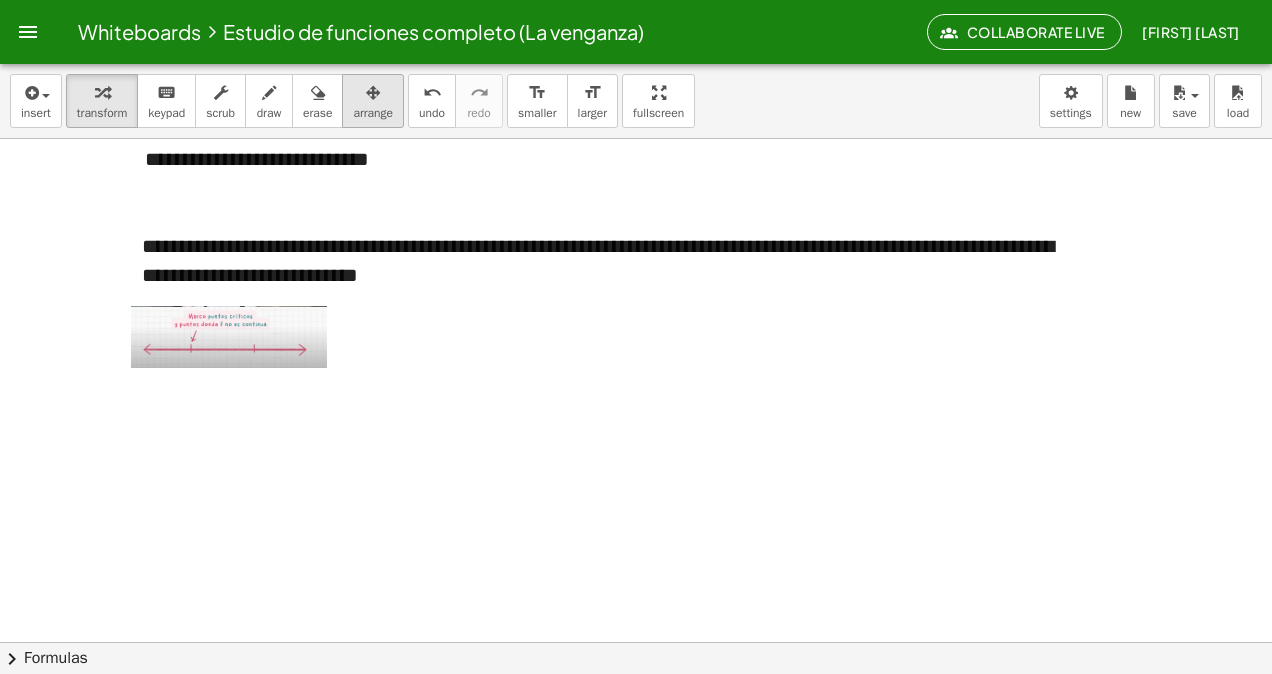 click at bounding box center [373, 93] 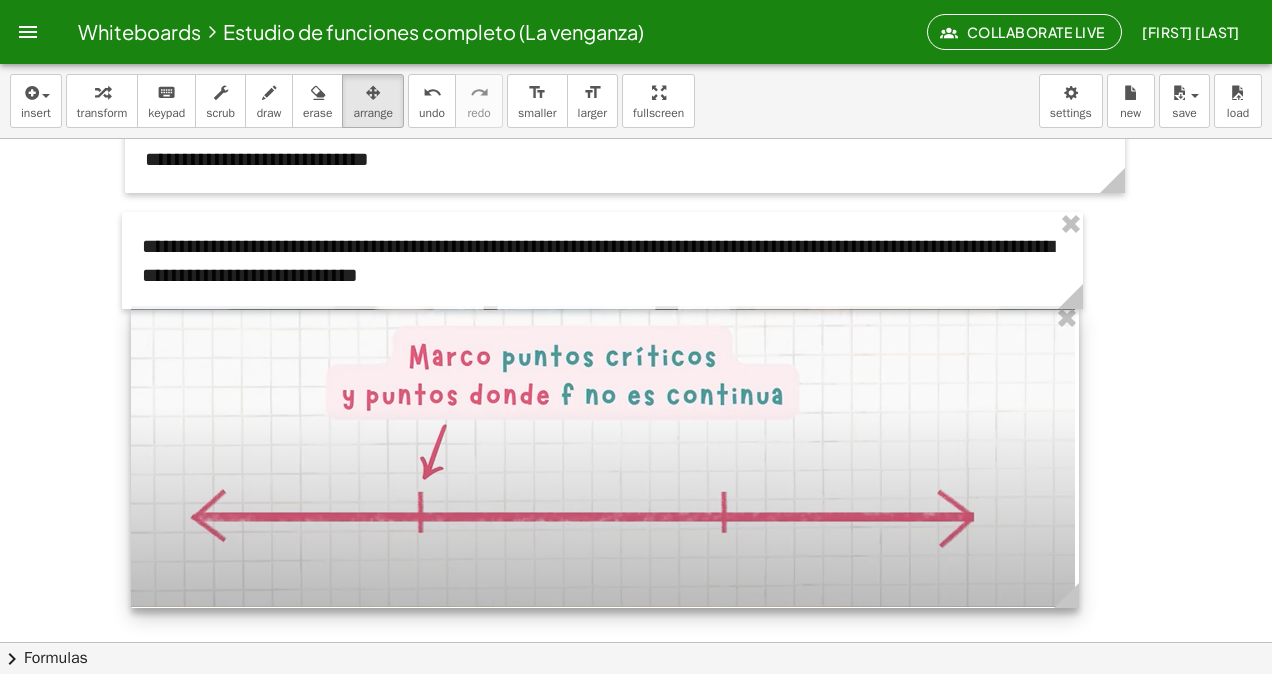 drag, startPoint x: 334, startPoint y: 353, endPoint x: 1082, endPoint y: 556, distance: 775.05676 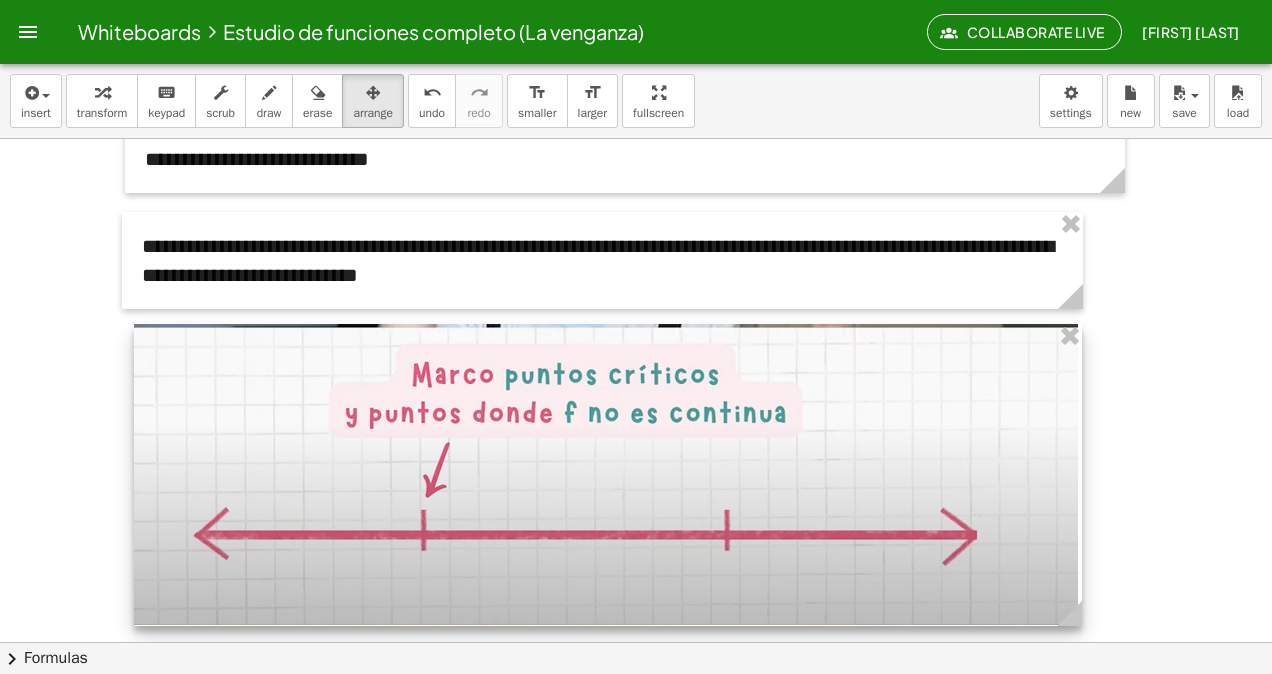drag, startPoint x: 870, startPoint y: 508, endPoint x: 873, endPoint y: 526, distance: 18.248287 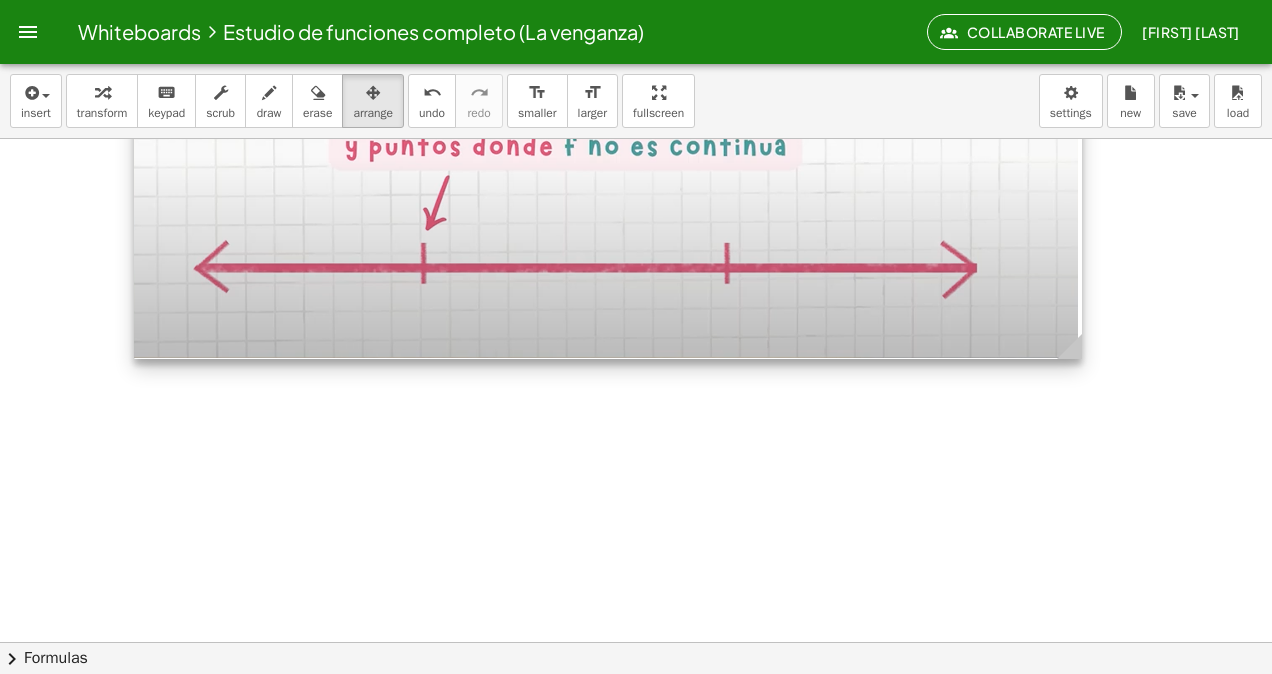scroll, scrollTop: 22176, scrollLeft: 0, axis: vertical 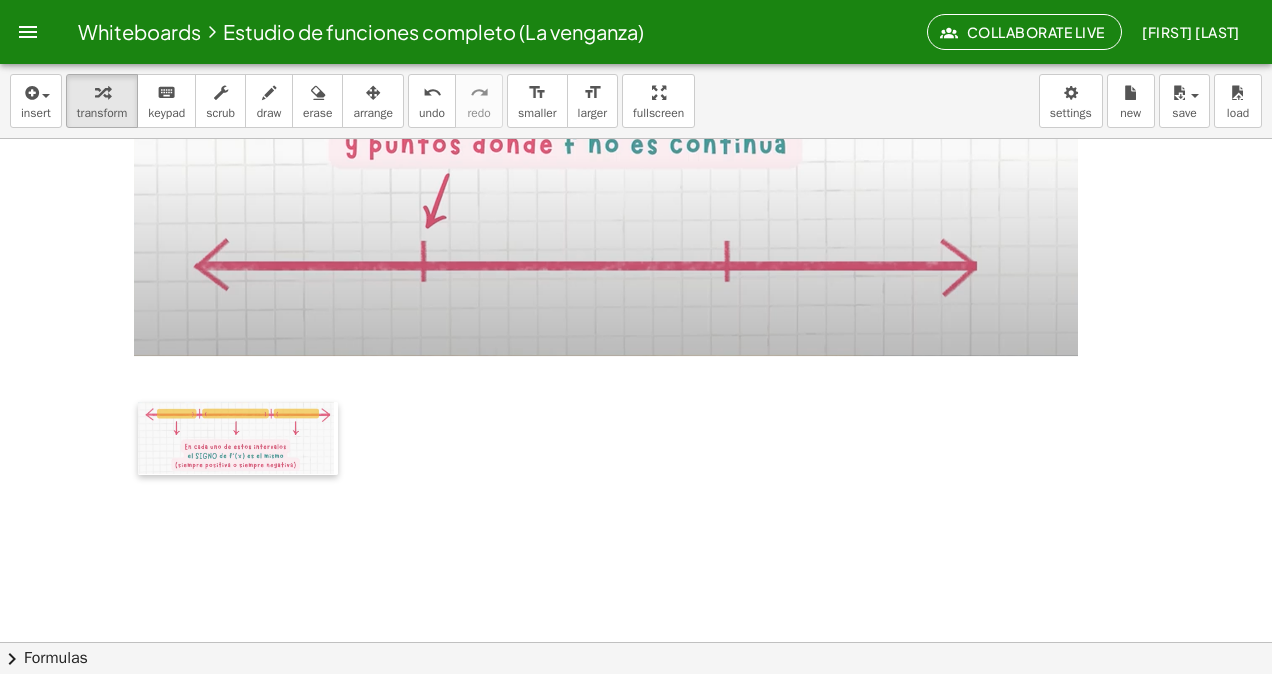 drag, startPoint x: 761, startPoint y: 491, endPoint x: 146, endPoint y: 398, distance: 621.99194 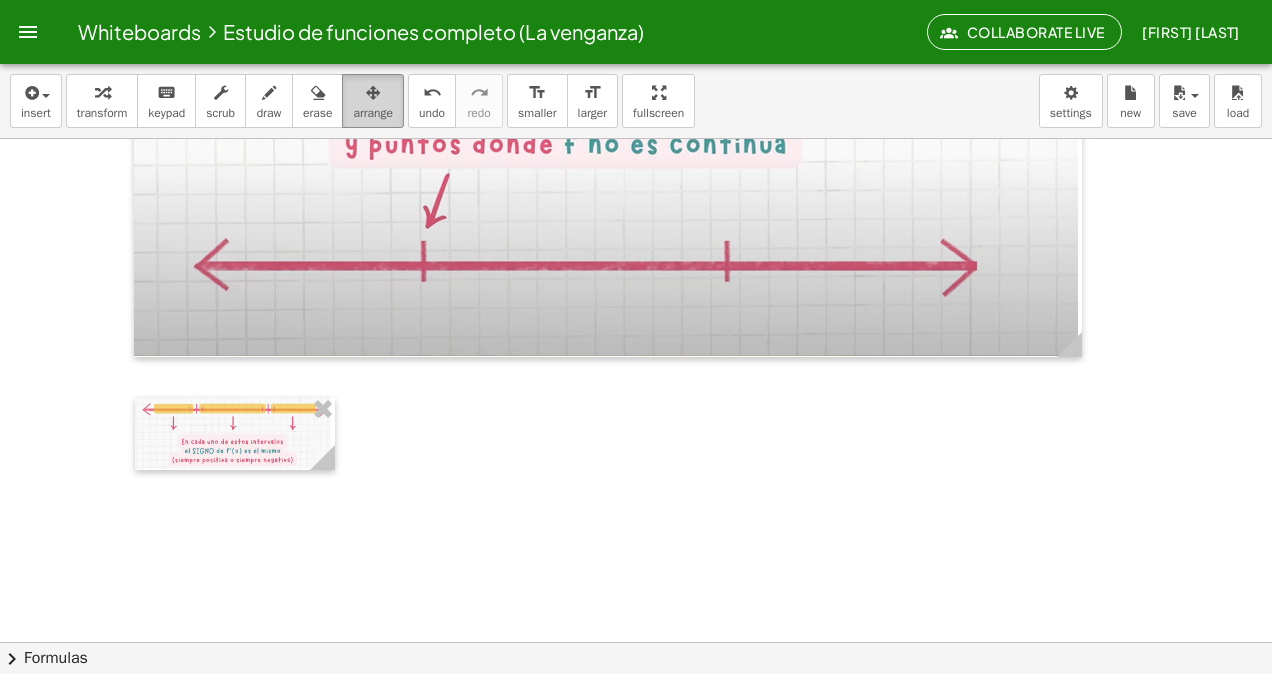 drag, startPoint x: 356, startPoint y: 111, endPoint x: 398, endPoint y: 419, distance: 310.85043 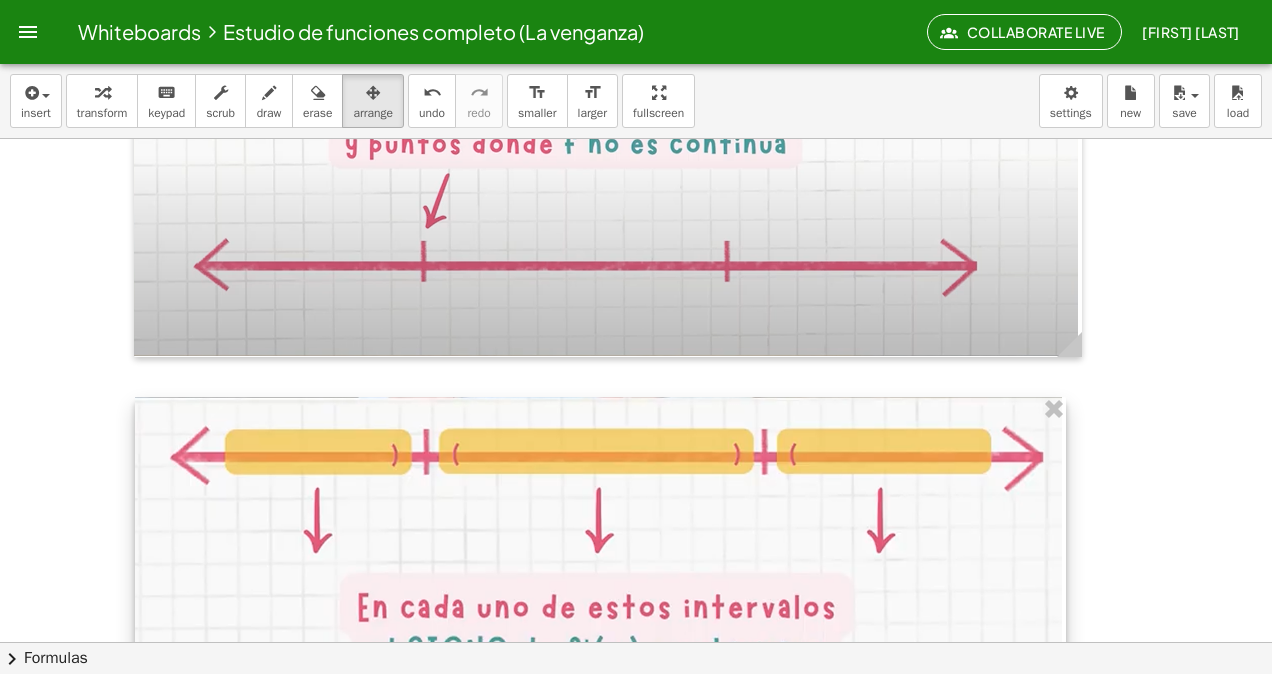 drag, startPoint x: 336, startPoint y: 463, endPoint x: 1068, endPoint y: 630, distance: 750.8082 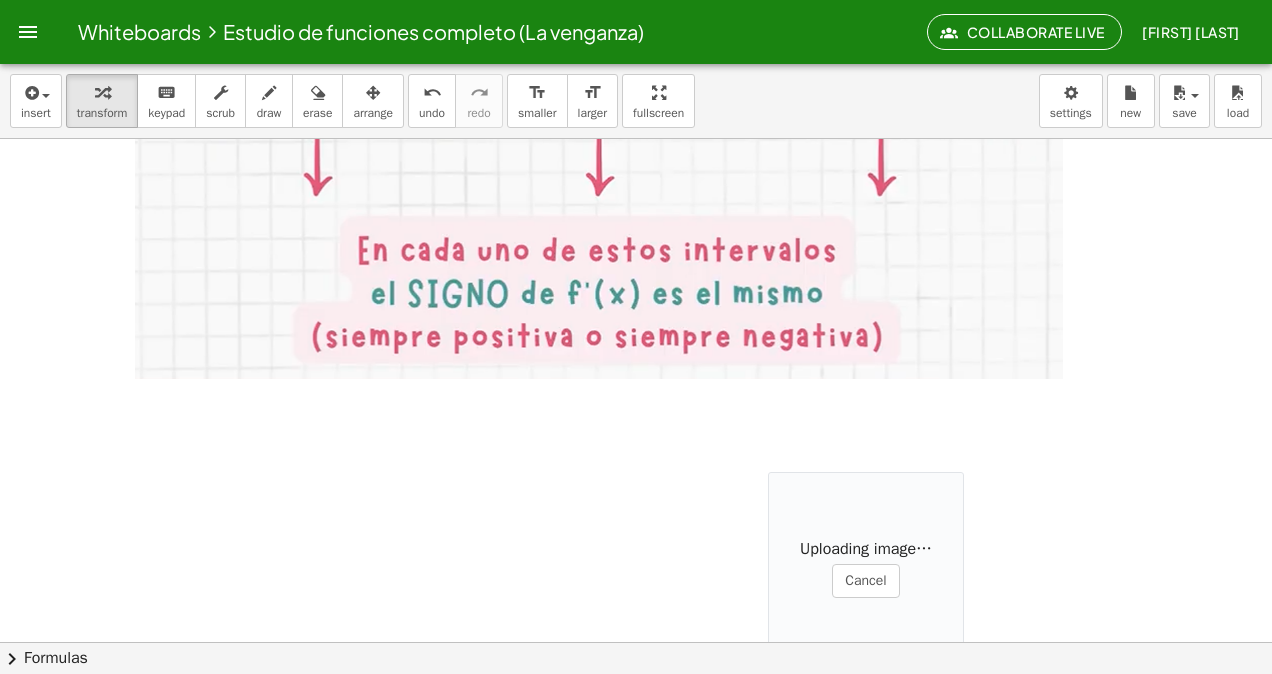 scroll, scrollTop: 22676, scrollLeft: 0, axis: vertical 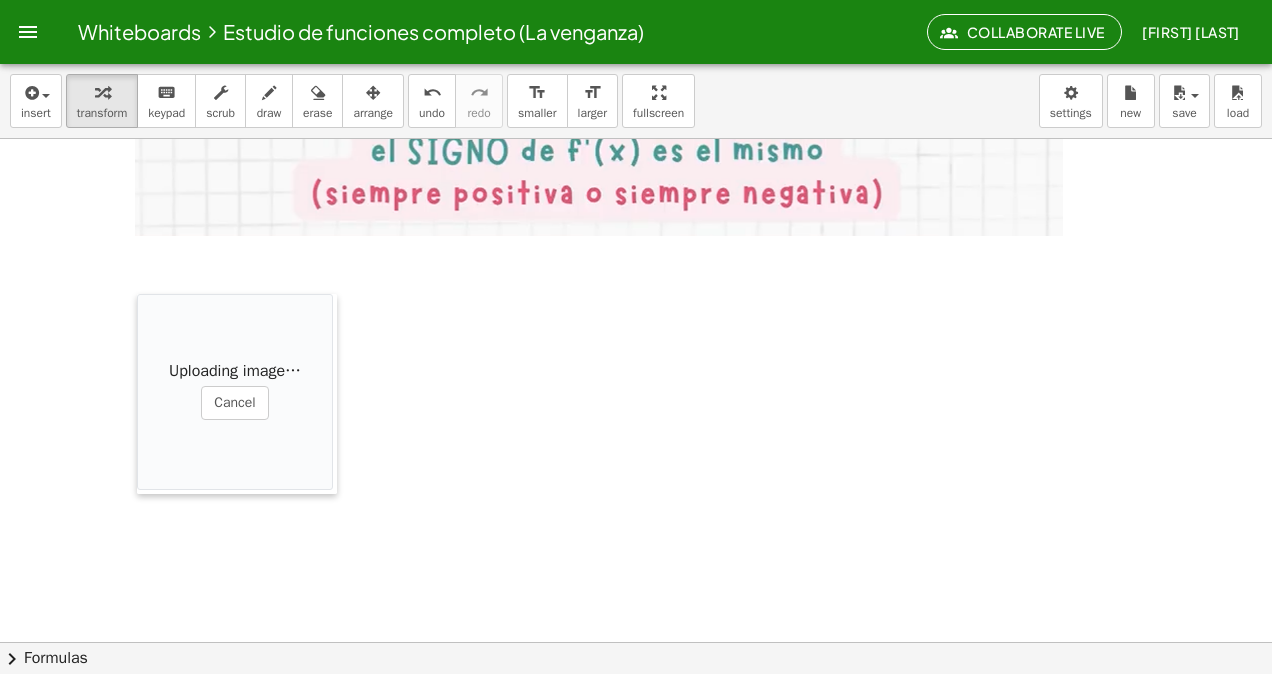 drag, startPoint x: 775, startPoint y: 489, endPoint x: 148, endPoint y: 307, distance: 652.88055 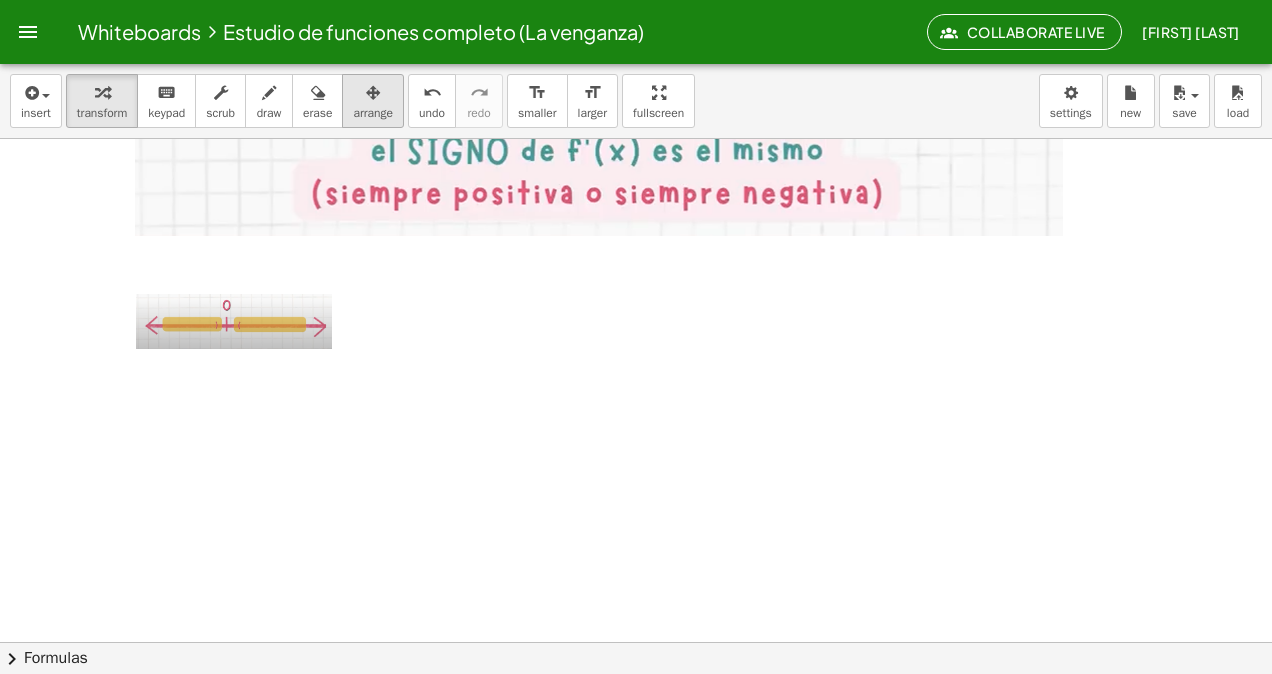 click on "arrange" at bounding box center [373, 113] 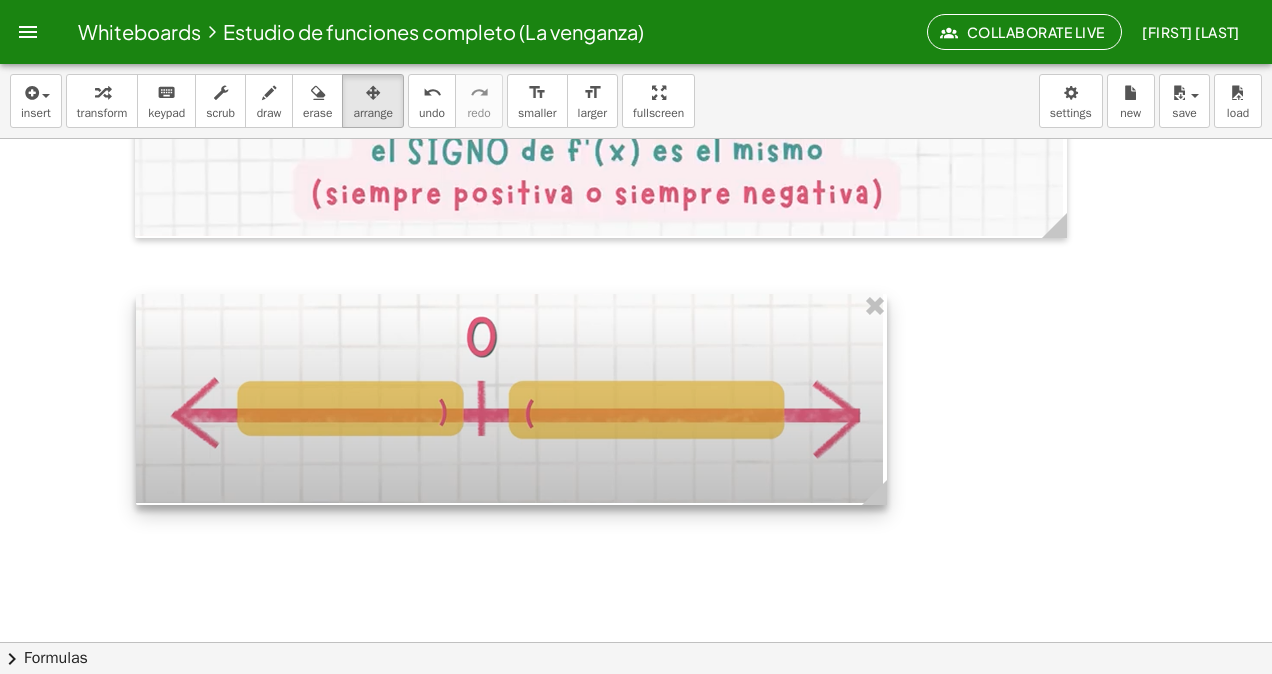 drag, startPoint x: 331, startPoint y: 342, endPoint x: 884, endPoint y: 460, distance: 565.4494 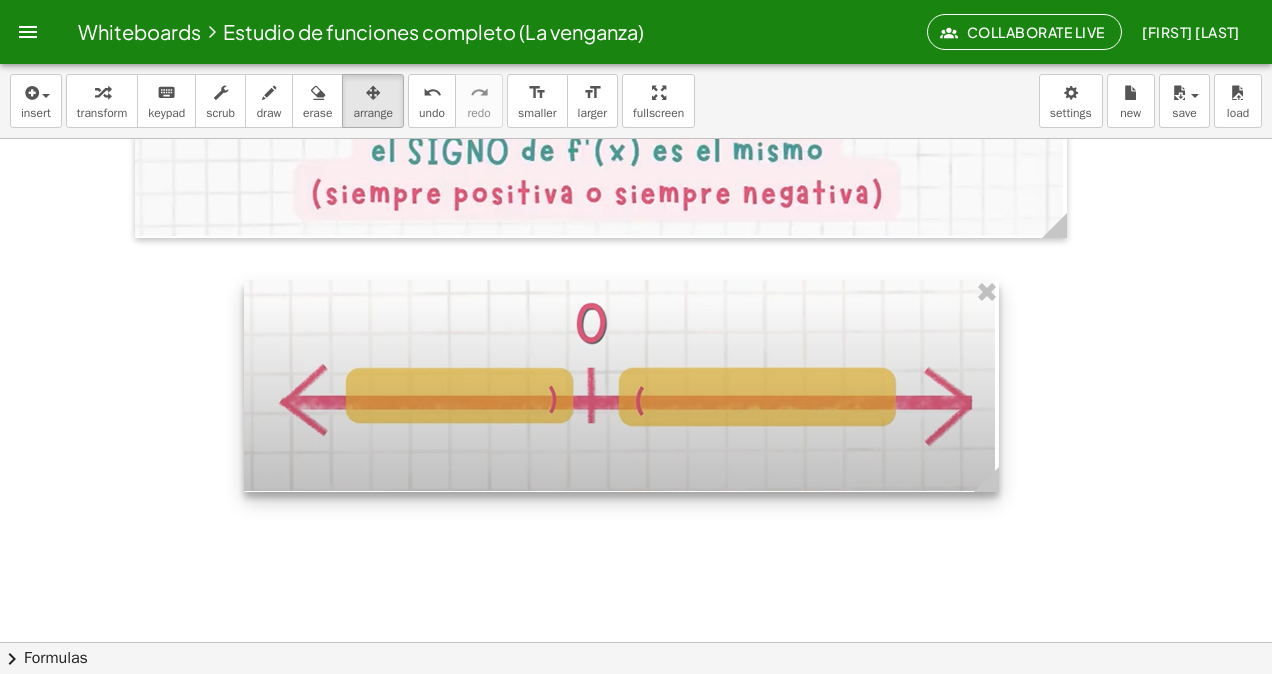 drag, startPoint x: 817, startPoint y: 463, endPoint x: 847, endPoint y: 157, distance: 307.46707 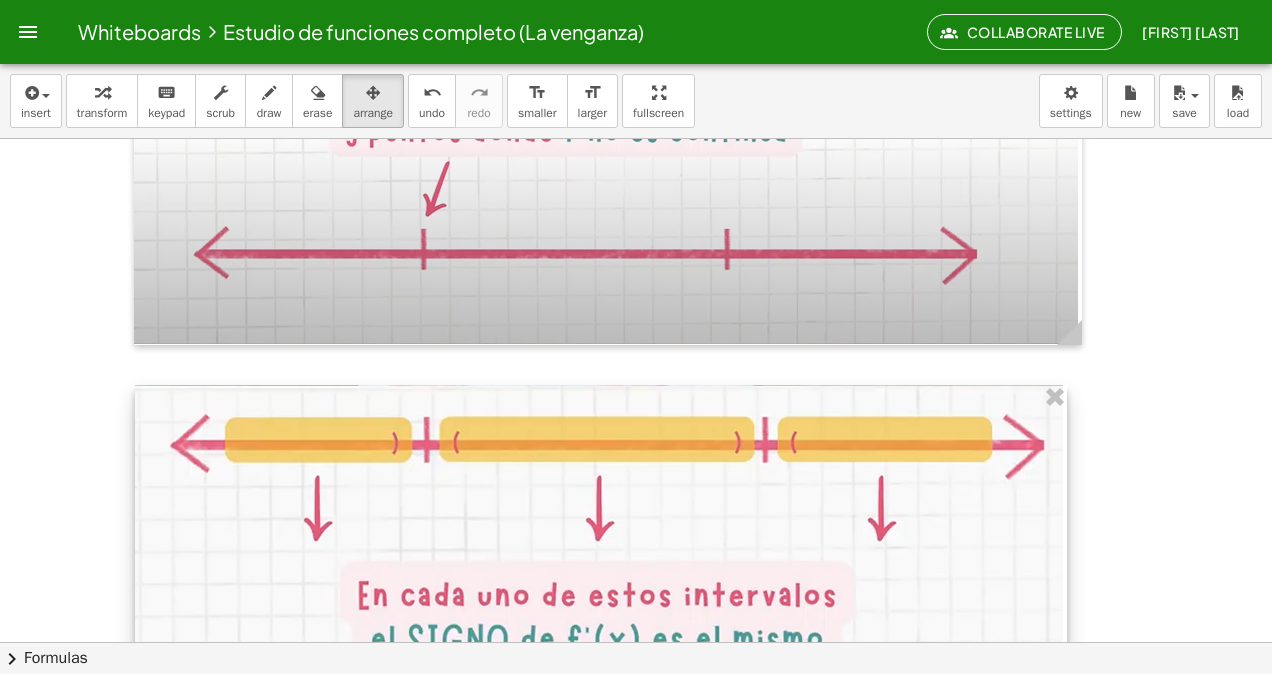 scroll, scrollTop: 22376, scrollLeft: 0, axis: vertical 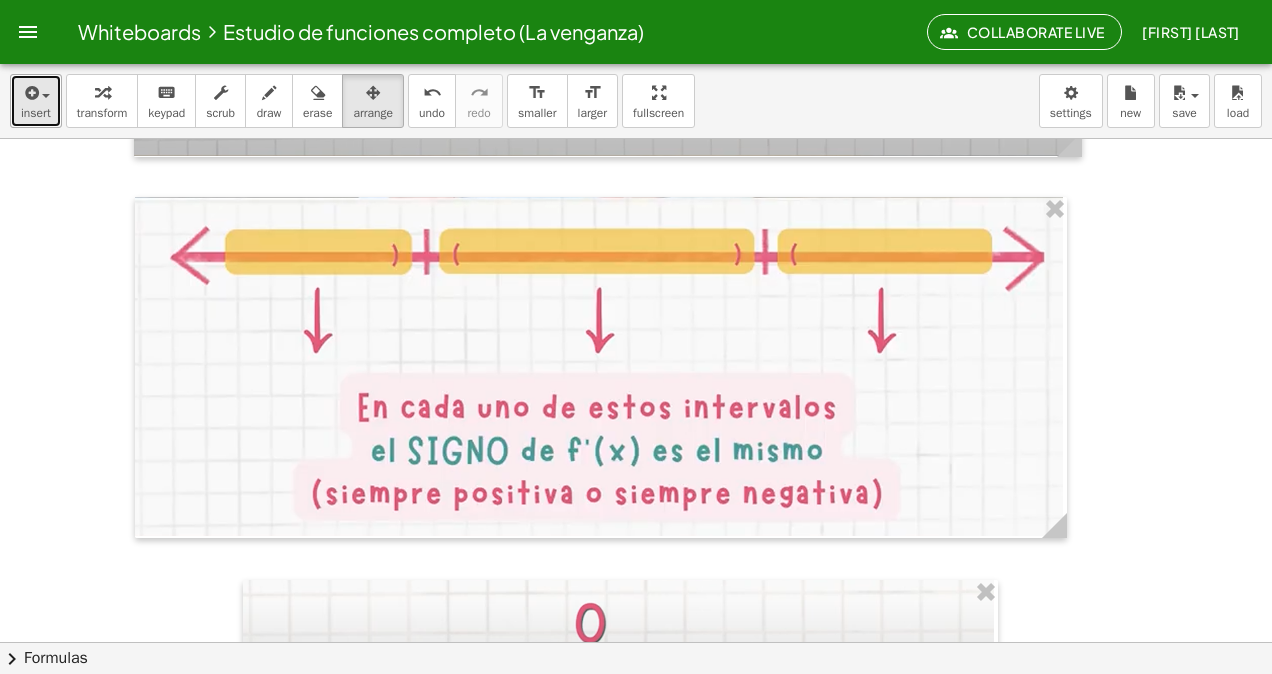 click on "insert" at bounding box center [36, 113] 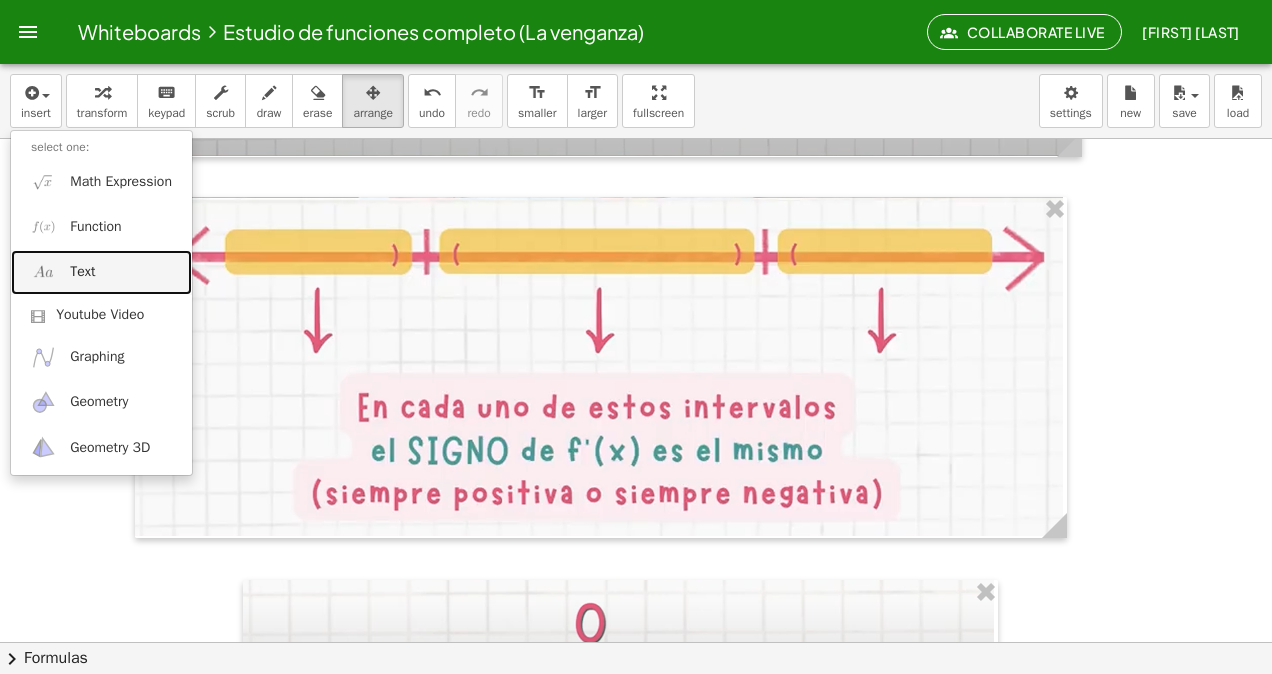 click on "Text" at bounding box center (101, 272) 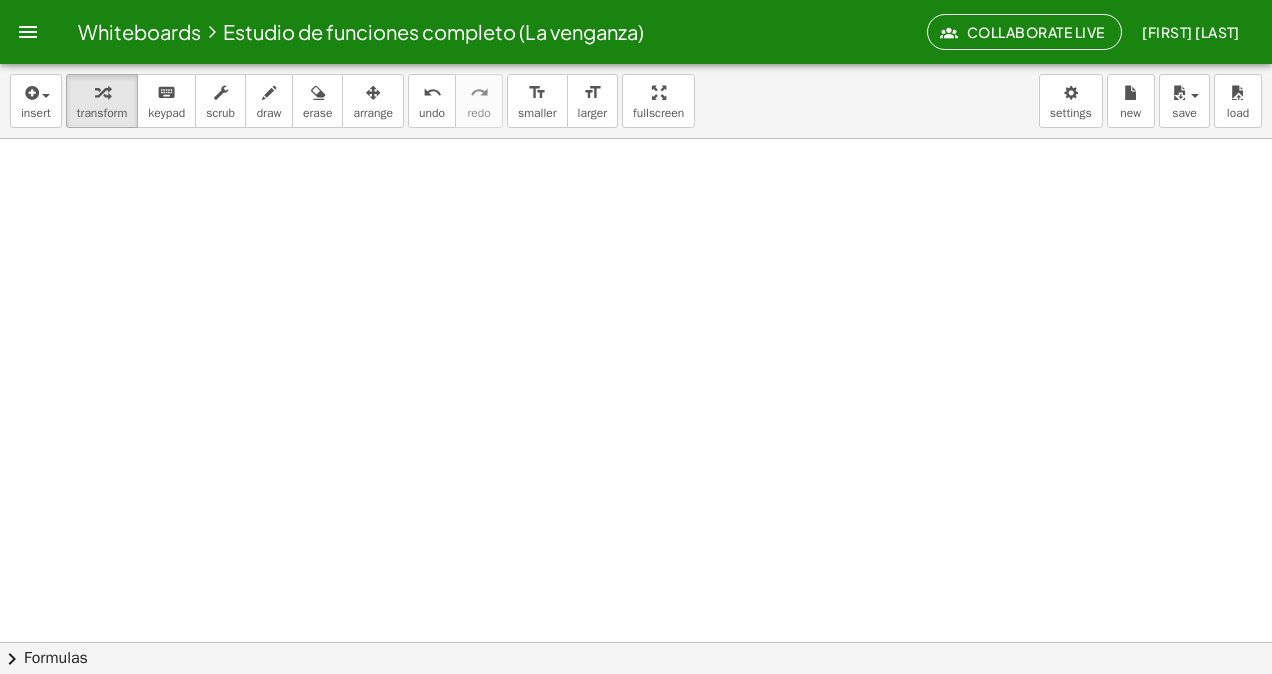 scroll, scrollTop: 22684, scrollLeft: 0, axis: vertical 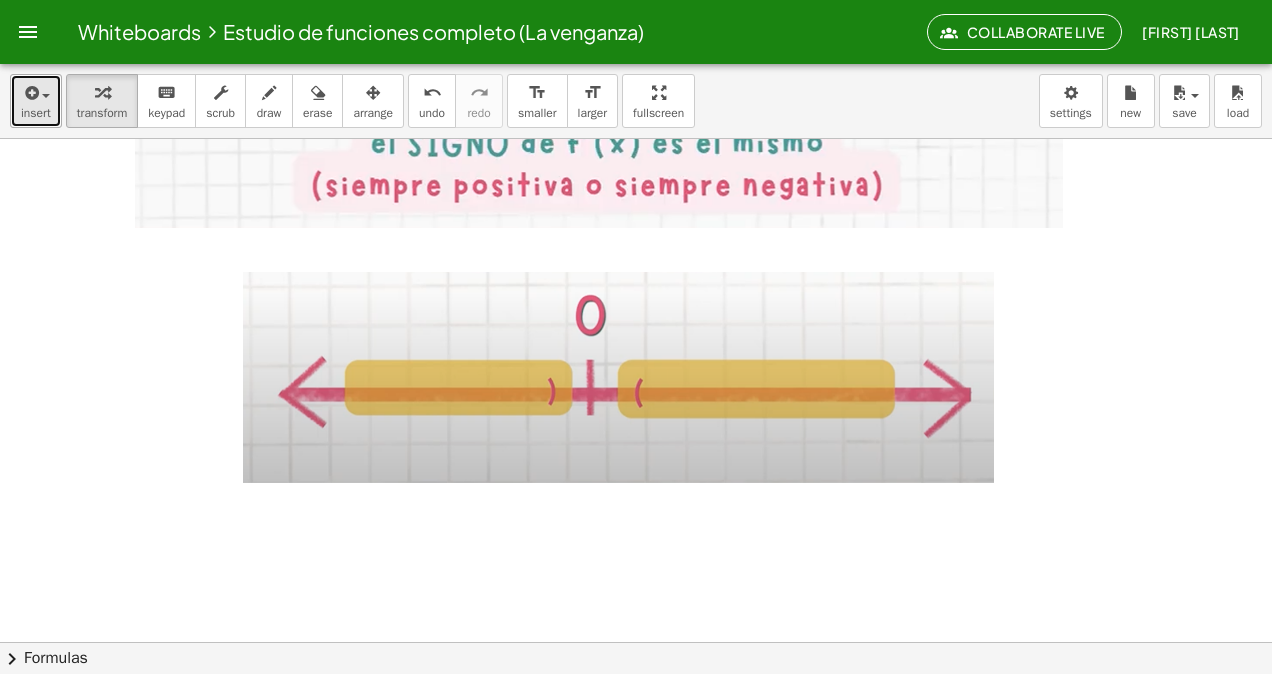 click on "insert" at bounding box center (36, 101) 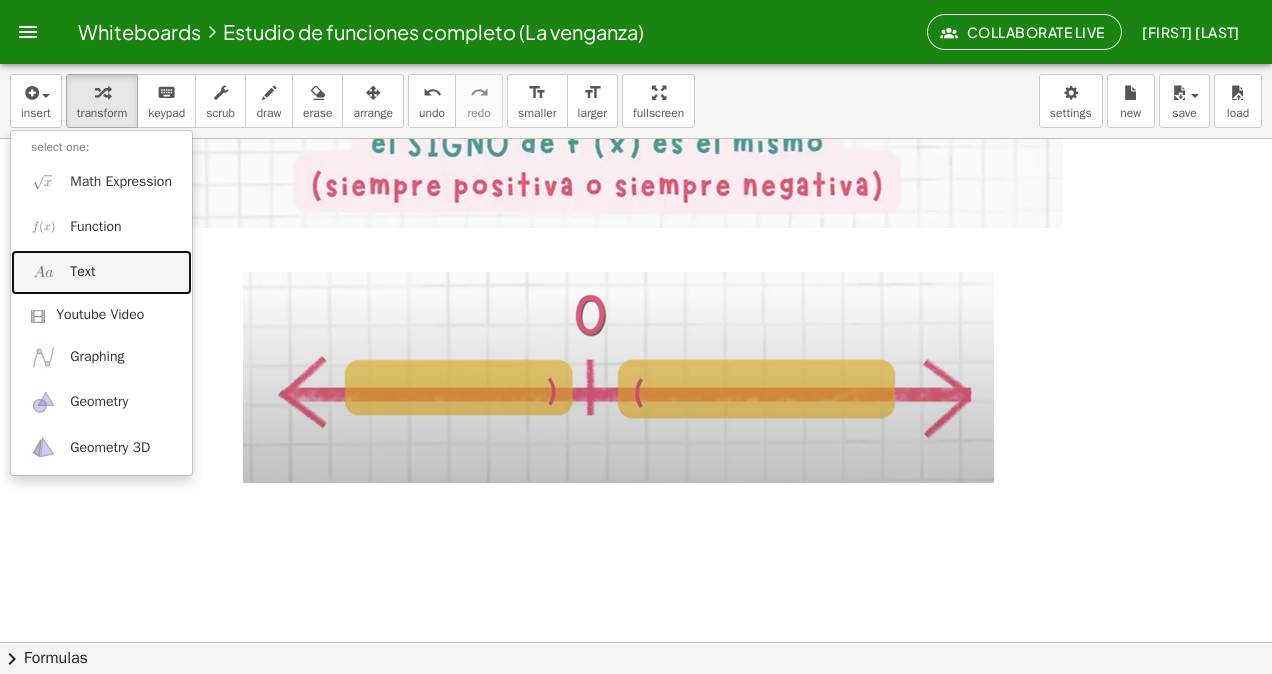 click on "Text" at bounding box center [82, 272] 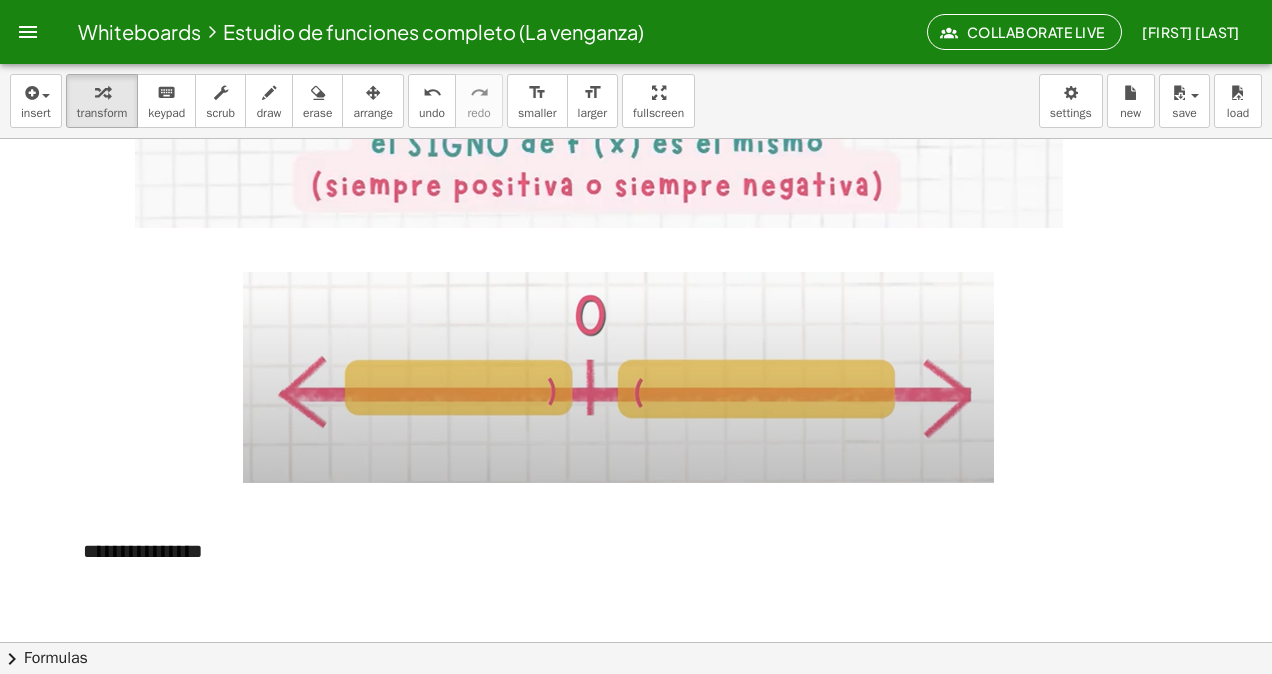 type 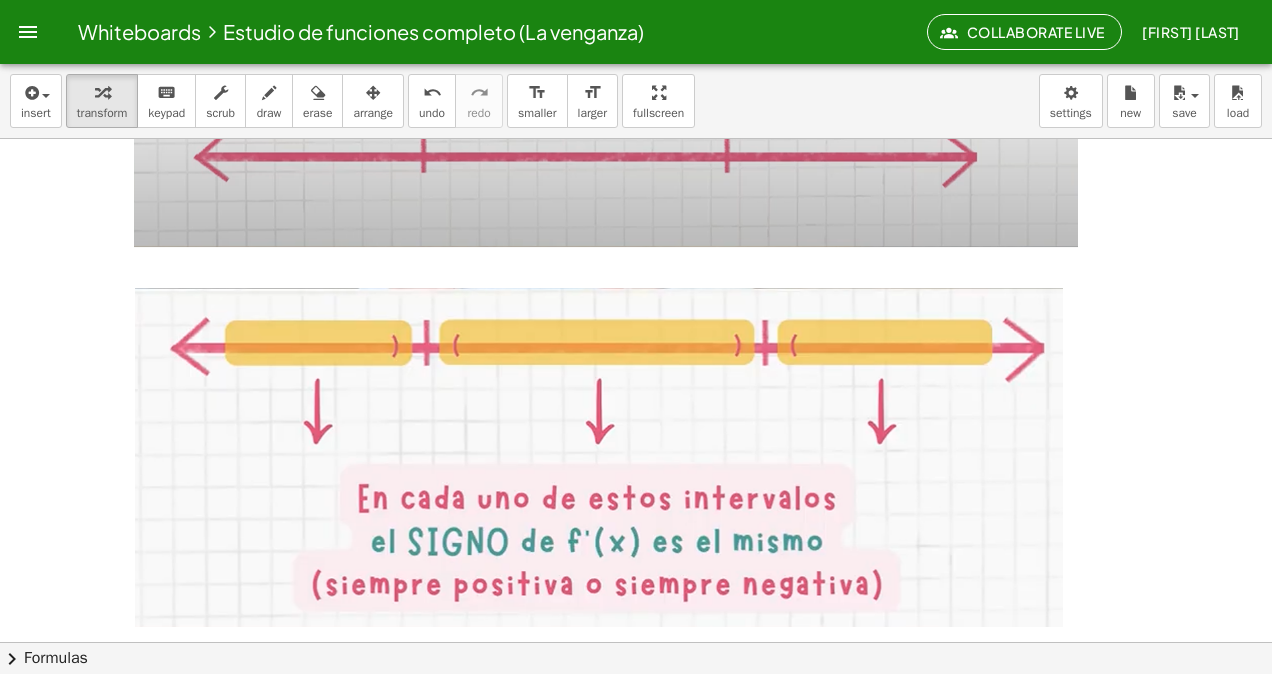 scroll, scrollTop: 22284, scrollLeft: 0, axis: vertical 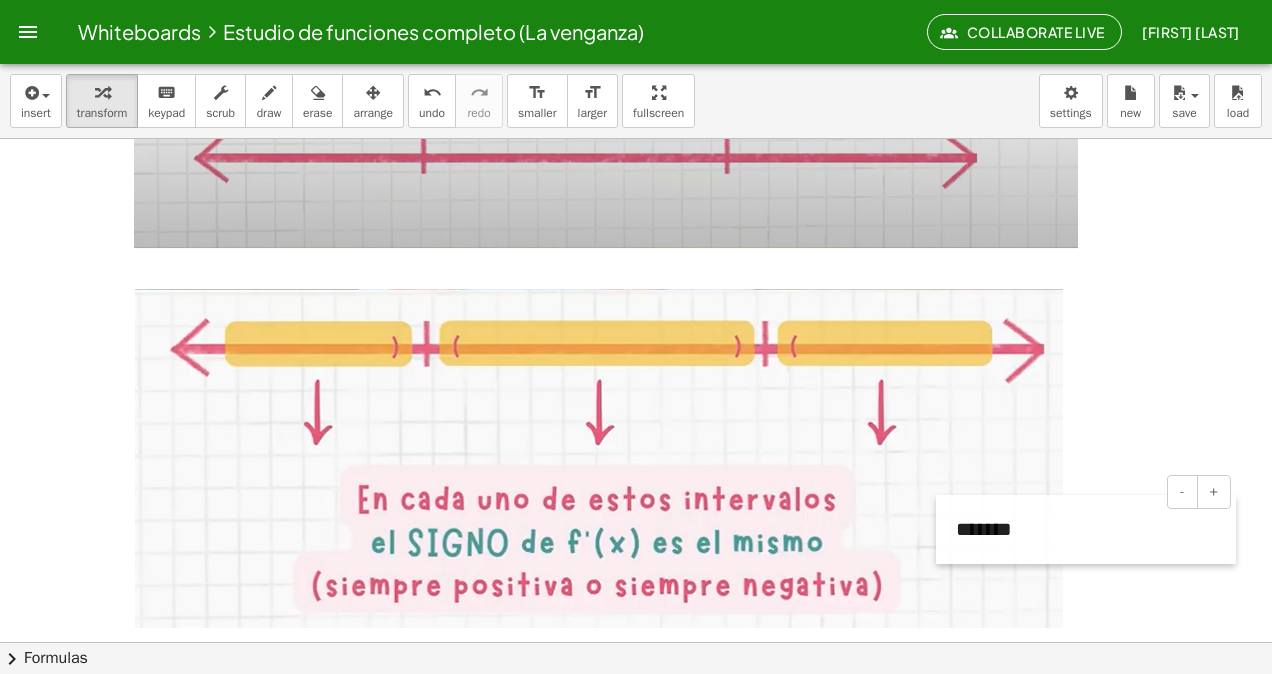 drag, startPoint x: 74, startPoint y: 562, endPoint x: 930, endPoint y: 255, distance: 909.38715 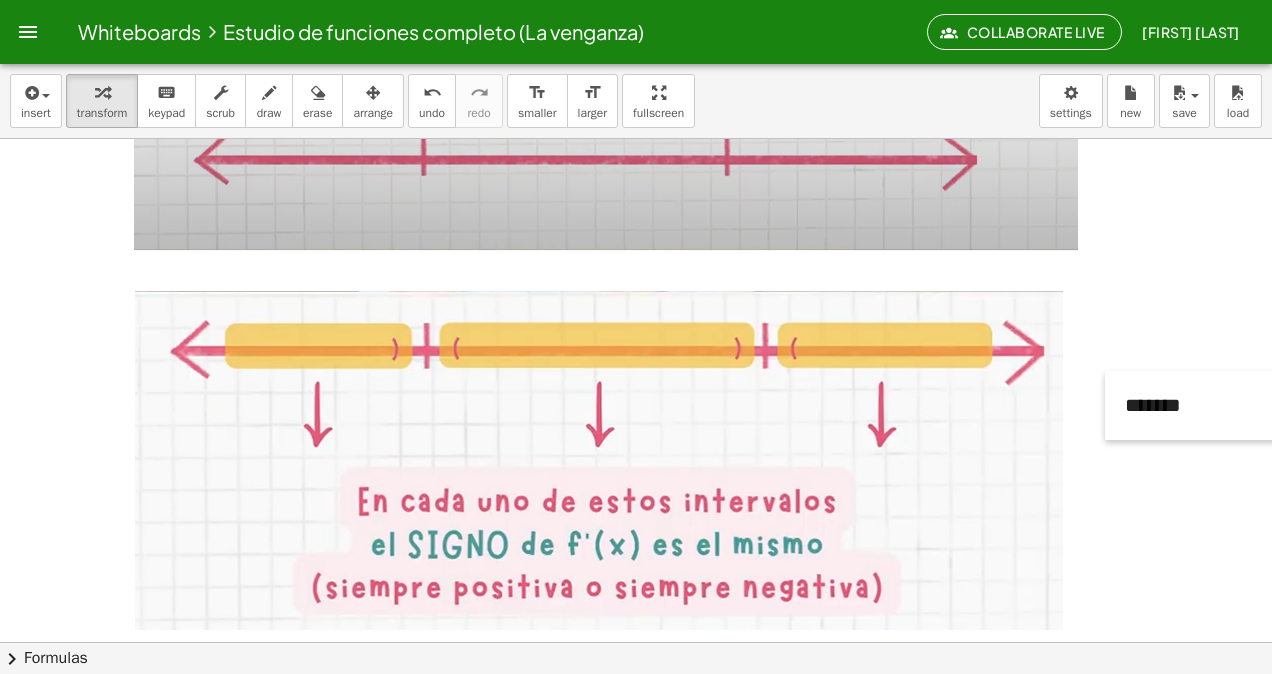 scroll, scrollTop: 22284, scrollLeft: 0, axis: vertical 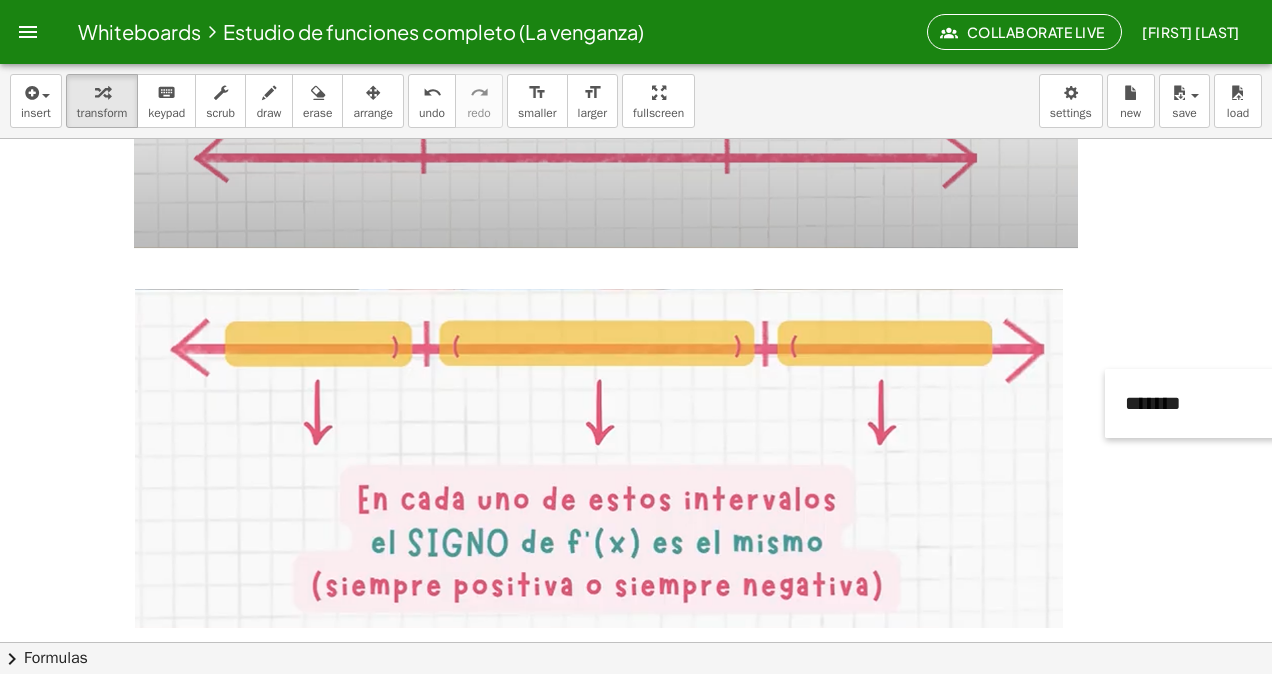 drag, startPoint x: 952, startPoint y: 519, endPoint x: 1121, endPoint y: 392, distance: 211.4001 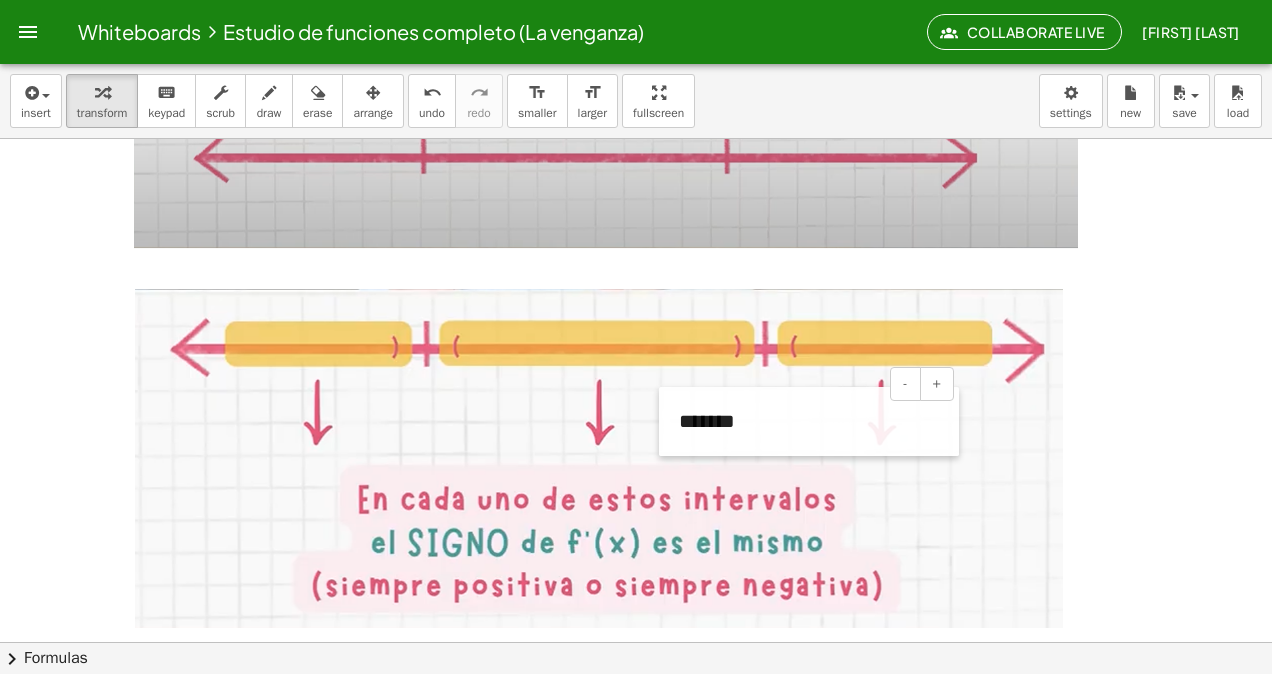 drag, startPoint x: 1112, startPoint y: 422, endPoint x: 666, endPoint y: 440, distance: 446.36307 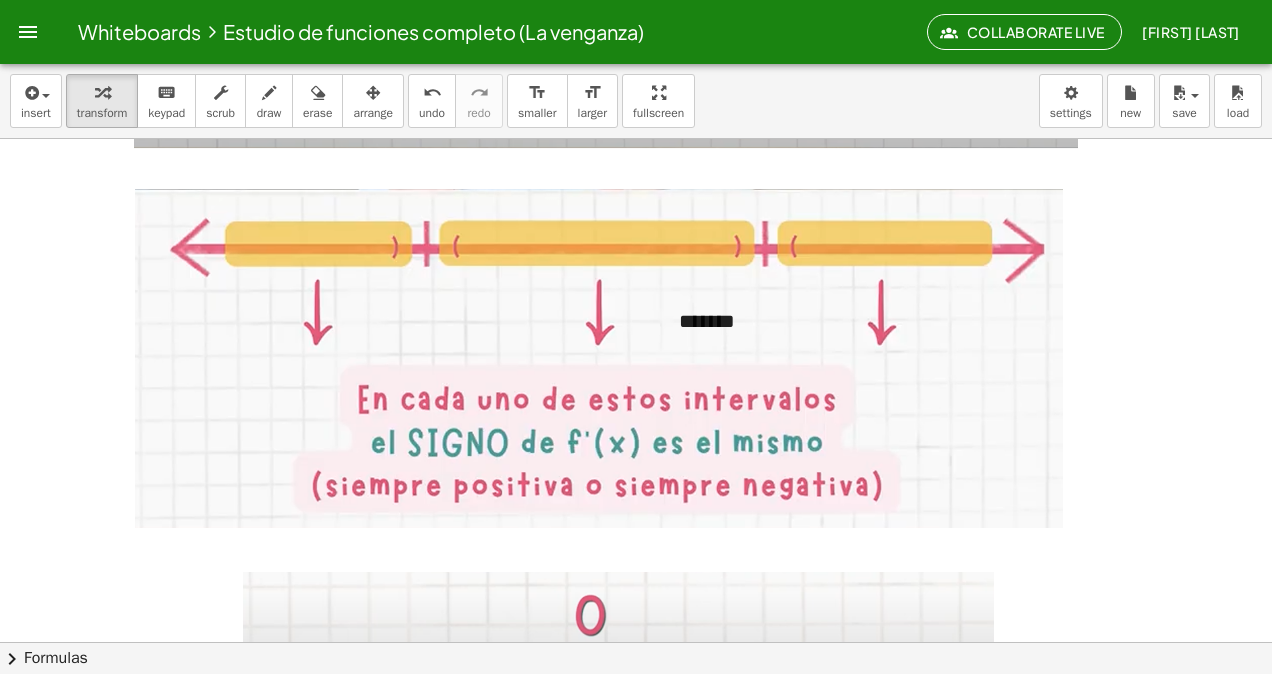 scroll, scrollTop: 22684, scrollLeft: 0, axis: vertical 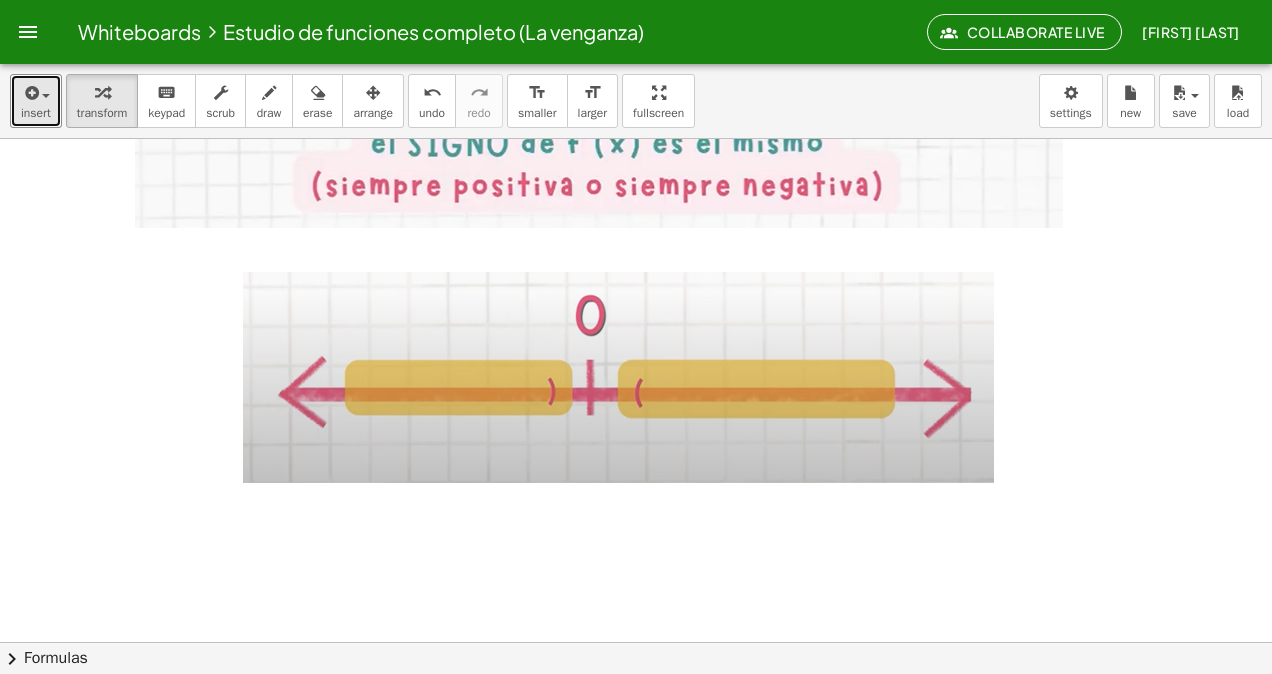 drag, startPoint x: 40, startPoint y: 103, endPoint x: 60, endPoint y: 178, distance: 77.62087 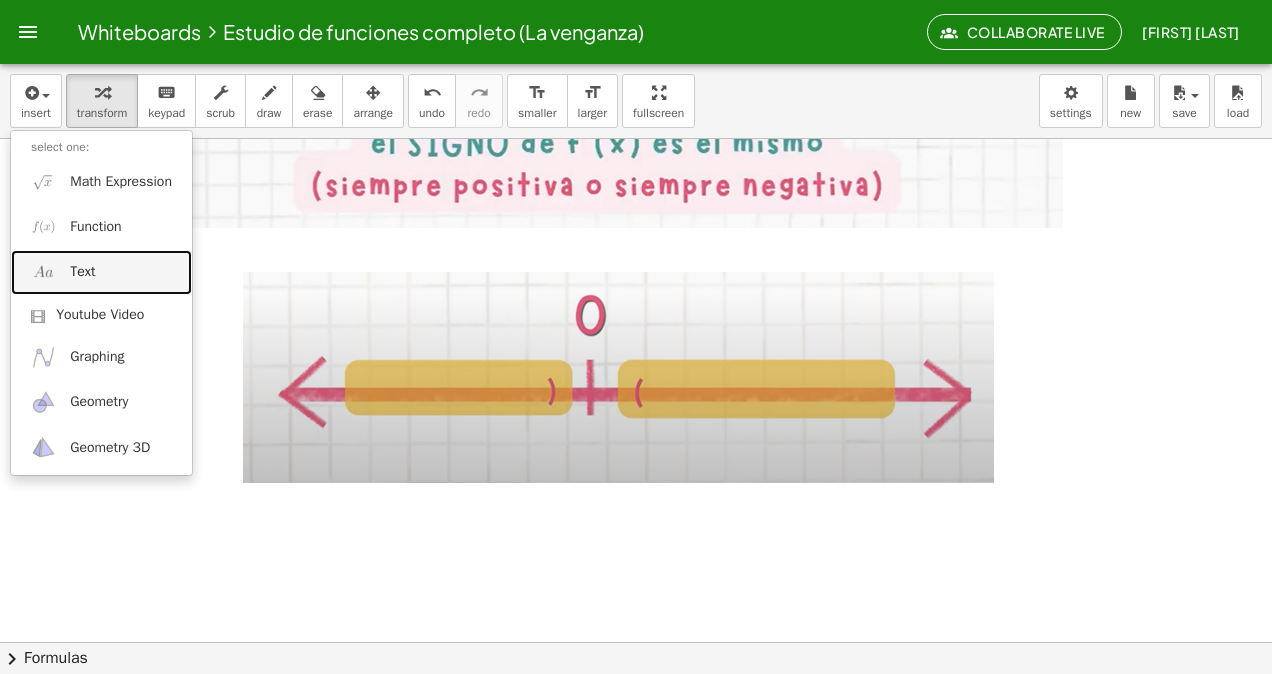 click on "Text" at bounding box center (101, 272) 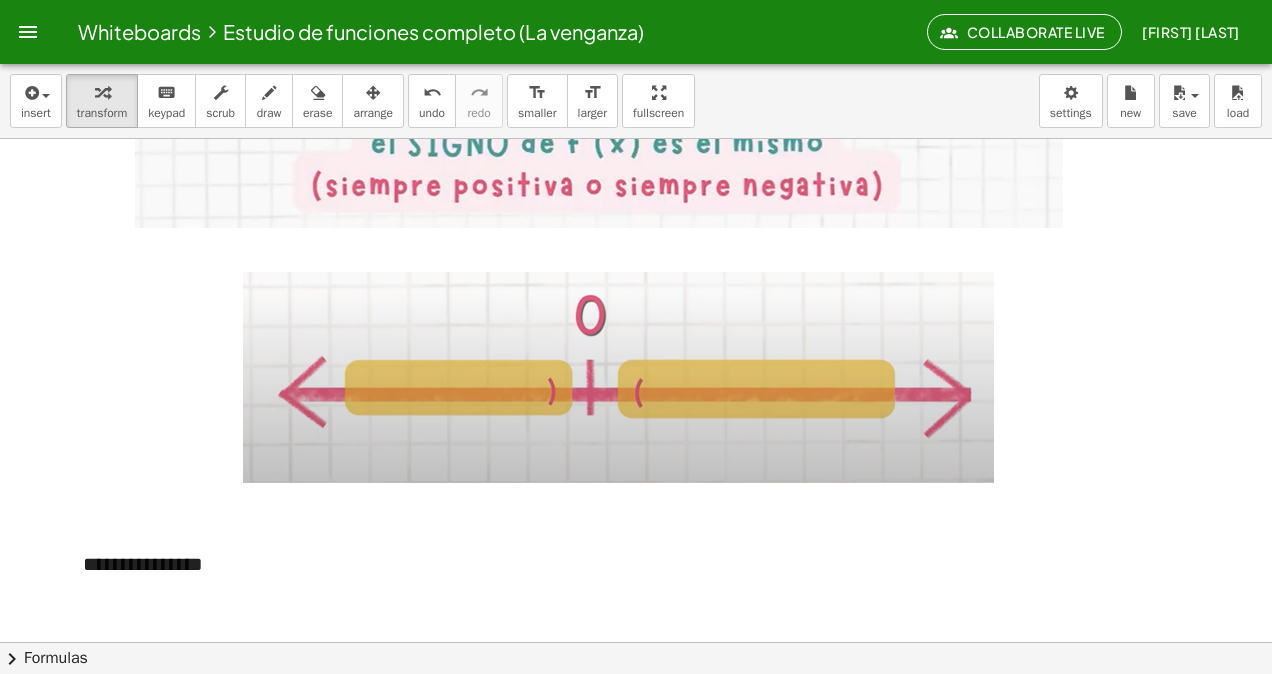 type 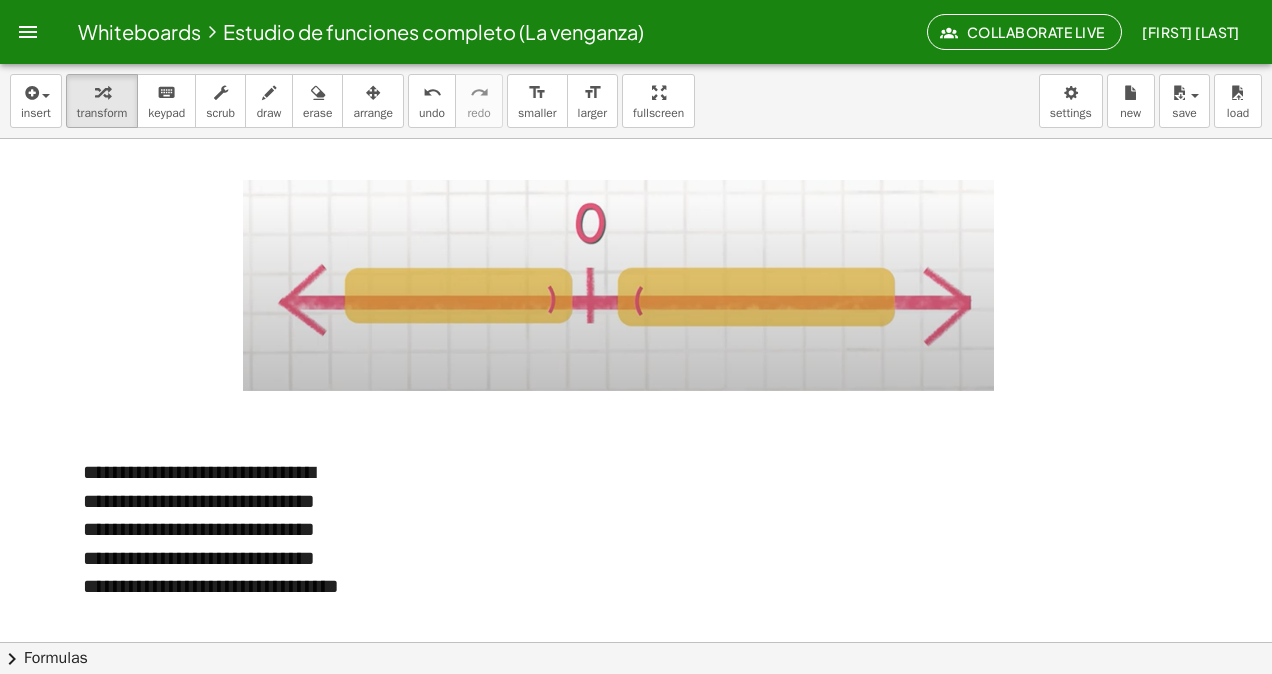 scroll, scrollTop: 22805, scrollLeft: 0, axis: vertical 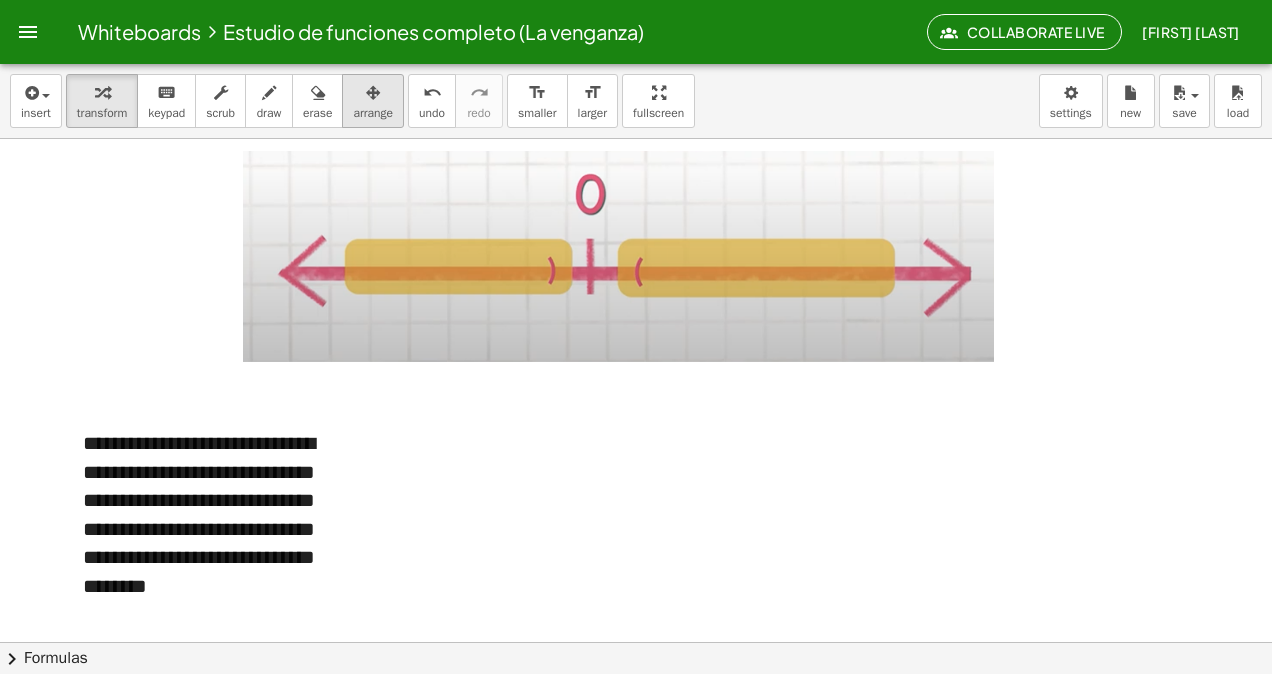 click at bounding box center [373, 93] 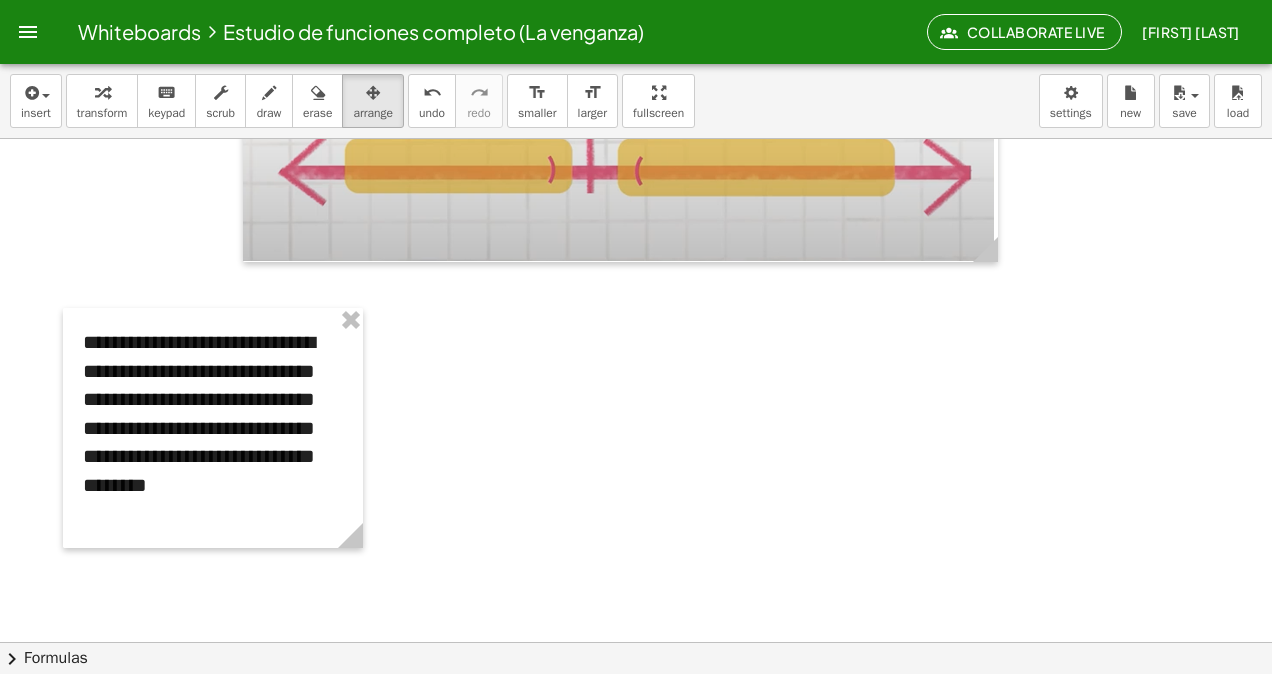 scroll, scrollTop: 23005, scrollLeft: 0, axis: vertical 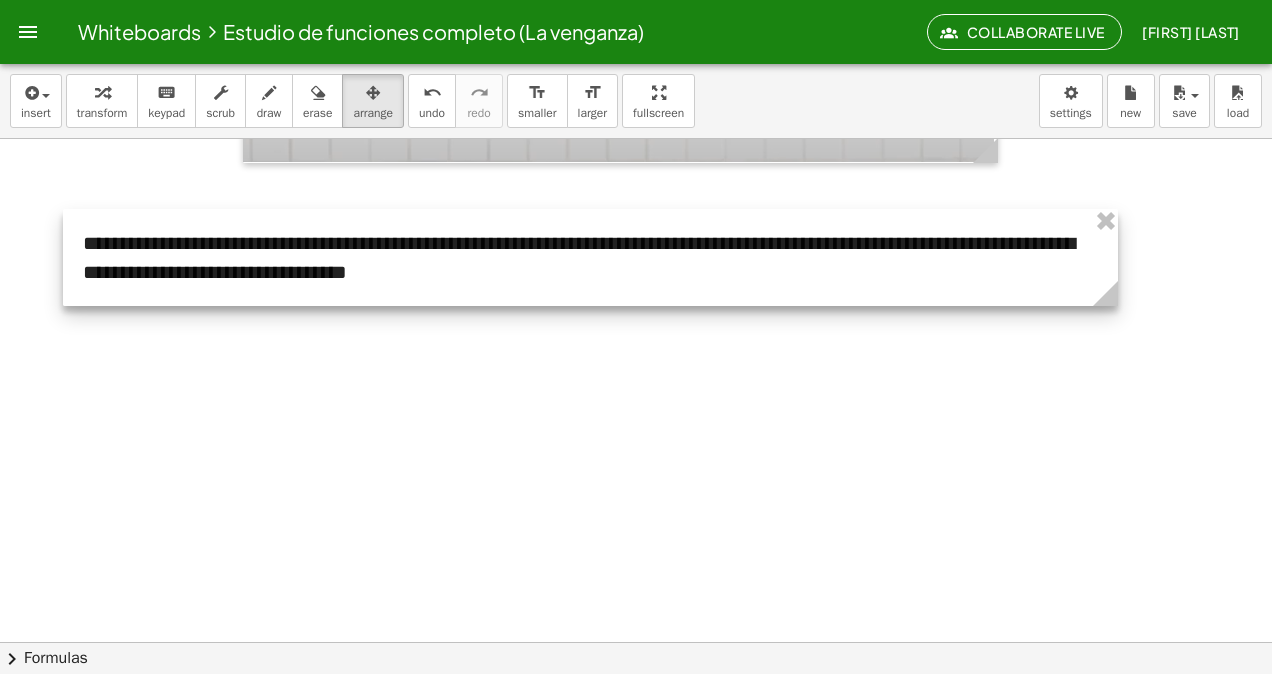 drag, startPoint x: 354, startPoint y: 444, endPoint x: 1109, endPoint y: 436, distance: 755.04236 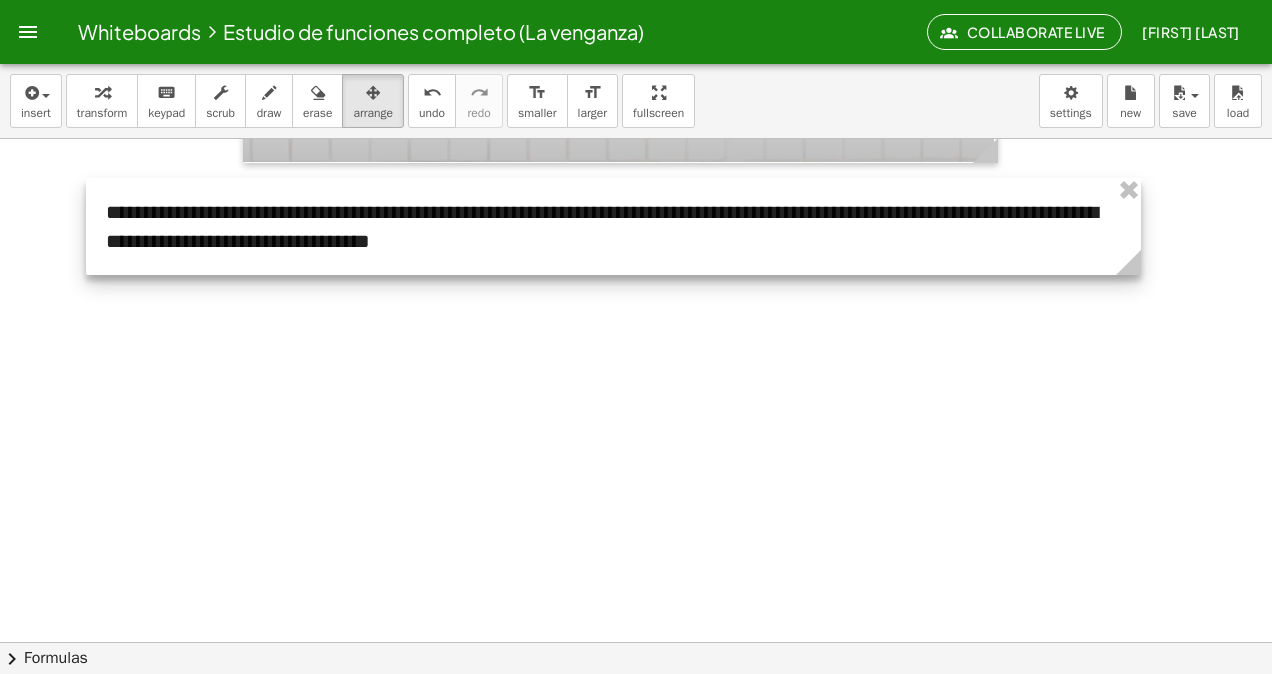 drag, startPoint x: 949, startPoint y: 281, endPoint x: 972, endPoint y: 254, distance: 35.468296 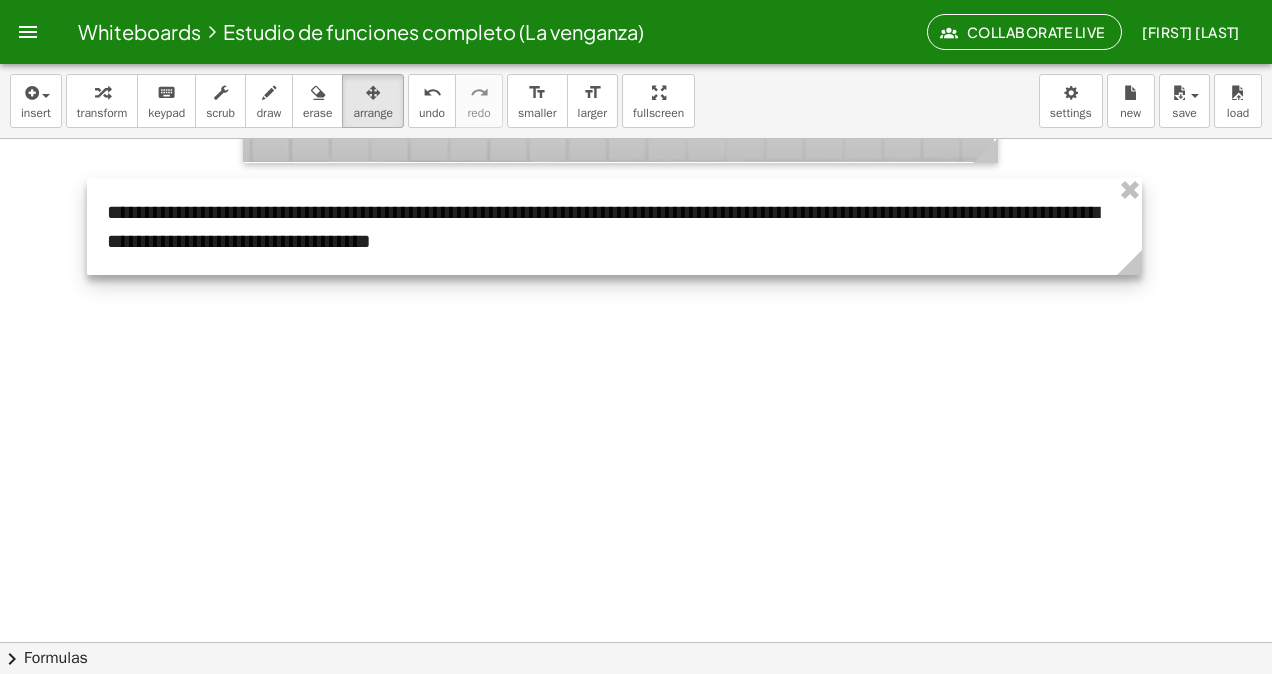 click at bounding box center [614, 226] 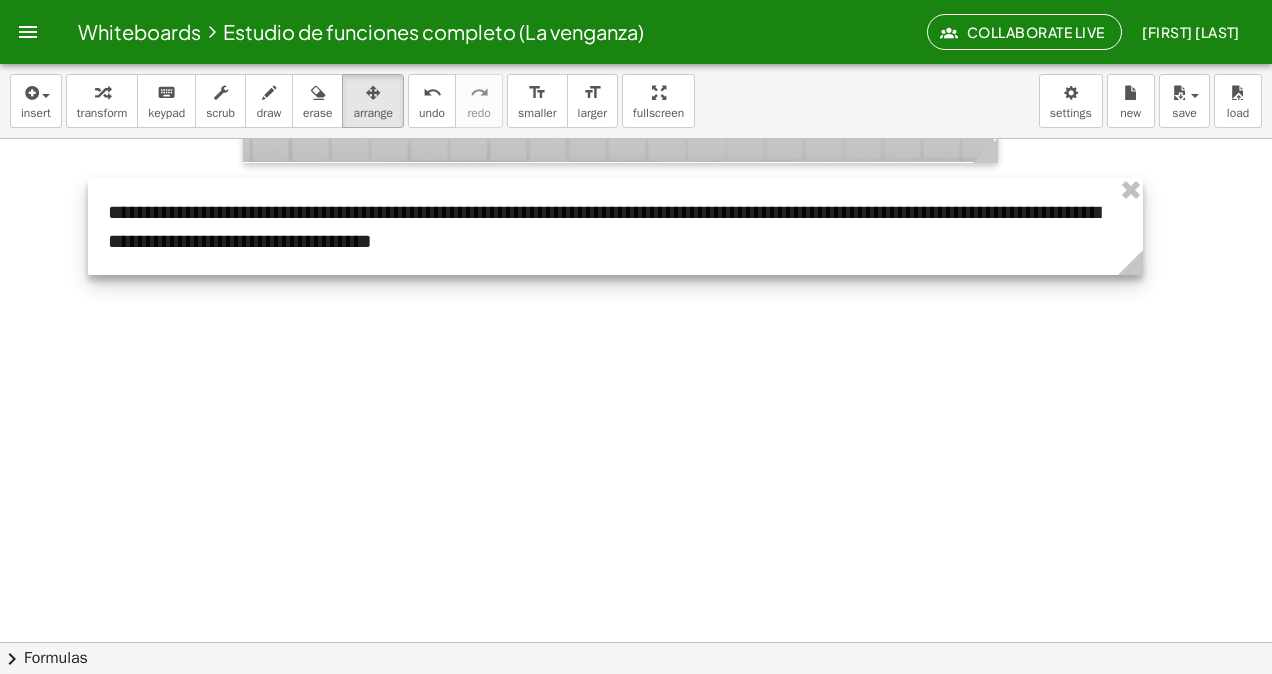 drag, startPoint x: 642, startPoint y: 234, endPoint x: 466, endPoint y: 235, distance: 176.00284 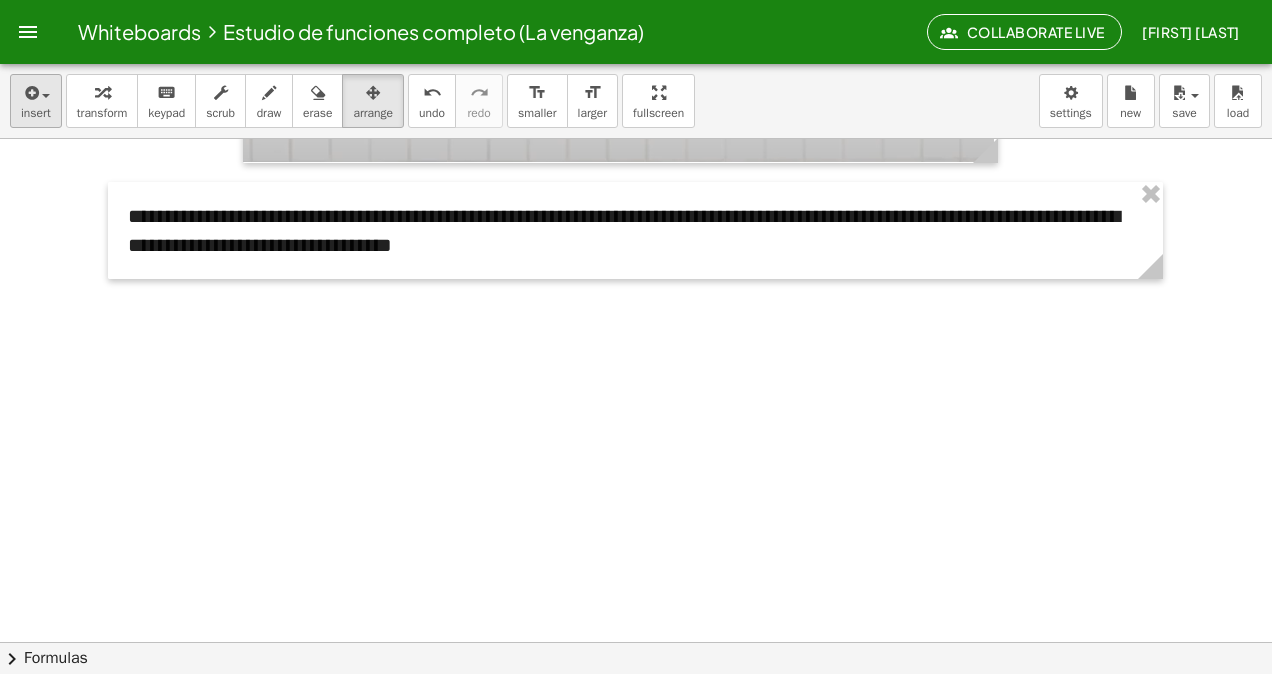 drag, startPoint x: 9, startPoint y: 68, endPoint x: 22, endPoint y: 104, distance: 38.27532 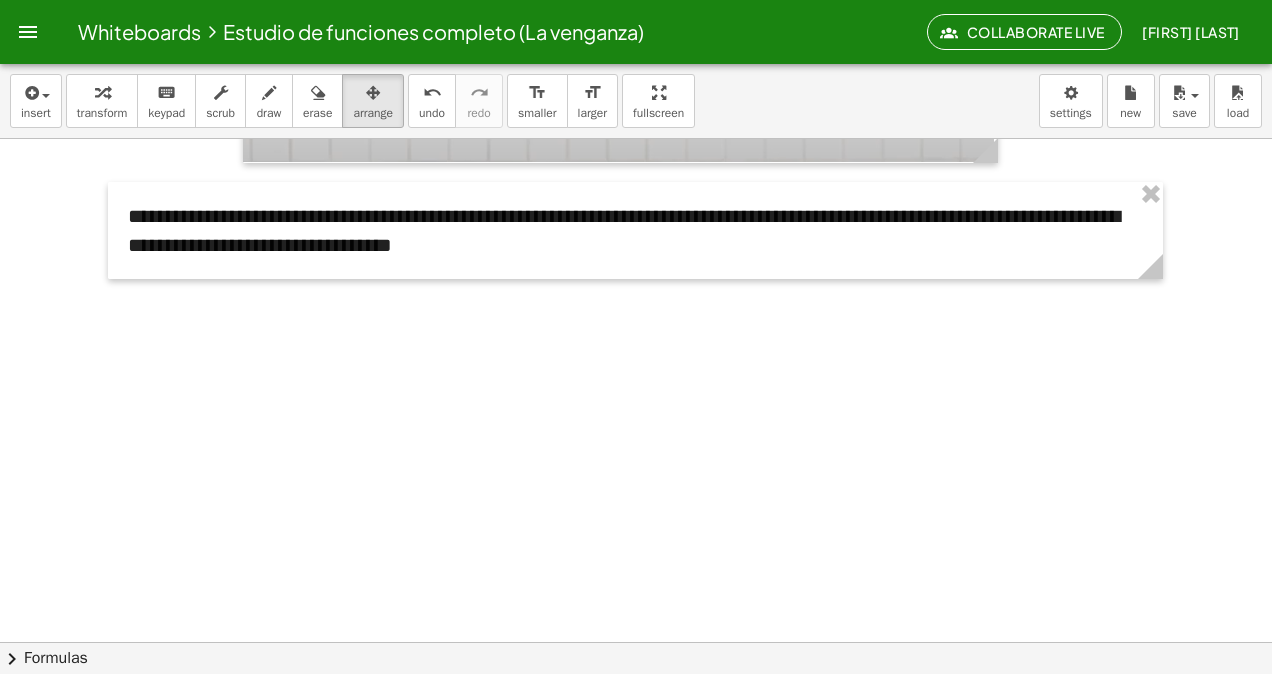 click on "insert select one: Math Expression Function Text Youtube Video Graphing Geometry Geometry 3D transform keyboard keypad scrub draw erase arrange undo undo redo redo format_size smaller format_size larger fullscreen load   save Saved! × new settings" at bounding box center [636, 101] 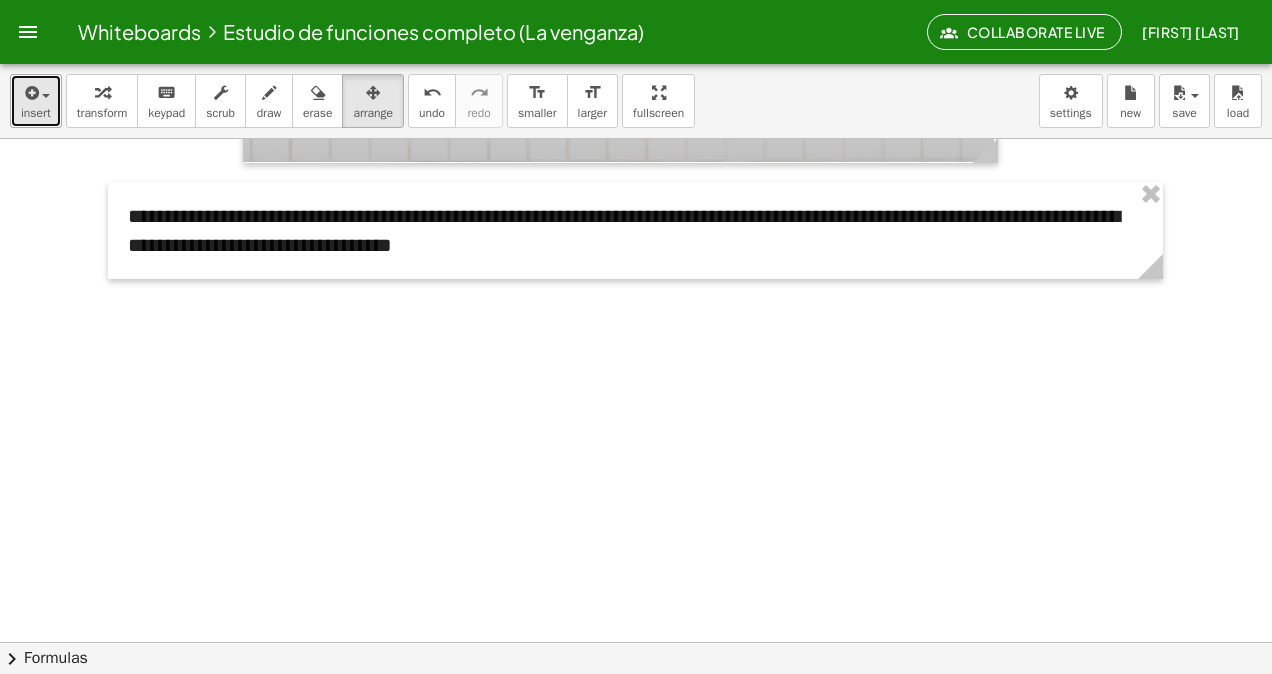 click on "insert" at bounding box center [36, 113] 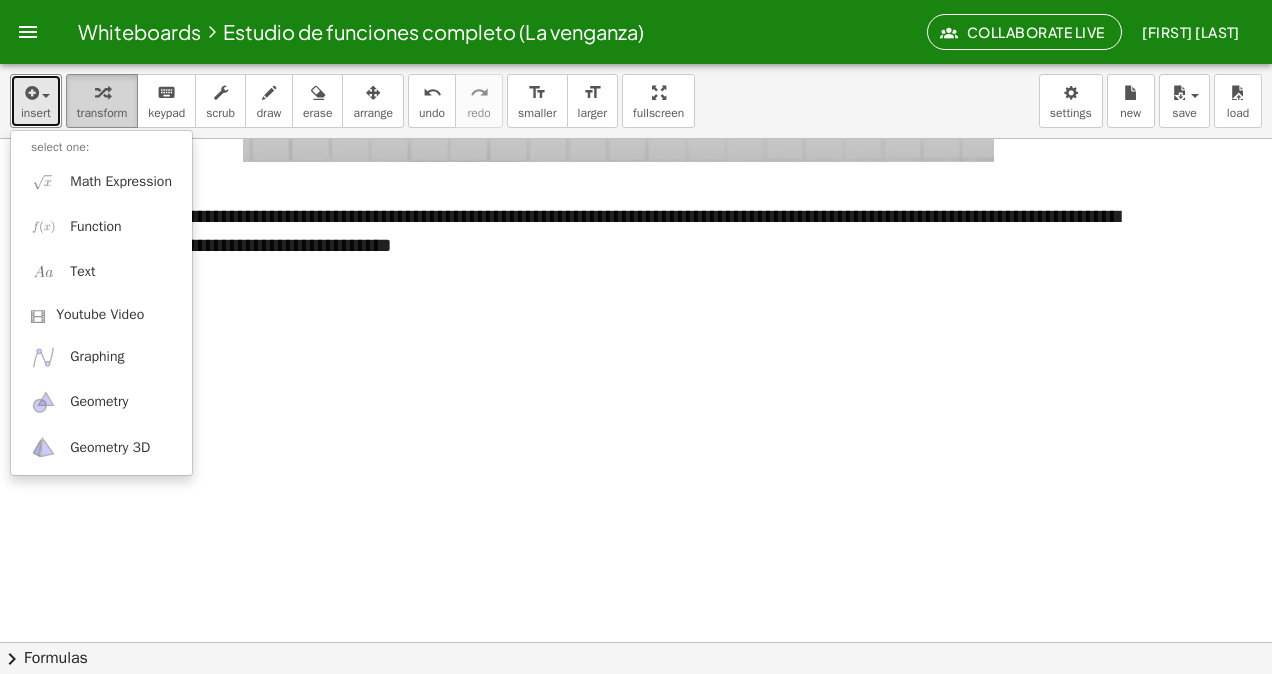 click on "transform" at bounding box center (102, 101) 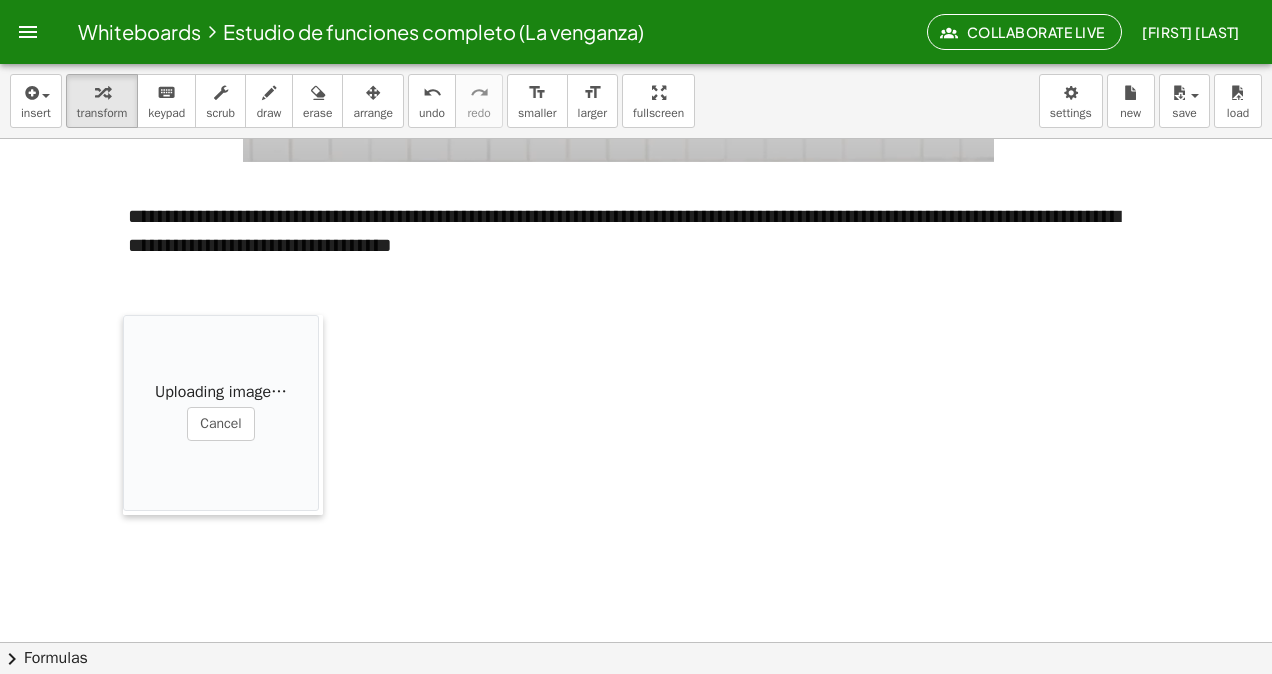 drag, startPoint x: 778, startPoint y: 426, endPoint x: 127, endPoint y: 332, distance: 657.75146 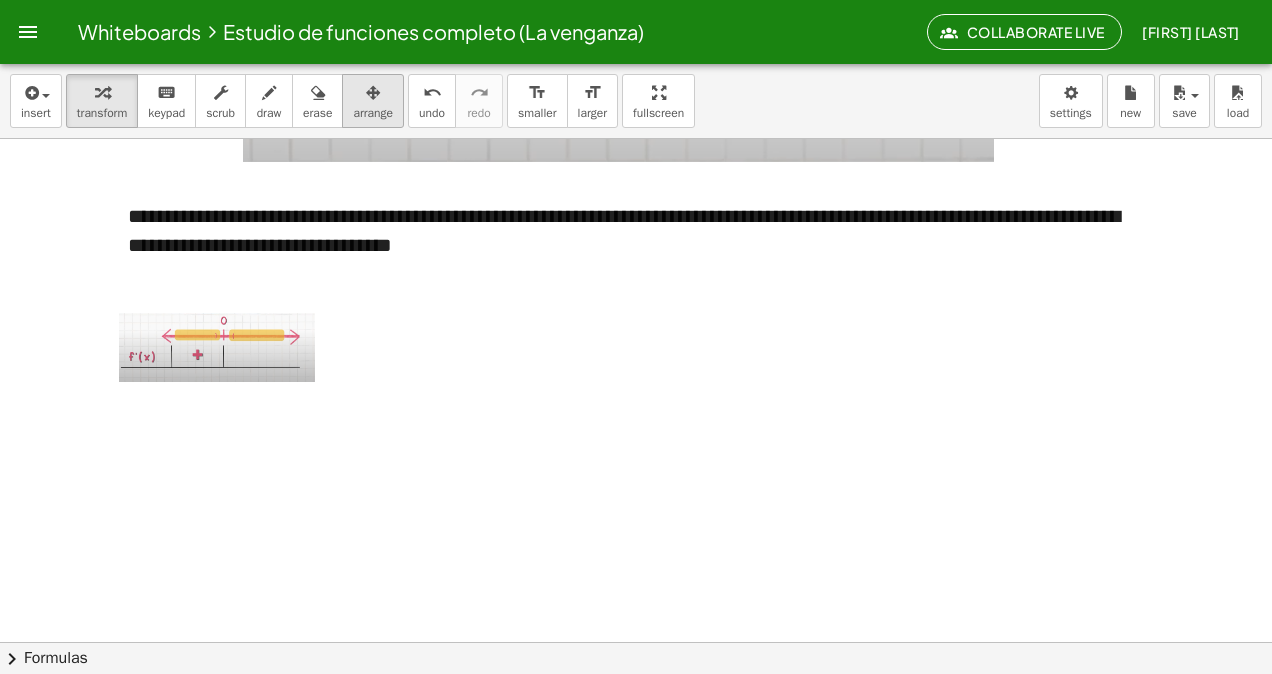 click on "arrange" at bounding box center [373, 101] 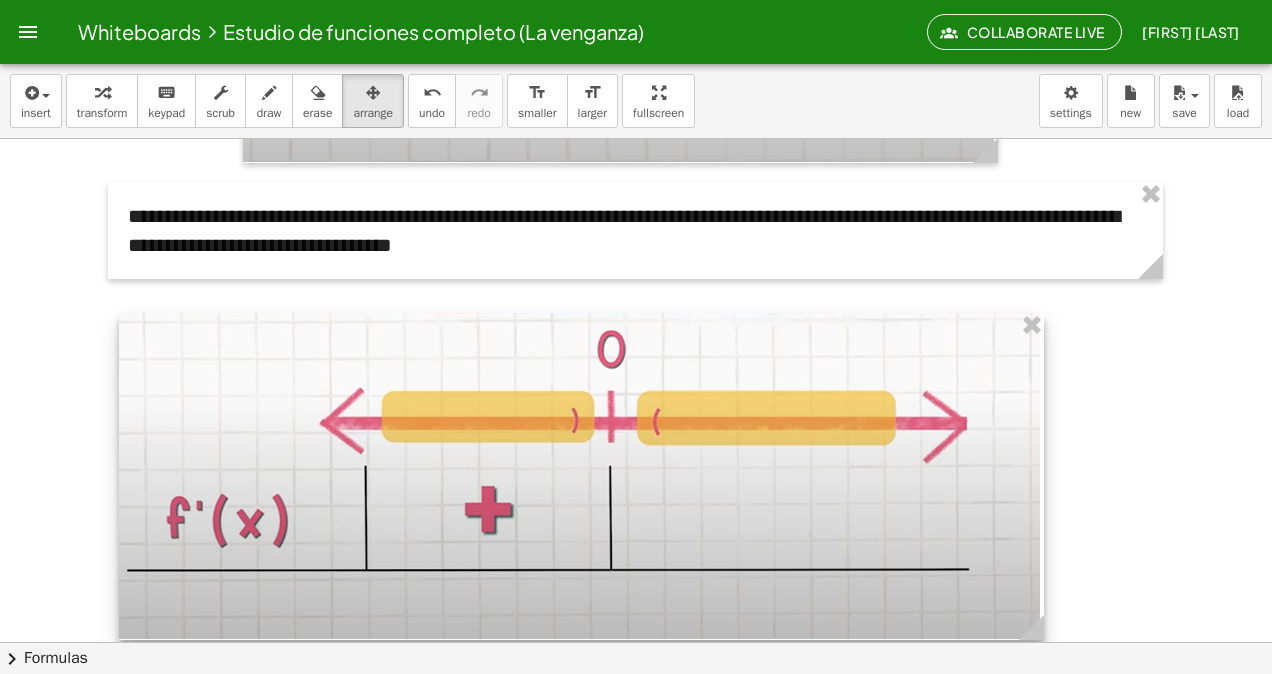 drag, startPoint x: 304, startPoint y: 366, endPoint x: 1036, endPoint y: 377, distance: 732.08264 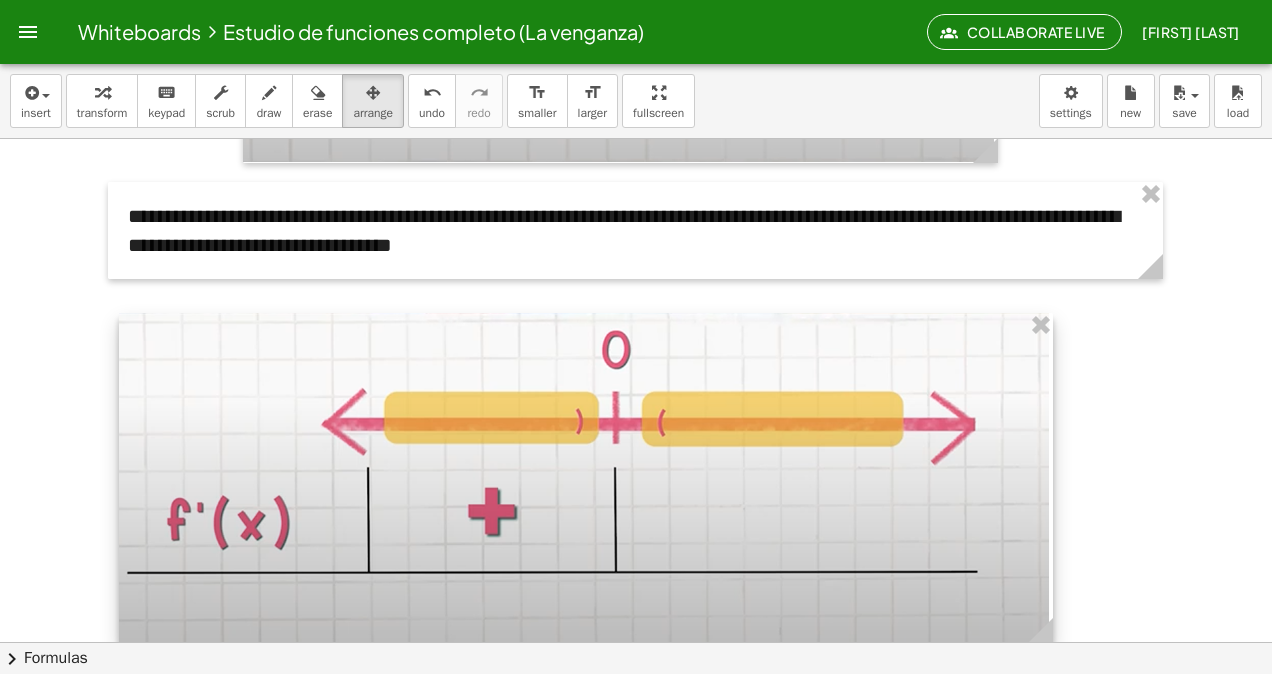 scroll, scrollTop: 23105, scrollLeft: 0, axis: vertical 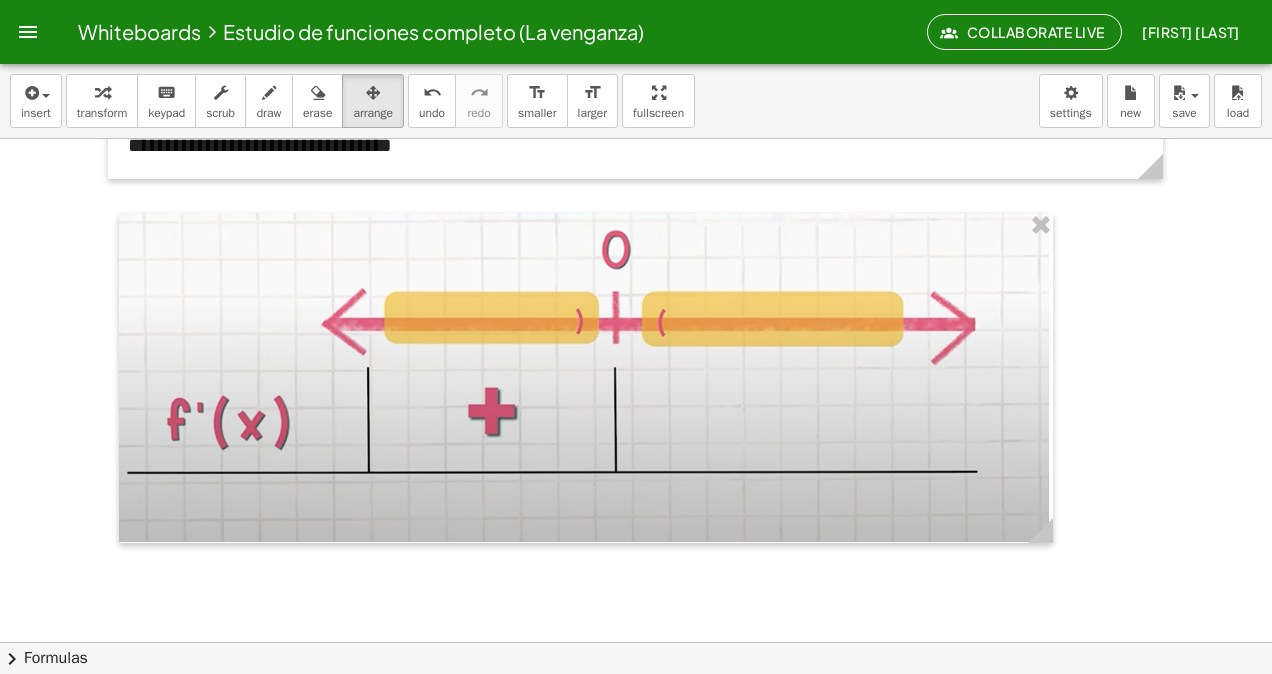 click at bounding box center (705, -11122) 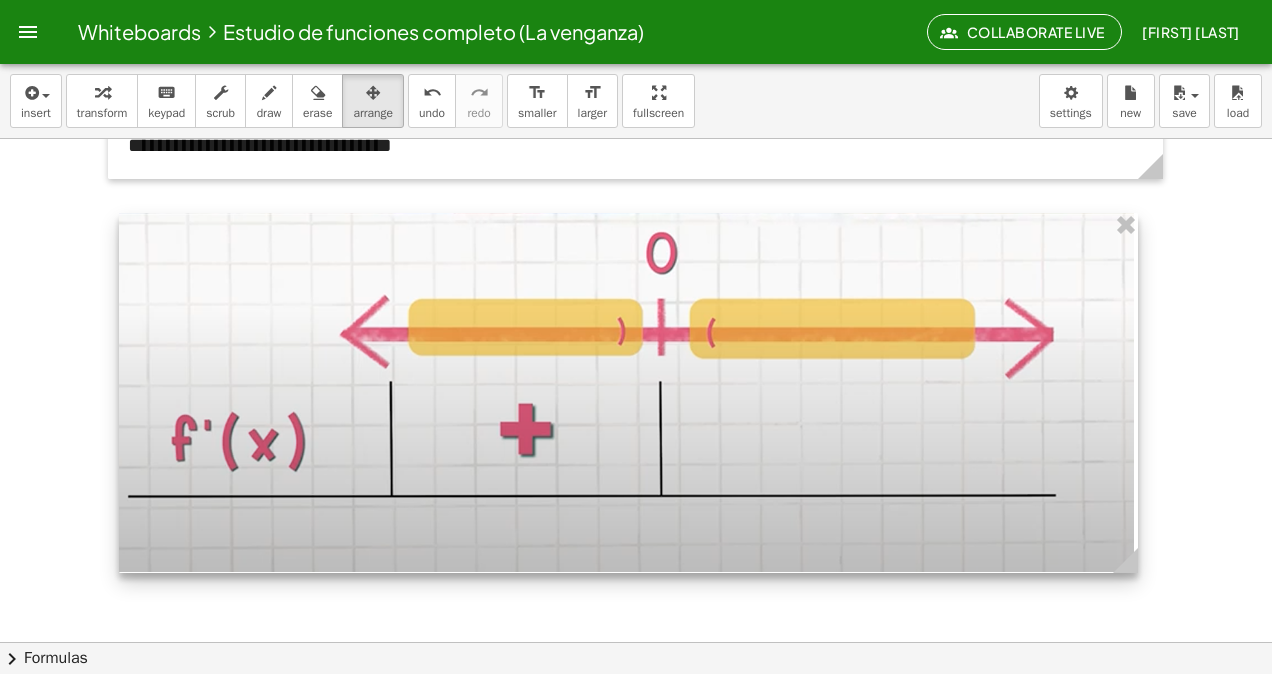 drag, startPoint x: 1057, startPoint y: 536, endPoint x: 1142, endPoint y: 532, distance: 85.09406 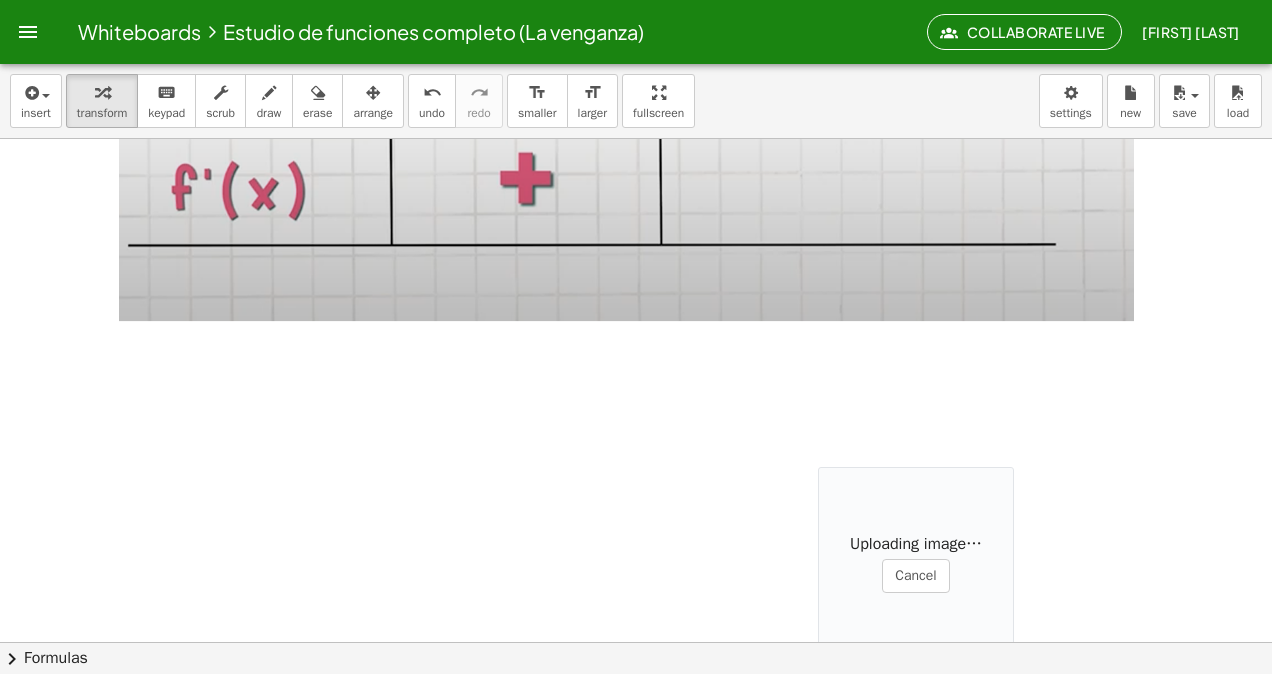 scroll, scrollTop: 23399, scrollLeft: 0, axis: vertical 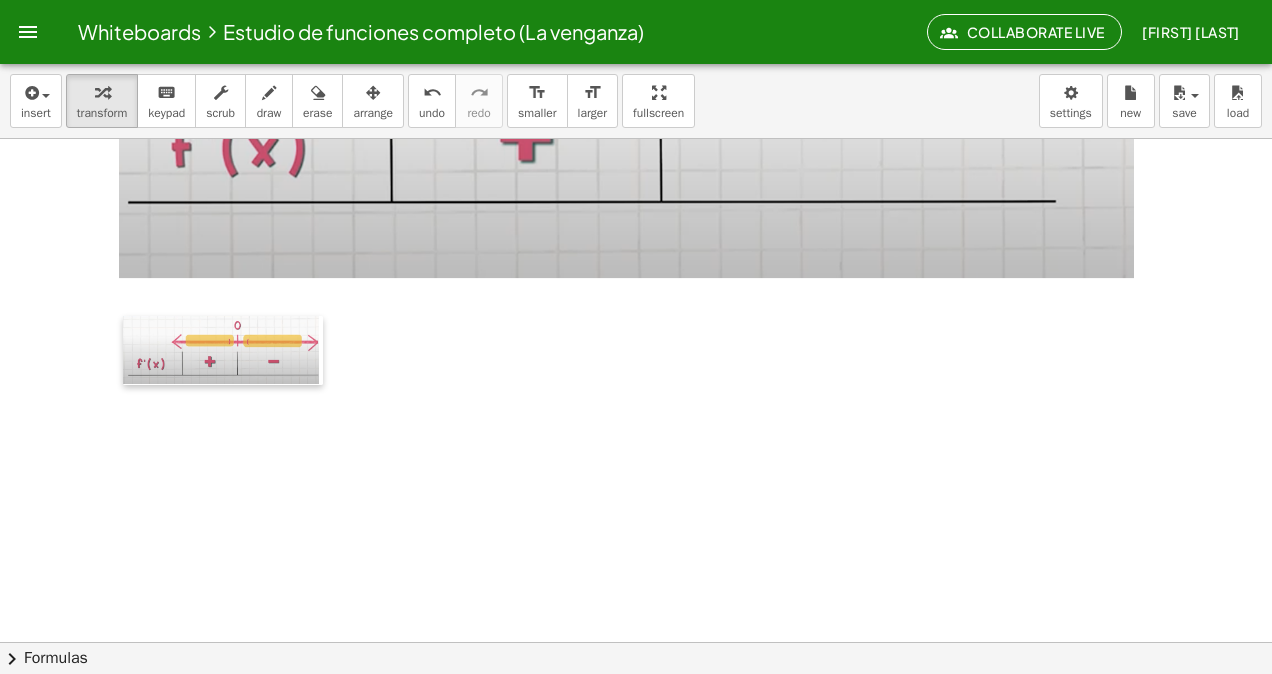 drag, startPoint x: 821, startPoint y: 506, endPoint x: 205, endPoint y: 370, distance: 630.83435 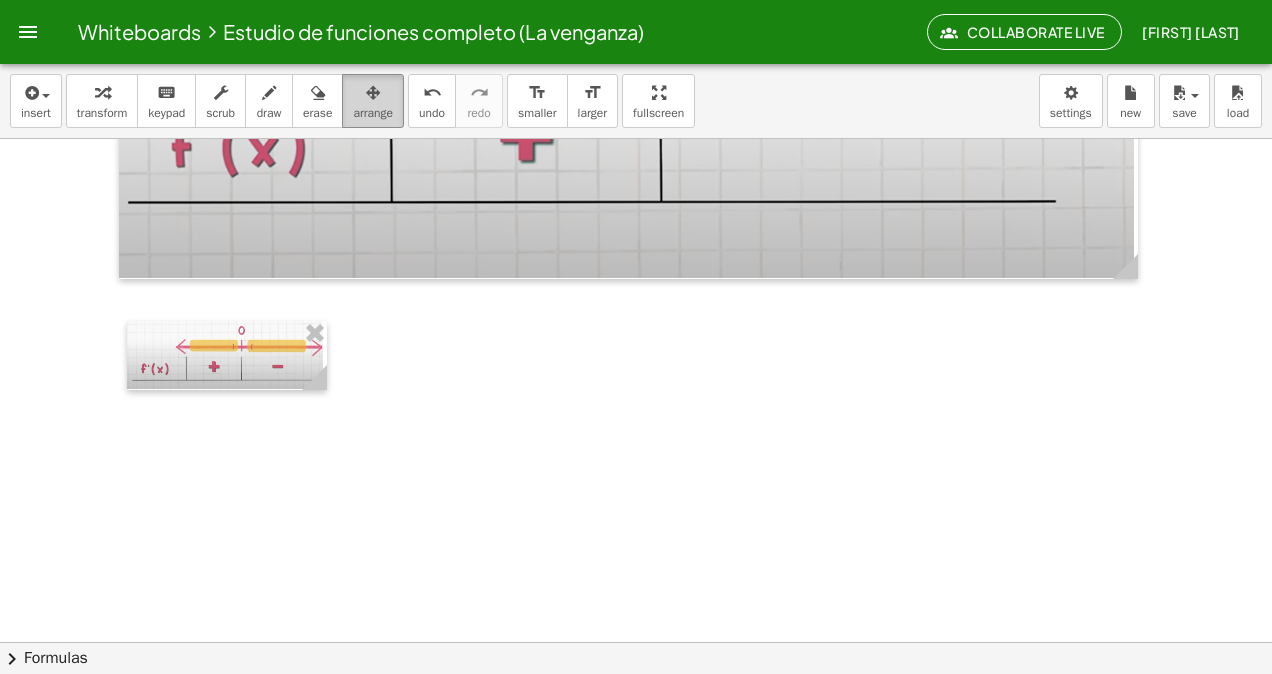 click on "arrange" at bounding box center (373, 101) 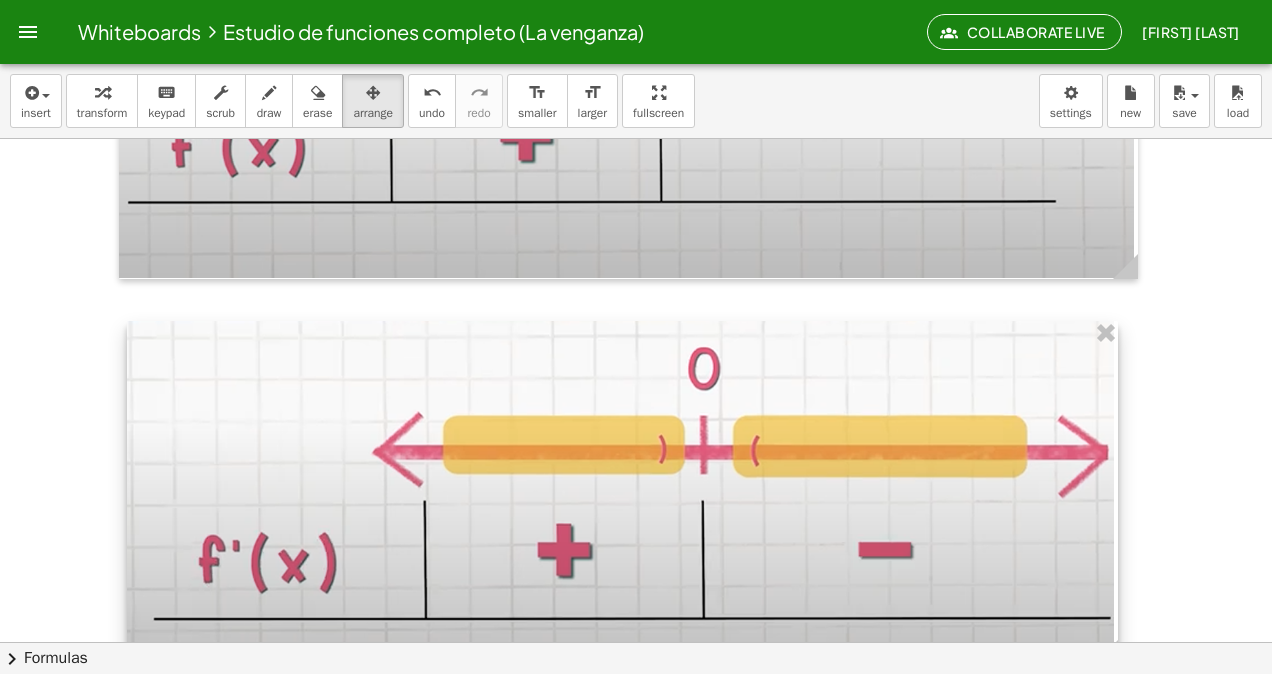 drag, startPoint x: 318, startPoint y: 380, endPoint x: 1110, endPoint y: 396, distance: 792.1616 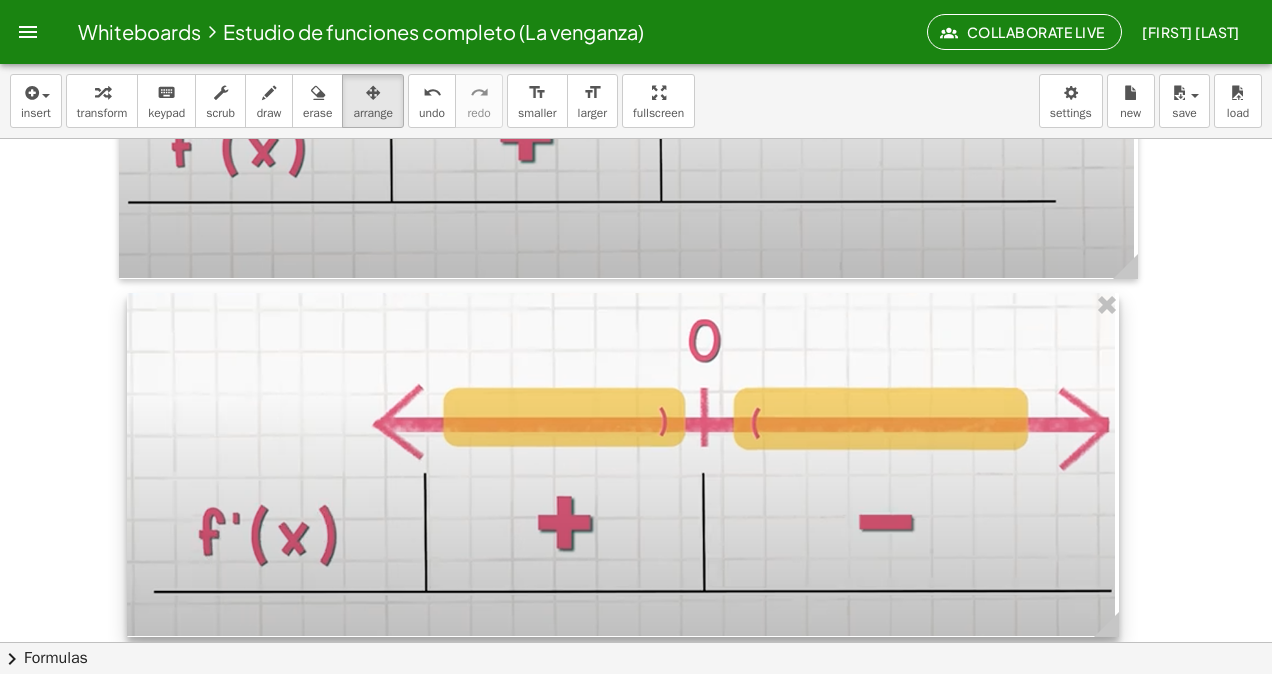 drag, startPoint x: 993, startPoint y: 454, endPoint x: 994, endPoint y: 427, distance: 27.018513 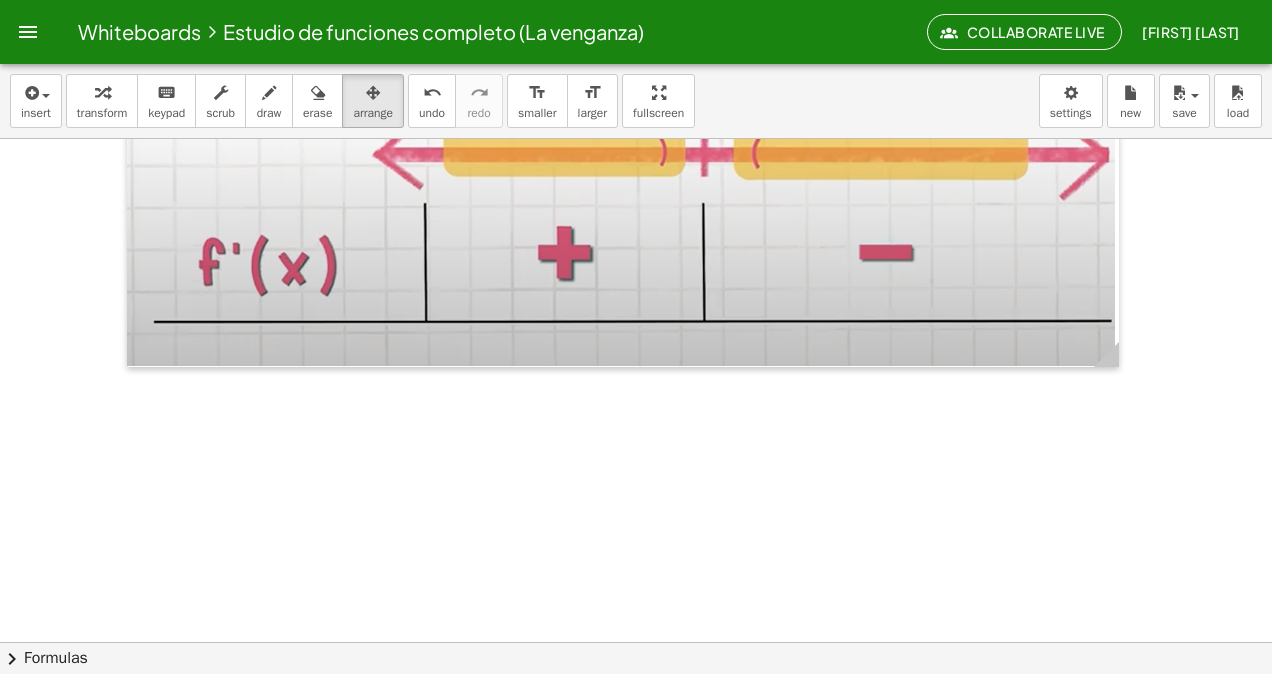 scroll, scrollTop: 23699, scrollLeft: 0, axis: vertical 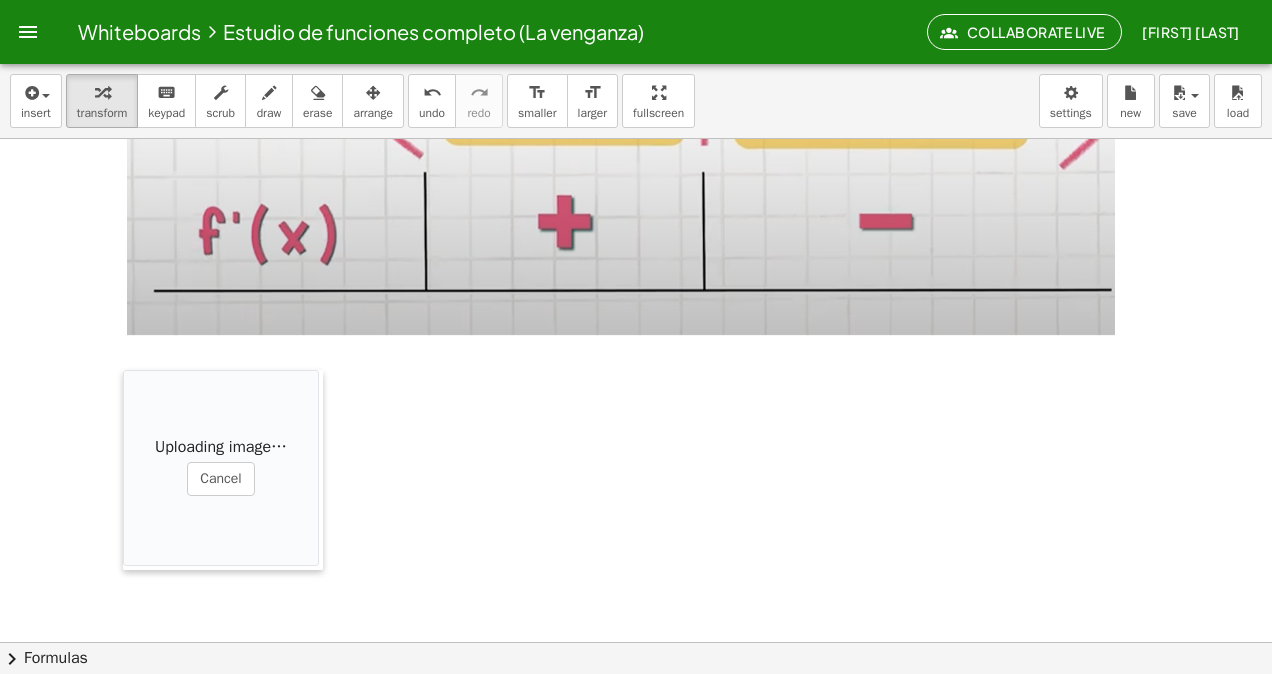 drag, startPoint x: 826, startPoint y: 497, endPoint x: 181, endPoint y: 353, distance: 660.87897 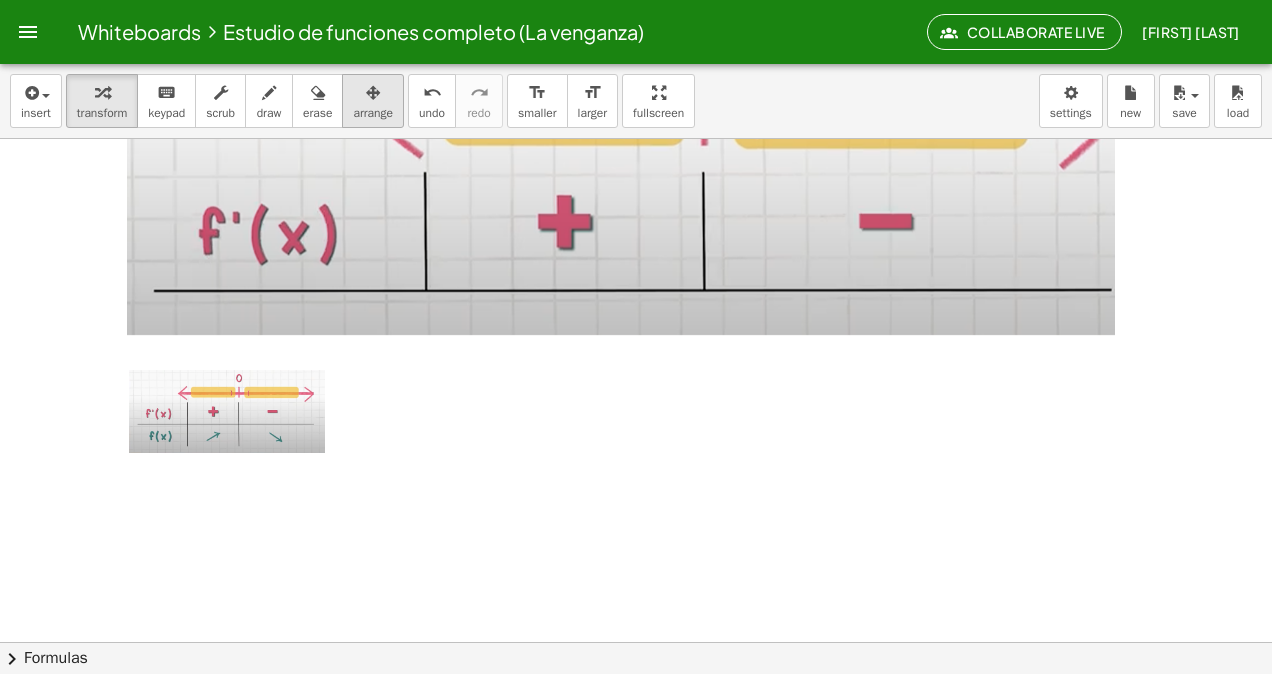 click on "arrange" at bounding box center [373, 113] 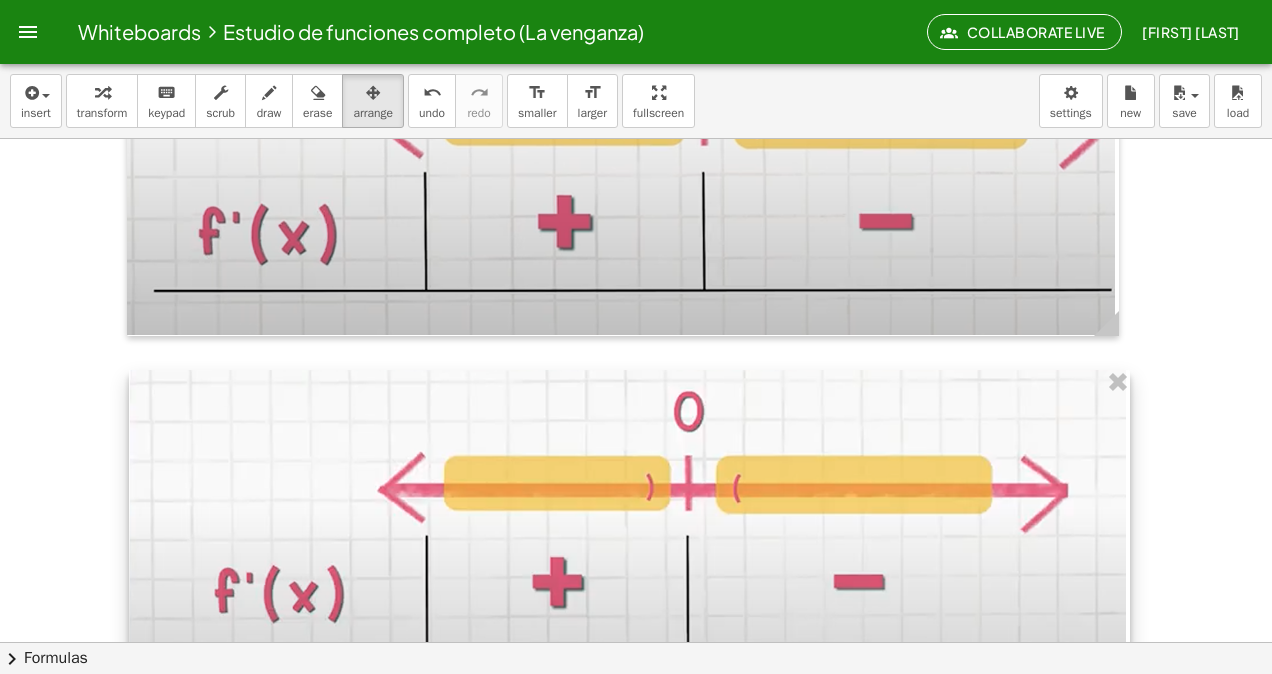 drag, startPoint x: 317, startPoint y: 446, endPoint x: 1118, endPoint y: 504, distance: 803.0971 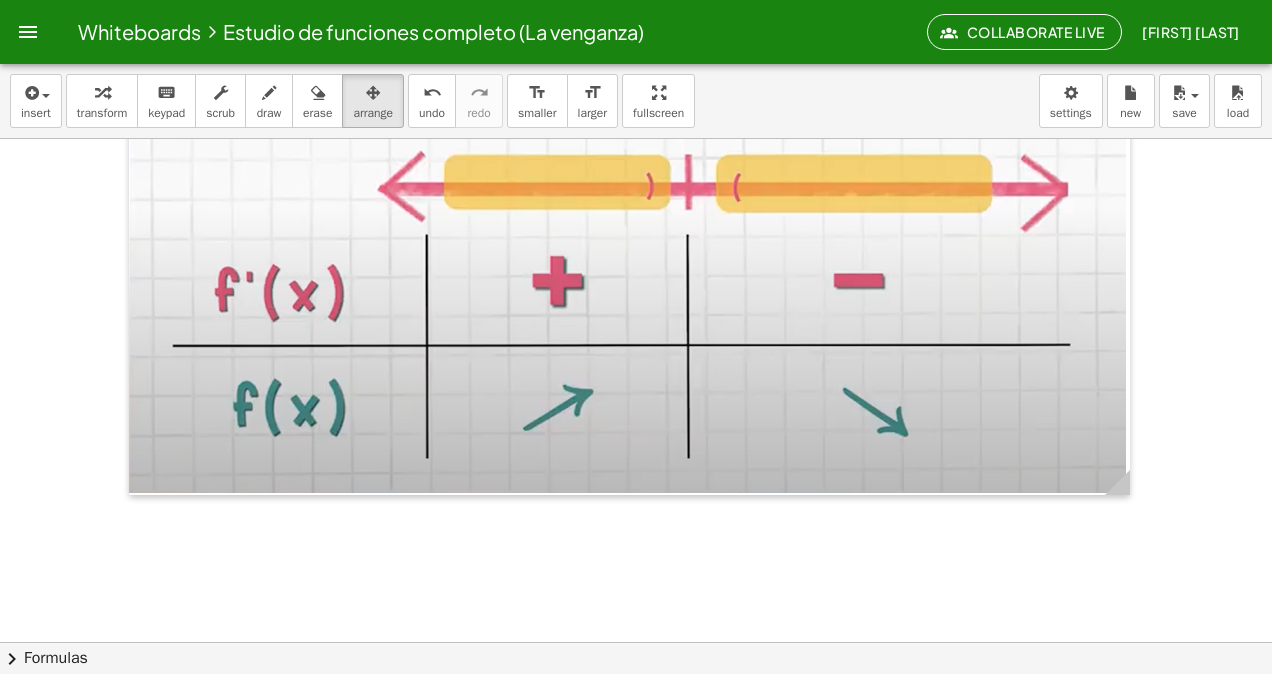 scroll, scrollTop: 24099, scrollLeft: 0, axis: vertical 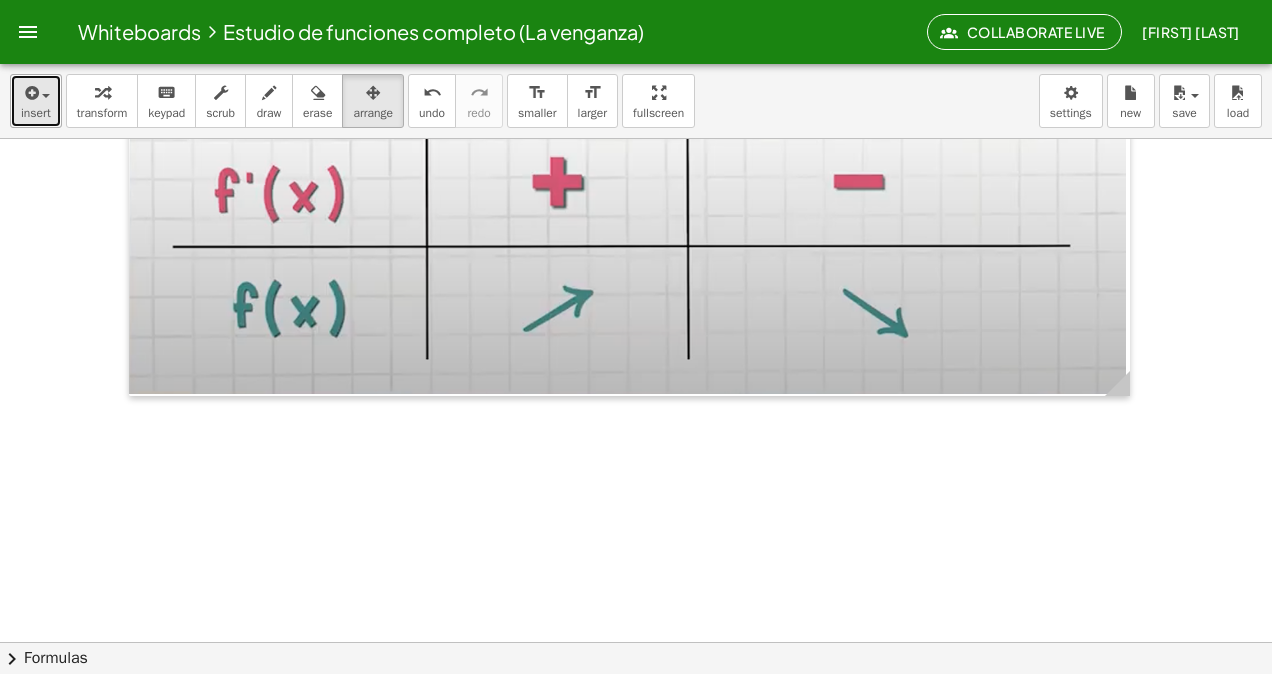 click on "insert" at bounding box center [36, 101] 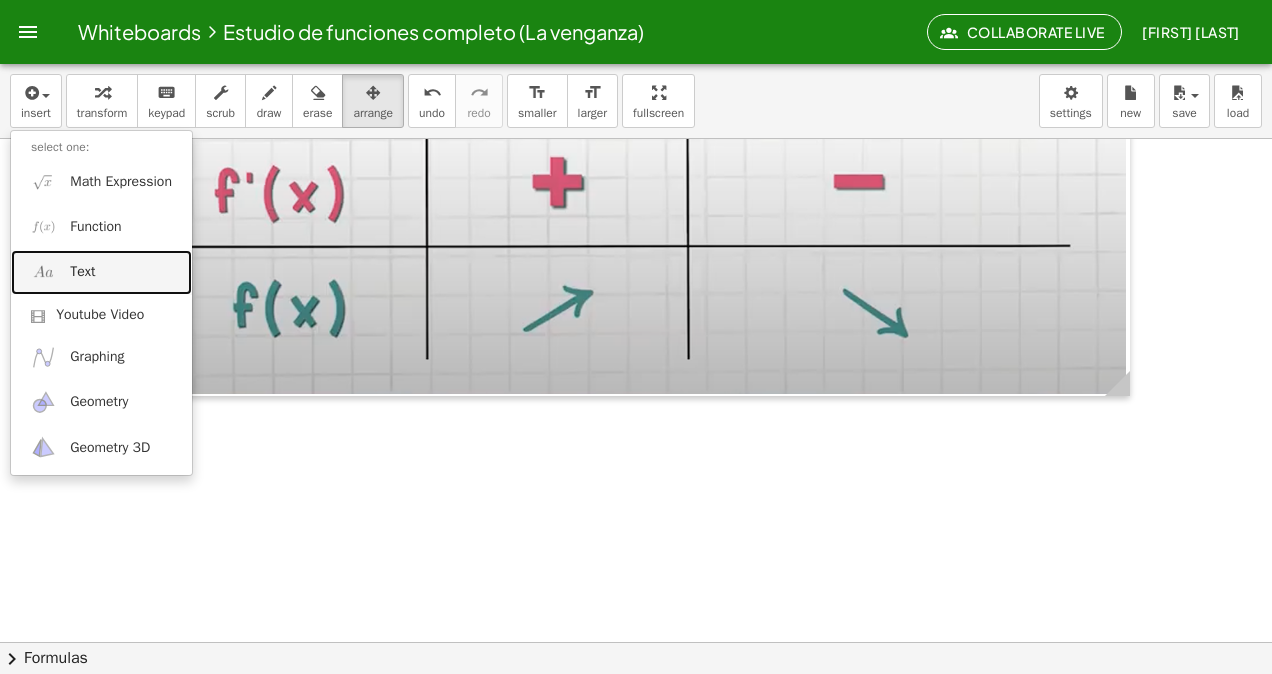 click on "Text" at bounding box center [101, 272] 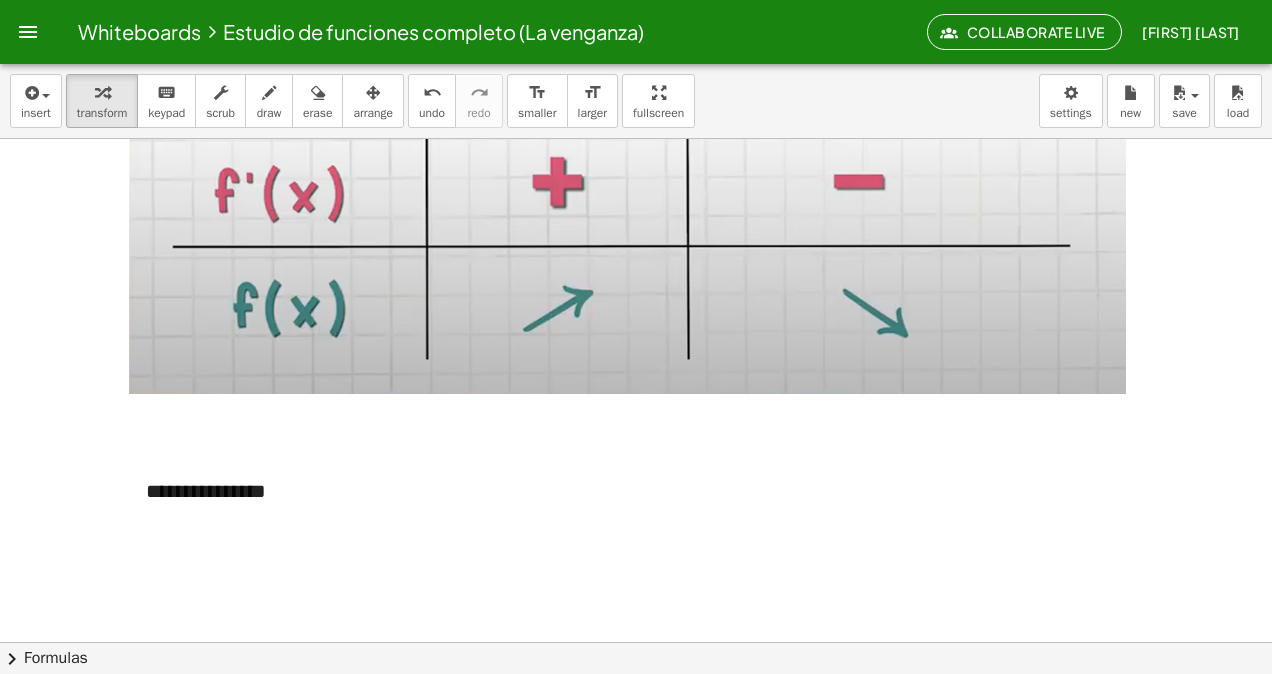 type 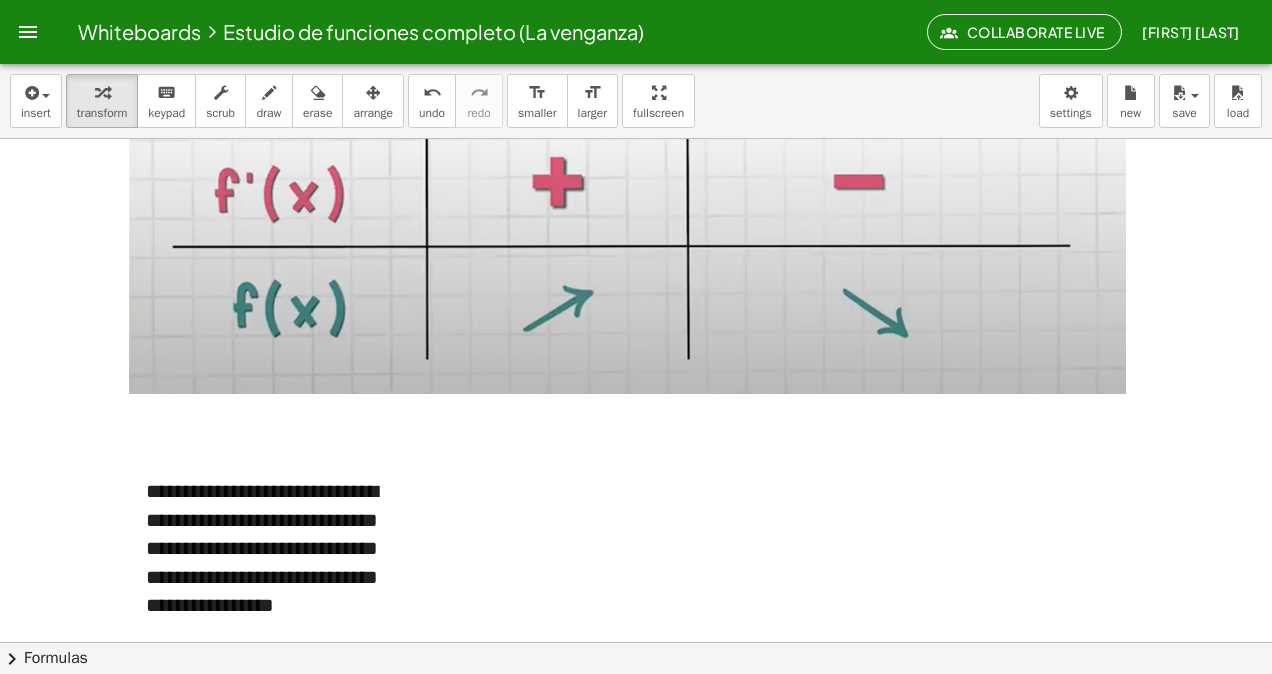 scroll, scrollTop: 24118, scrollLeft: 0, axis: vertical 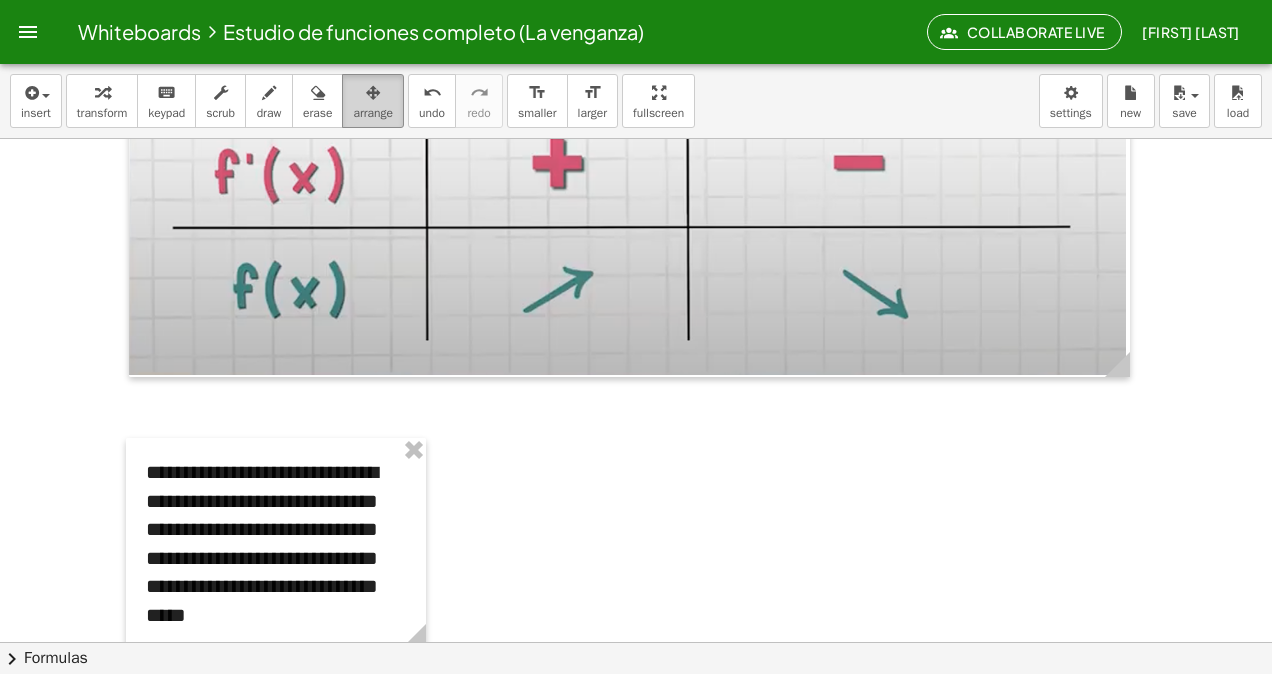 click at bounding box center [373, 92] 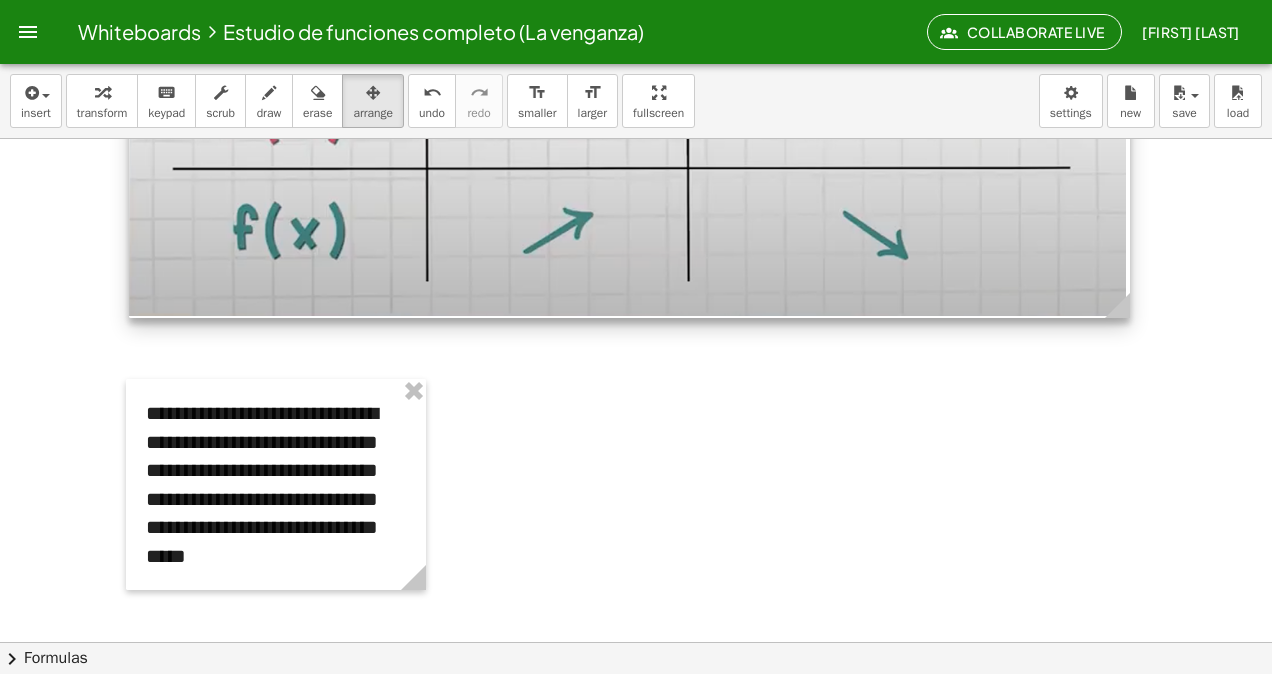 scroll, scrollTop: 24207, scrollLeft: 0, axis: vertical 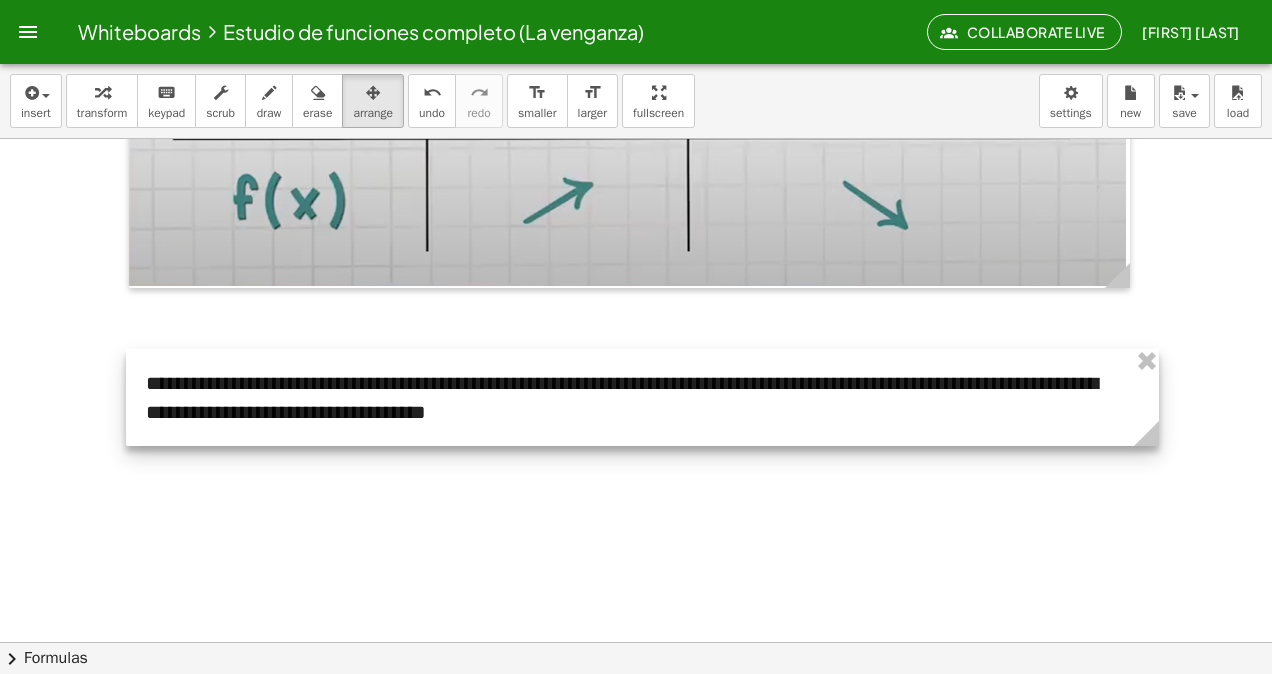 drag, startPoint x: 417, startPoint y: 554, endPoint x: 1150, endPoint y: 500, distance: 734.9864 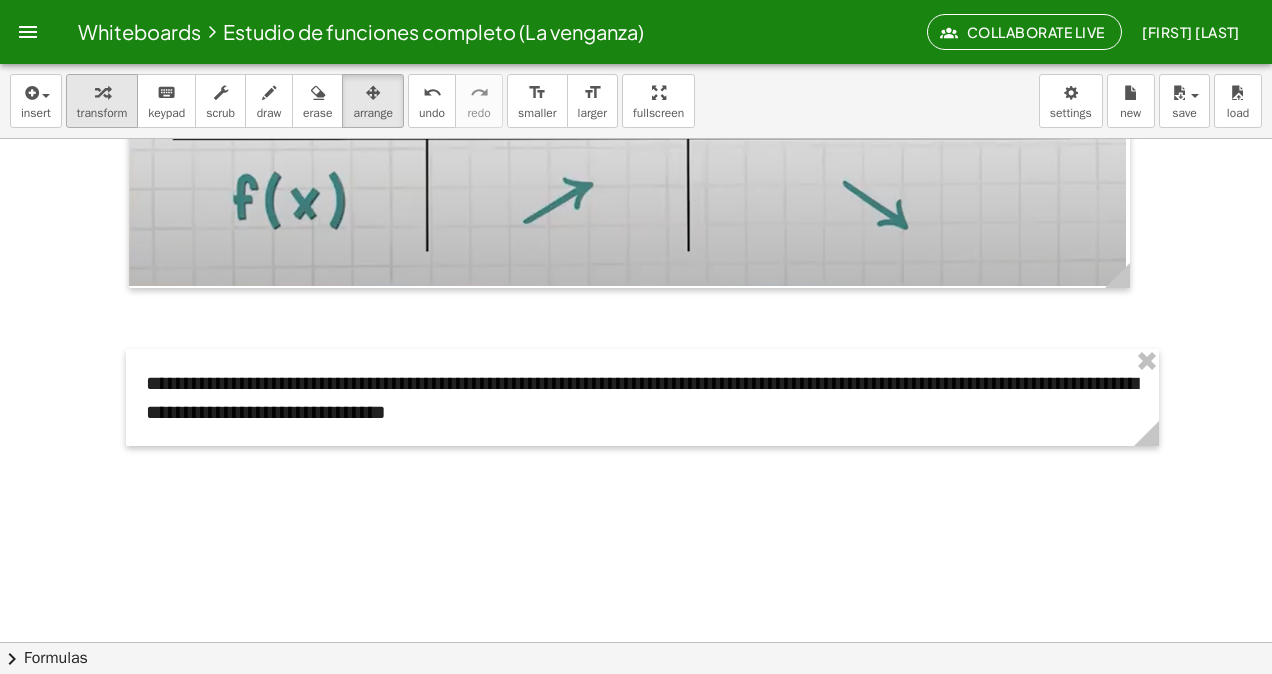 click on "transform" at bounding box center [102, 113] 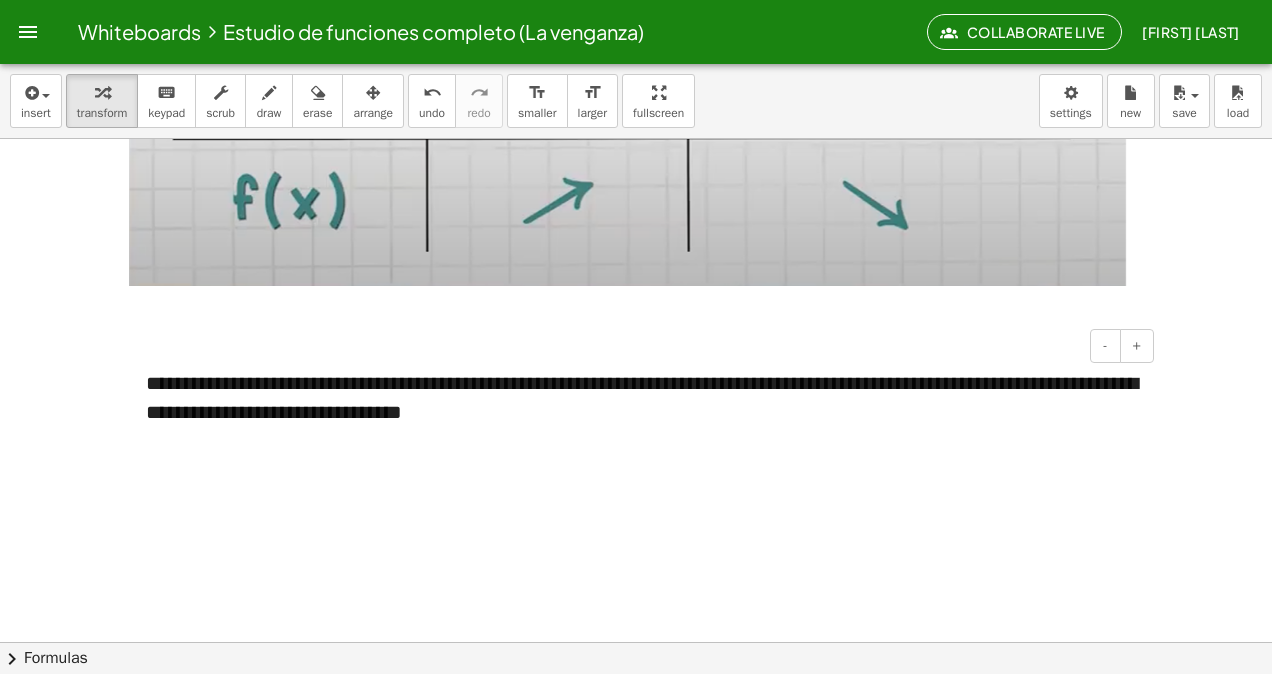 drag, startPoint x: 948, startPoint y: 378, endPoint x: 909, endPoint y: 446, distance: 78.39005 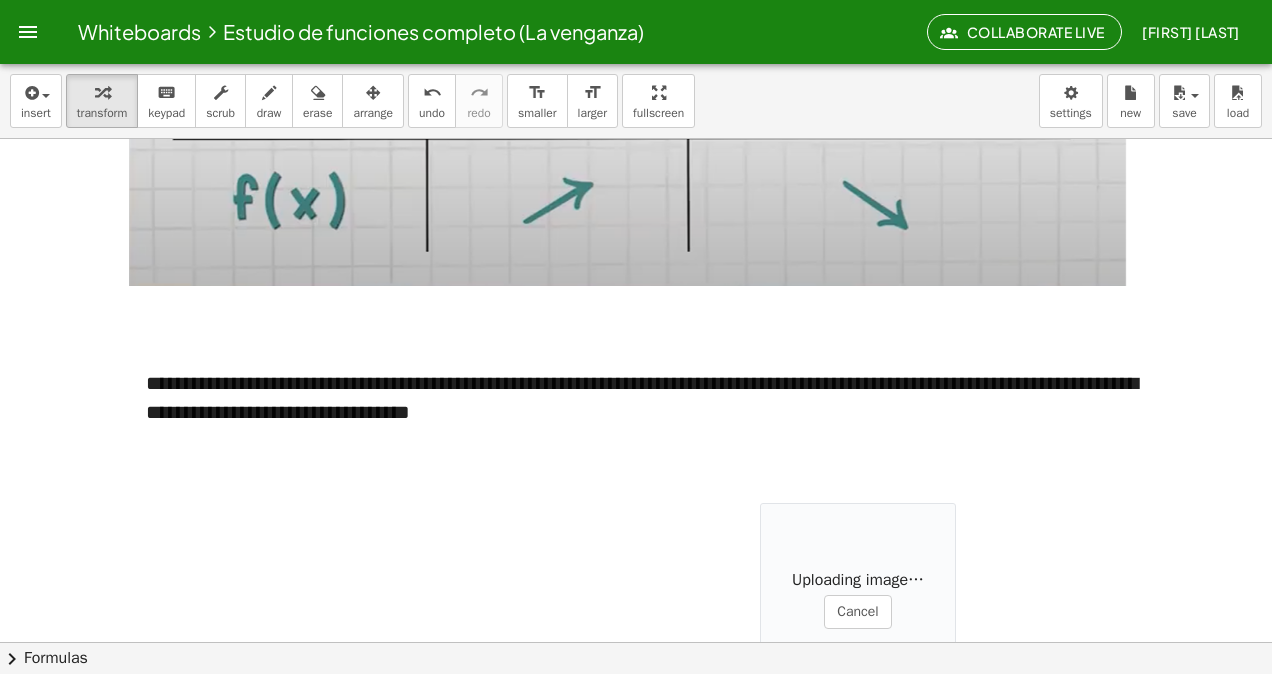 drag, startPoint x: 769, startPoint y: 502, endPoint x: 772, endPoint y: 512, distance: 10.440307 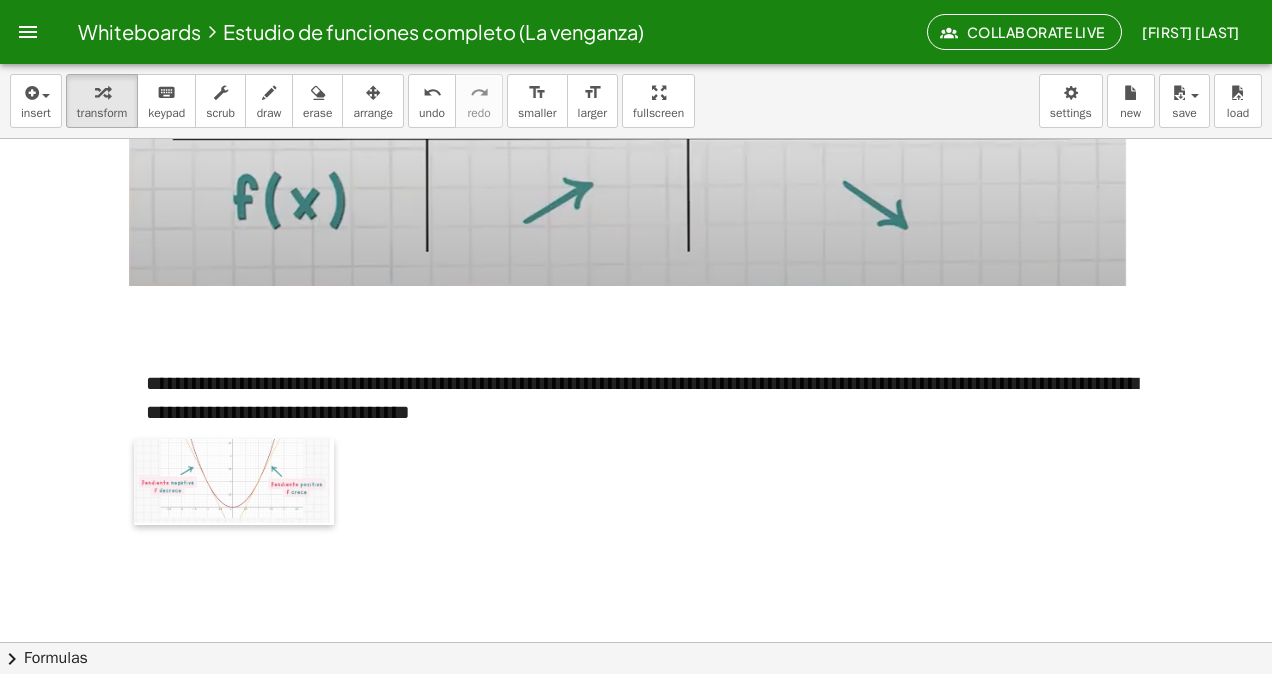 drag, startPoint x: 772, startPoint y: 513, endPoint x: 302, endPoint y: 320, distance: 508.08365 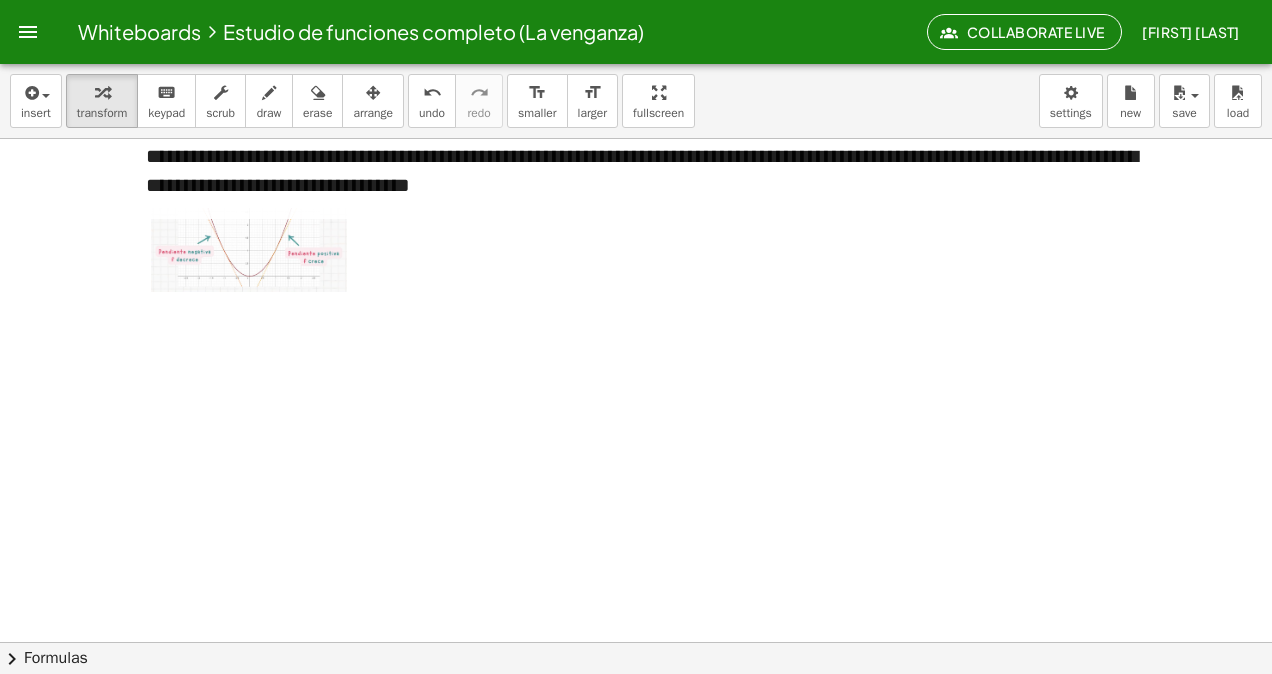 scroll, scrollTop: 24507, scrollLeft: 0, axis: vertical 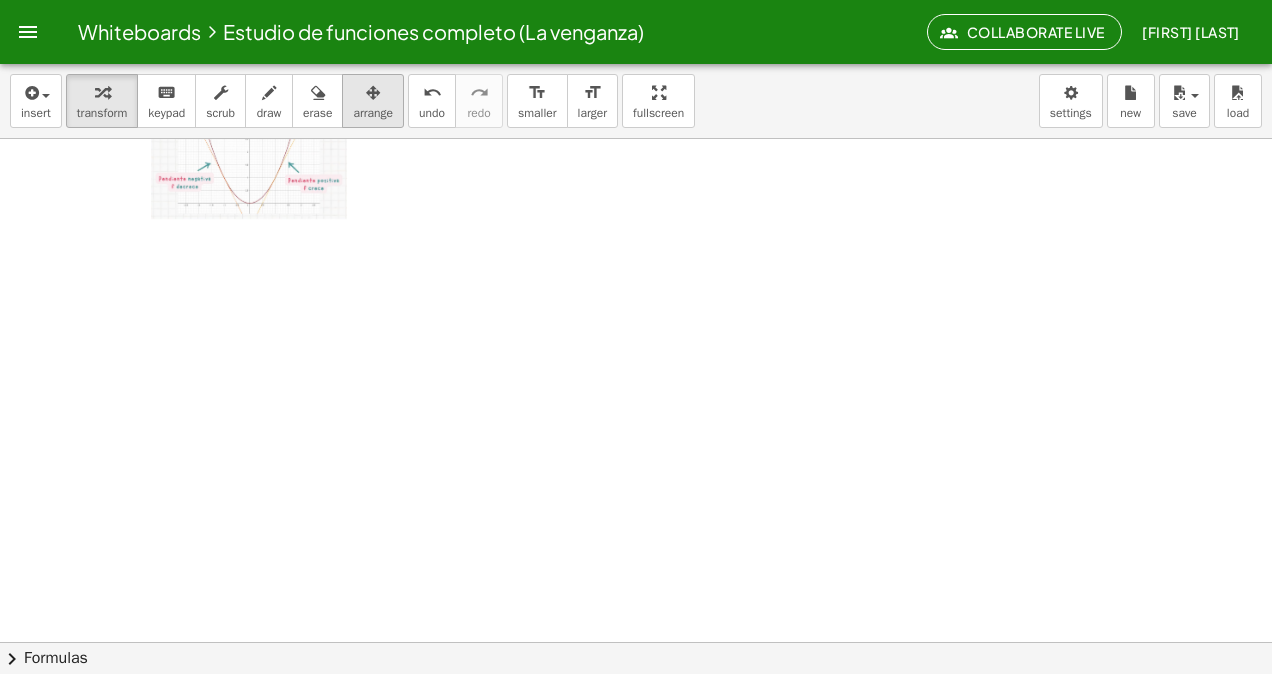 click on "arrange" at bounding box center [373, 113] 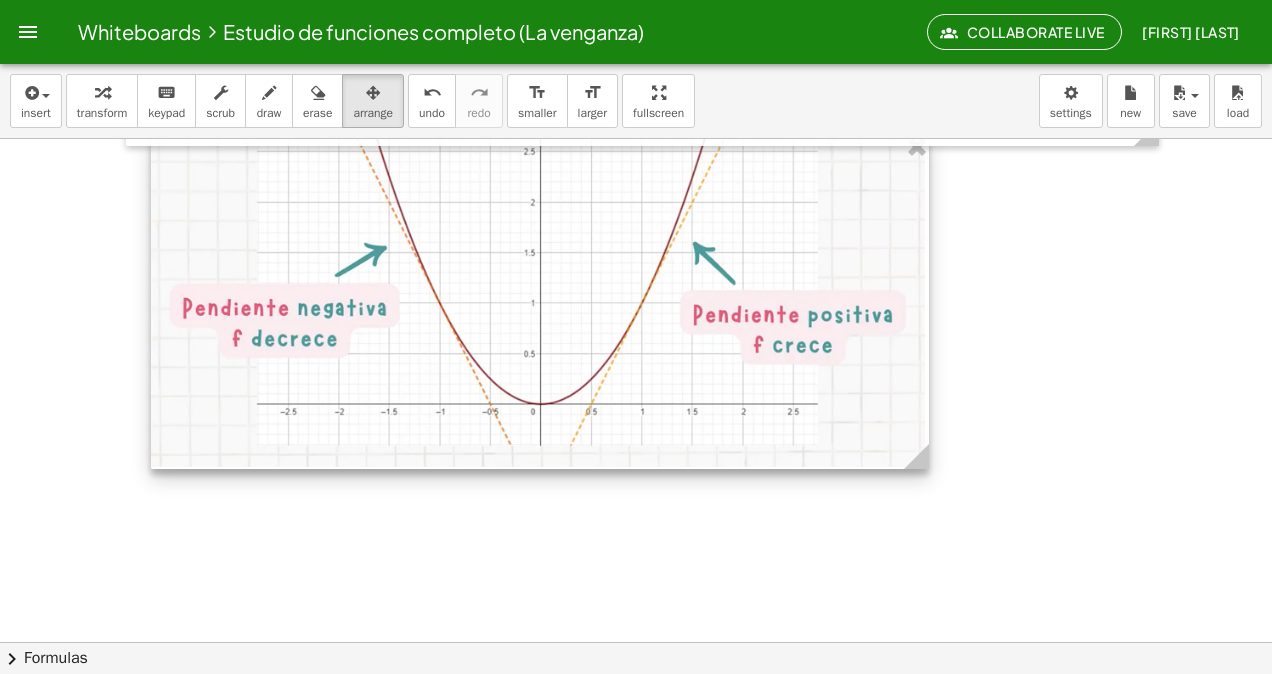 drag, startPoint x: 347, startPoint y: 214, endPoint x: 923, endPoint y: 316, distance: 584.96155 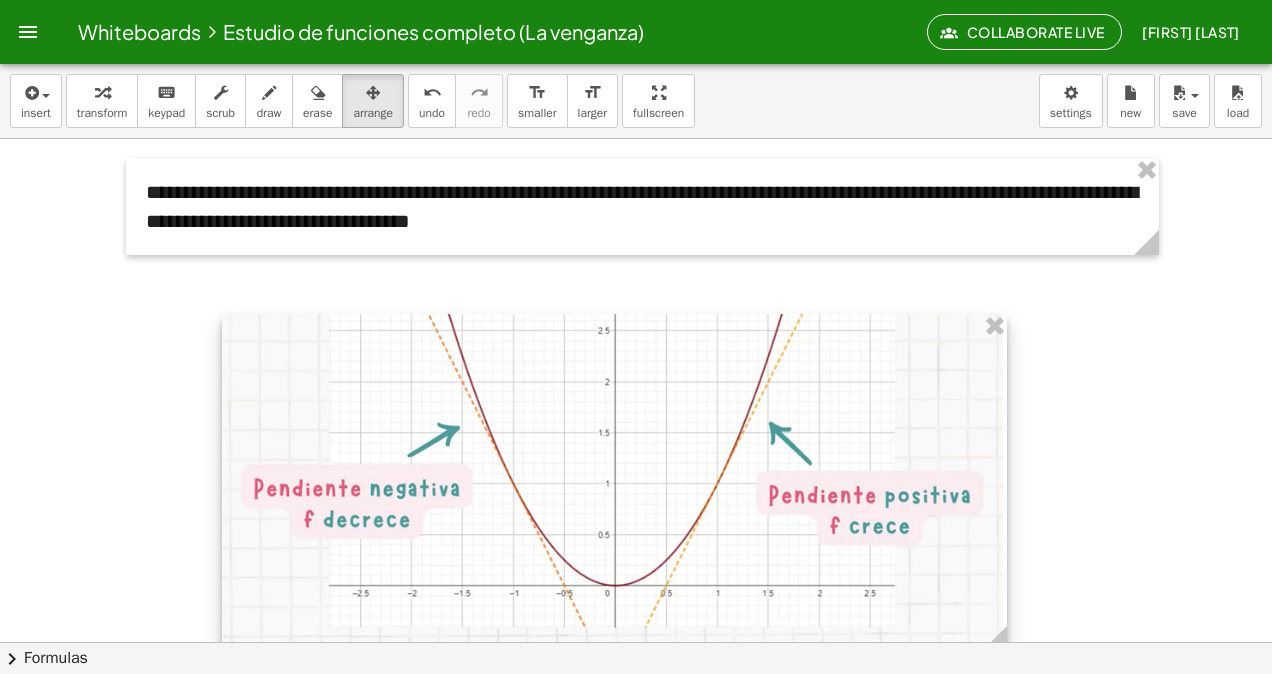 scroll, scrollTop: 24307, scrollLeft: 0, axis: vertical 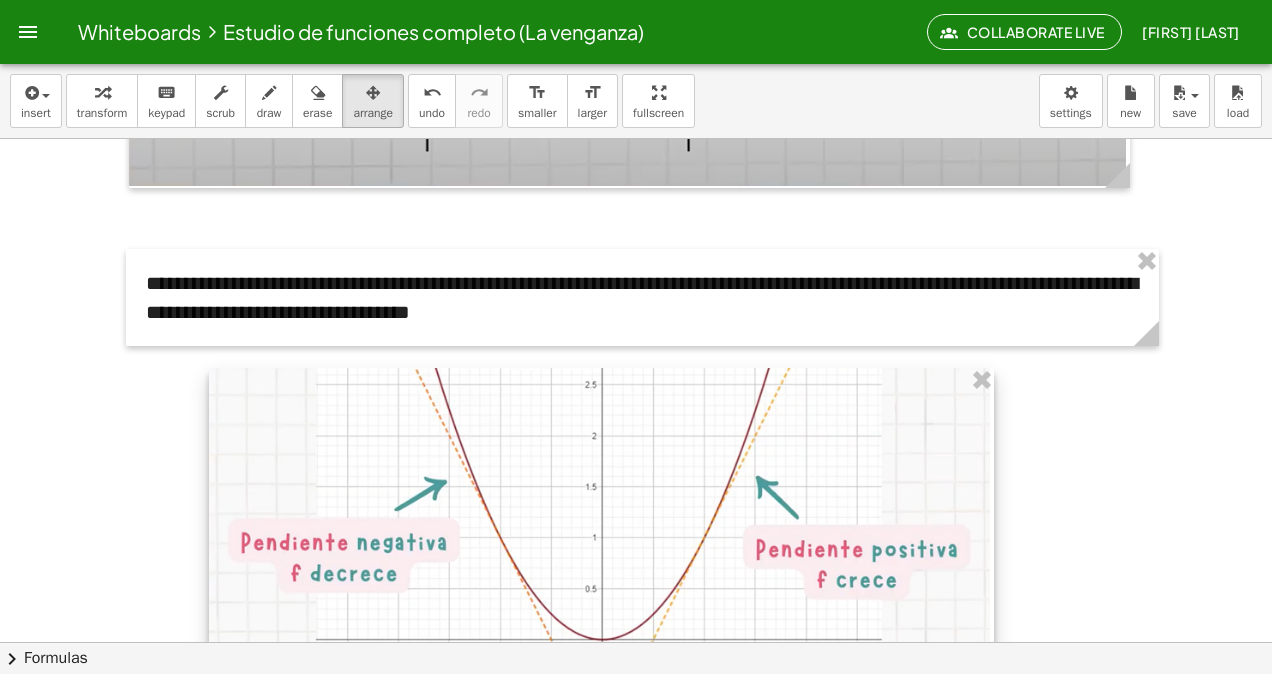 drag, startPoint x: 637, startPoint y: 413, endPoint x: 679, endPoint y: 457, distance: 60.827625 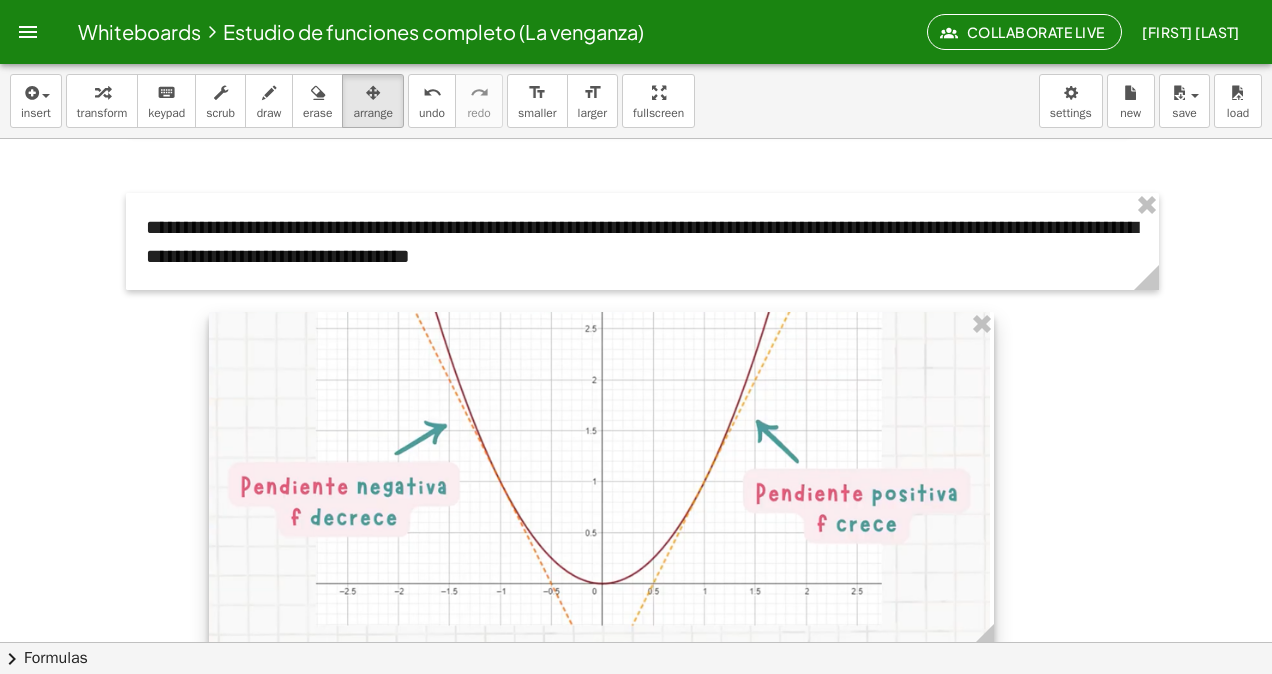 scroll, scrollTop: 24407, scrollLeft: 0, axis: vertical 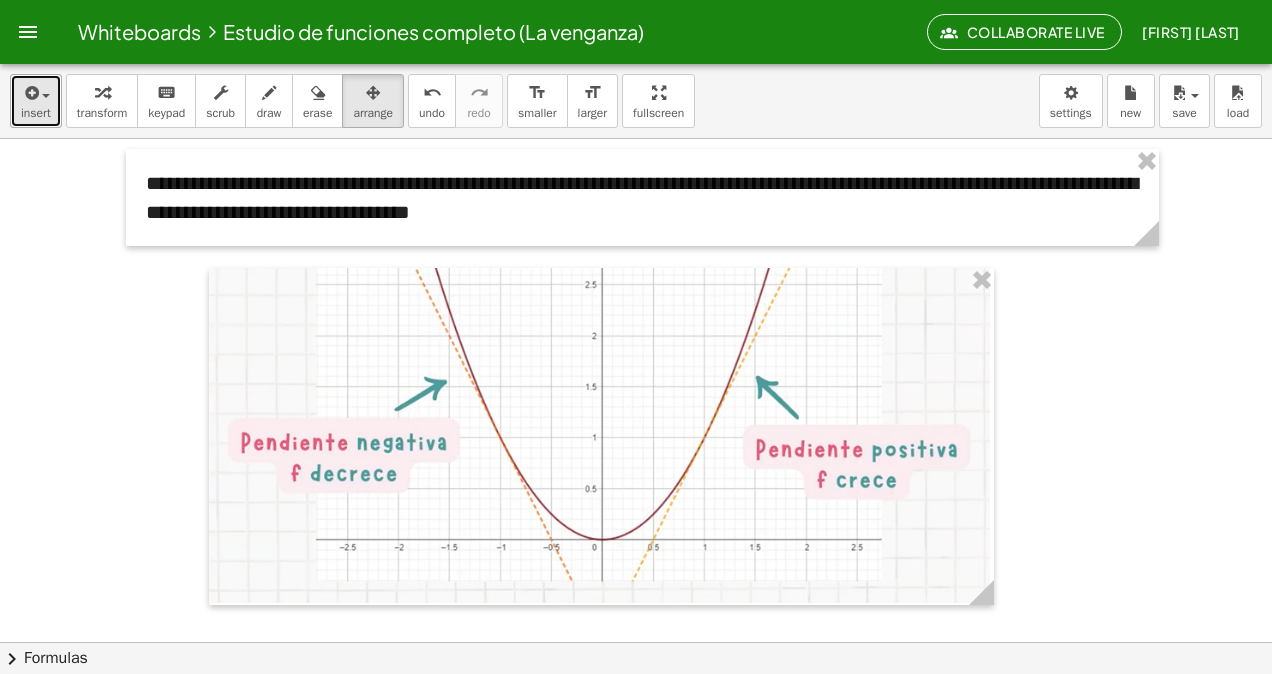 click on "insert" at bounding box center [36, 113] 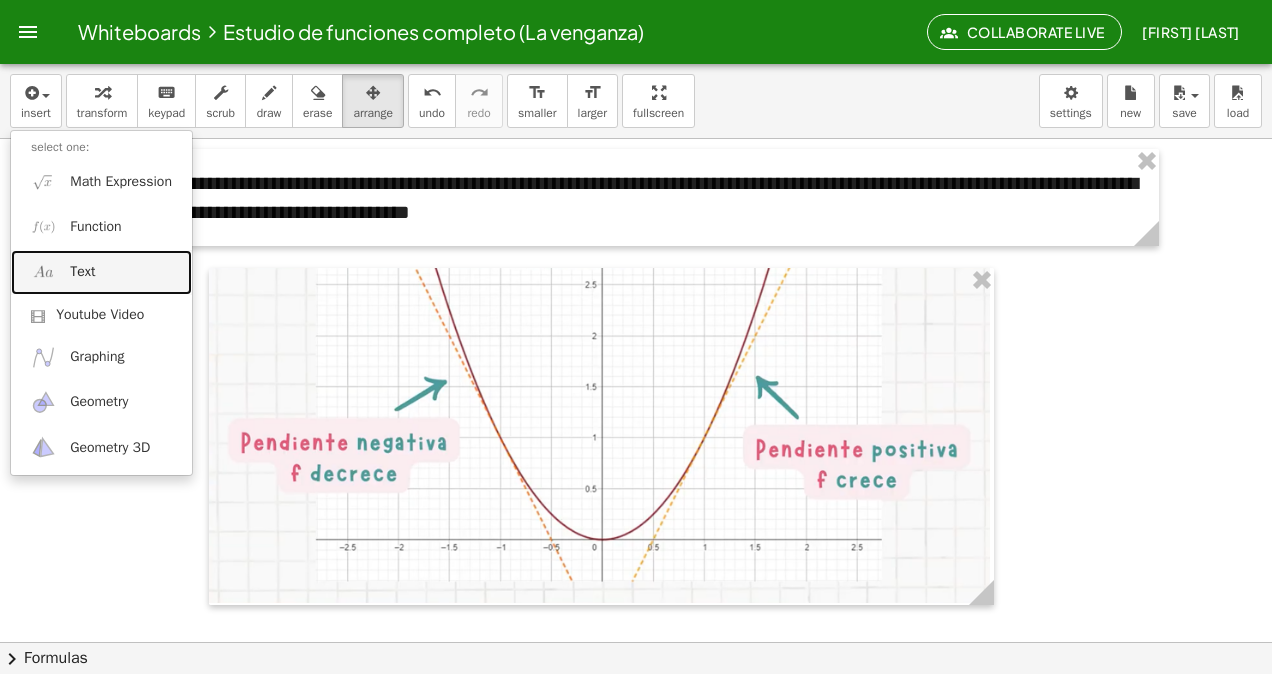 click on "Text" at bounding box center (82, 272) 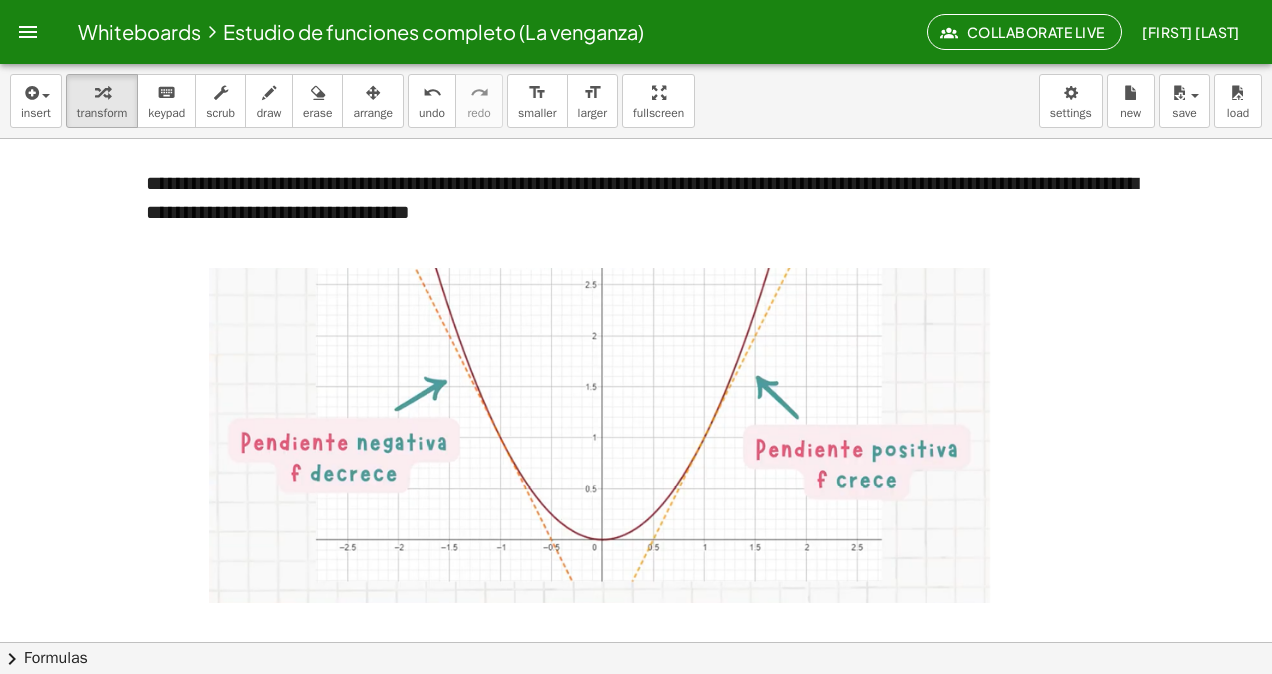 drag, startPoint x: 135, startPoint y: 368, endPoint x: 133, endPoint y: 384, distance: 16.124516 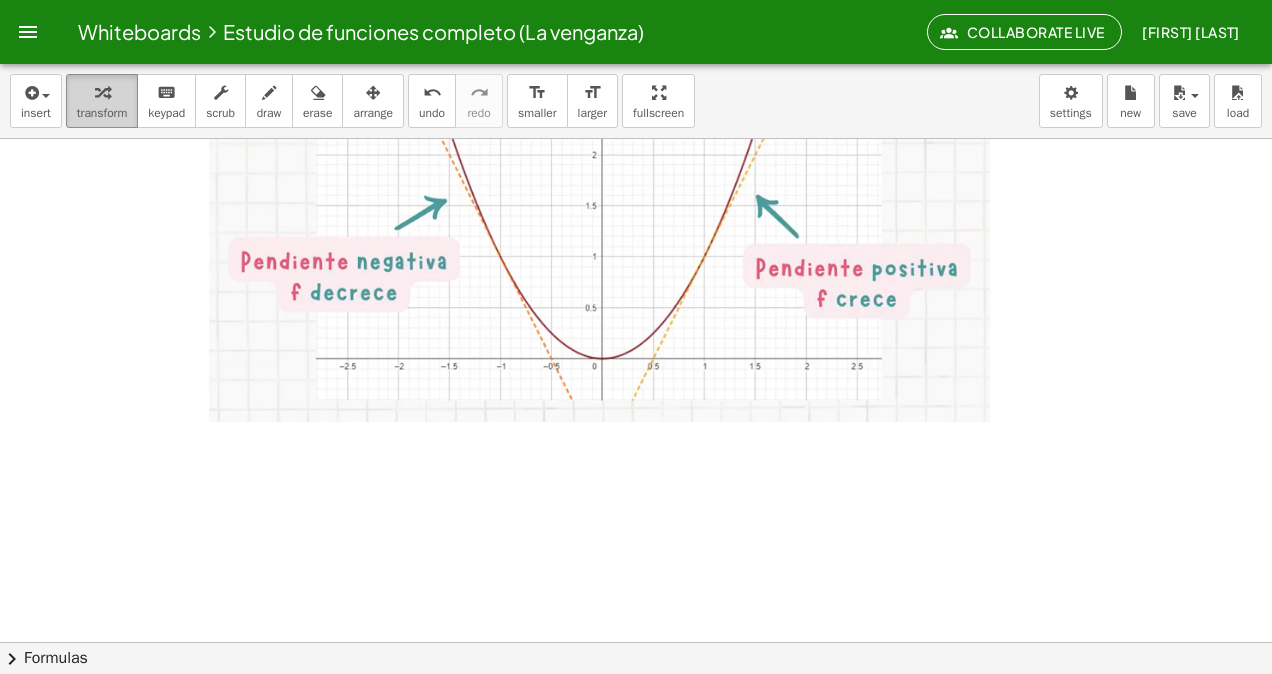 scroll, scrollTop: 24711, scrollLeft: 0, axis: vertical 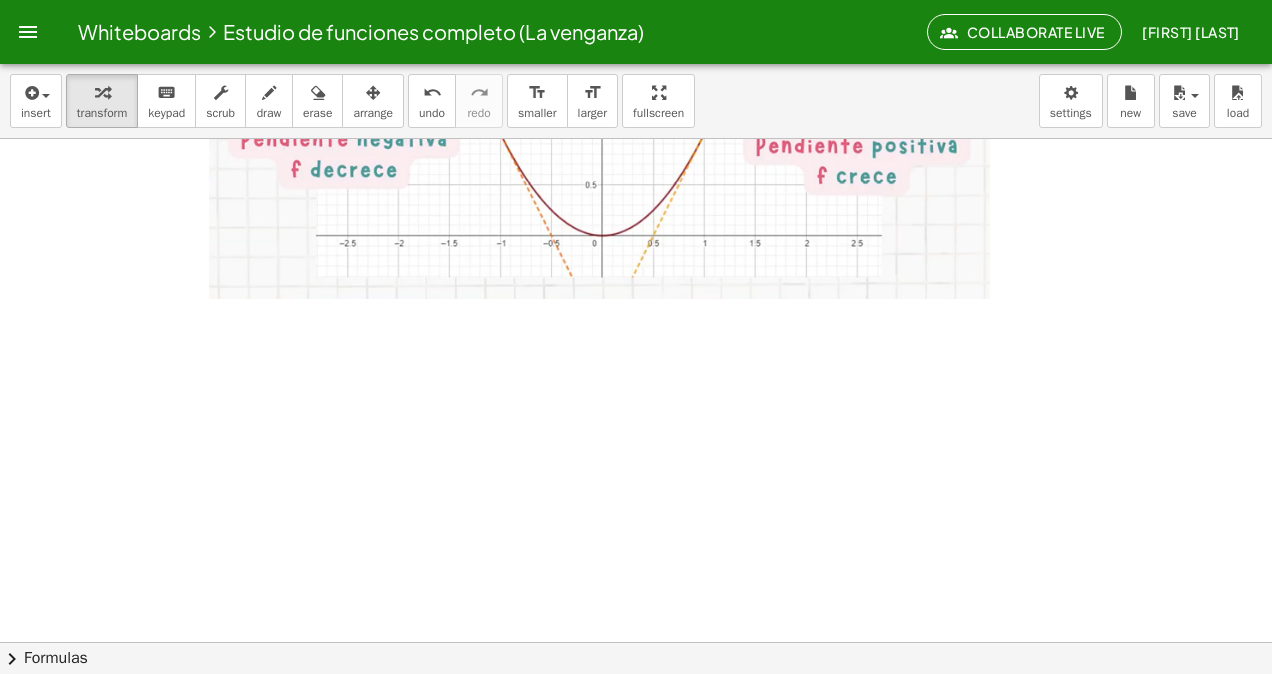 drag, startPoint x: 88, startPoint y: 106, endPoint x: 92, endPoint y: 141, distance: 35.22783 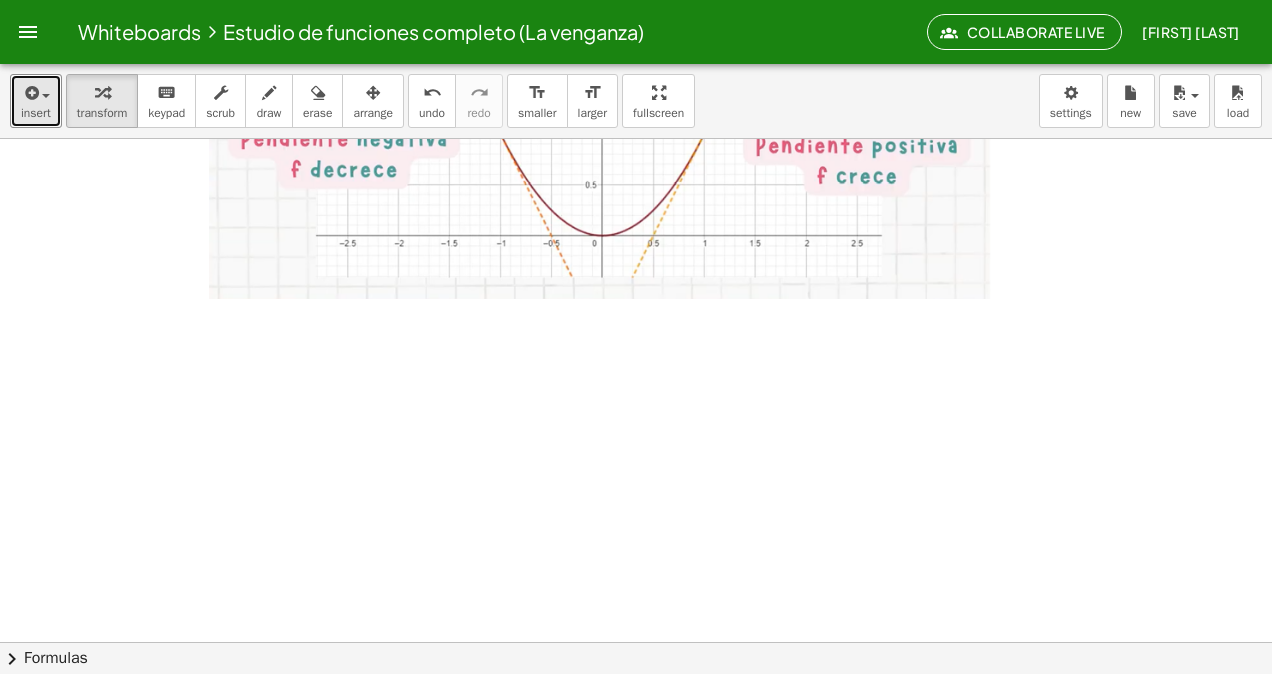 drag, startPoint x: 48, startPoint y: 100, endPoint x: 30, endPoint y: 203, distance: 104.56099 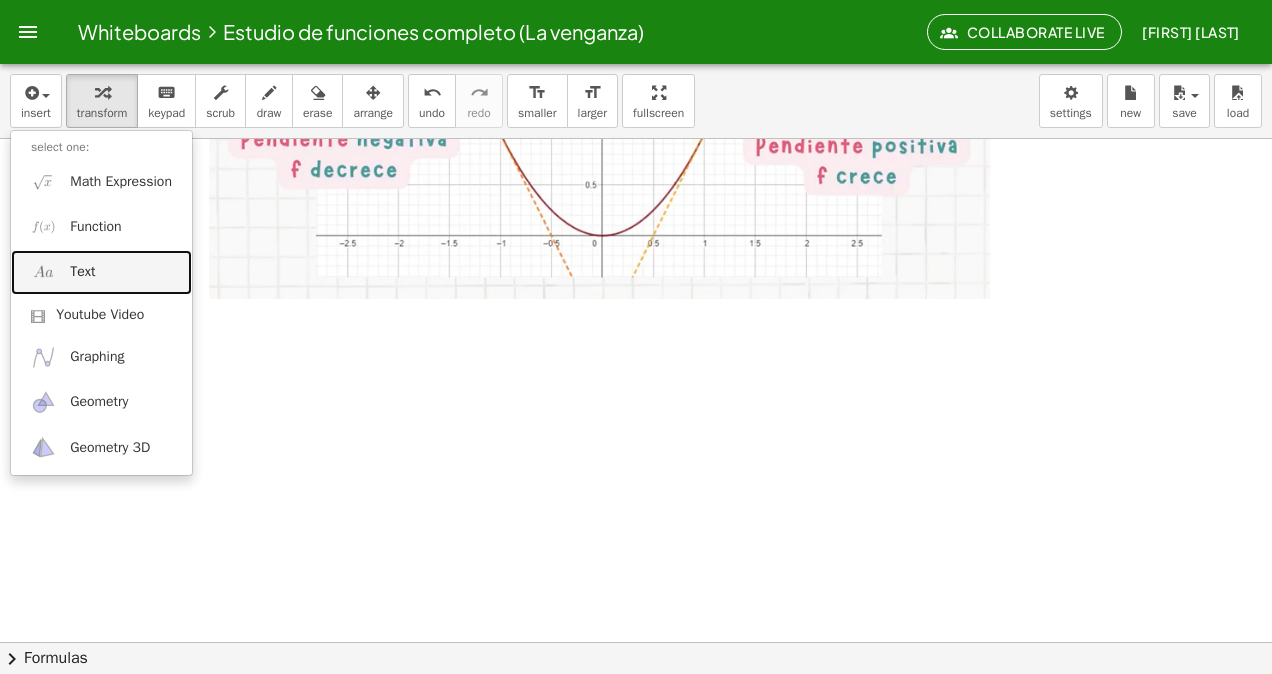 click on "Text" at bounding box center (101, 272) 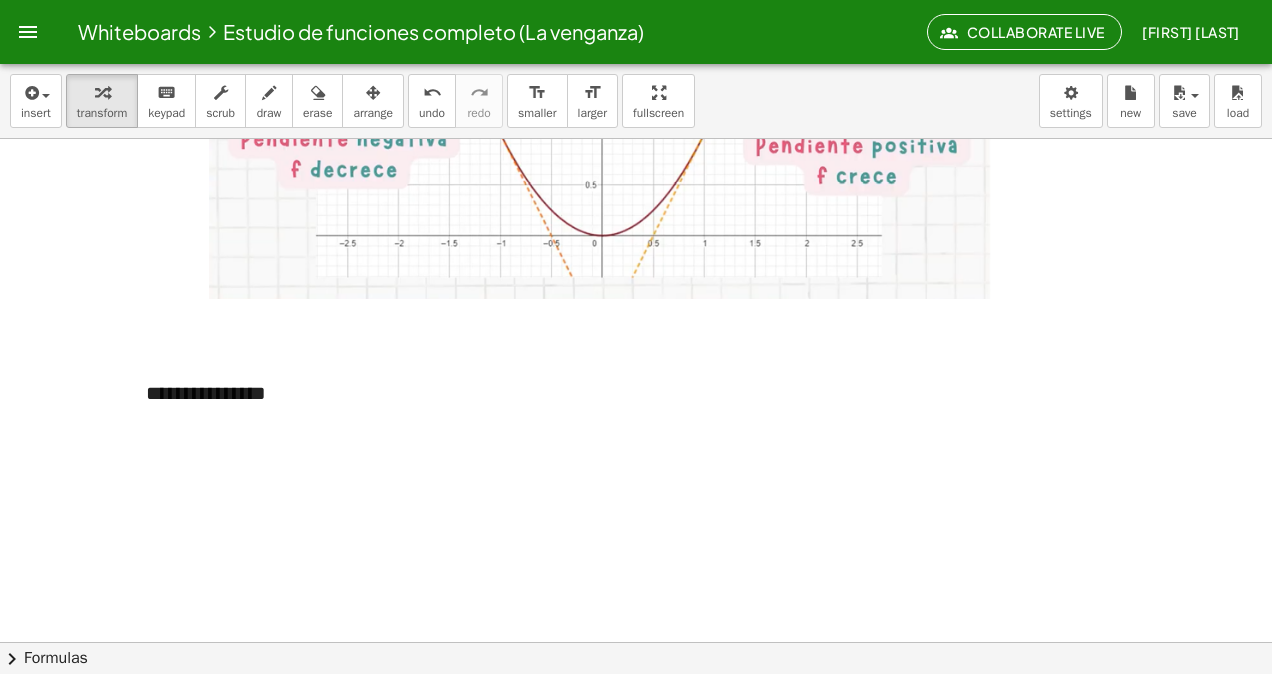 type 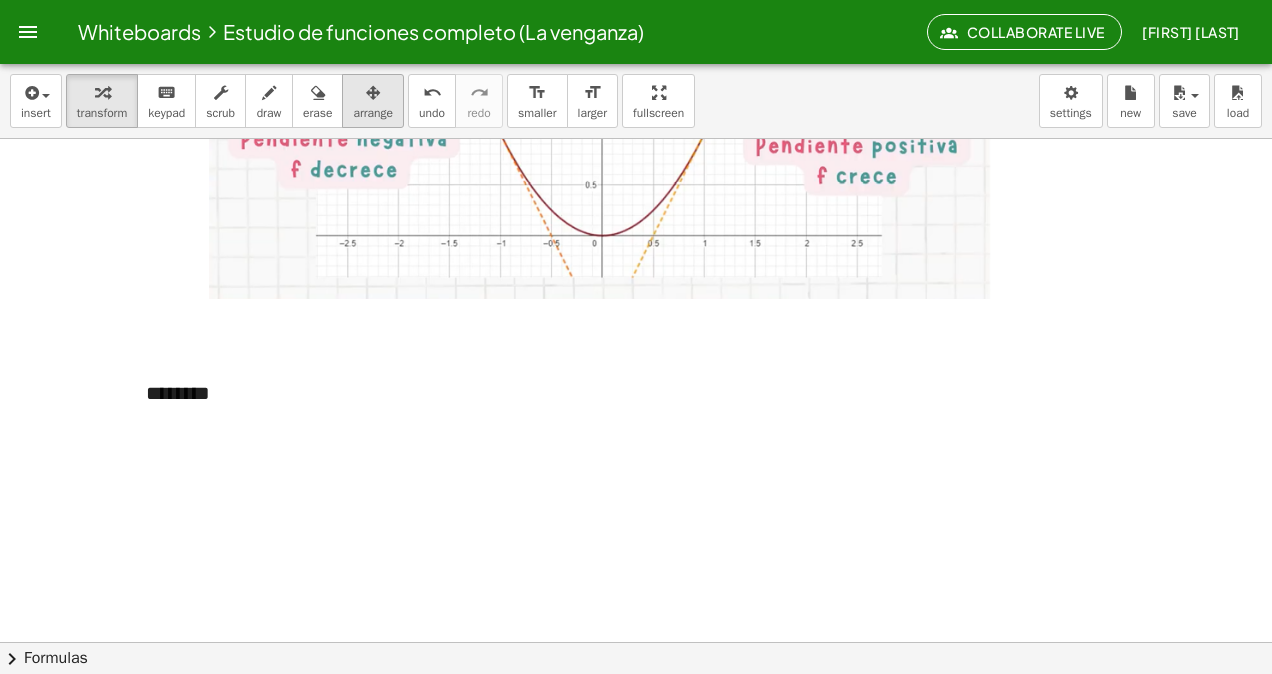 click on "arrange" at bounding box center [373, 113] 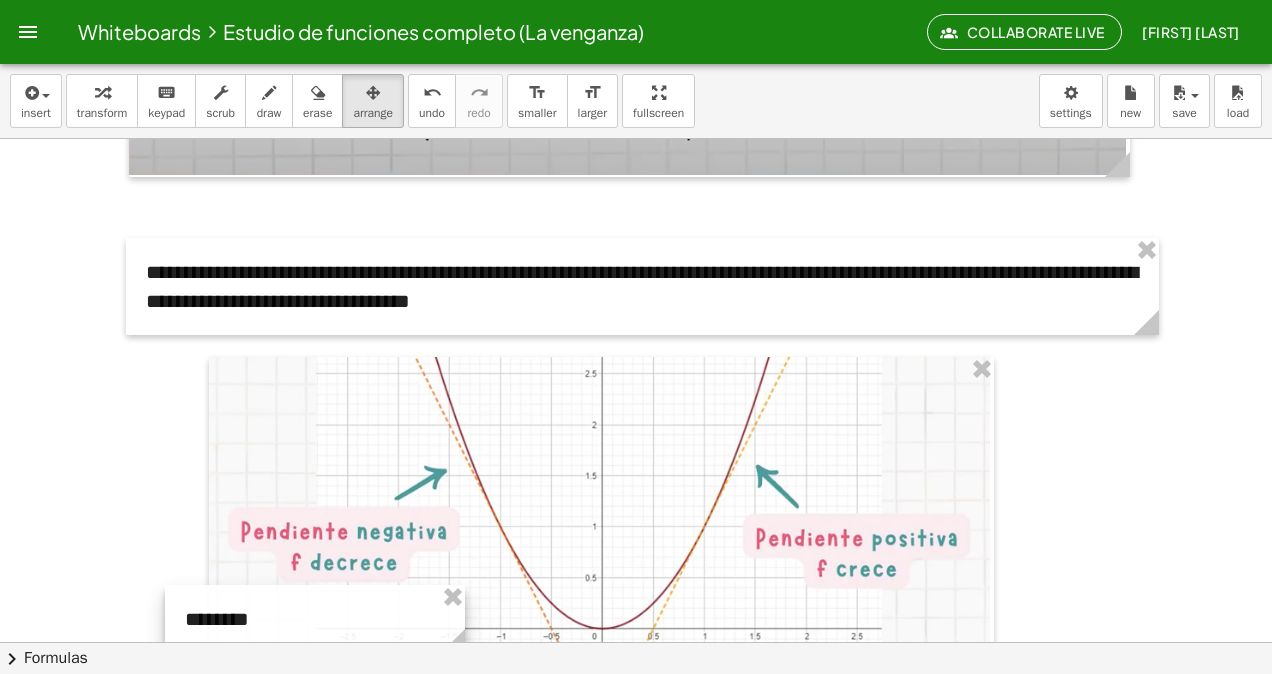 scroll, scrollTop: 24311, scrollLeft: 0, axis: vertical 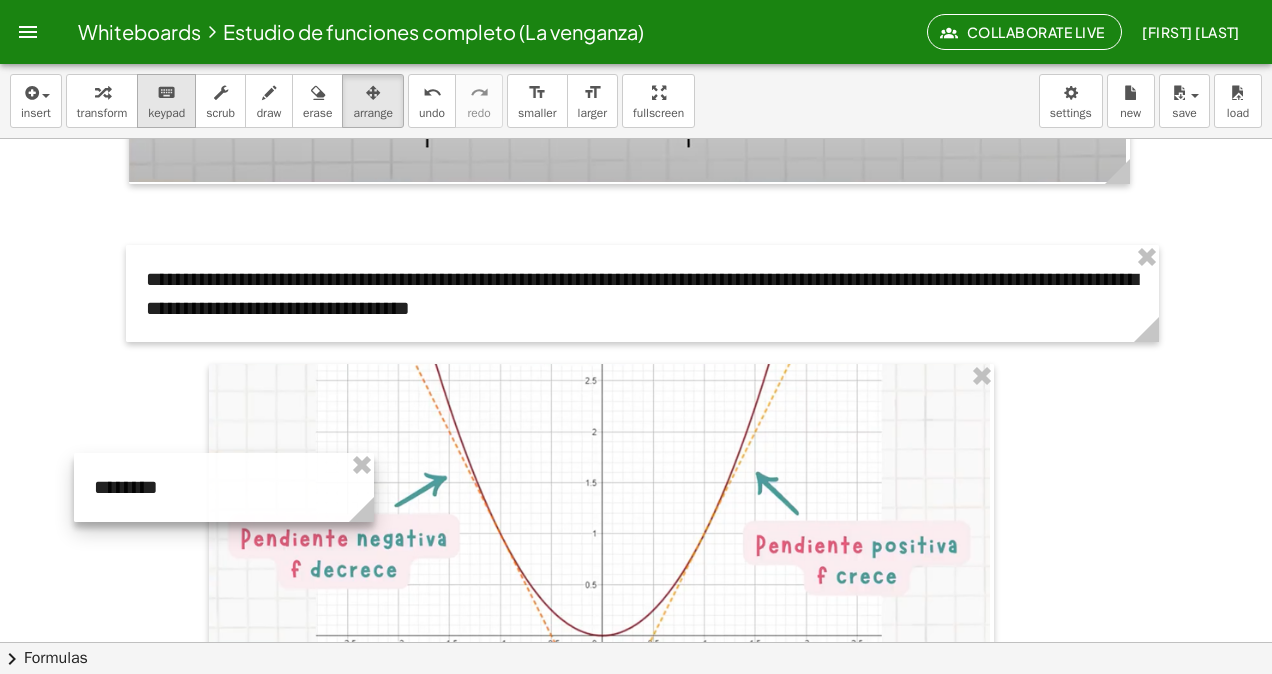 drag, startPoint x: 234, startPoint y: 392, endPoint x: 182, endPoint y: 86, distance: 310.38684 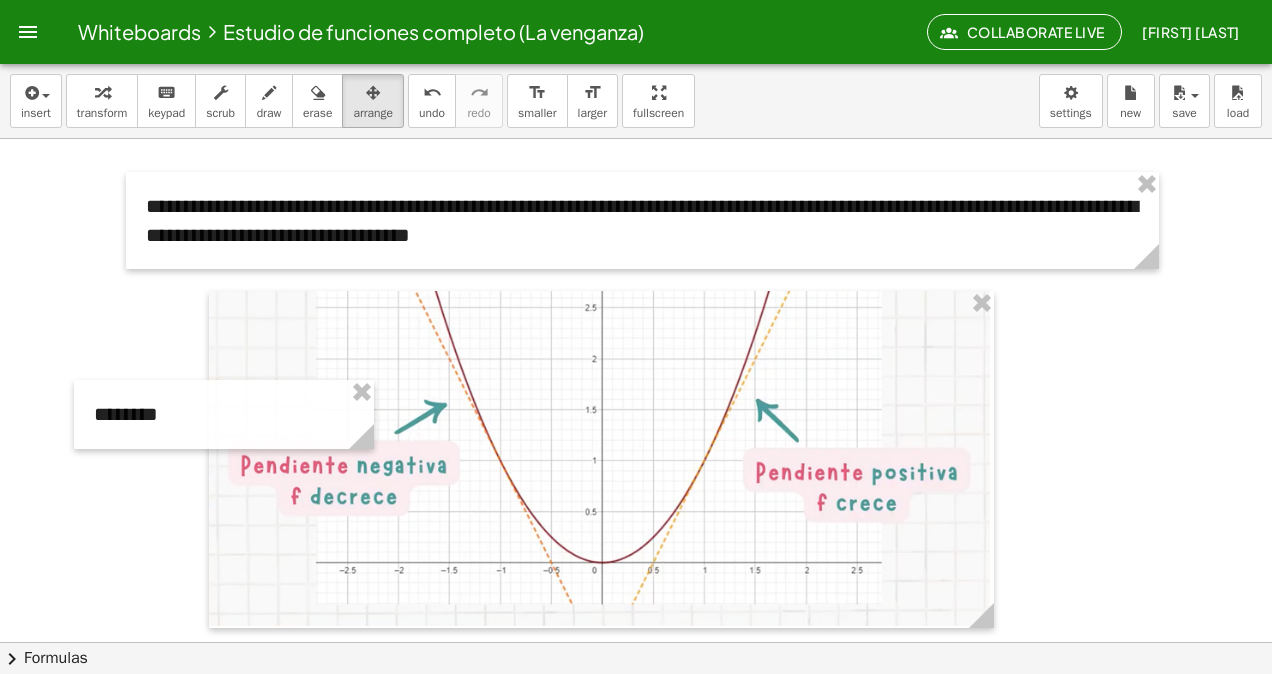 scroll, scrollTop: 24511, scrollLeft: 0, axis: vertical 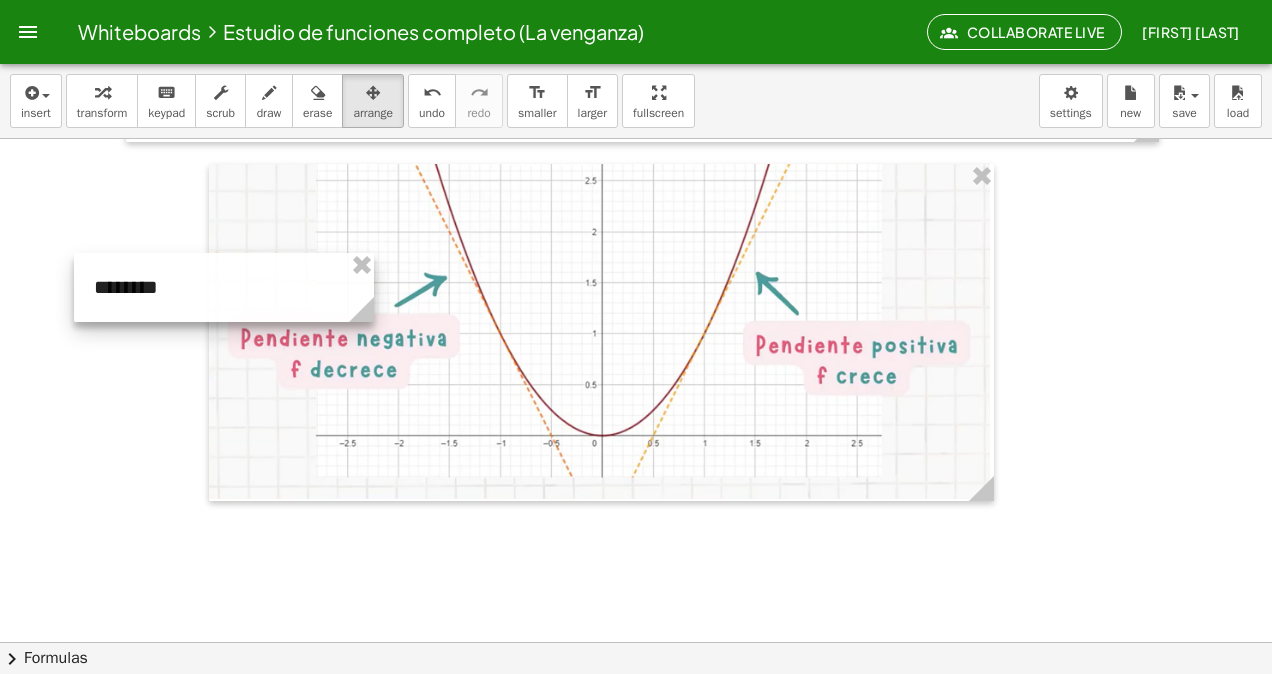 drag, startPoint x: 129, startPoint y: 262, endPoint x: 75, endPoint y: 294, distance: 62.76942 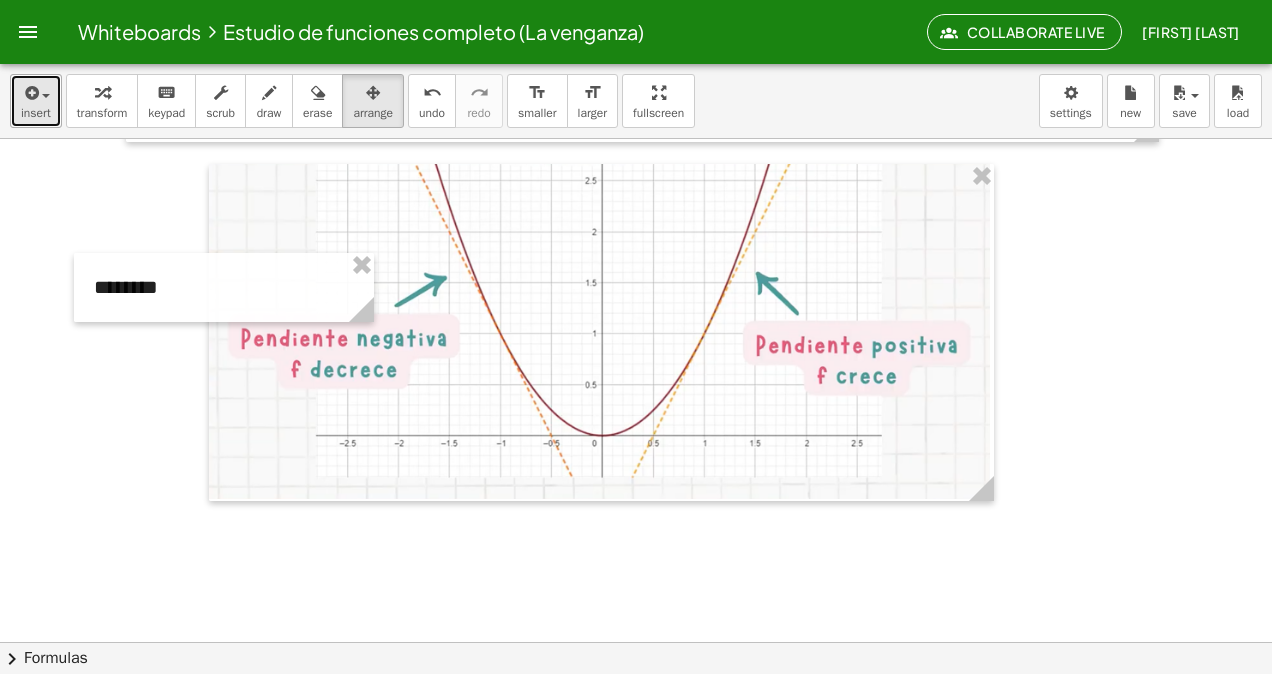 drag, startPoint x: 75, startPoint y: 294, endPoint x: 52, endPoint y: 101, distance: 194.36563 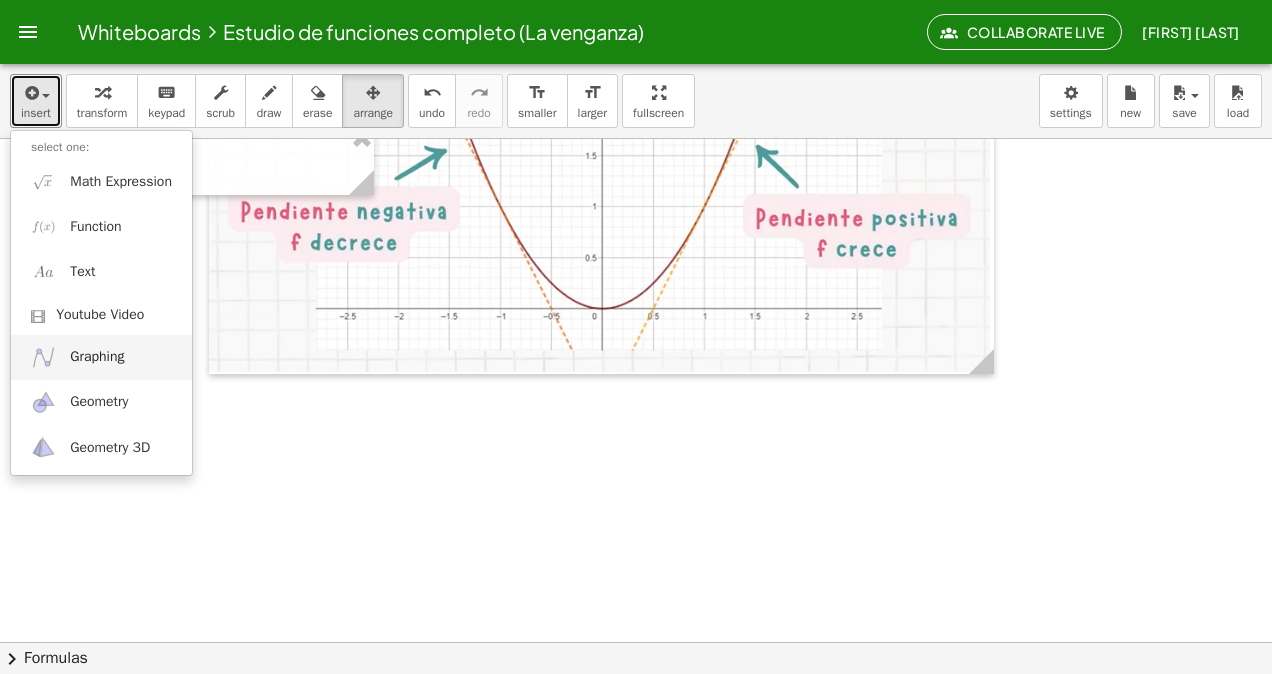 scroll, scrollTop: 24711, scrollLeft: 0, axis: vertical 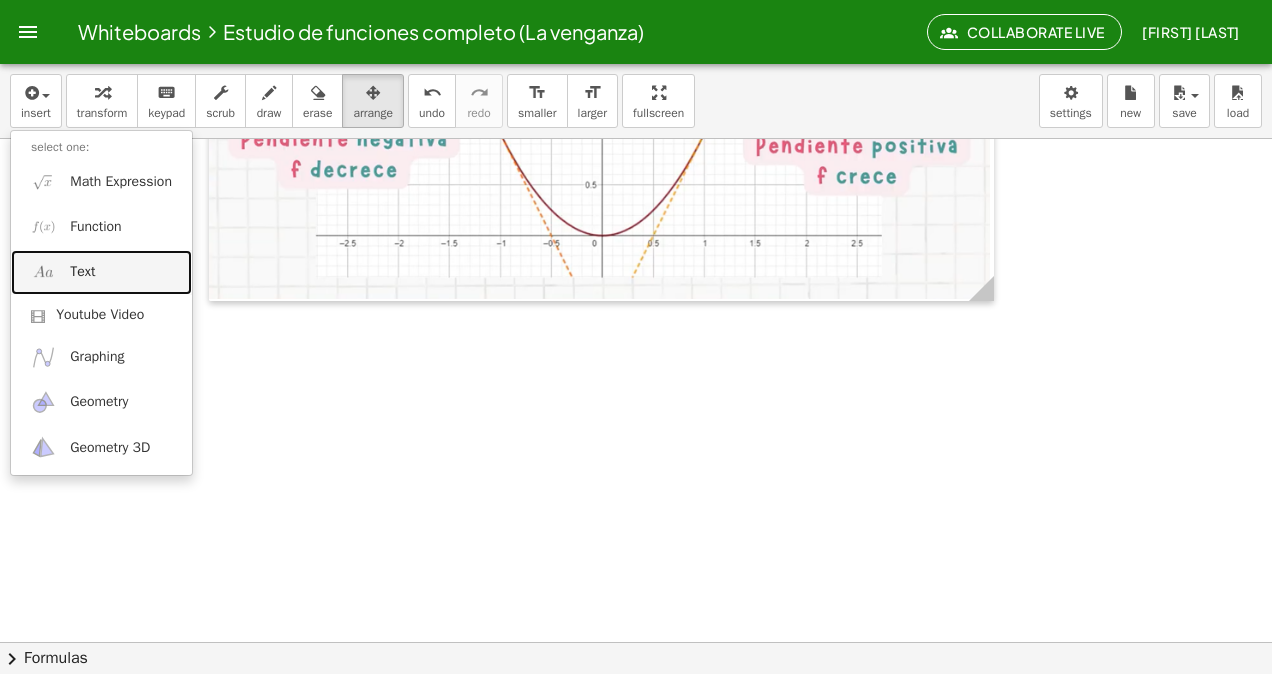 click on "Text" at bounding box center (101, 272) 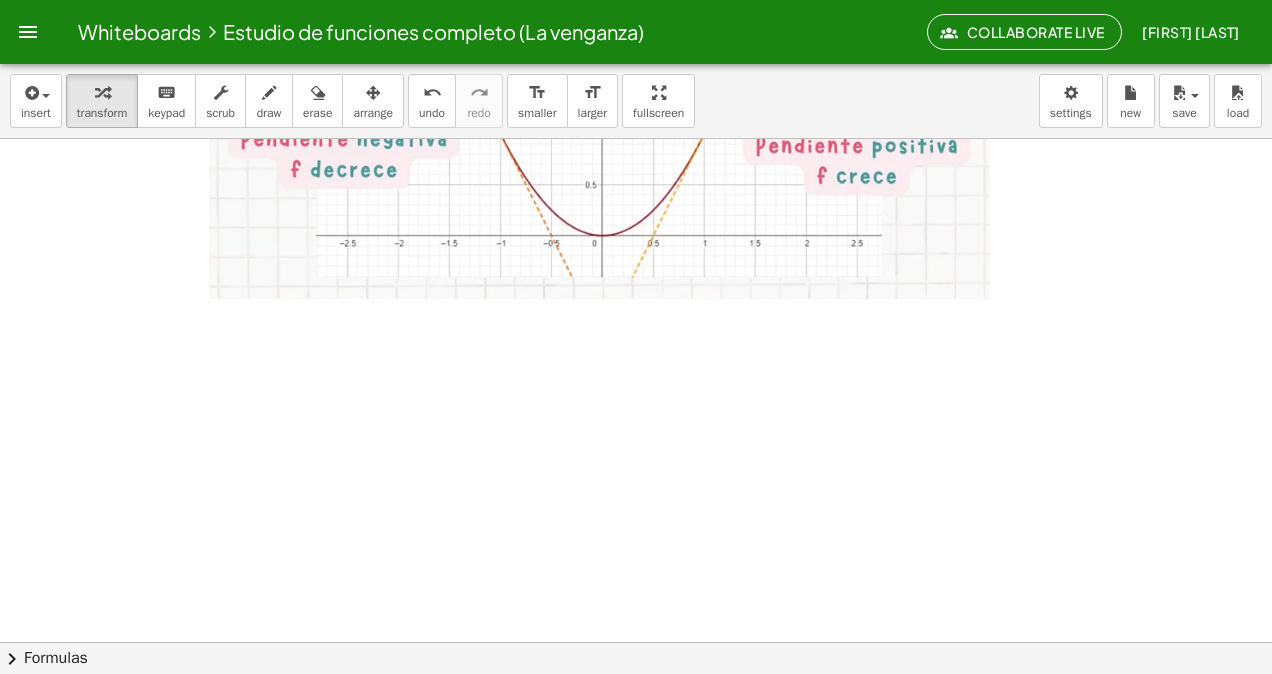 type 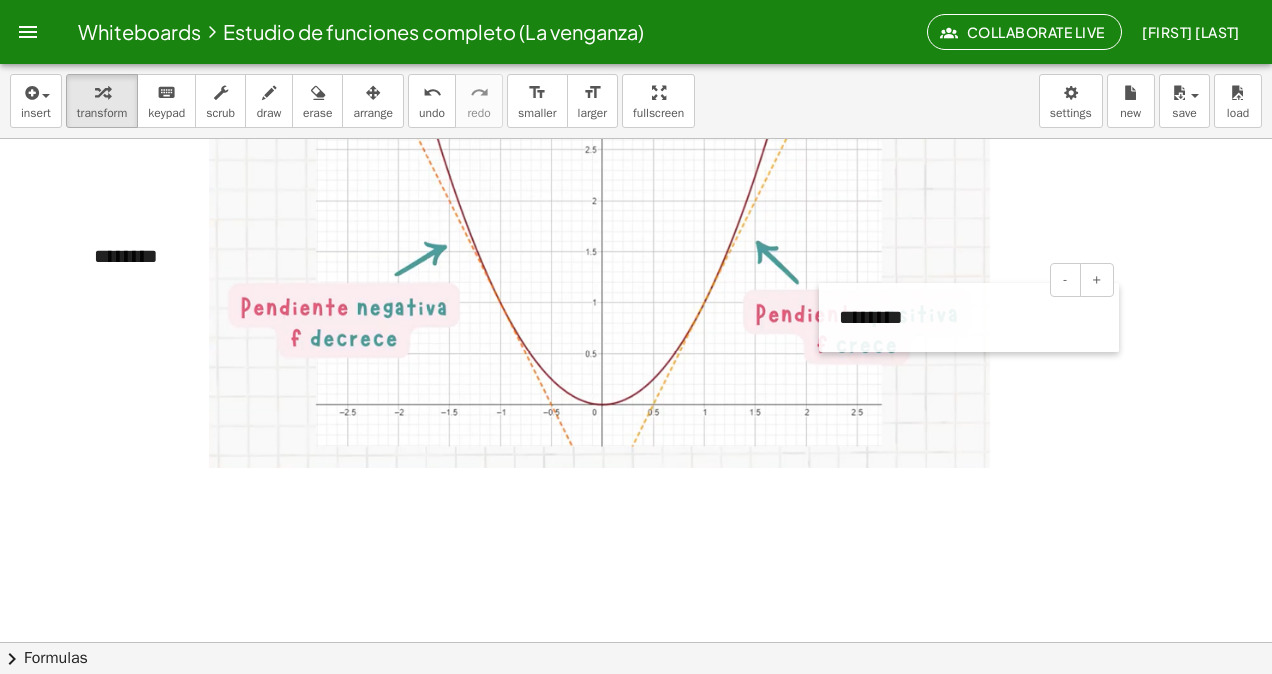scroll, scrollTop: 24511, scrollLeft: 0, axis: vertical 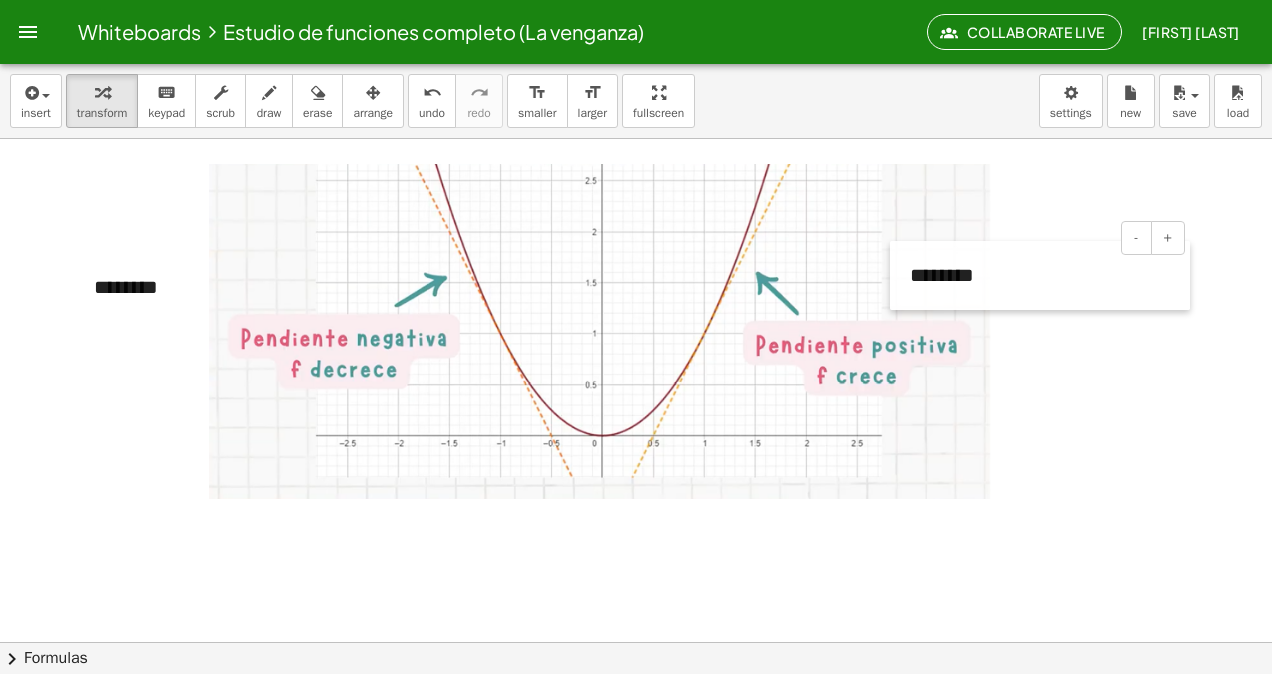 drag, startPoint x: 228, startPoint y: 484, endPoint x: 864, endPoint y: 184, distance: 703.2041 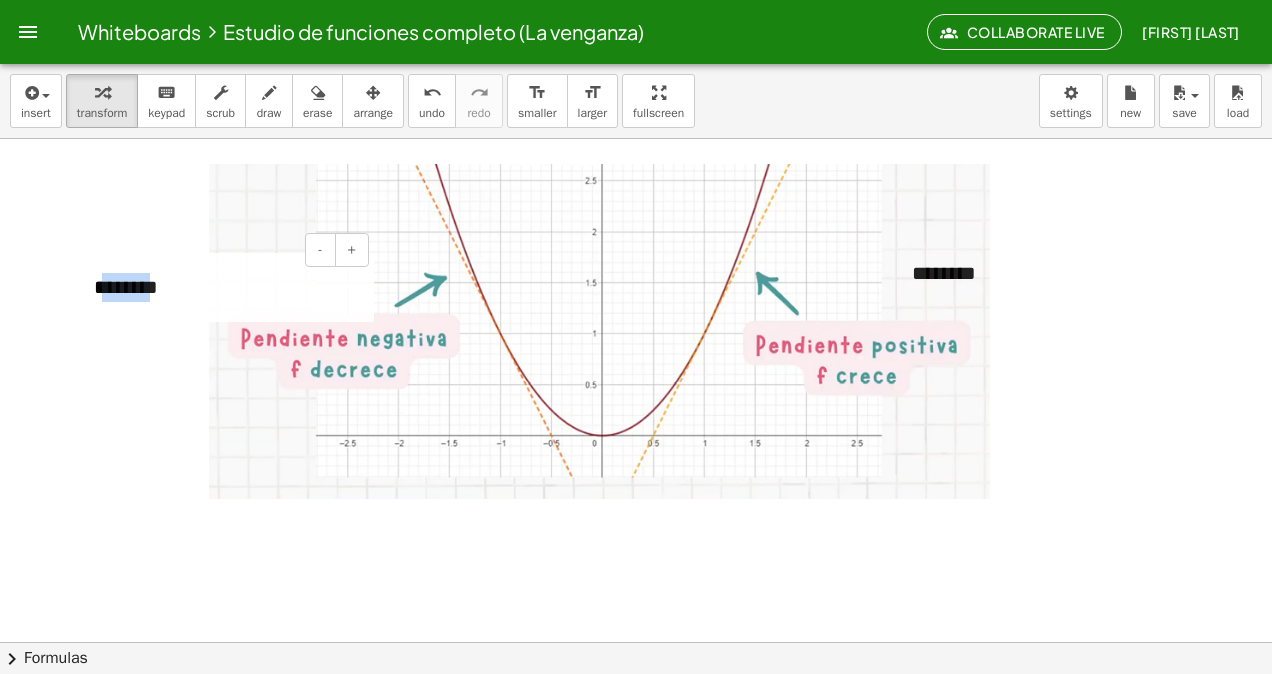 drag, startPoint x: 100, startPoint y: 303, endPoint x: 140, endPoint y: 294, distance: 41 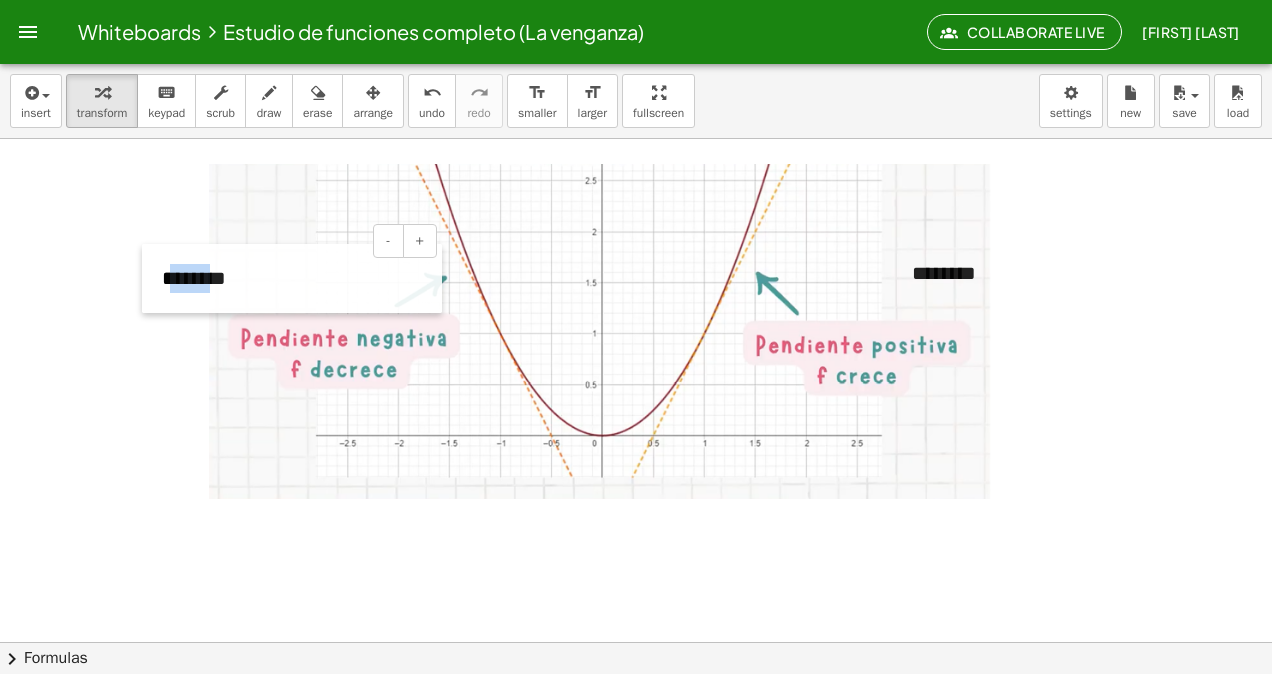 drag, startPoint x: 87, startPoint y: 298, endPoint x: 152, endPoint y: 290, distance: 65.490456 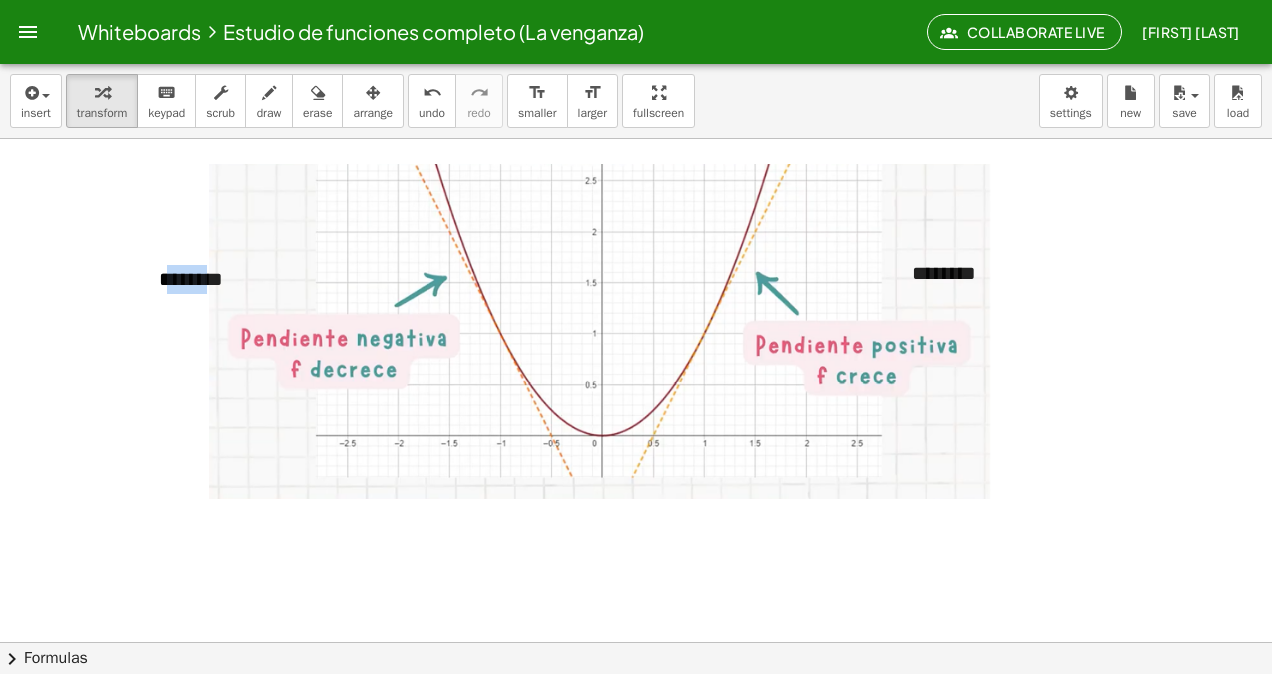 click at bounding box center [705, -11520] 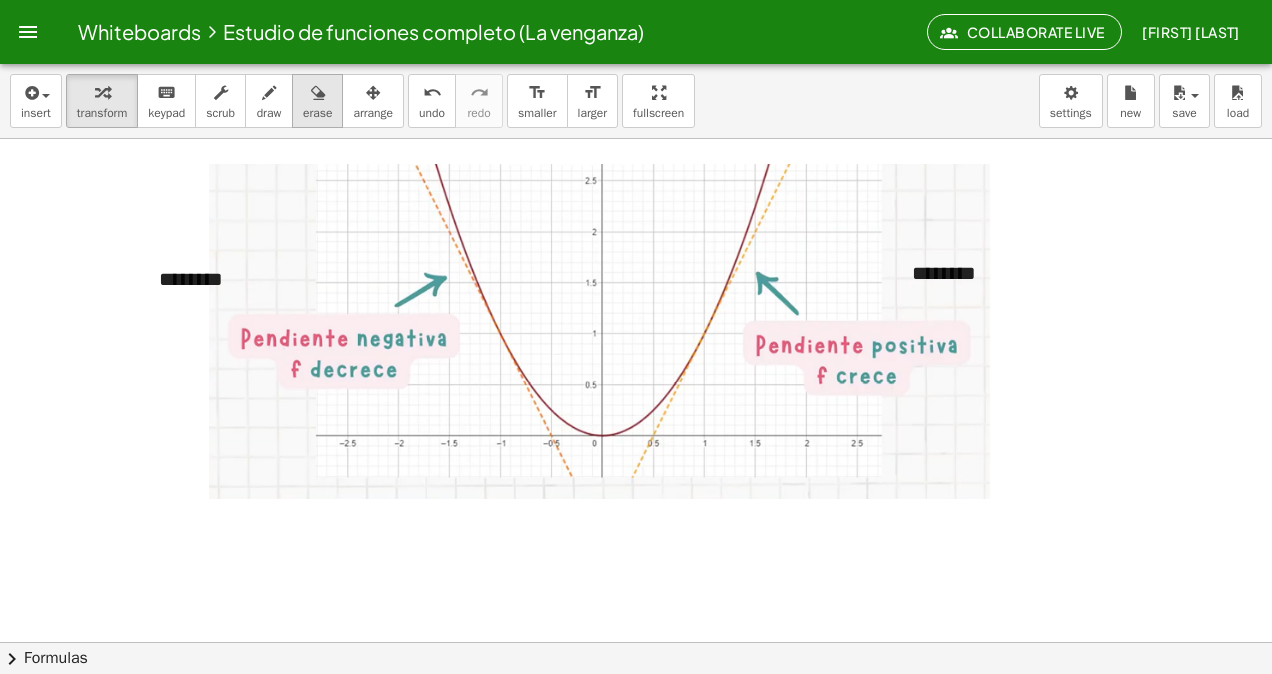 click on "erase" at bounding box center [317, 113] 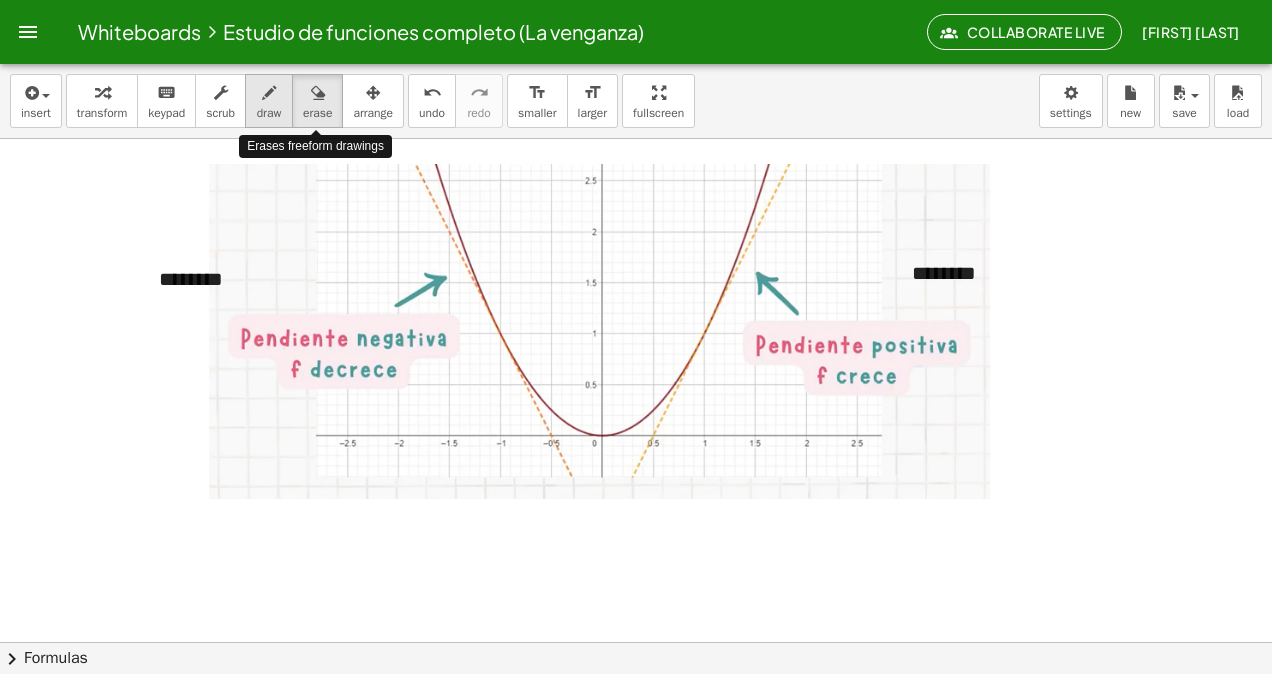 click at bounding box center (269, 93) 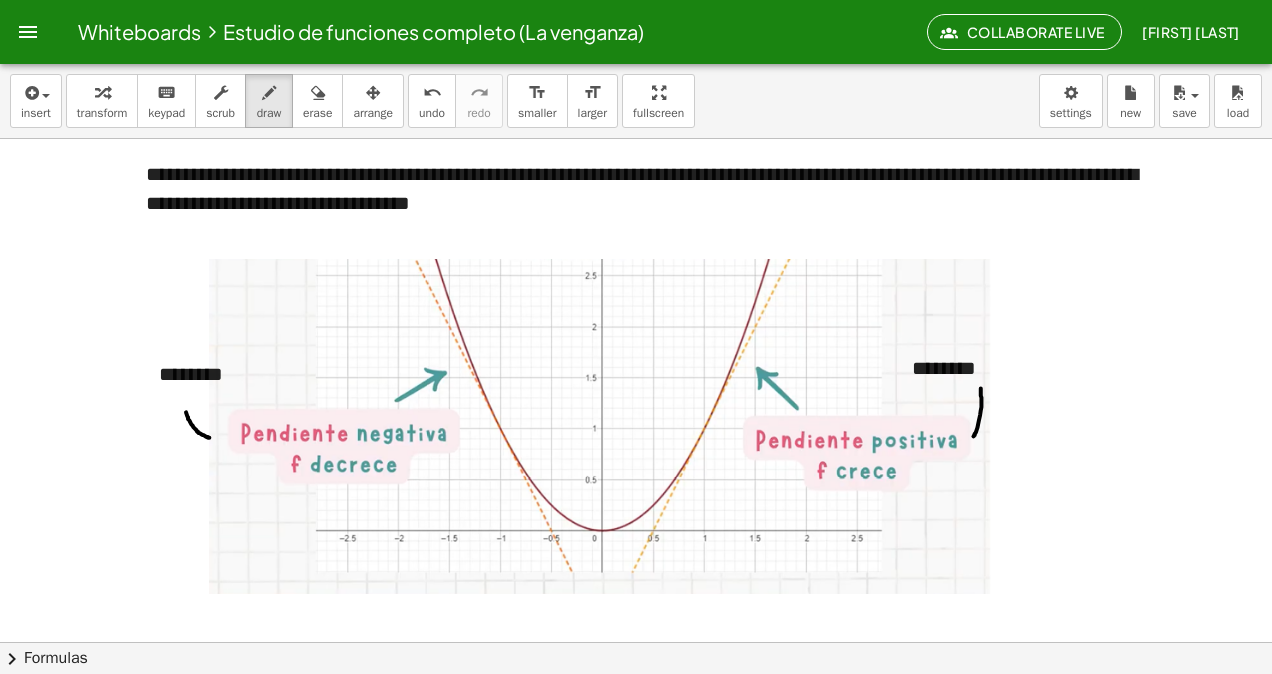 scroll, scrollTop: 24411, scrollLeft: 0, axis: vertical 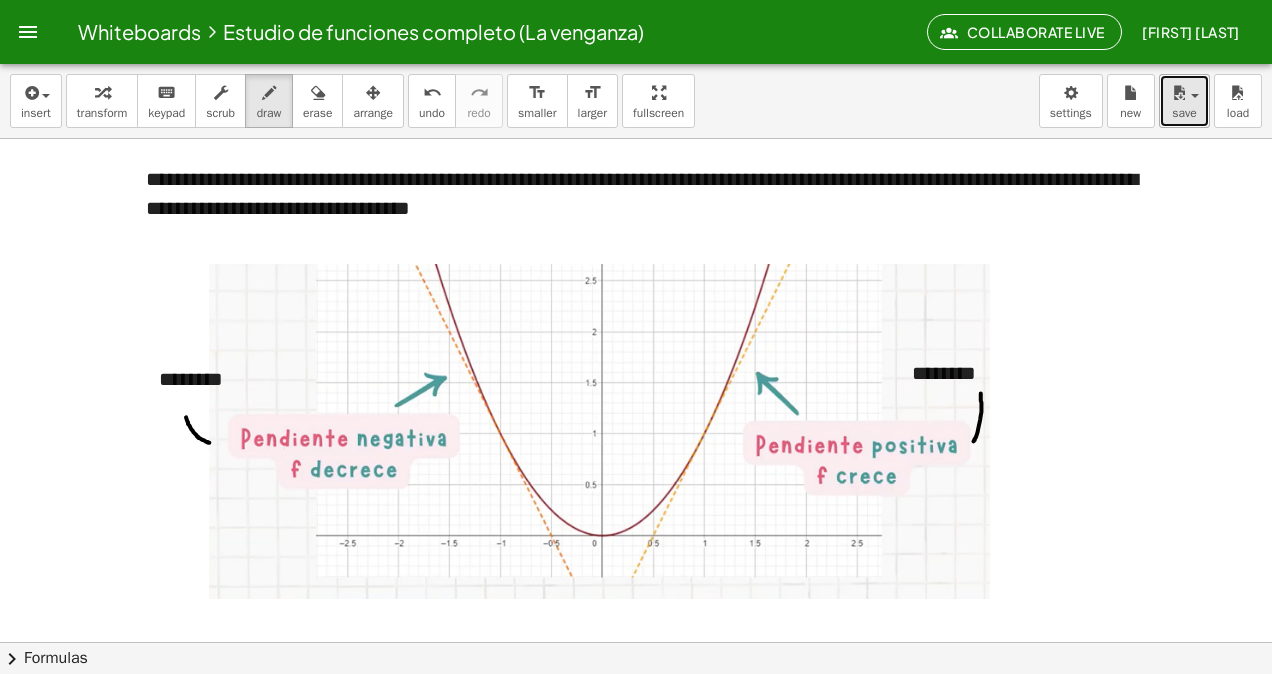 click on "save" at bounding box center (1184, 101) 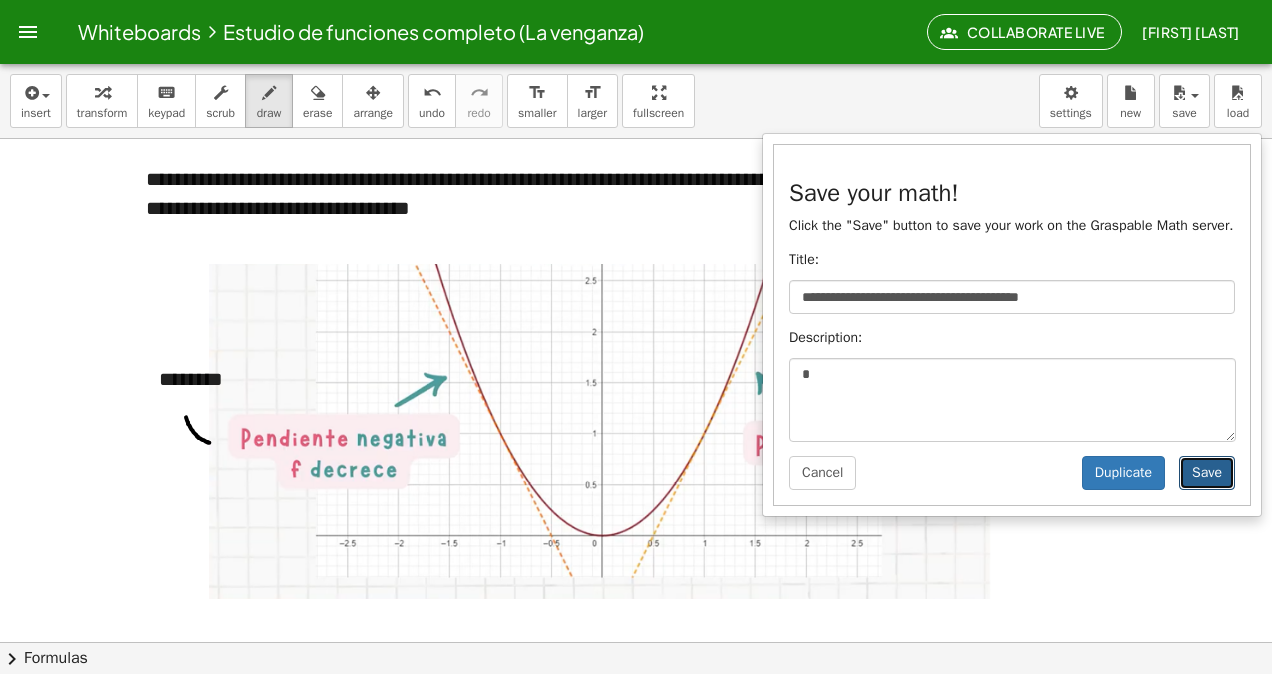 click on "Save" at bounding box center [1207, 473] 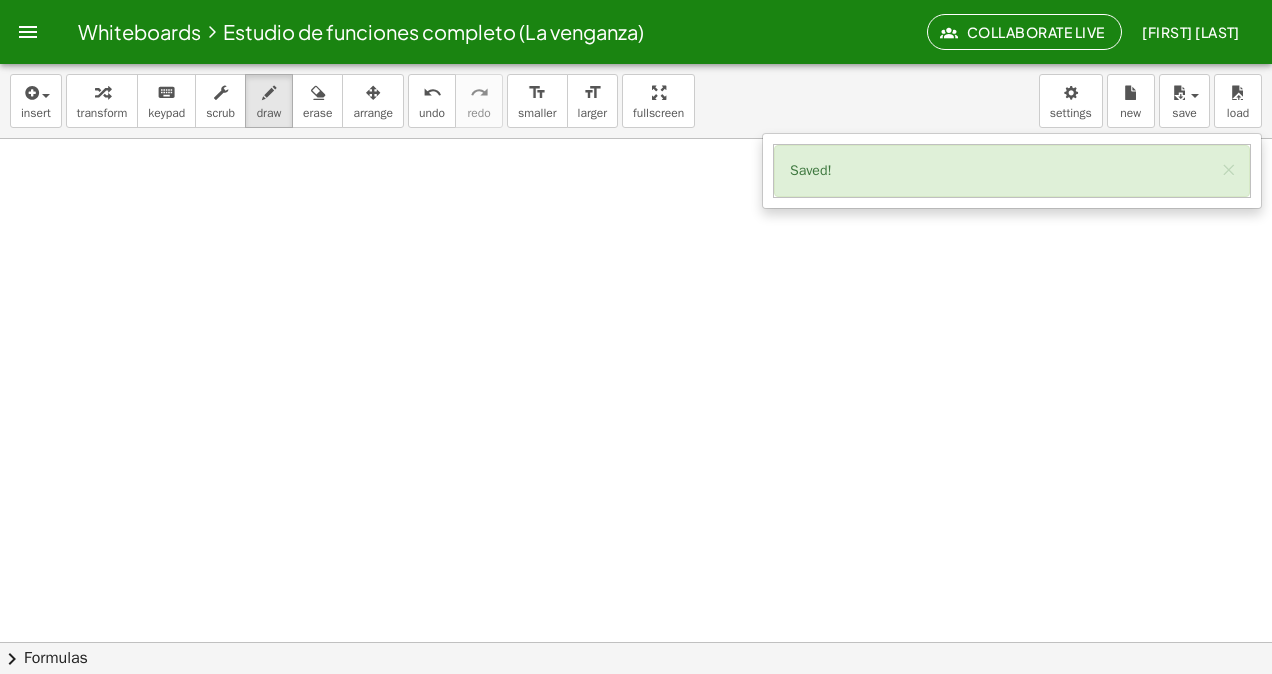 scroll, scrollTop: 25011, scrollLeft: 0, axis: vertical 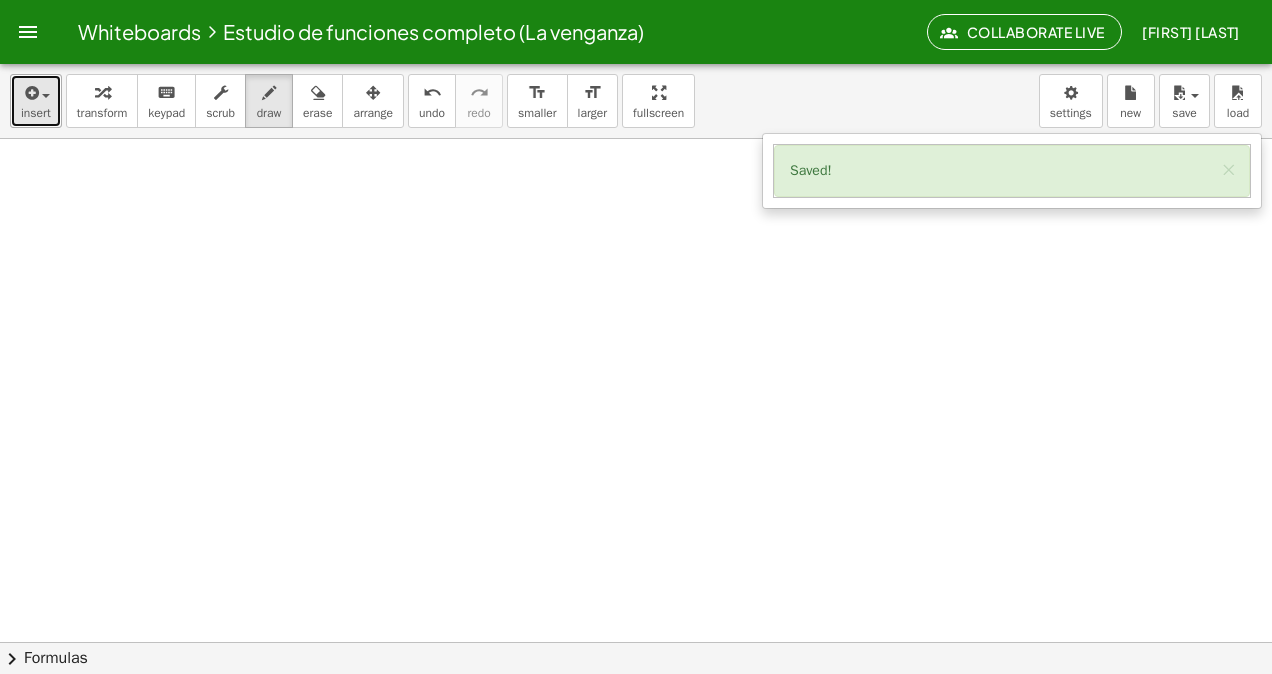 click at bounding box center [30, 93] 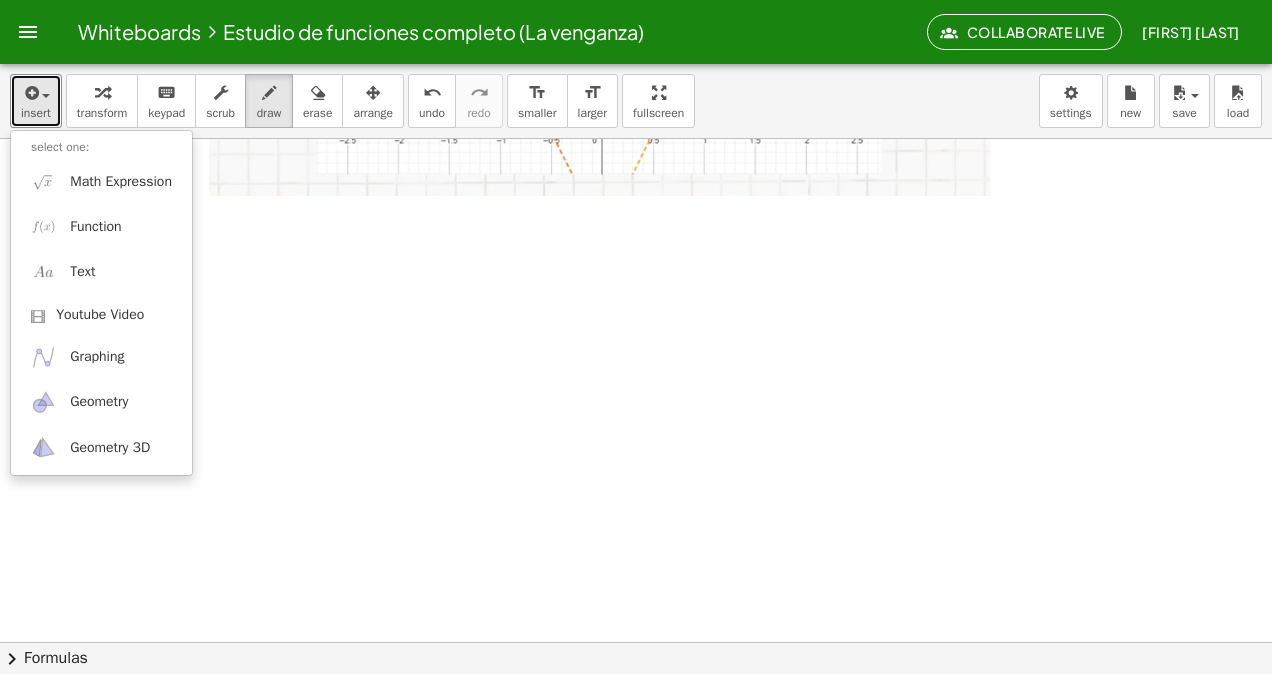 scroll, scrollTop: 24811, scrollLeft: 0, axis: vertical 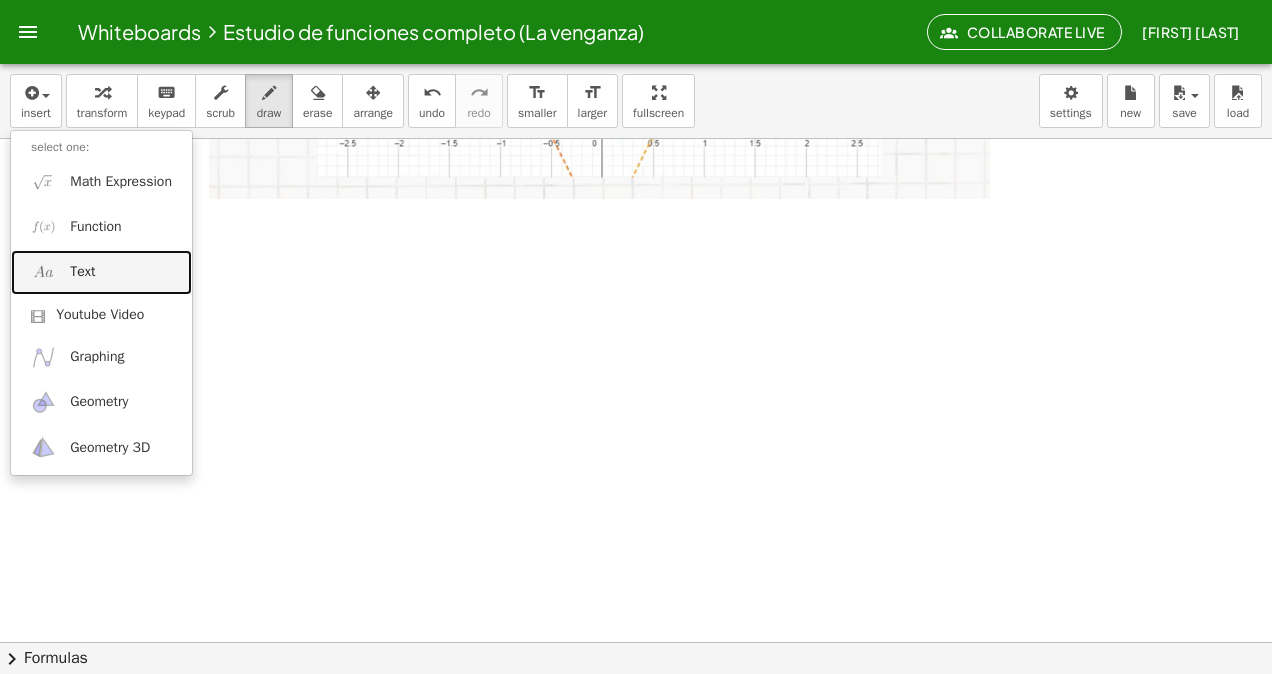 click on "Text" at bounding box center (101, 272) 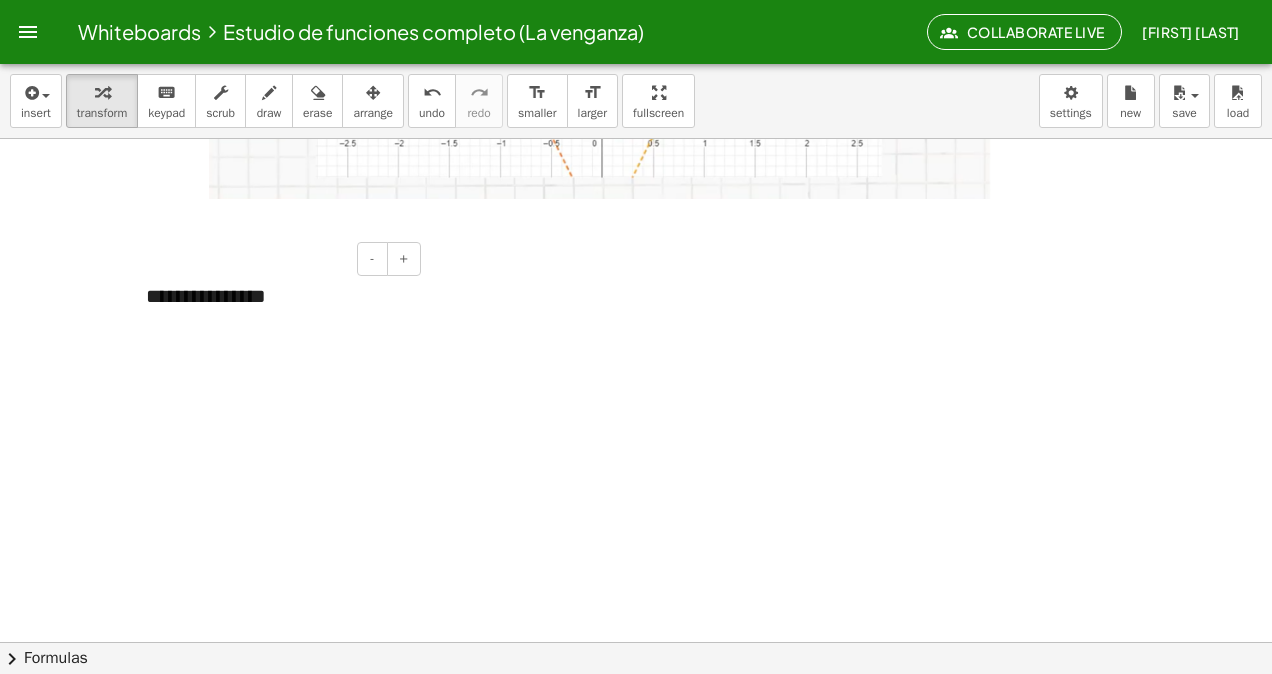 type 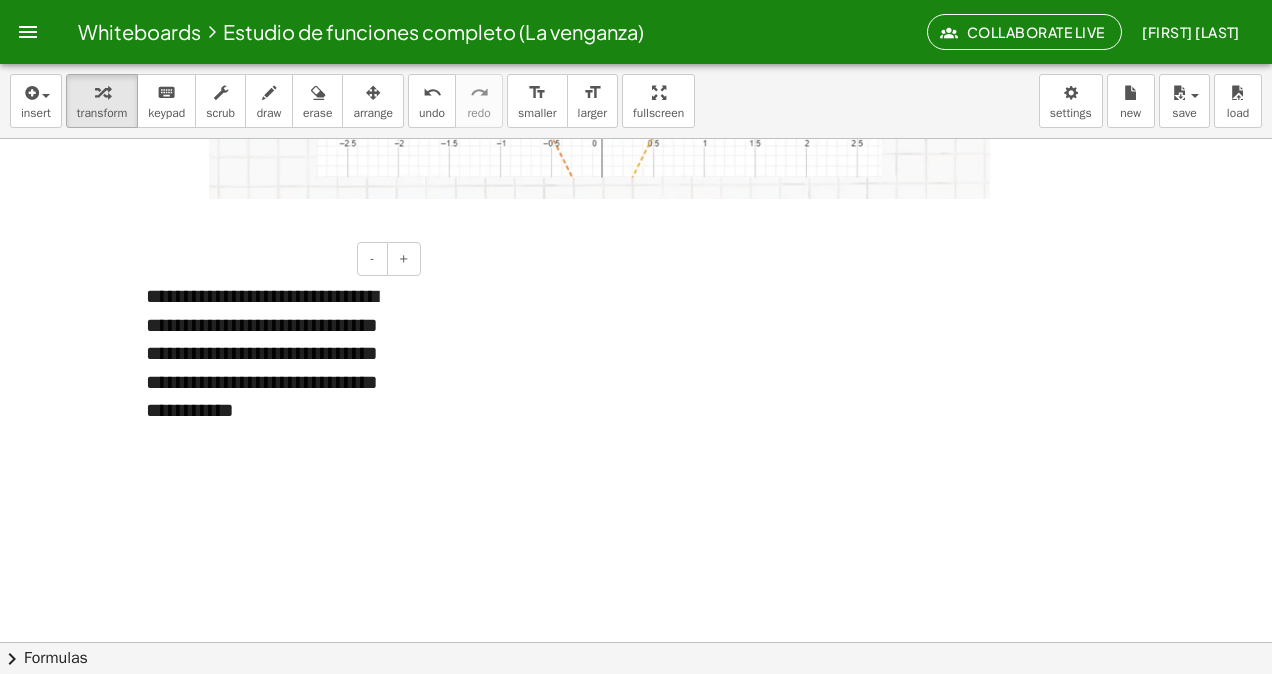 click at bounding box center (136, 367) 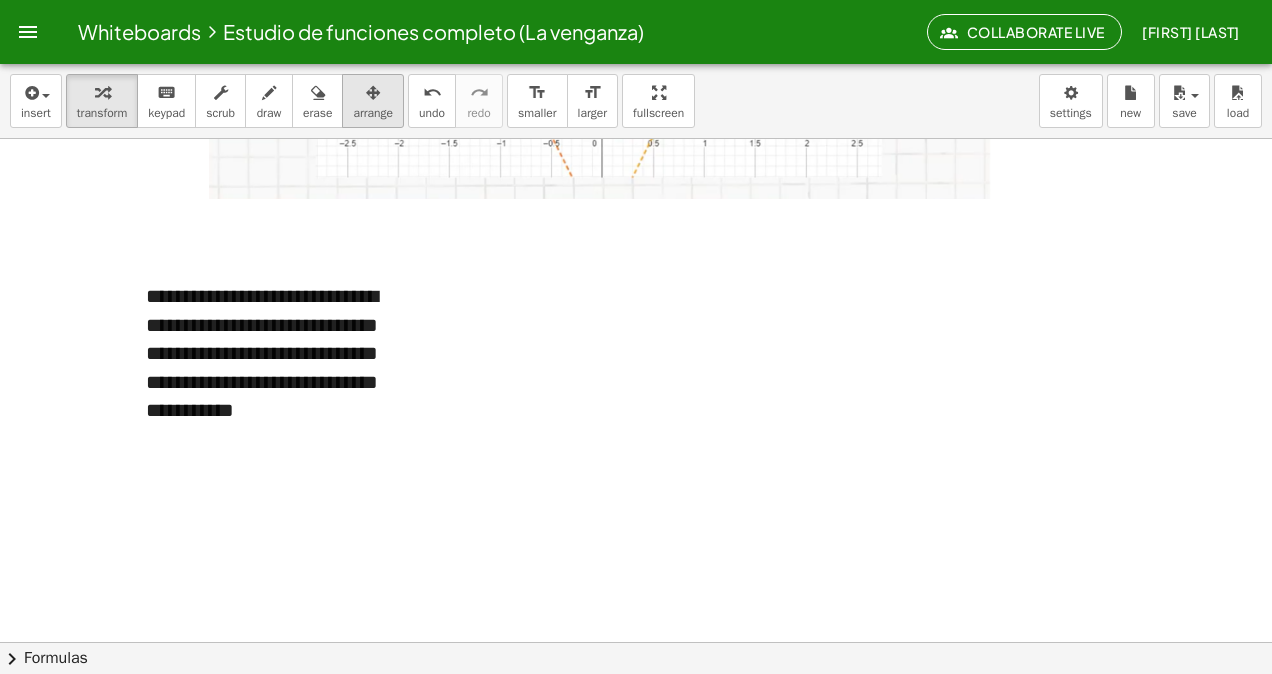 click on "arrange" at bounding box center [373, 101] 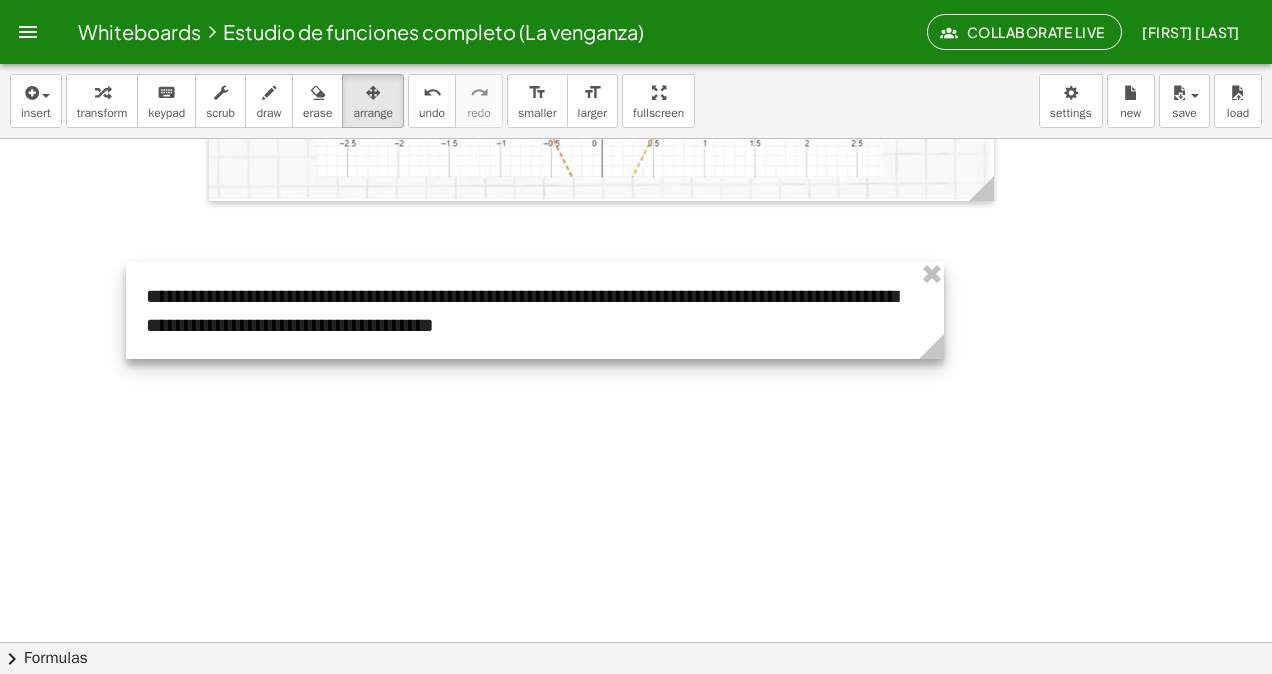 drag, startPoint x: 410, startPoint y: 462, endPoint x: 928, endPoint y: 461, distance: 518.001 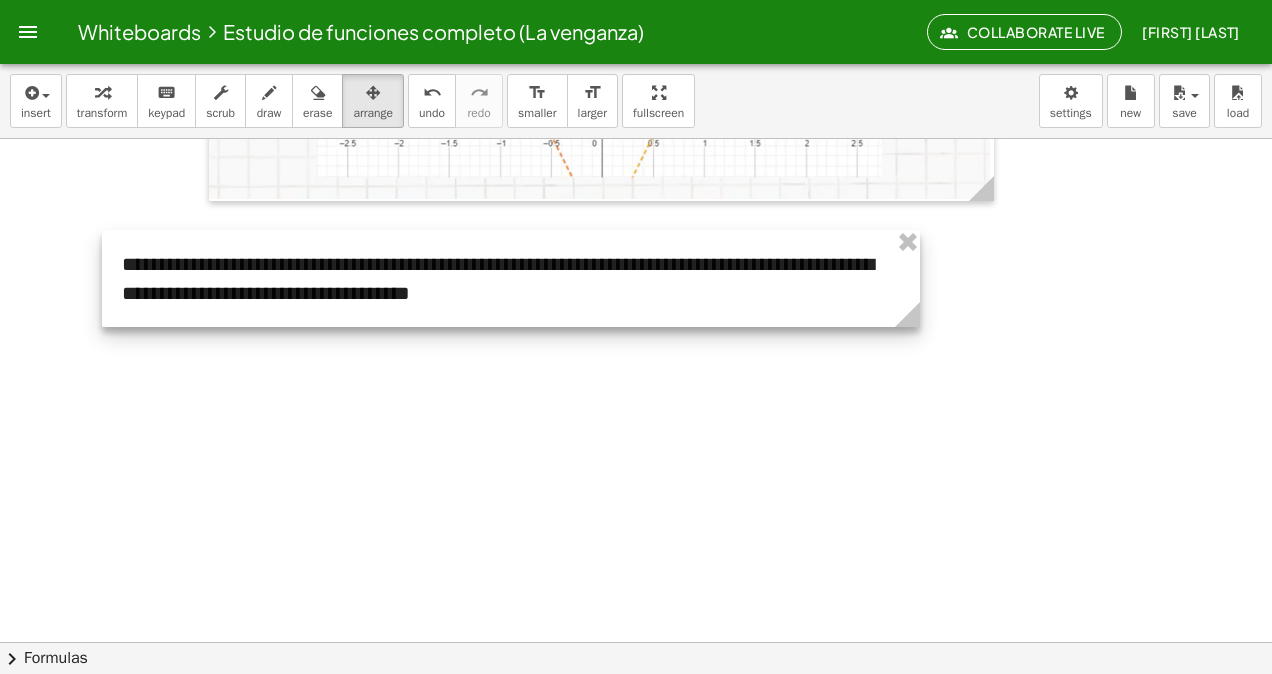 drag, startPoint x: 540, startPoint y: 280, endPoint x: 314, endPoint y: 188, distance: 244.0082 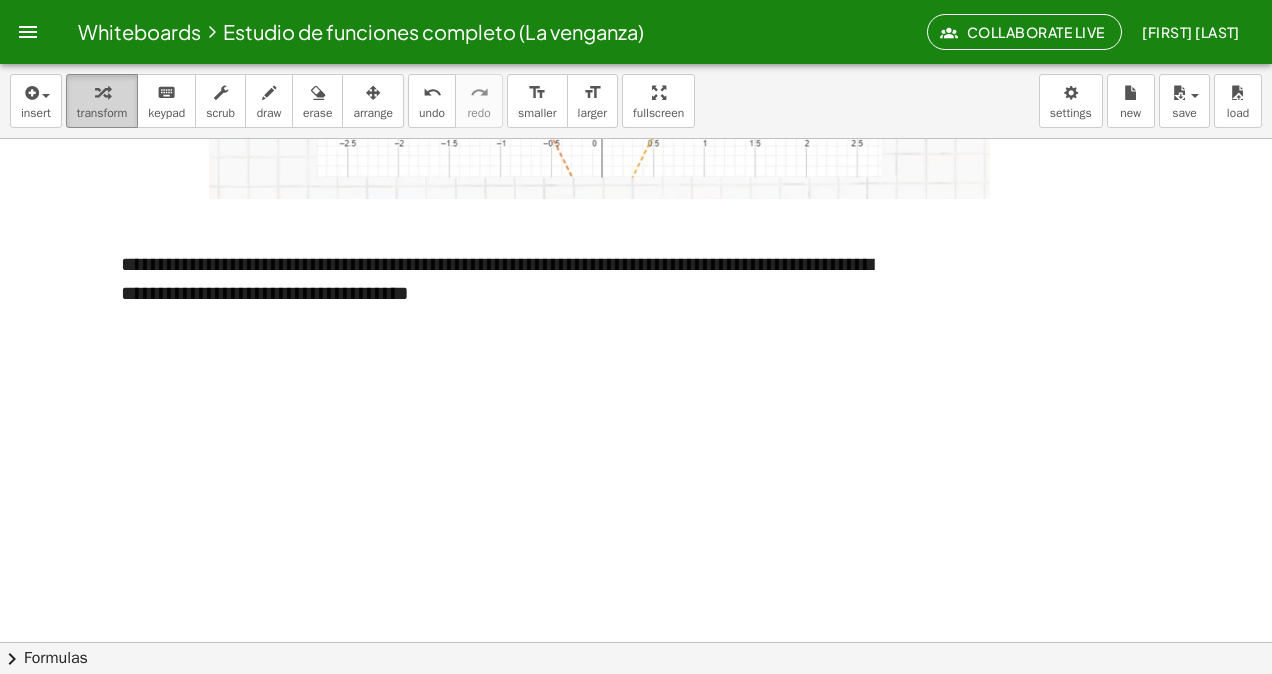 click at bounding box center (102, 92) 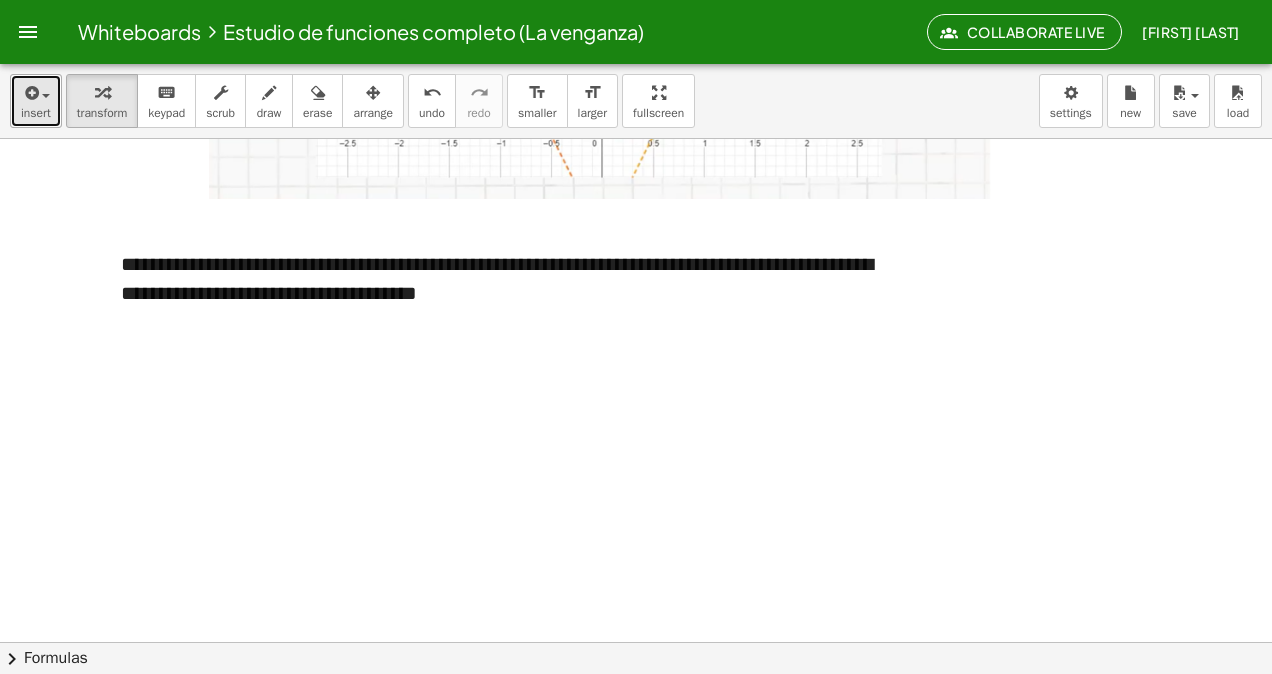 click on "insert" at bounding box center [36, 113] 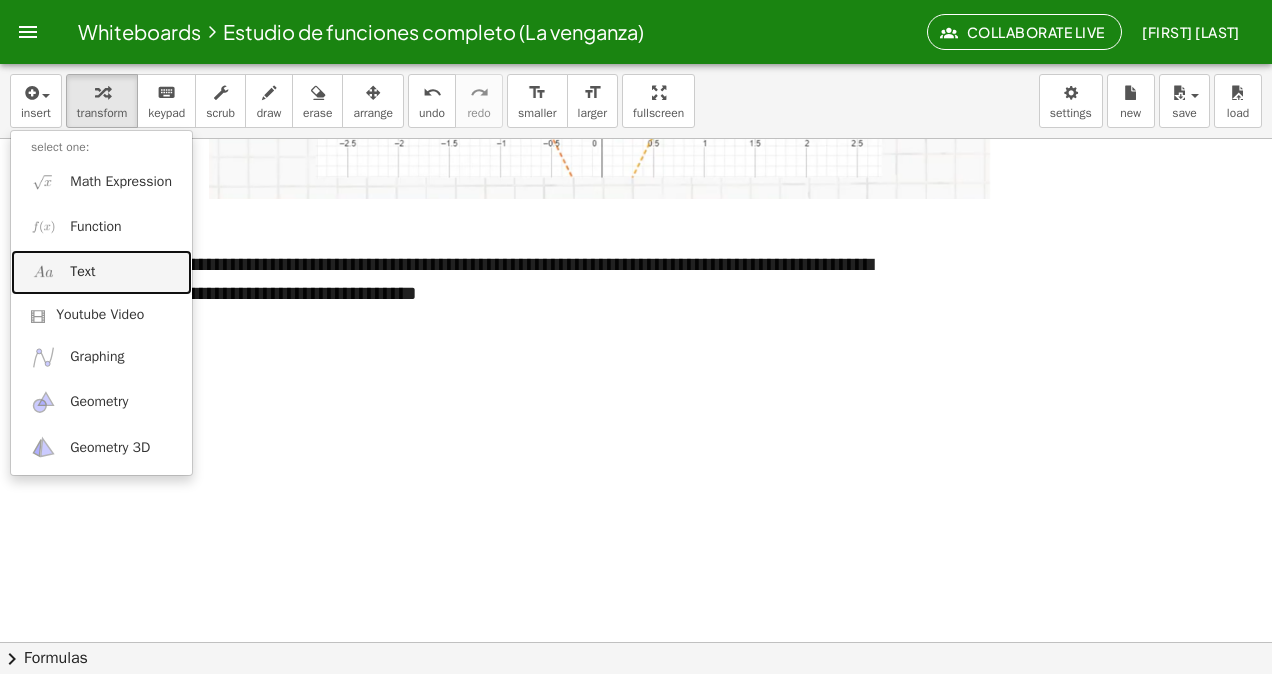 click on "Text" at bounding box center (101, 272) 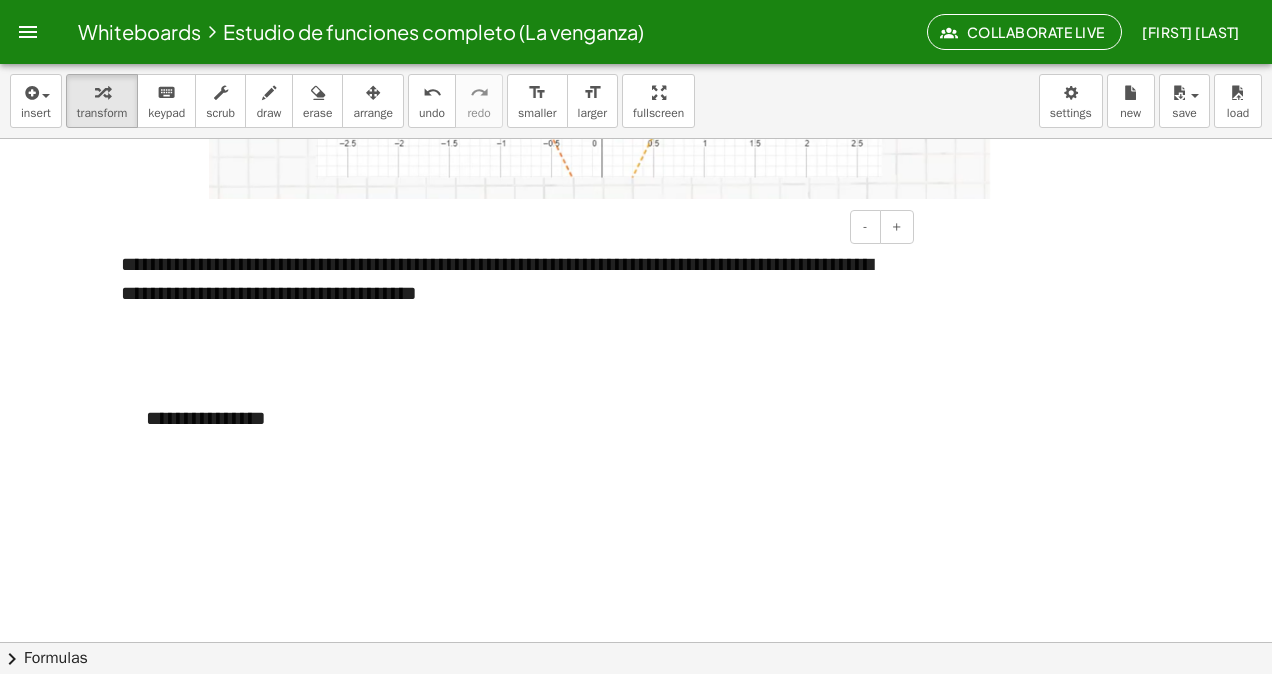 type 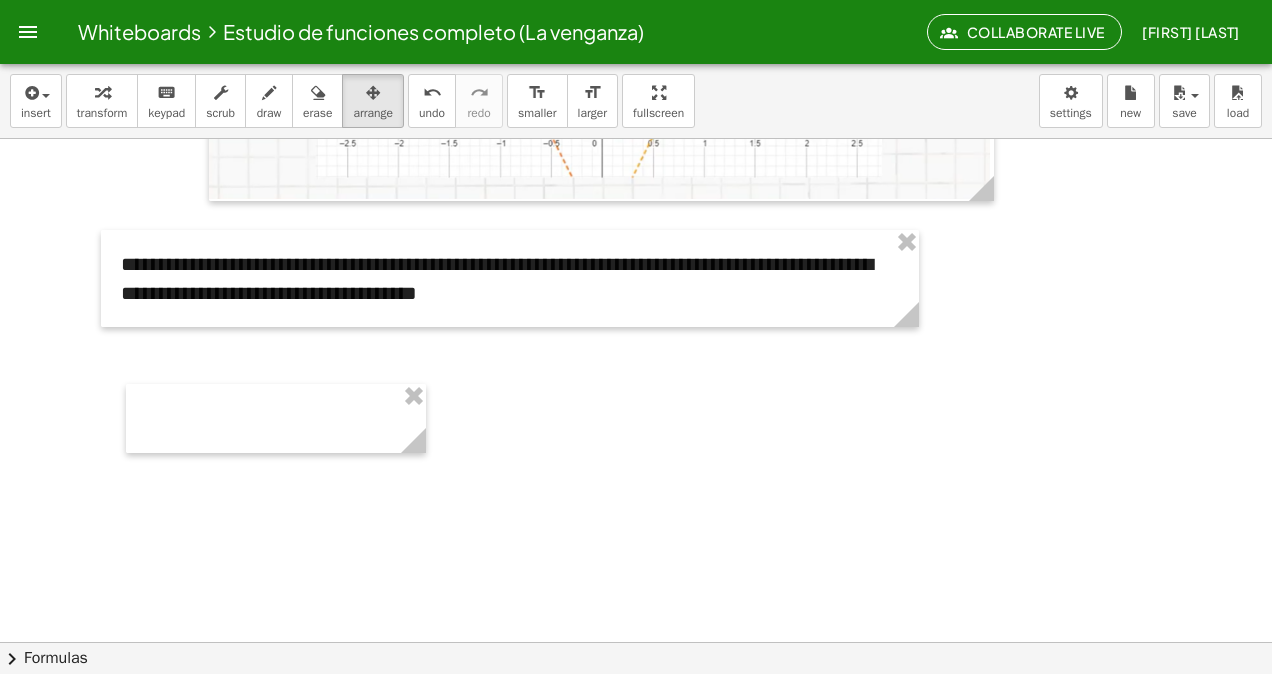 drag, startPoint x: 353, startPoint y: 86, endPoint x: 404, endPoint y: 233, distance: 155.59563 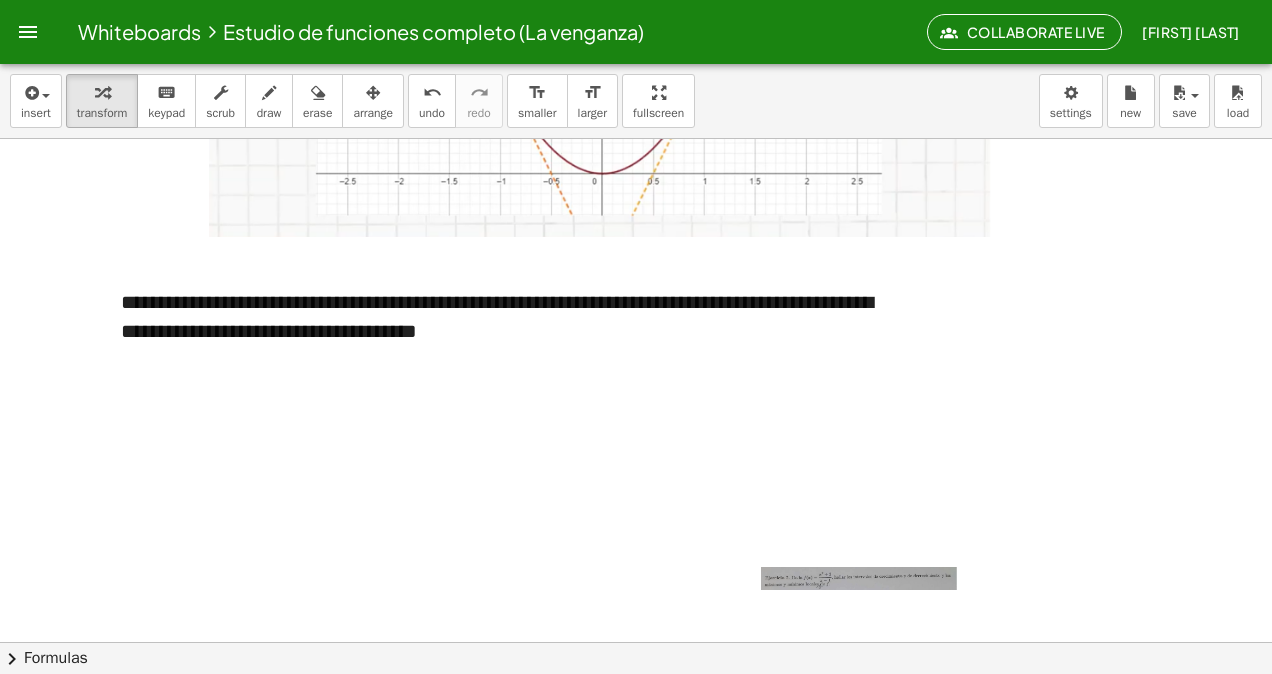 scroll, scrollTop: 25011, scrollLeft: 0, axis: vertical 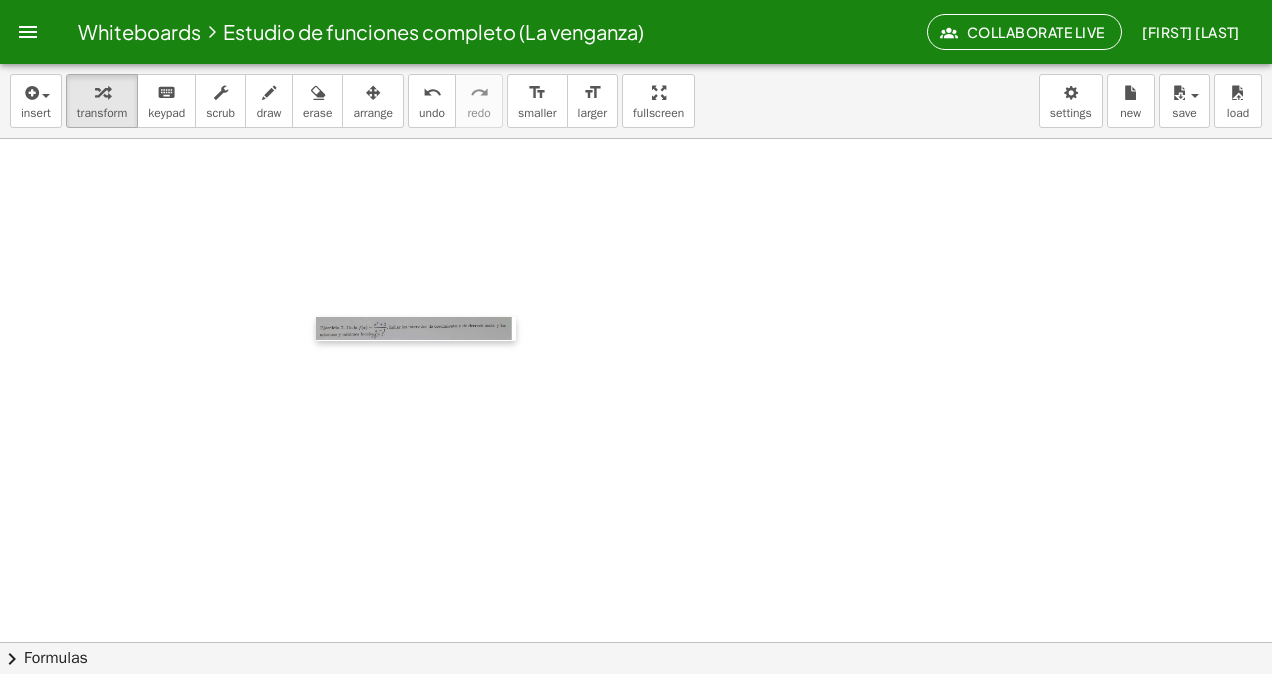drag, startPoint x: 775, startPoint y: 342, endPoint x: 326, endPoint y: 160, distance: 484.48425 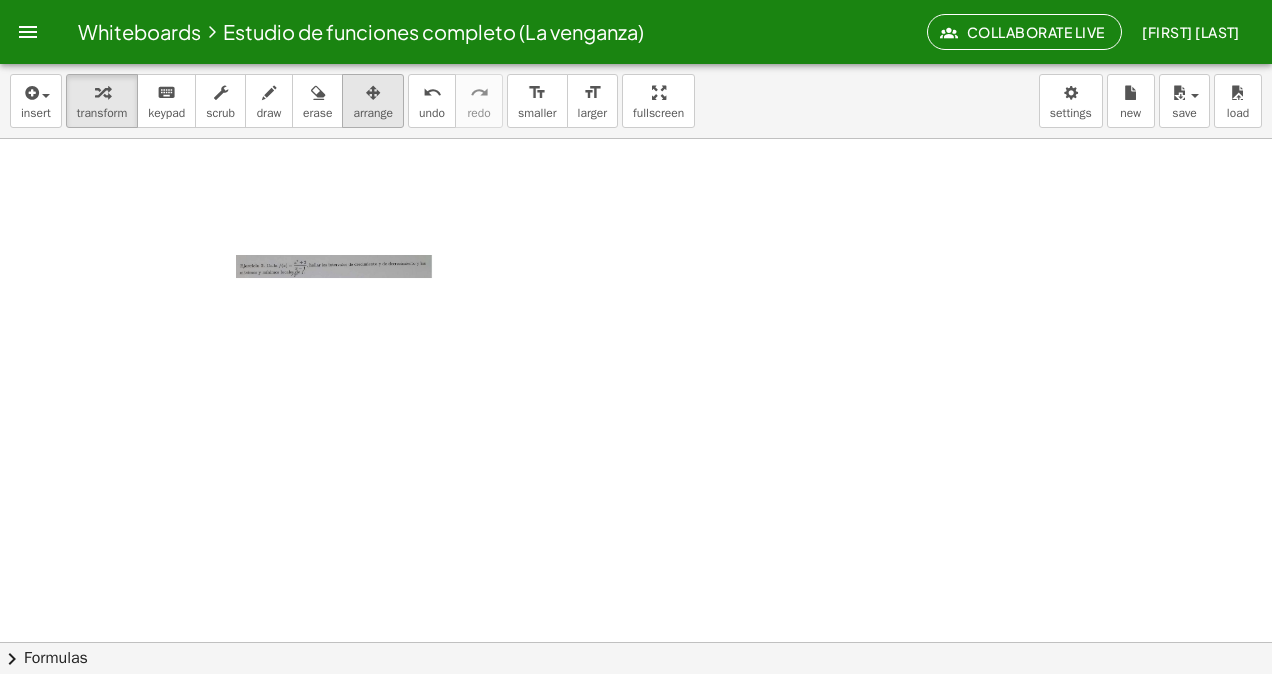click on "arrange" at bounding box center (373, 113) 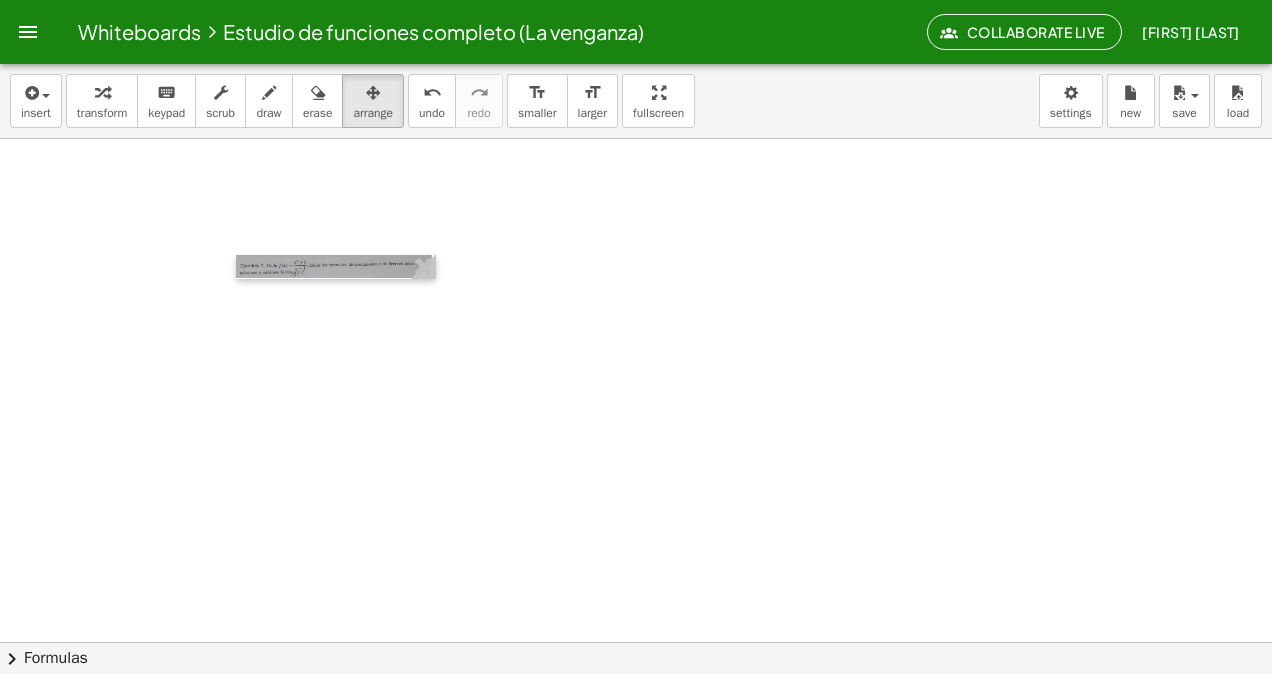 drag, startPoint x: 426, startPoint y: 278, endPoint x: 573, endPoint y: 192, distance: 170.30855 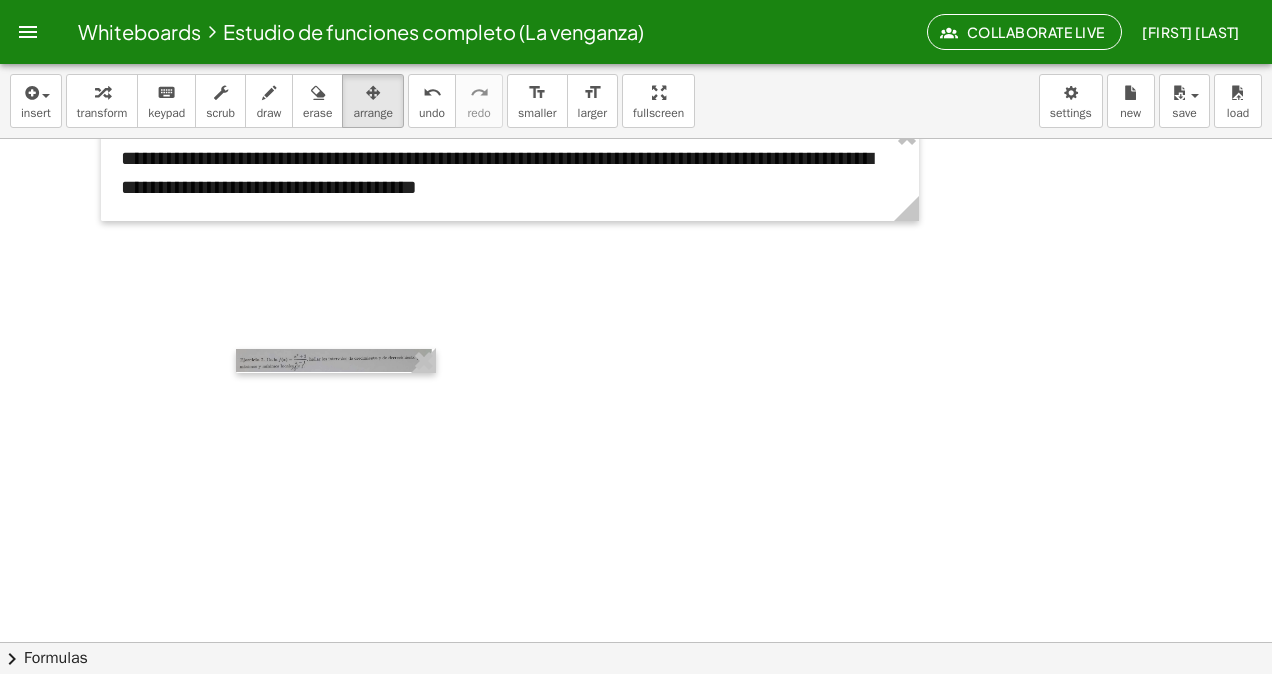 scroll, scrollTop: 25011, scrollLeft: 0, axis: vertical 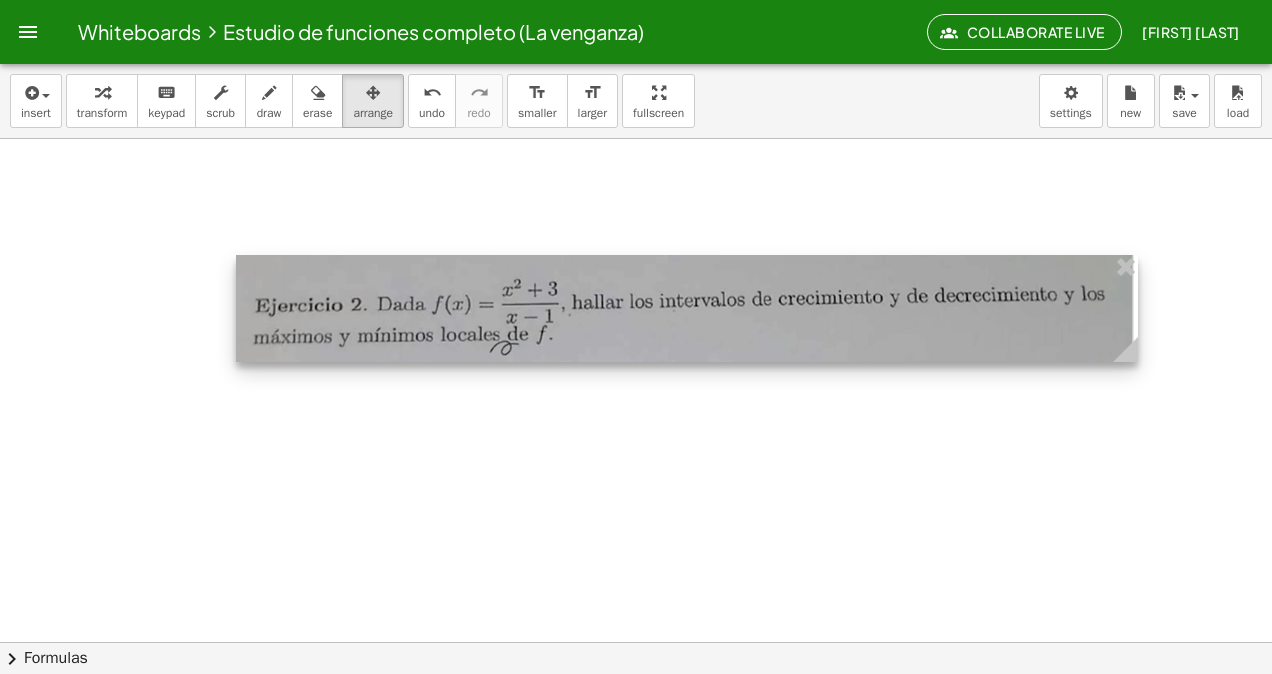 drag, startPoint x: 440, startPoint y: 276, endPoint x: 1114, endPoint y: 318, distance: 675.3073 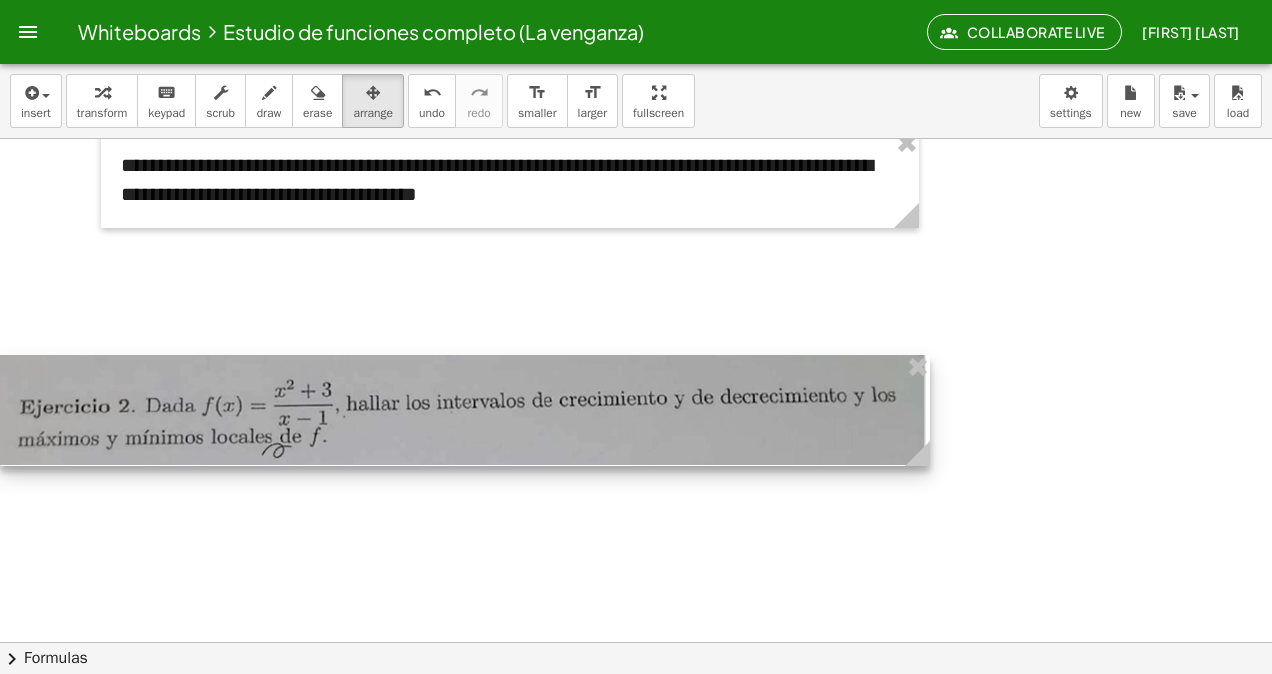scroll, scrollTop: 24811, scrollLeft: 0, axis: vertical 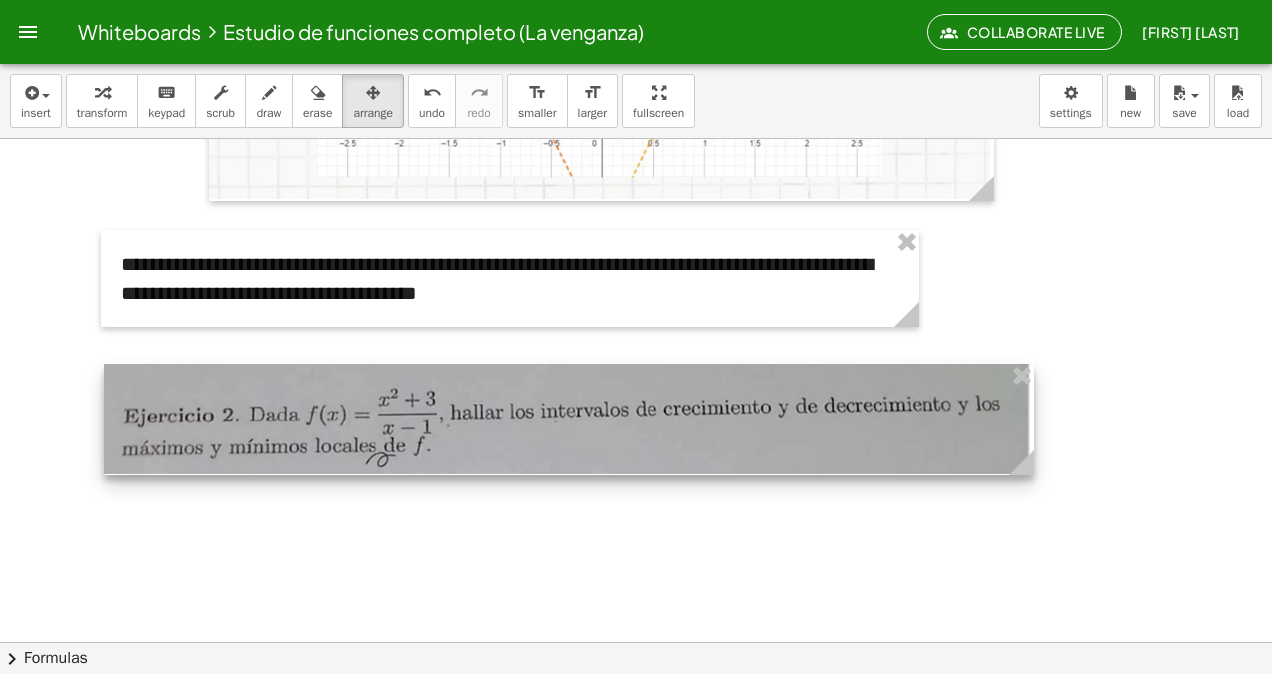drag, startPoint x: 987, startPoint y: 316, endPoint x: 858, endPoint y: 227, distance: 156.72269 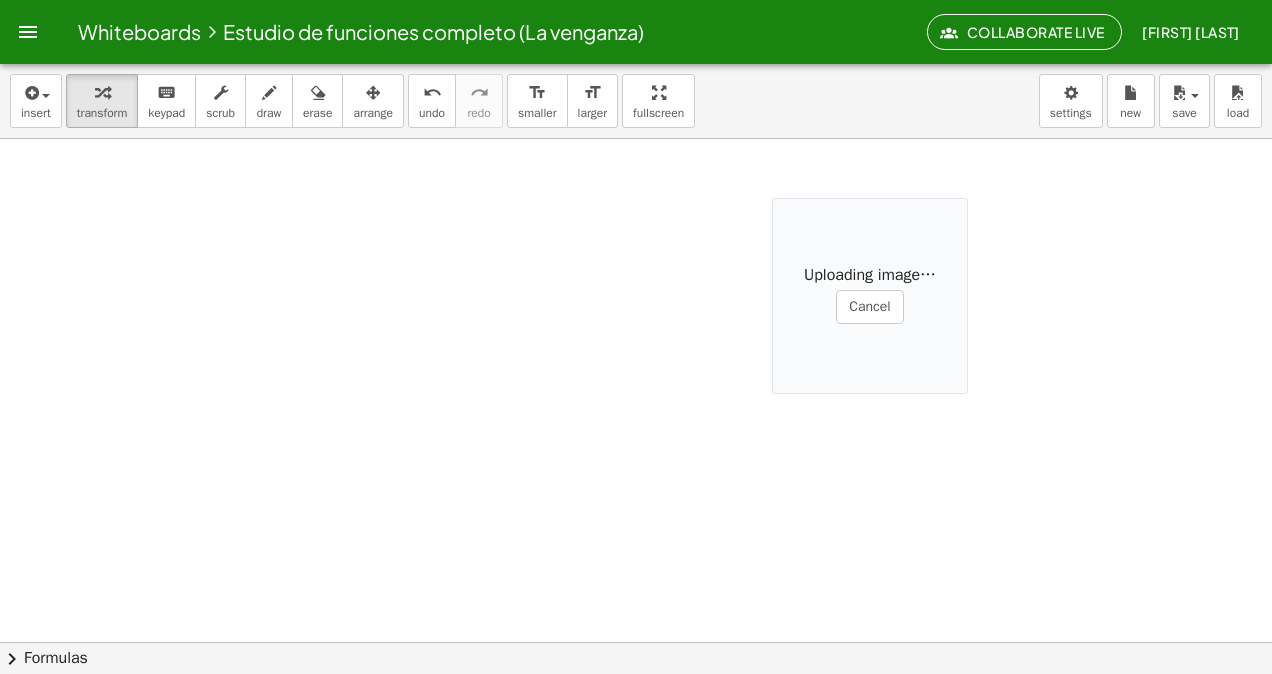scroll, scrollTop: 25211, scrollLeft: 0, axis: vertical 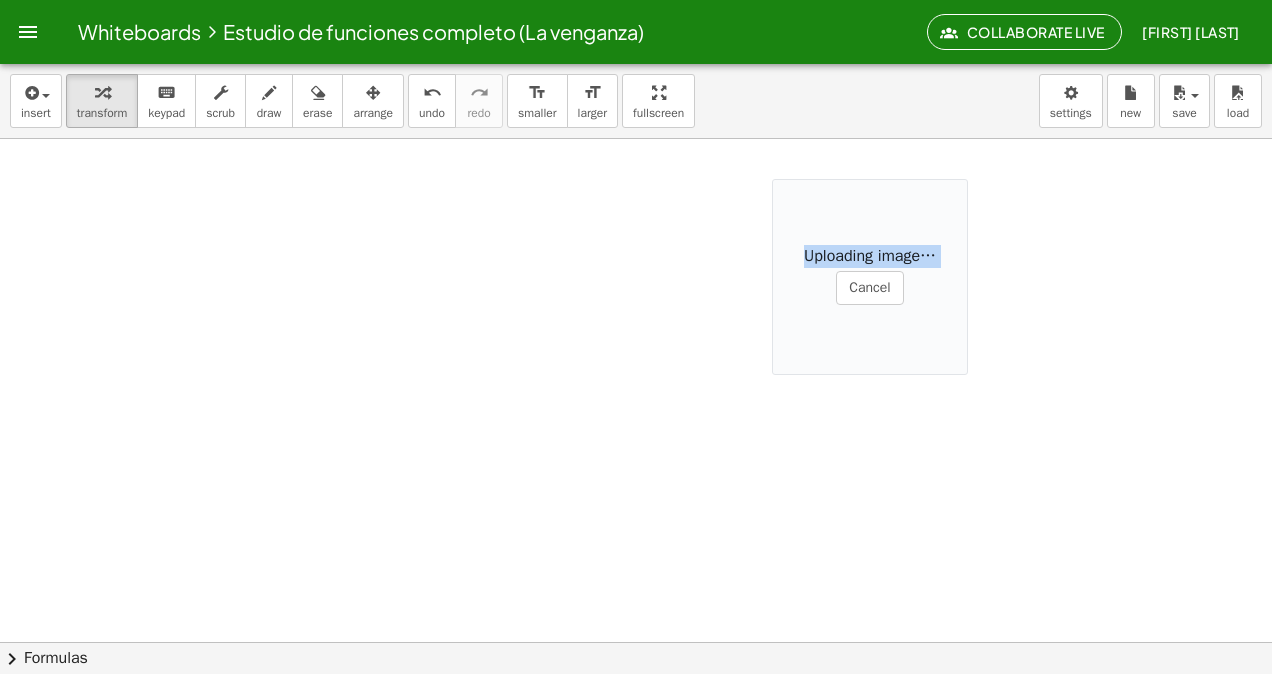 click on "Uploading image… Cancel" at bounding box center [872, 279] 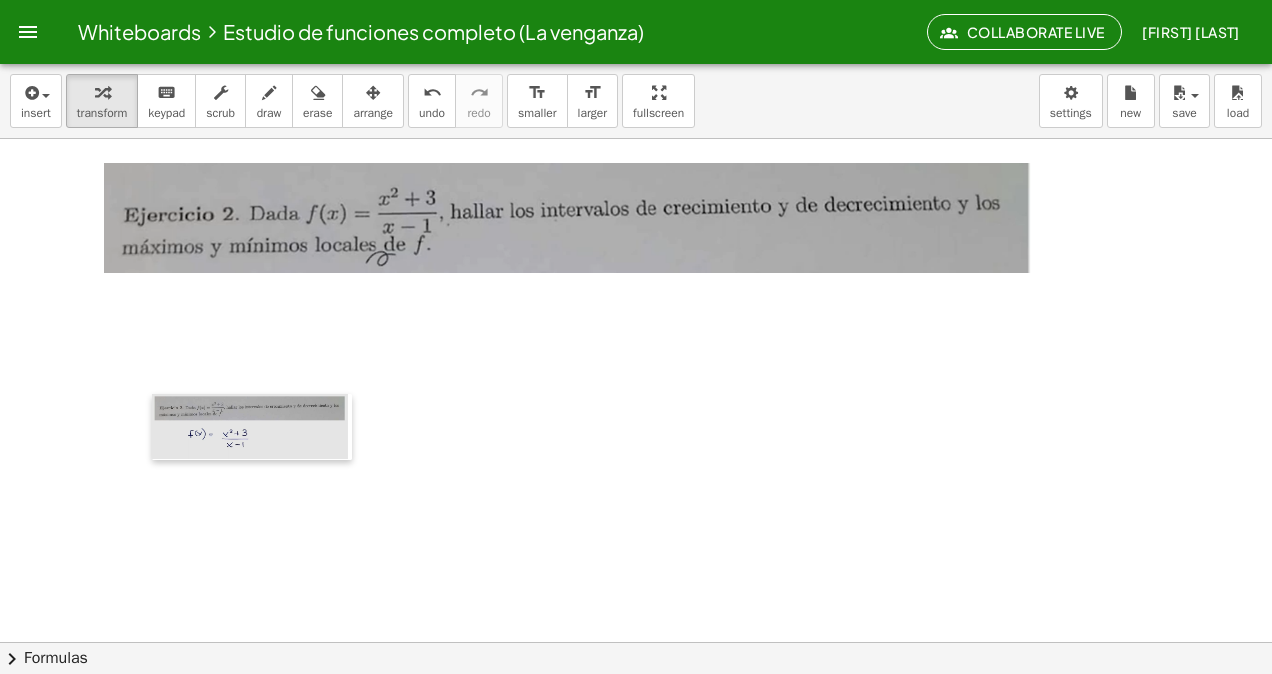 scroll, scrollTop: 25011, scrollLeft: 0, axis: vertical 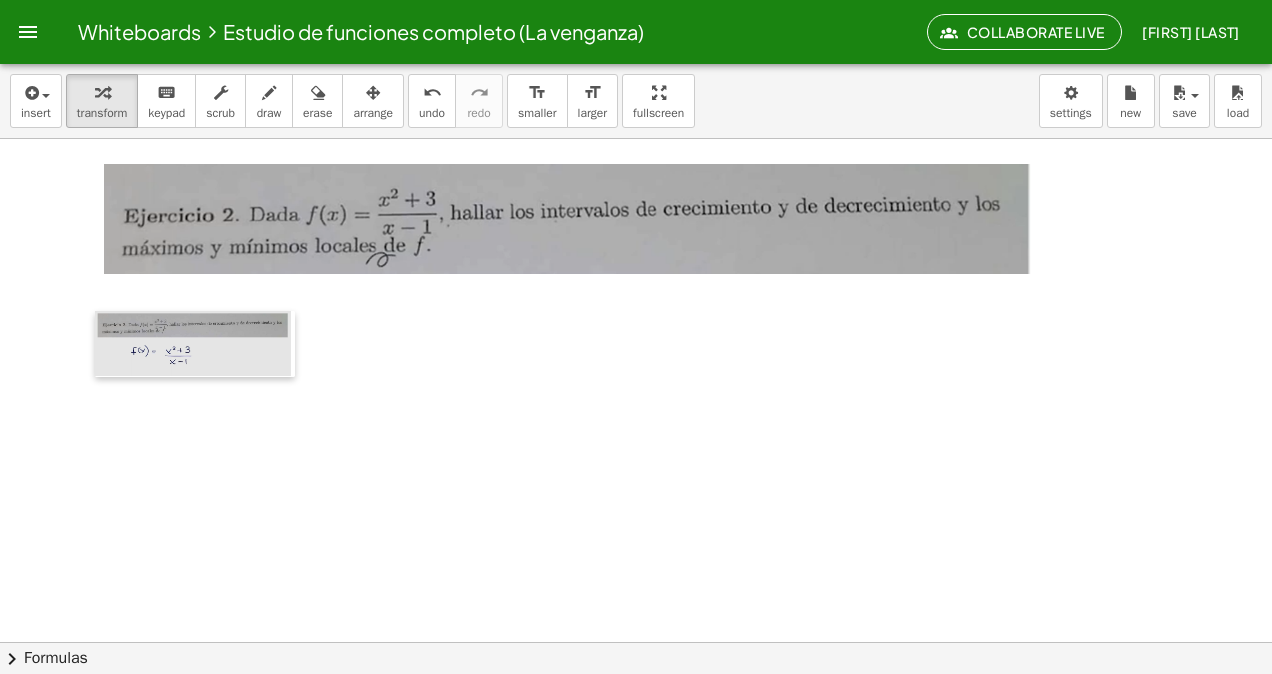 drag, startPoint x: 783, startPoint y: 342, endPoint x: 102, endPoint y: 238, distance: 688.8955 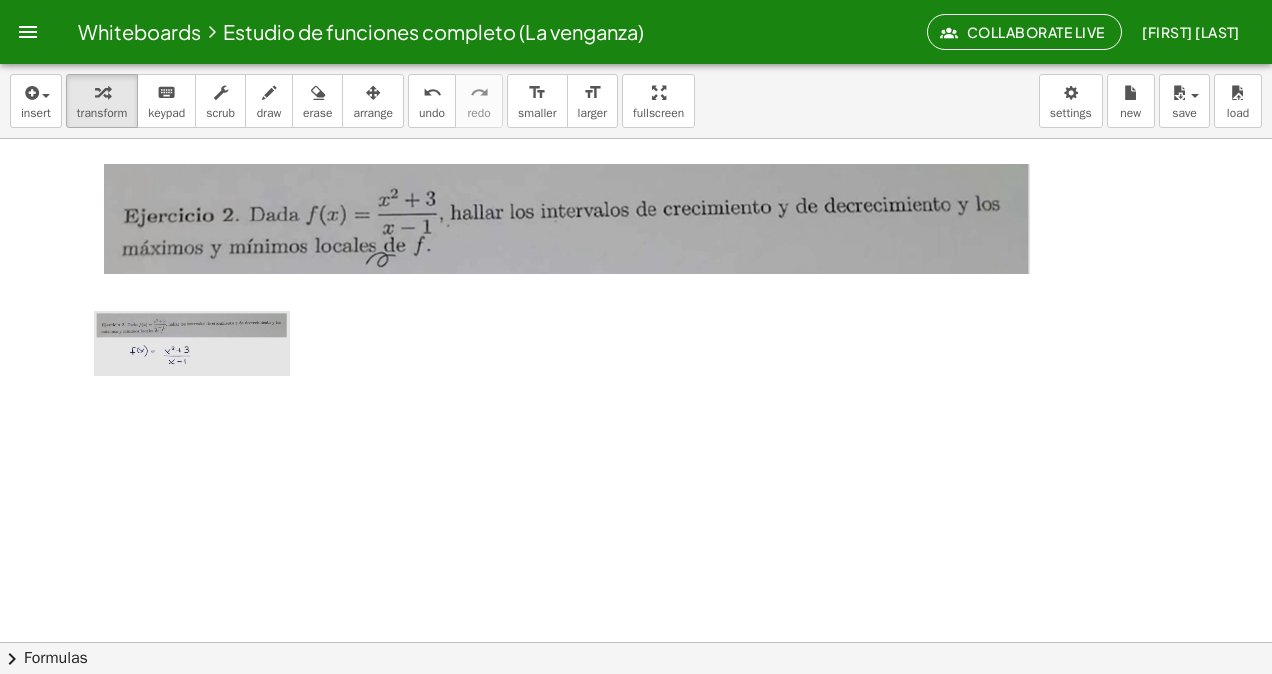 click on "arrange" at bounding box center [373, 101] 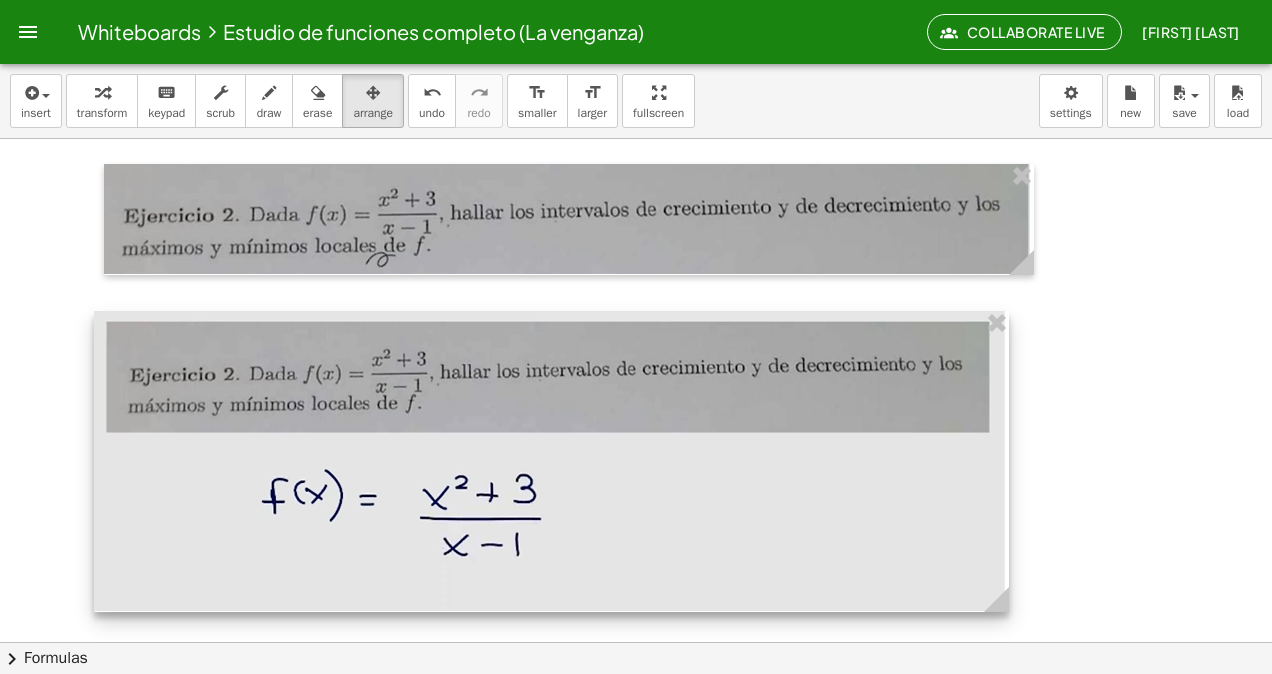 drag, startPoint x: 281, startPoint y: 375, endPoint x: 1014, endPoint y: 380, distance: 733.017 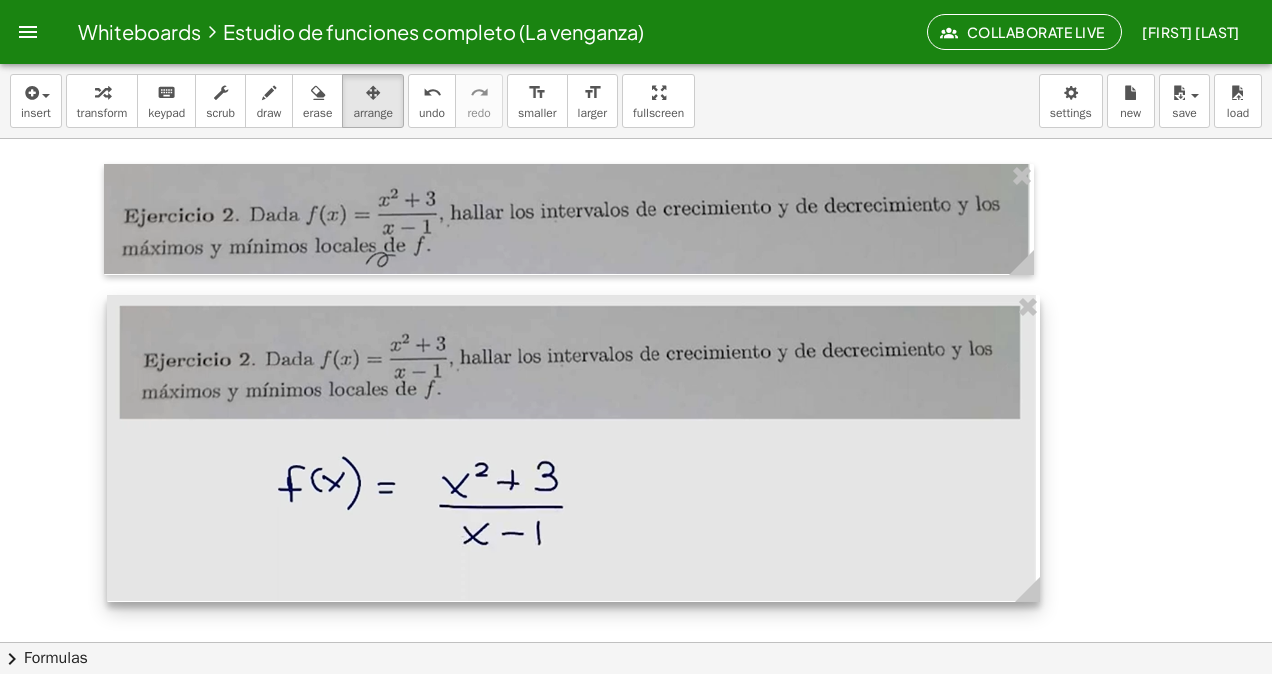 drag, startPoint x: 907, startPoint y: 432, endPoint x: 920, endPoint y: 416, distance: 20.615528 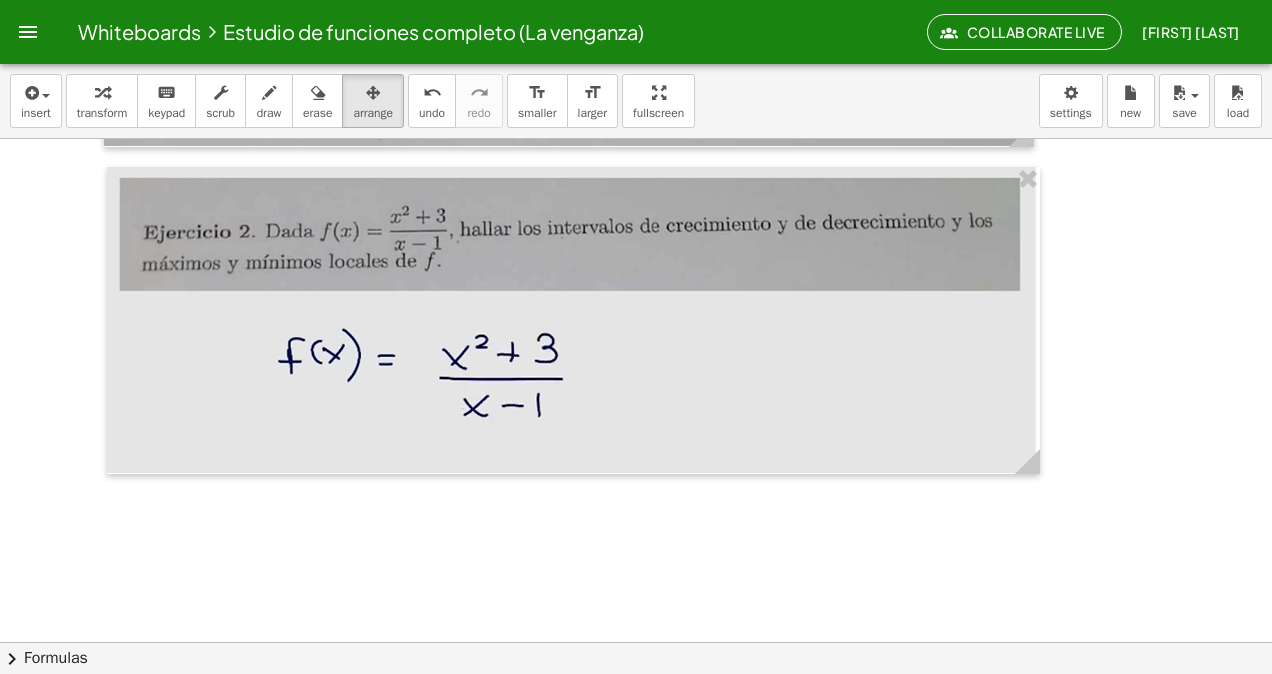 scroll, scrollTop: 25211, scrollLeft: 0, axis: vertical 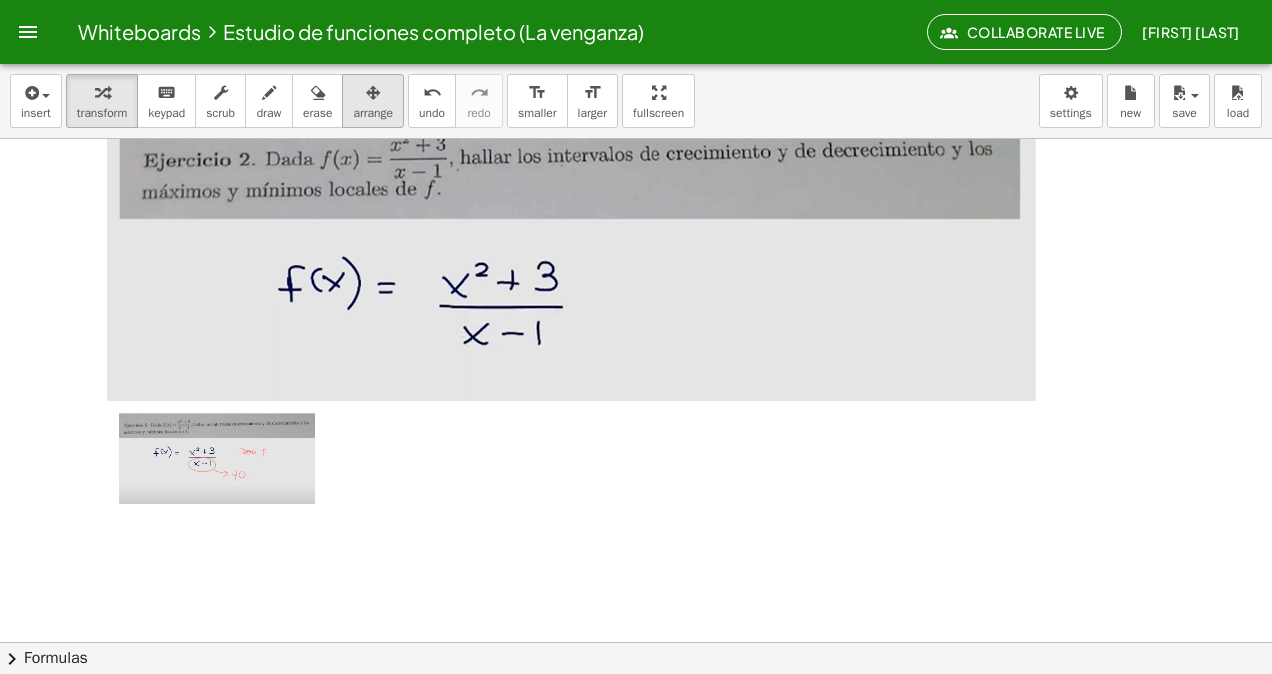 click on "arrange" at bounding box center [373, 101] 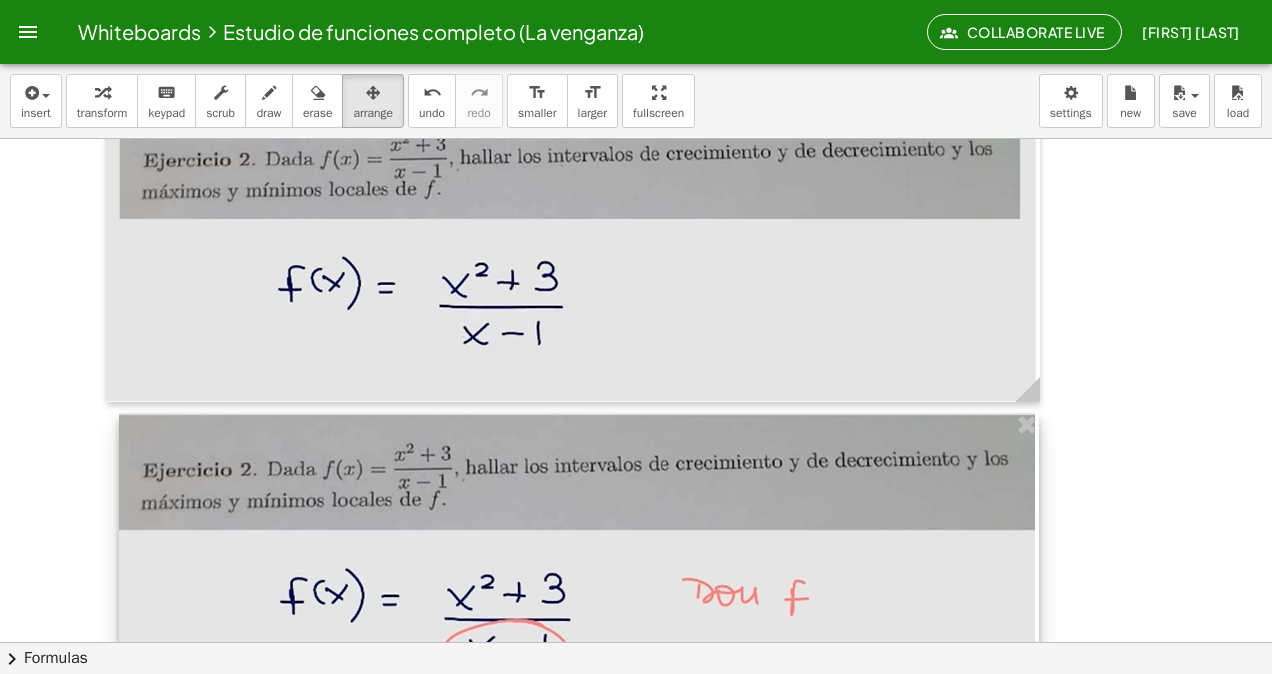 drag, startPoint x: 293, startPoint y: 494, endPoint x: 1013, endPoint y: 524, distance: 720.62476 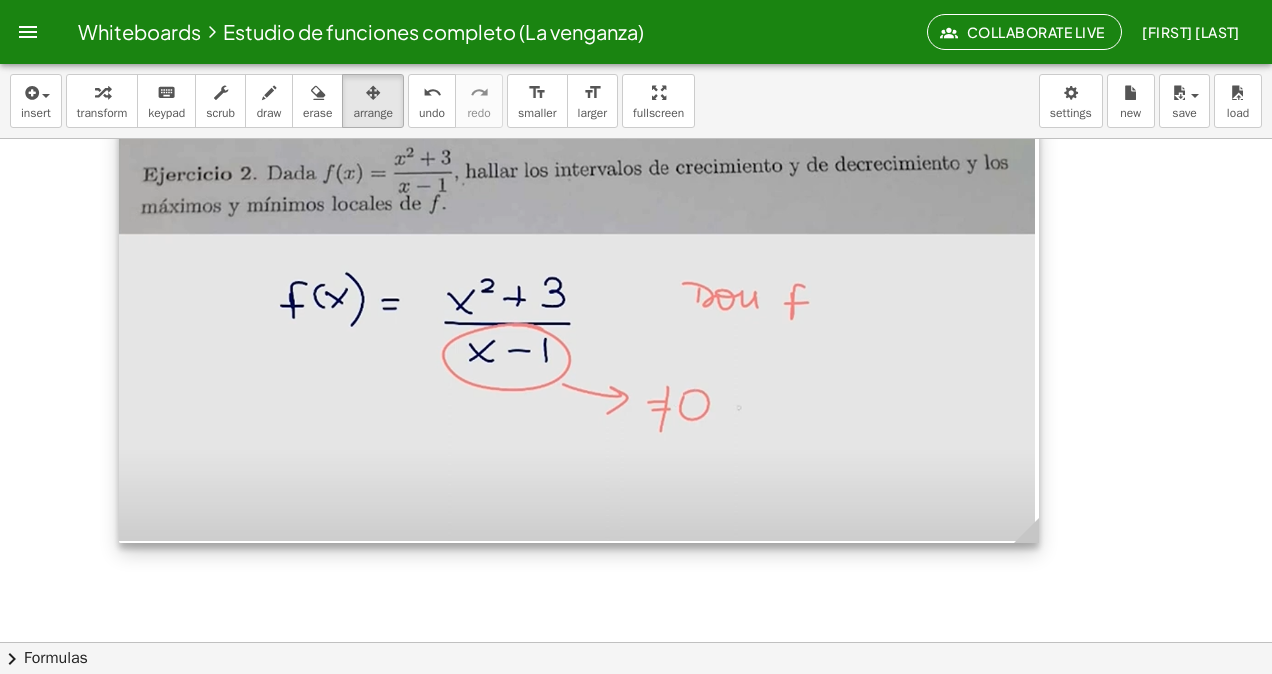 scroll, scrollTop: 25511, scrollLeft: 0, axis: vertical 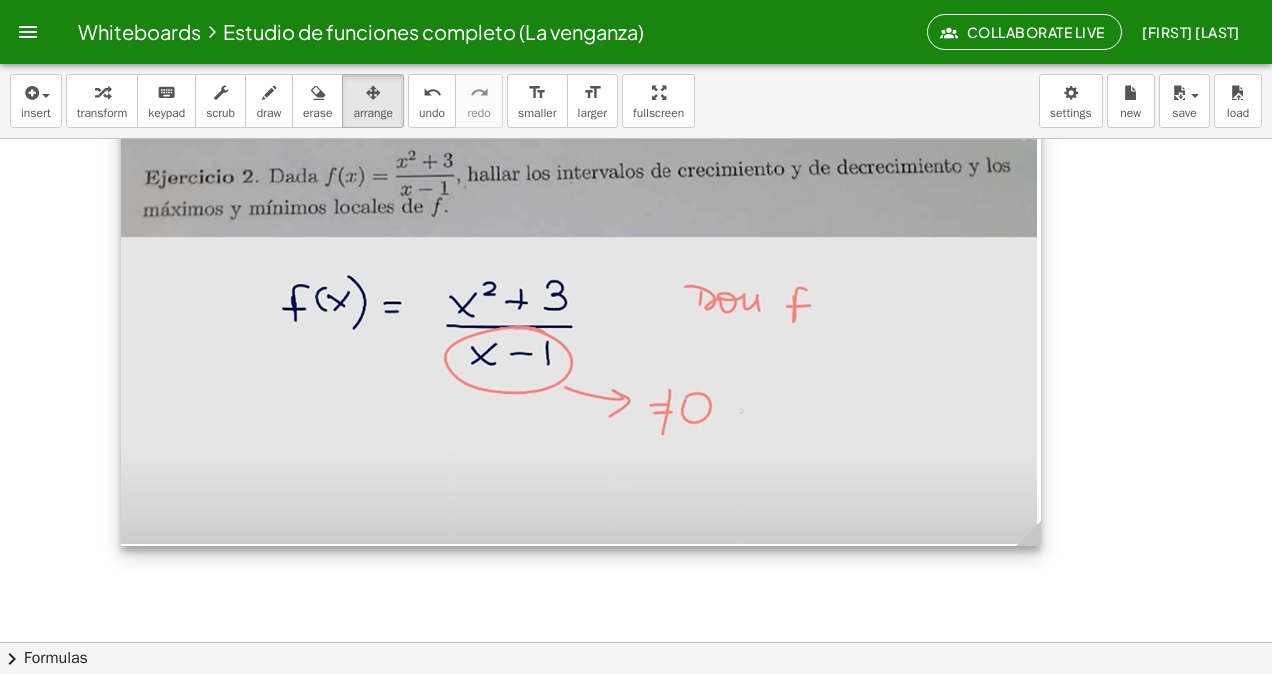 drag, startPoint x: 640, startPoint y: 424, endPoint x: 644, endPoint y: 434, distance: 10.770329 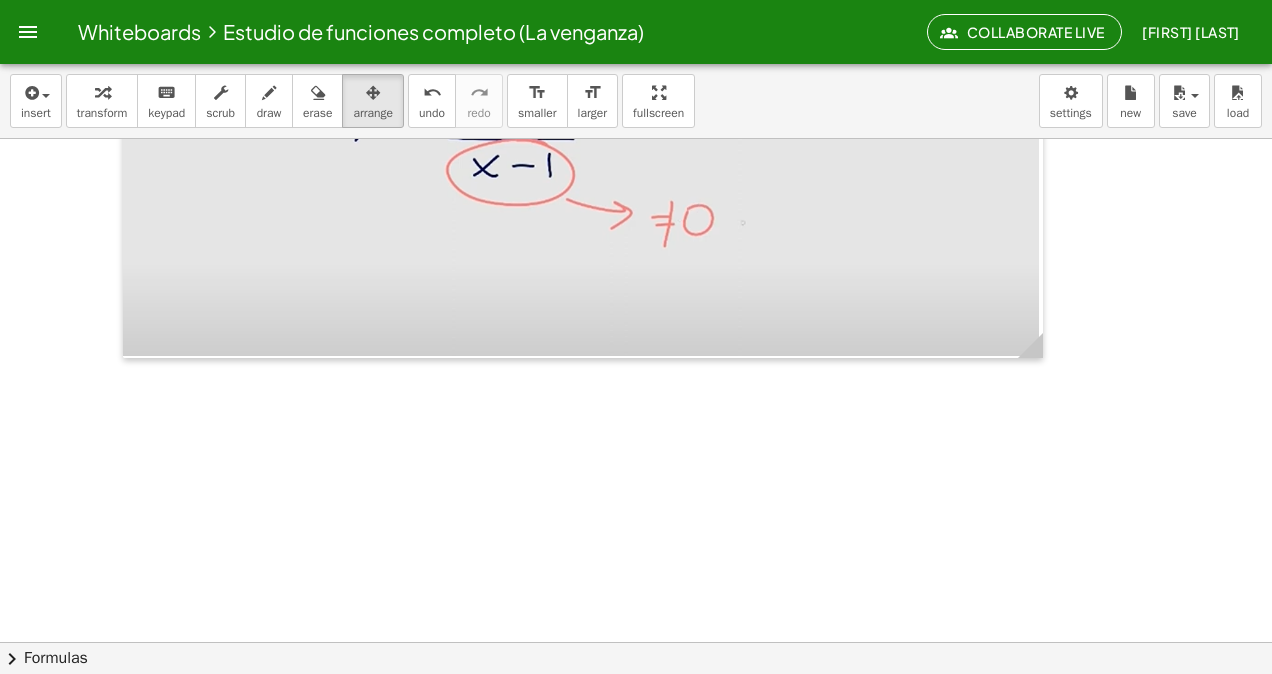 scroll, scrollTop: 25711, scrollLeft: 0, axis: vertical 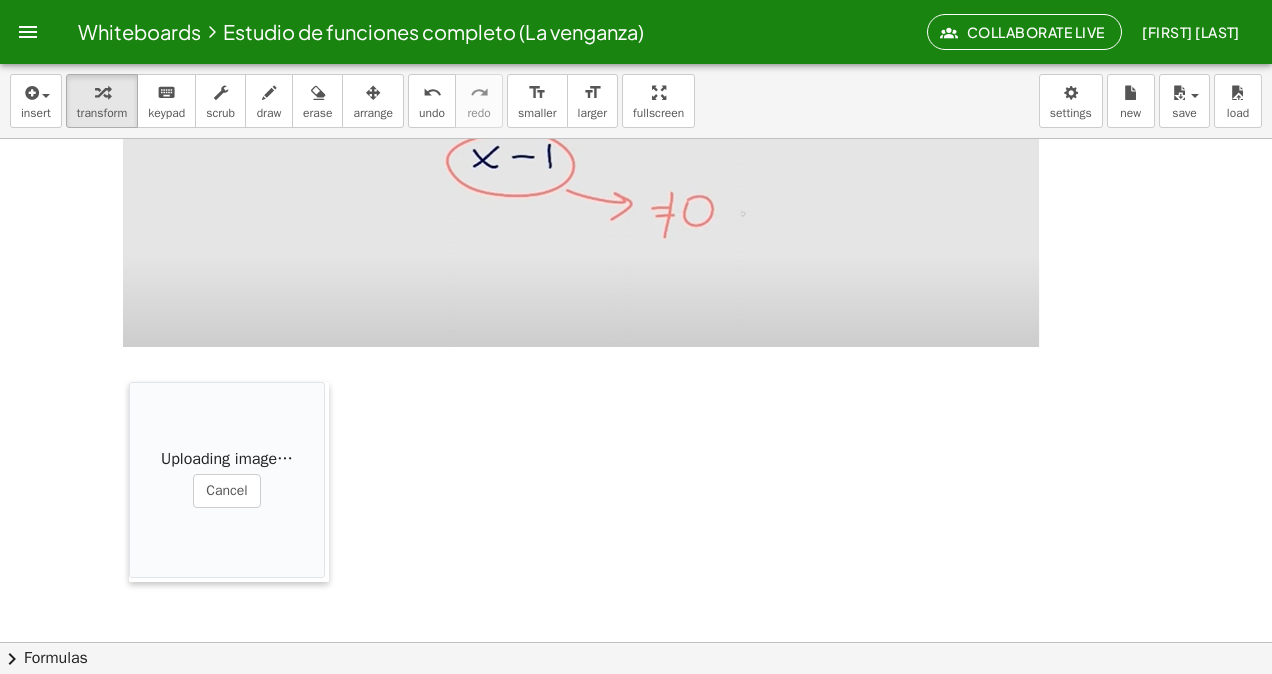 drag, startPoint x: 806, startPoint y: 502, endPoint x: 132, endPoint y: 388, distance: 683.57294 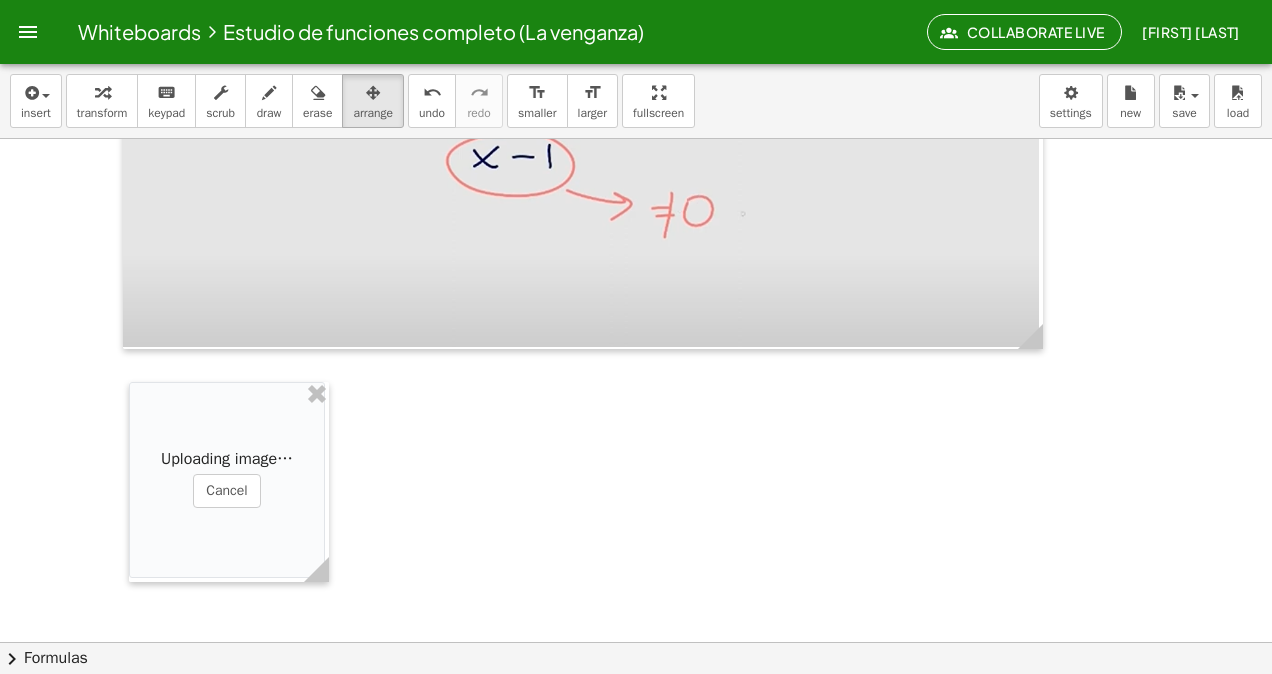drag, startPoint x: 360, startPoint y: 97, endPoint x: 340, endPoint y: 423, distance: 326.6129 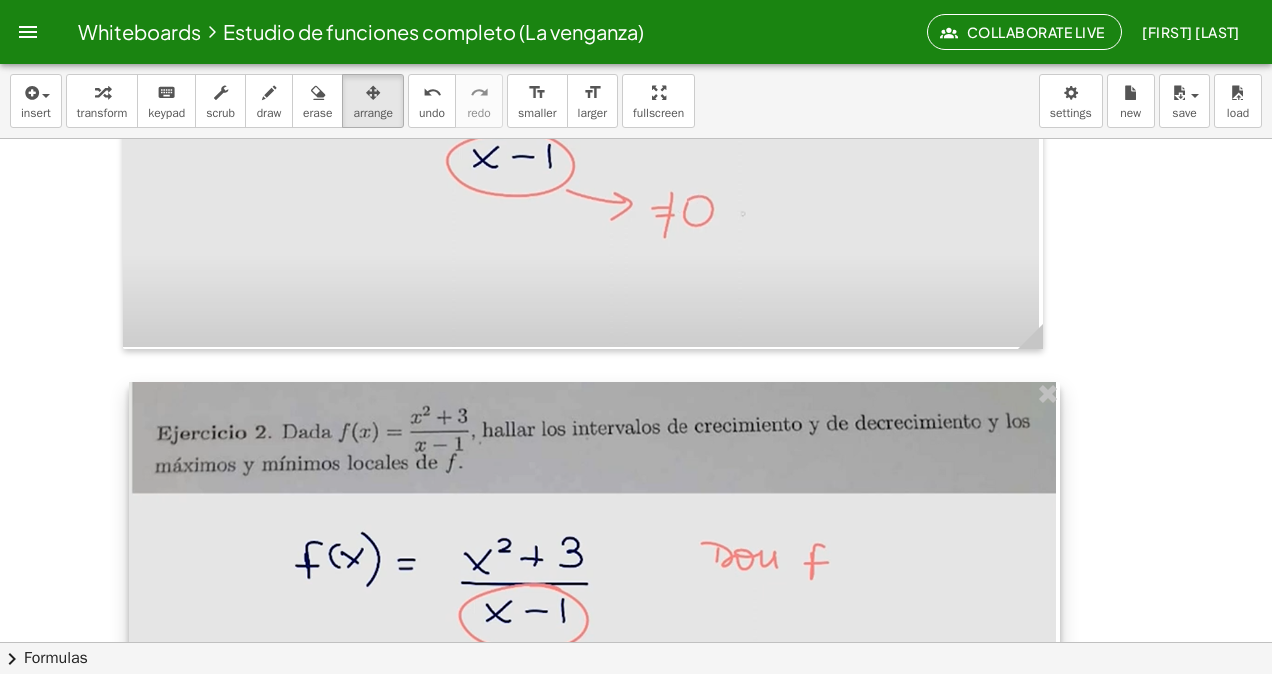 drag, startPoint x: 332, startPoint y: 456, endPoint x: 1062, endPoint y: 493, distance: 730.9371 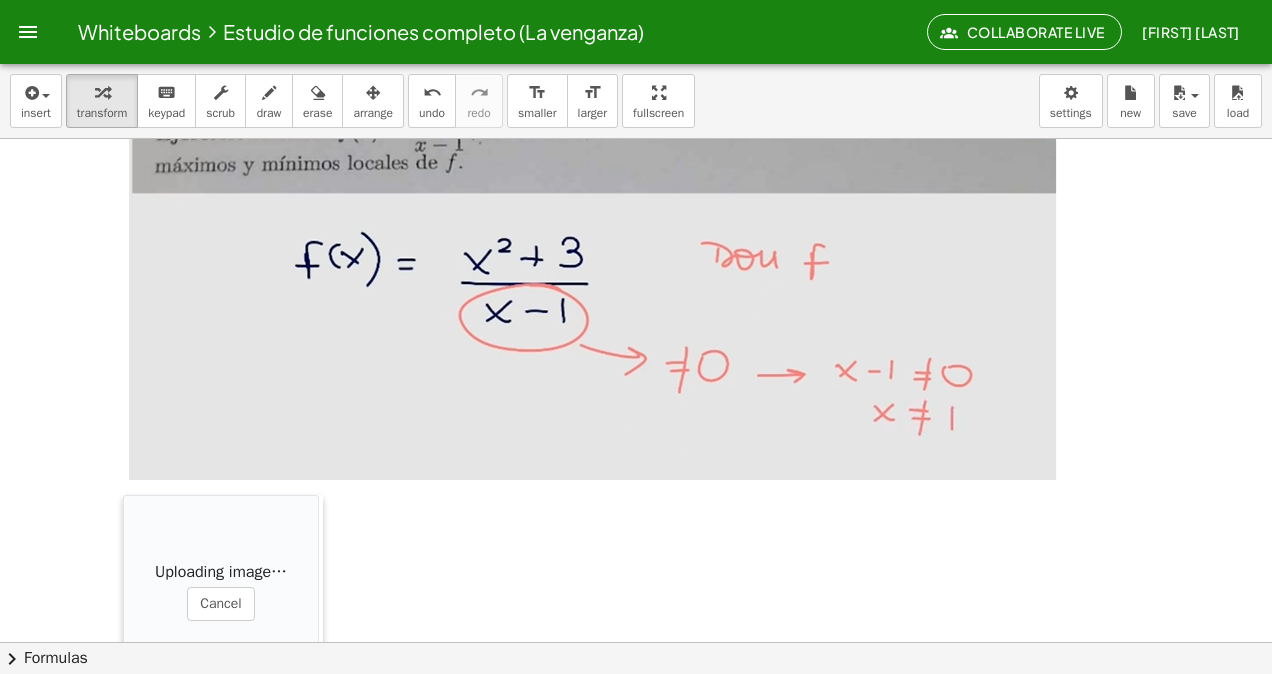 drag, startPoint x: 810, startPoint y: 562, endPoint x: 142, endPoint y: 500, distance: 670.8711 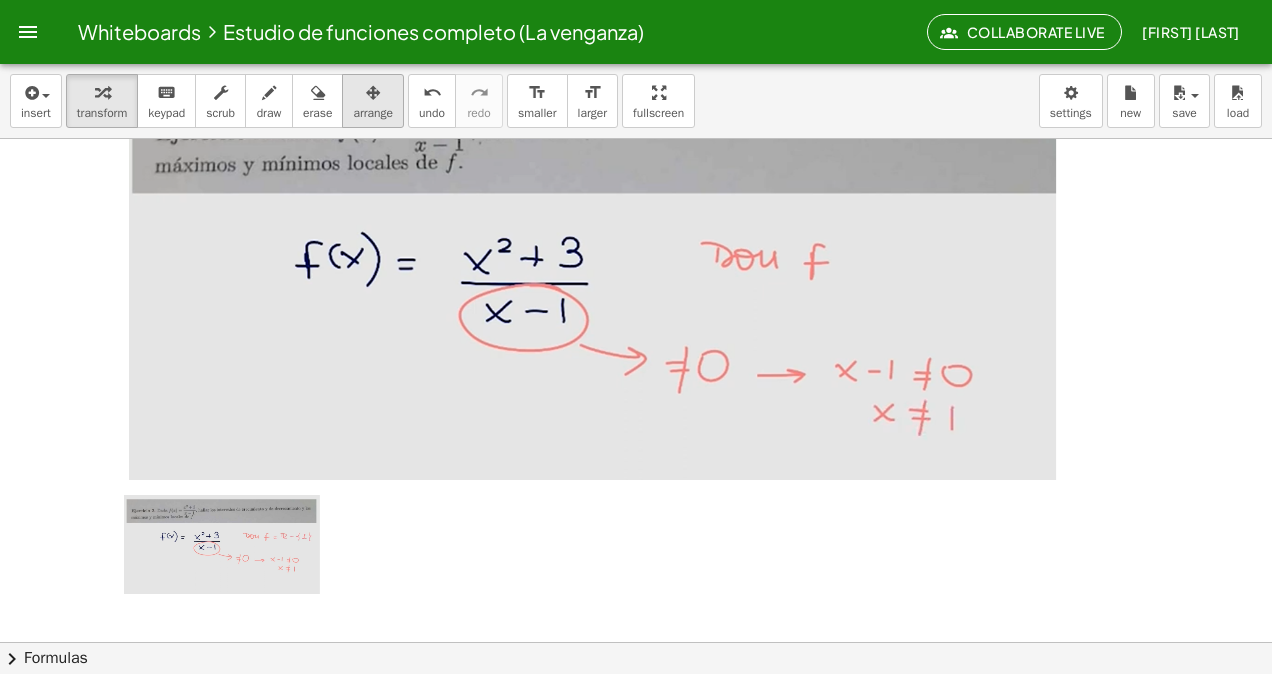 click on "arrange" at bounding box center [373, 113] 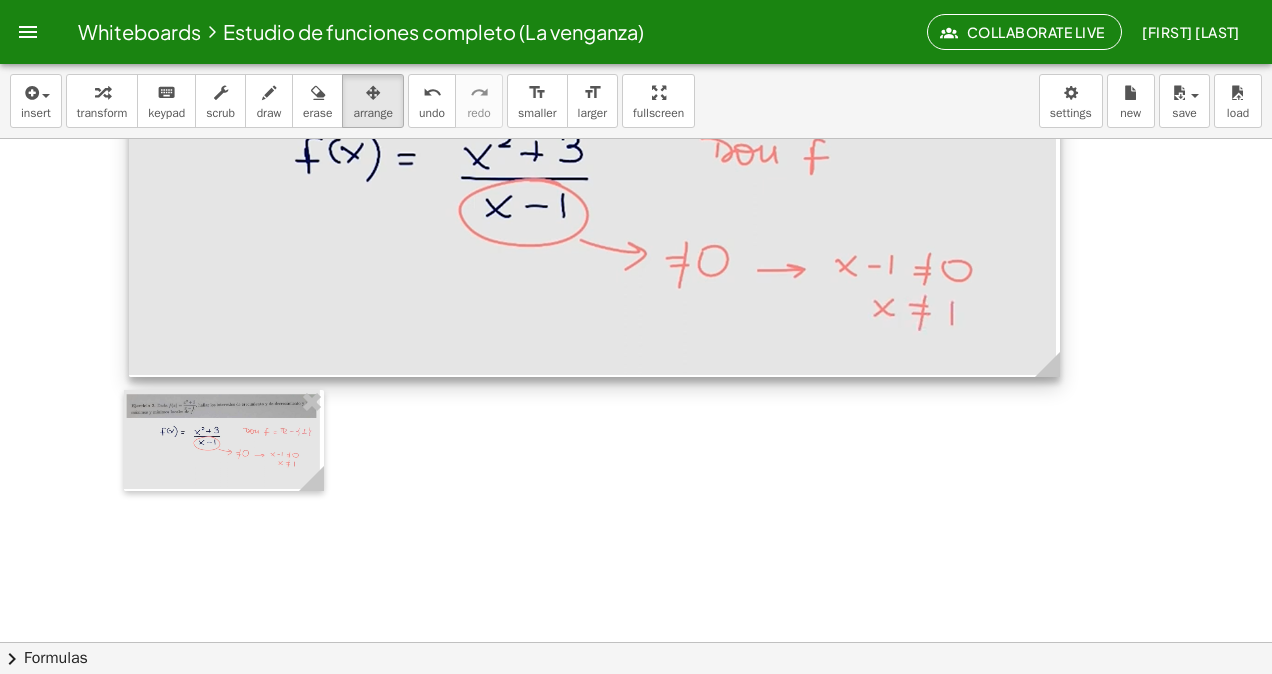 scroll, scrollTop: 26211, scrollLeft: 0, axis: vertical 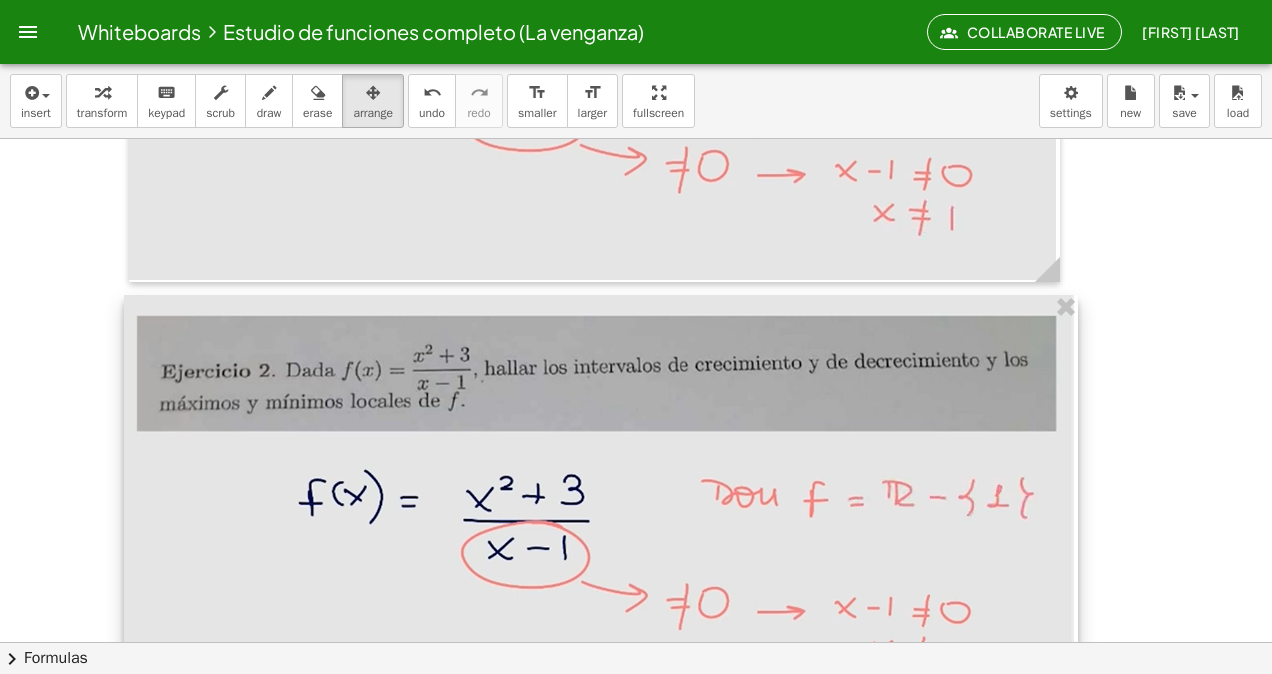 drag, startPoint x: 324, startPoint y: 382, endPoint x: 1081, endPoint y: 381, distance: 757.0007 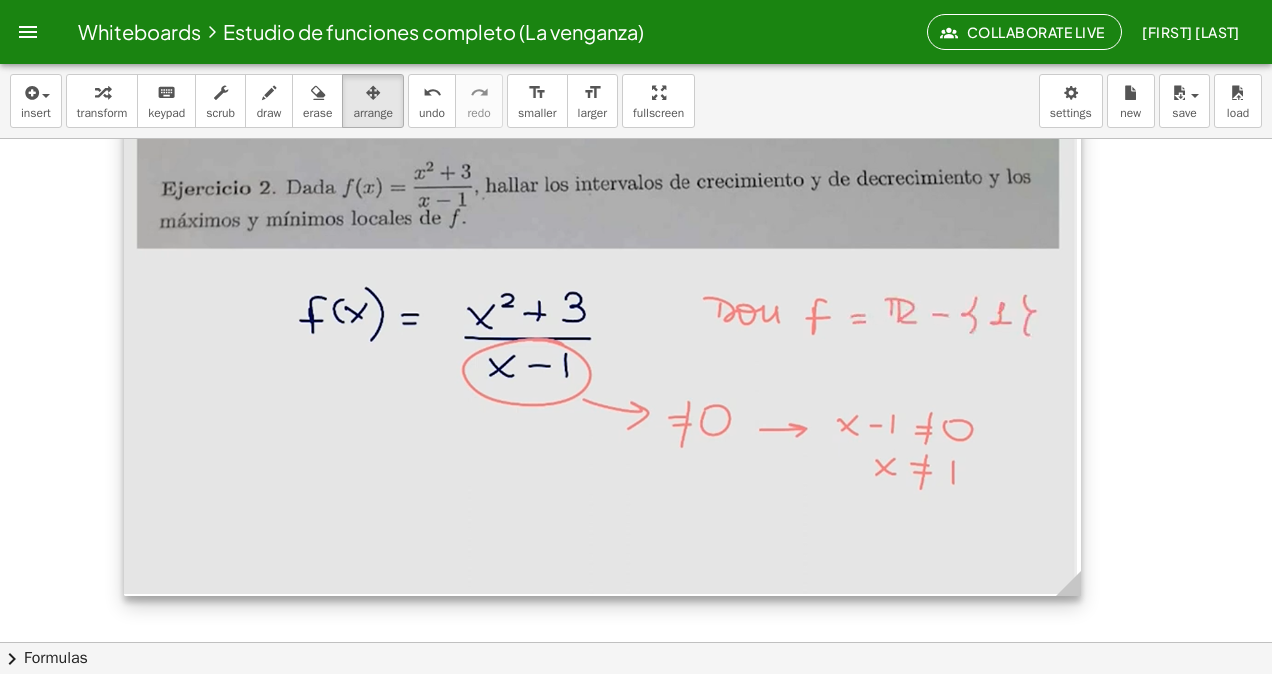 scroll, scrollTop: 26711, scrollLeft: 0, axis: vertical 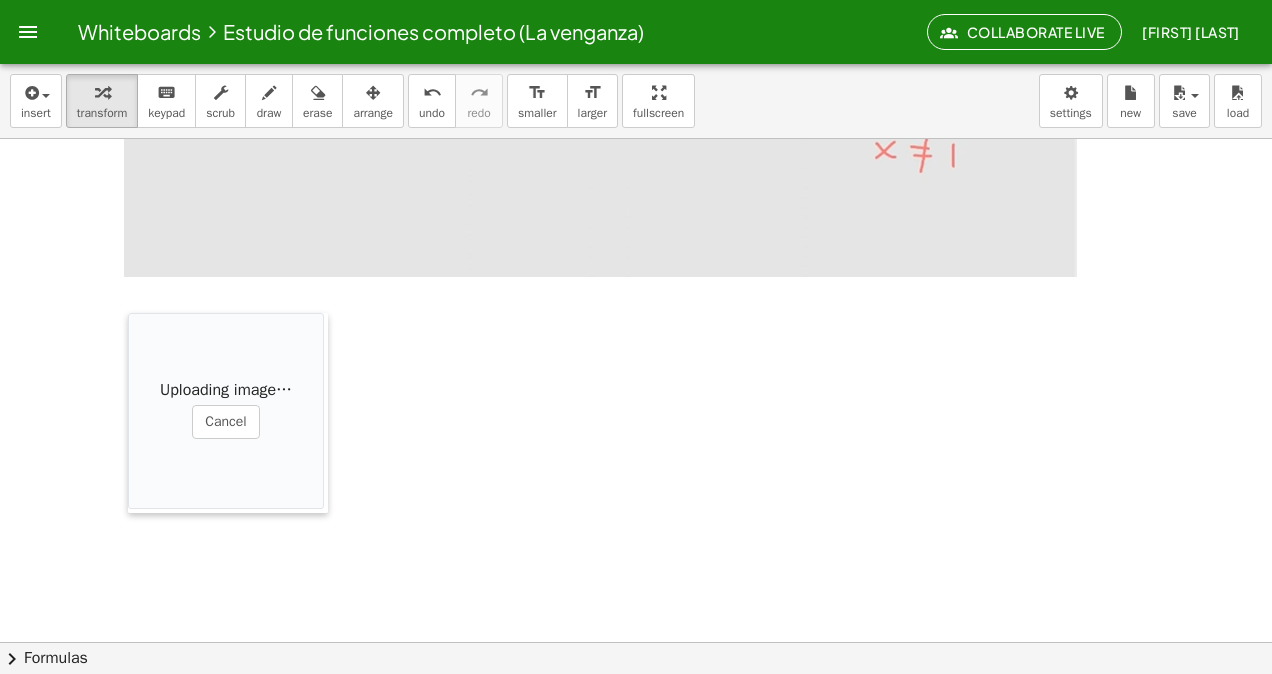 drag, startPoint x: 214, startPoint y: 431, endPoint x: 144, endPoint y: 308, distance: 141.52385 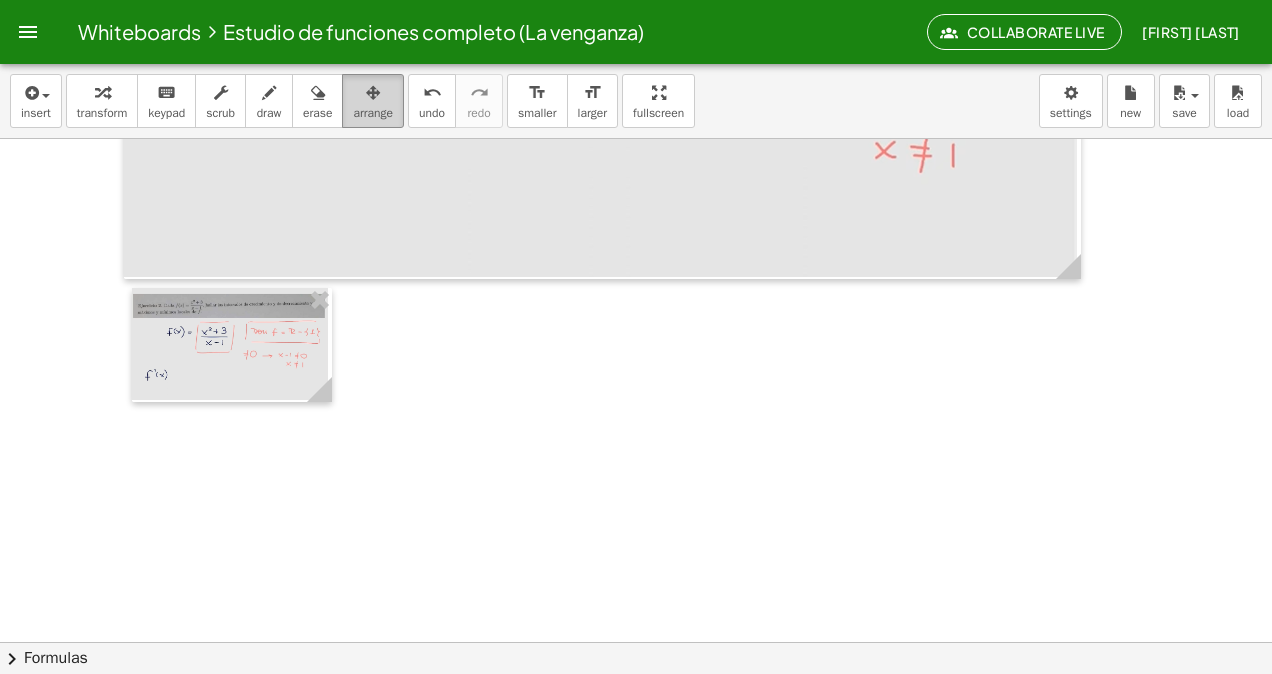 click at bounding box center [373, 92] 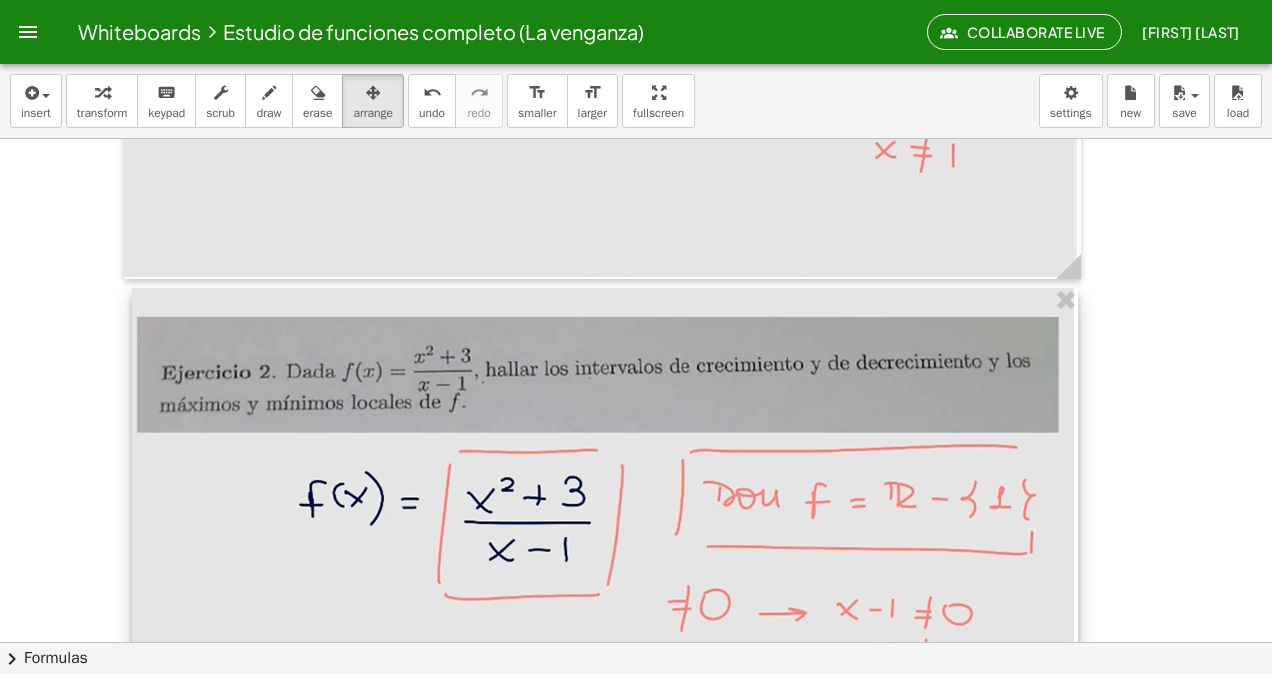 drag, startPoint x: 330, startPoint y: 379, endPoint x: 1076, endPoint y: 429, distance: 747.6737 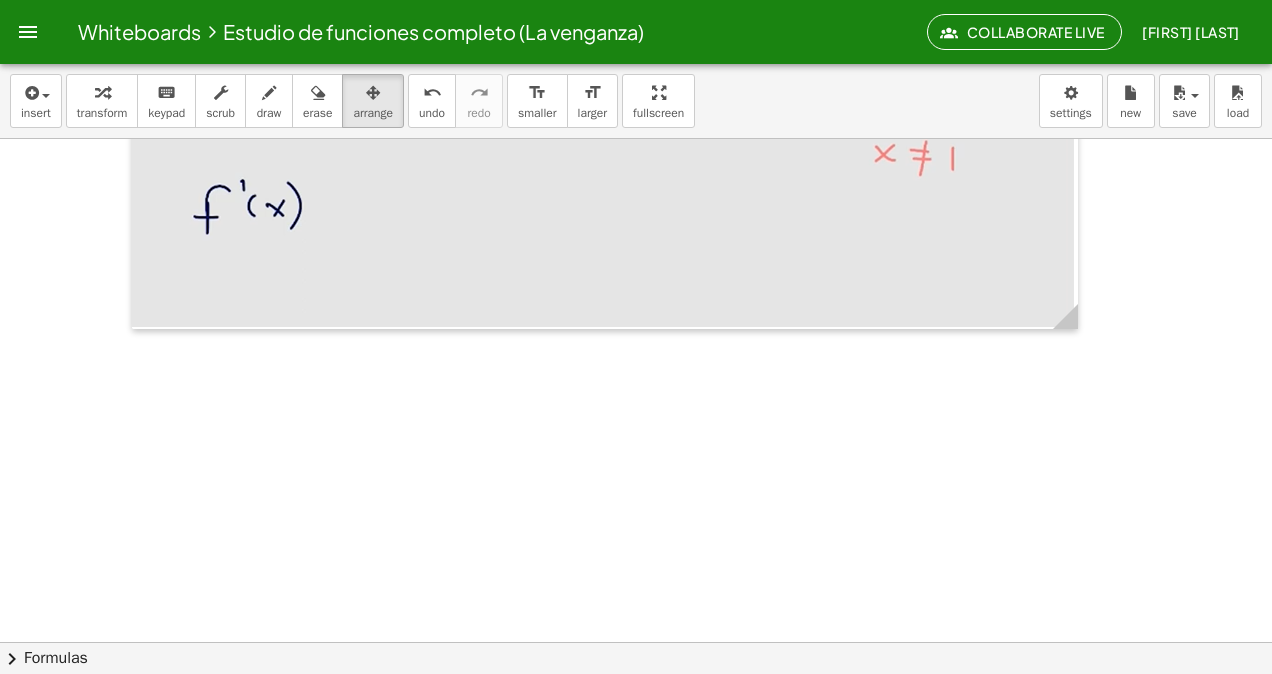 scroll, scrollTop: 27211, scrollLeft: 0, axis: vertical 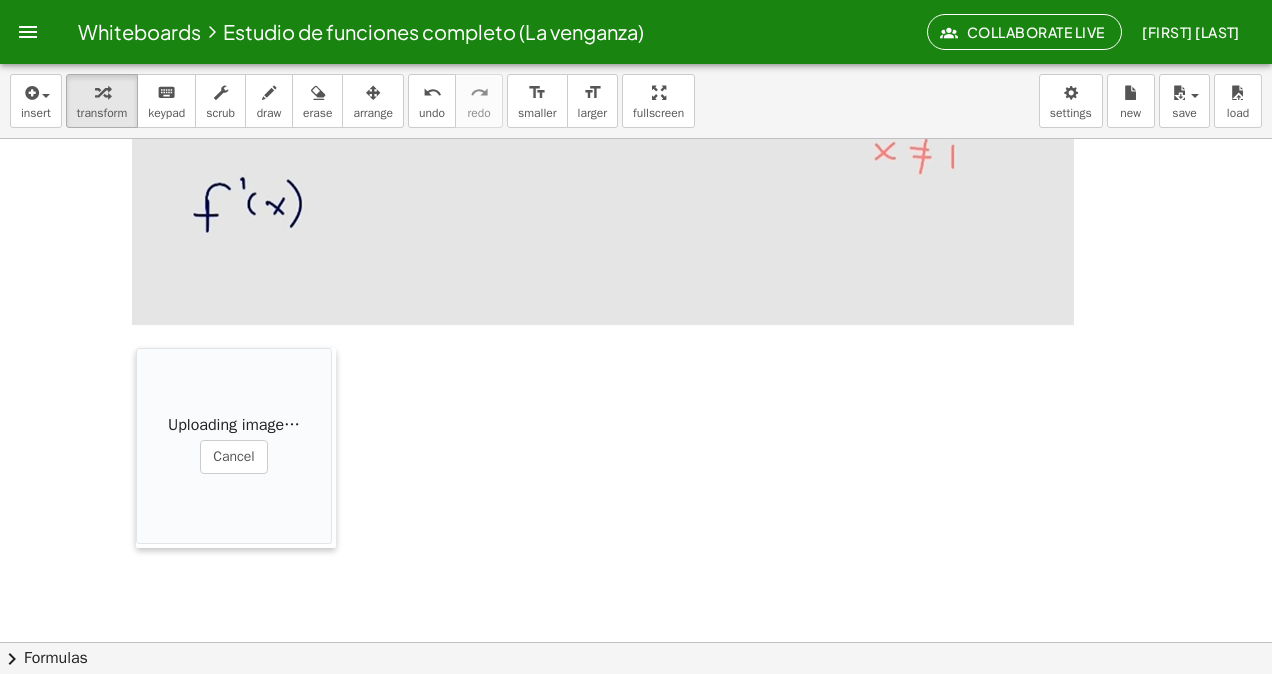 drag, startPoint x: 803, startPoint y: 452, endPoint x: 161, endPoint y: 310, distance: 657.51654 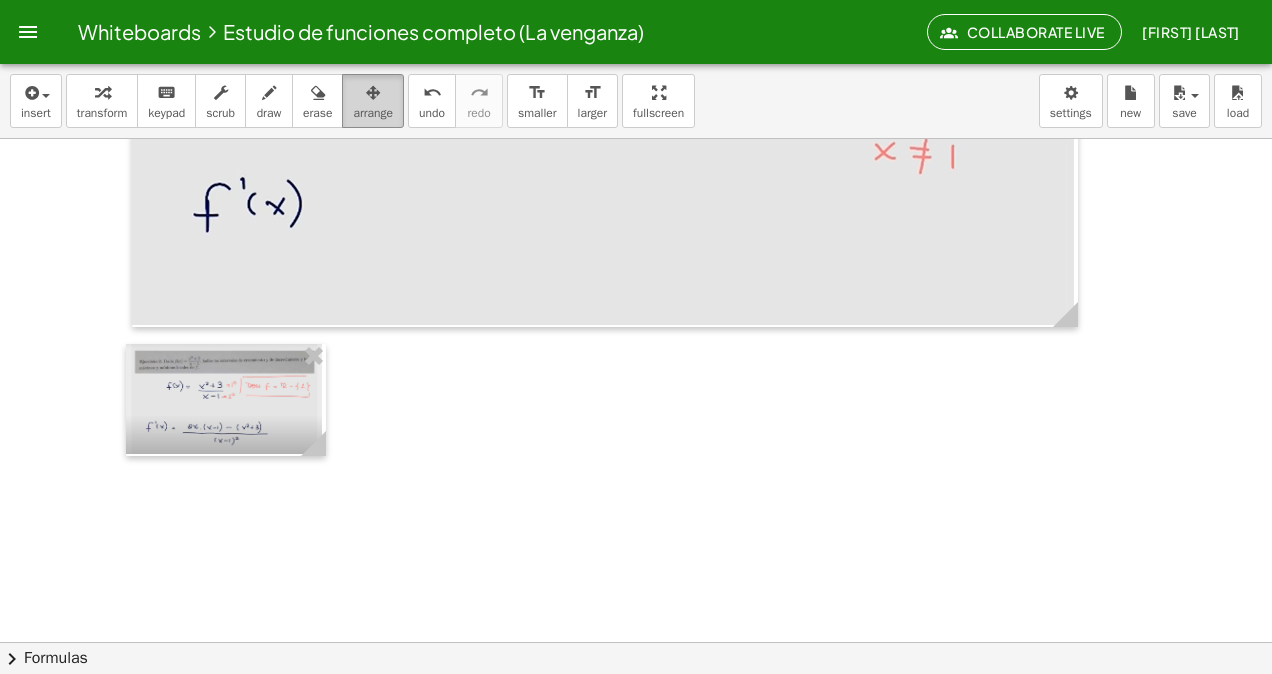 drag, startPoint x: 365, startPoint y: 112, endPoint x: 340, endPoint y: 401, distance: 290.07928 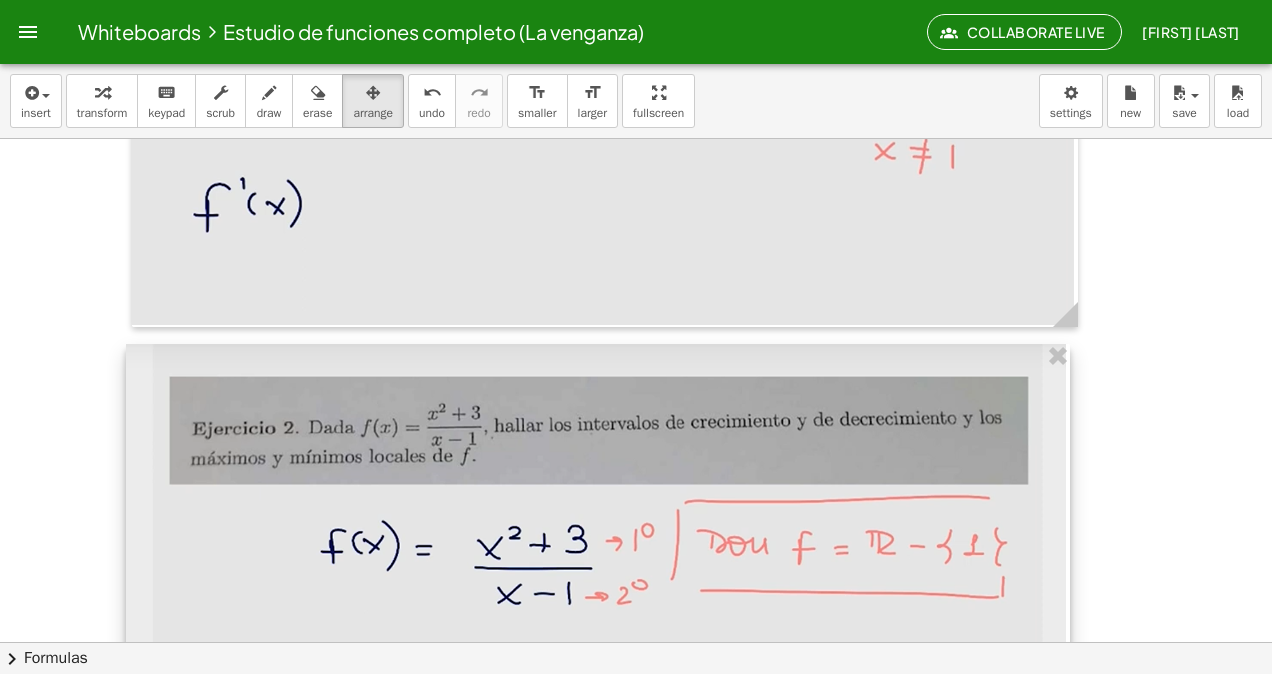 drag, startPoint x: 306, startPoint y: 454, endPoint x: 1052, endPoint y: 511, distance: 748.17444 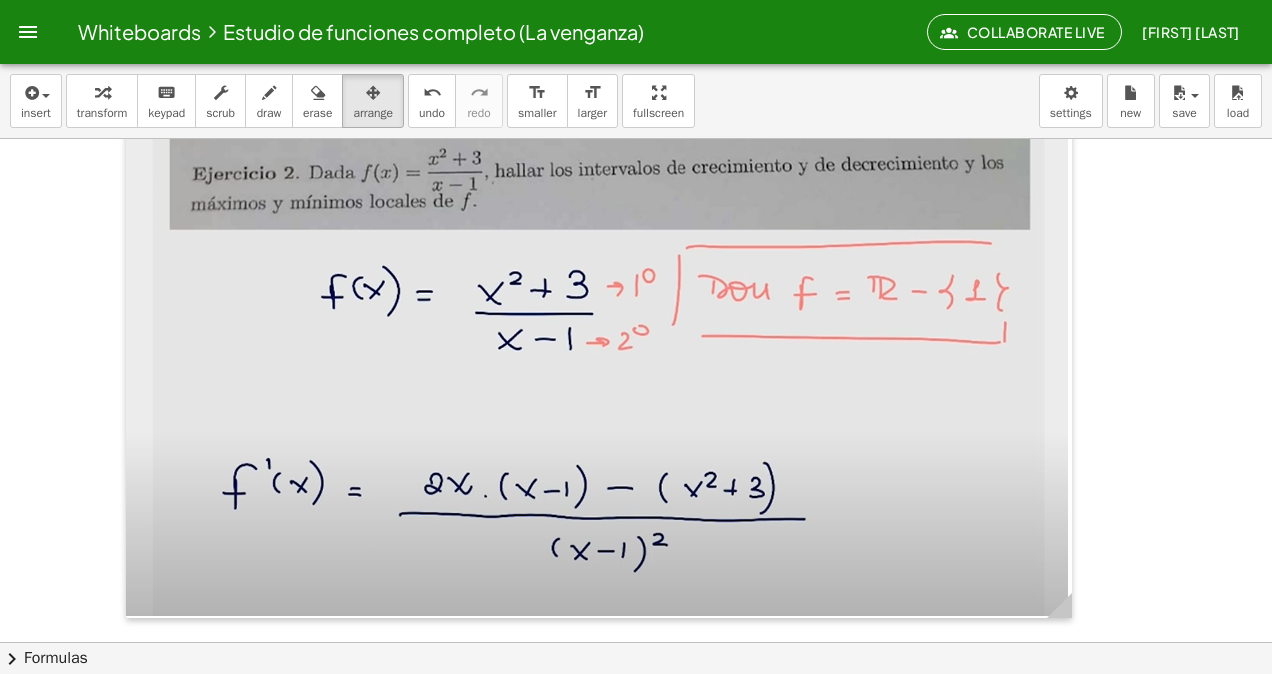scroll, scrollTop: 27711, scrollLeft: 0, axis: vertical 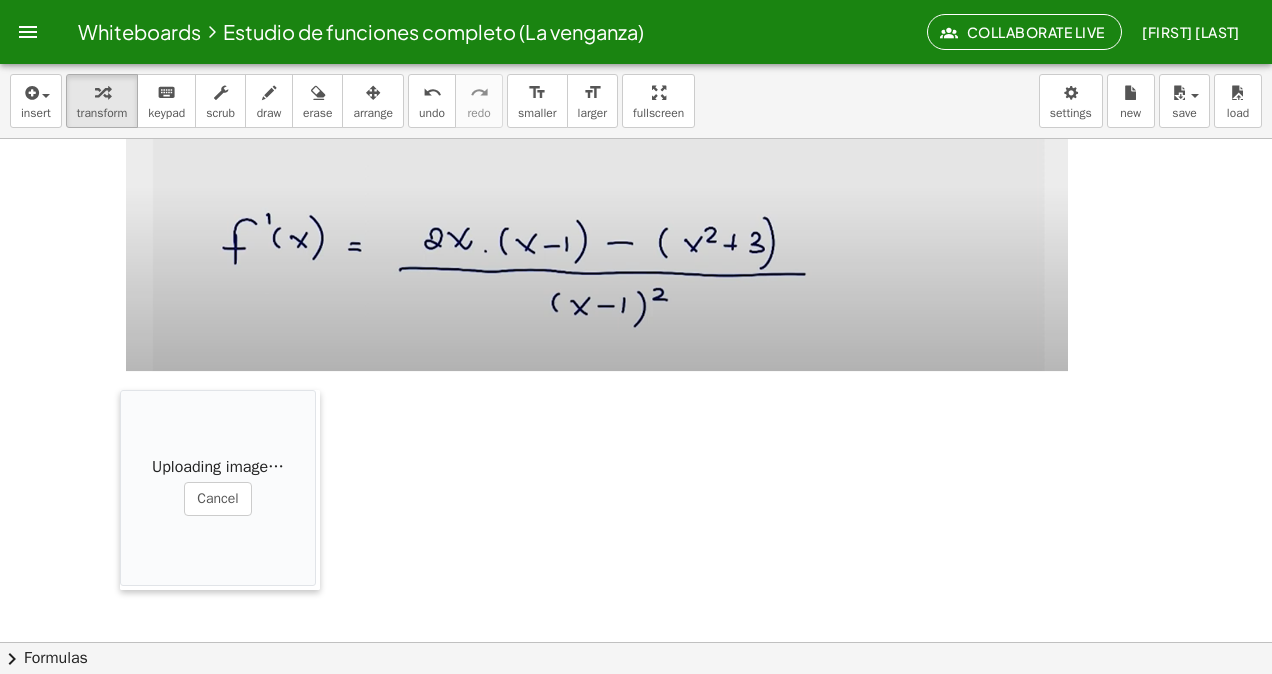 drag, startPoint x: 738, startPoint y: 499, endPoint x: 126, endPoint y: 394, distance: 620.942 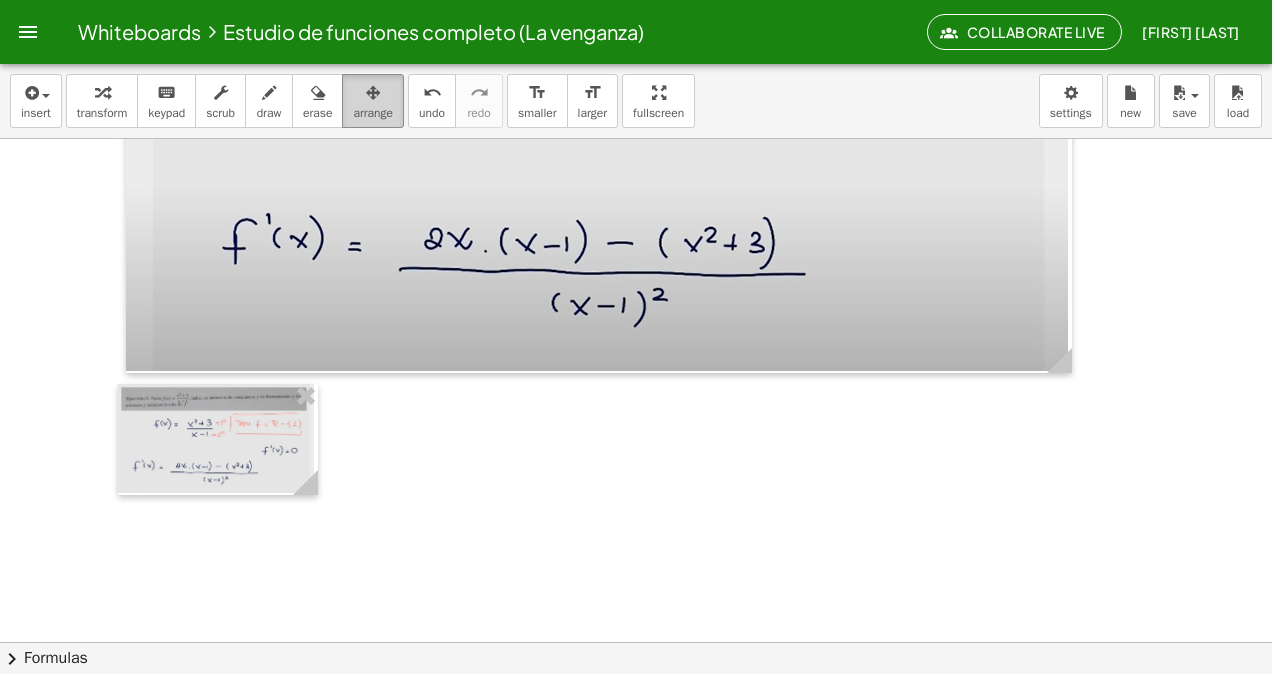 click on "arrange" at bounding box center [373, 113] 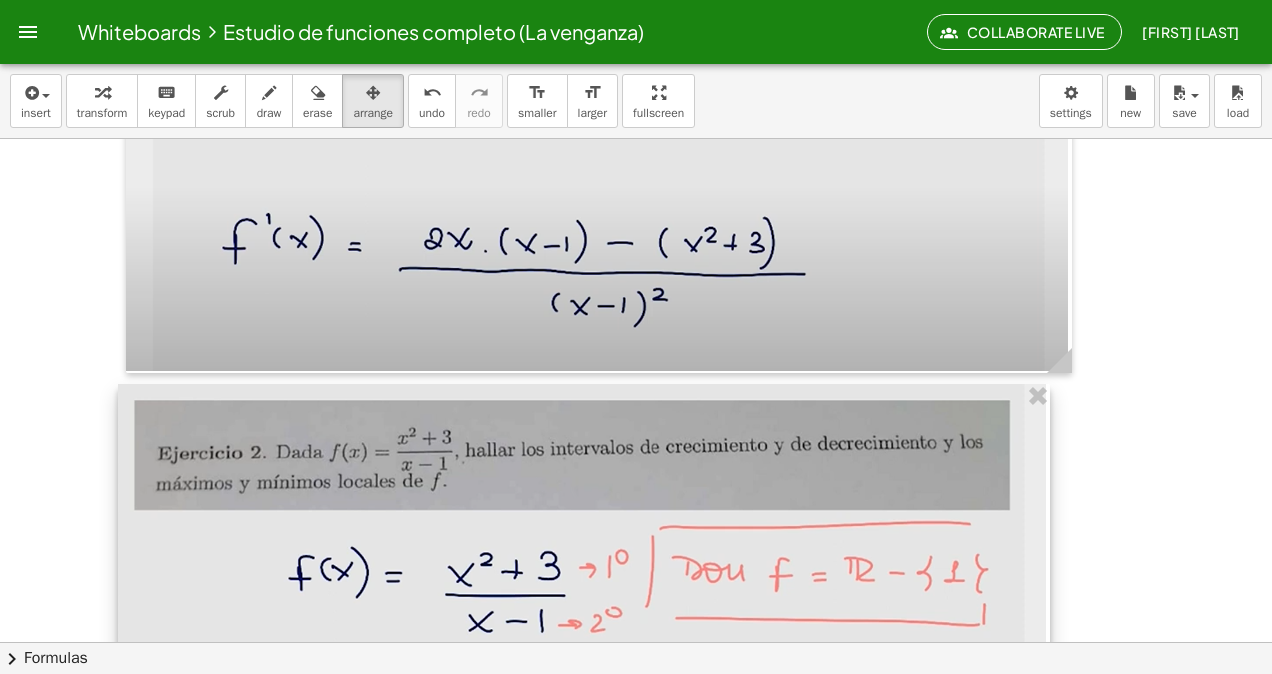 drag, startPoint x: 320, startPoint y: 492, endPoint x: 1054, endPoint y: 530, distance: 734.983 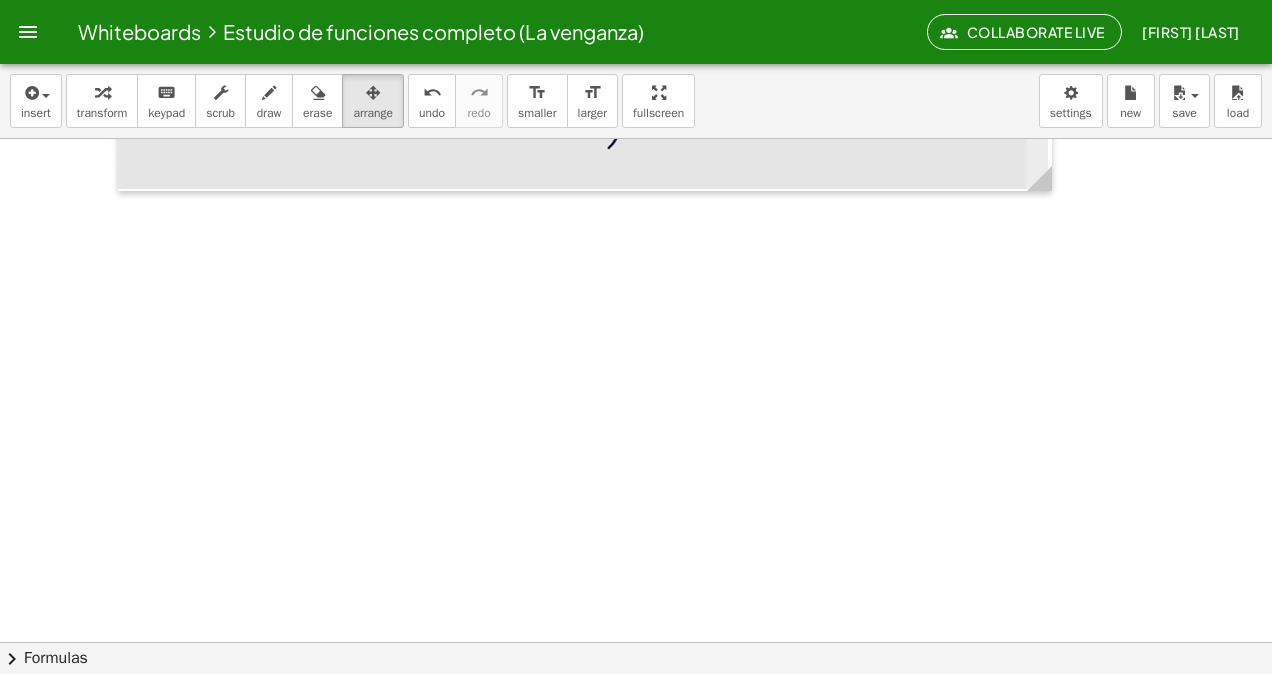 scroll, scrollTop: 28390, scrollLeft: 0, axis: vertical 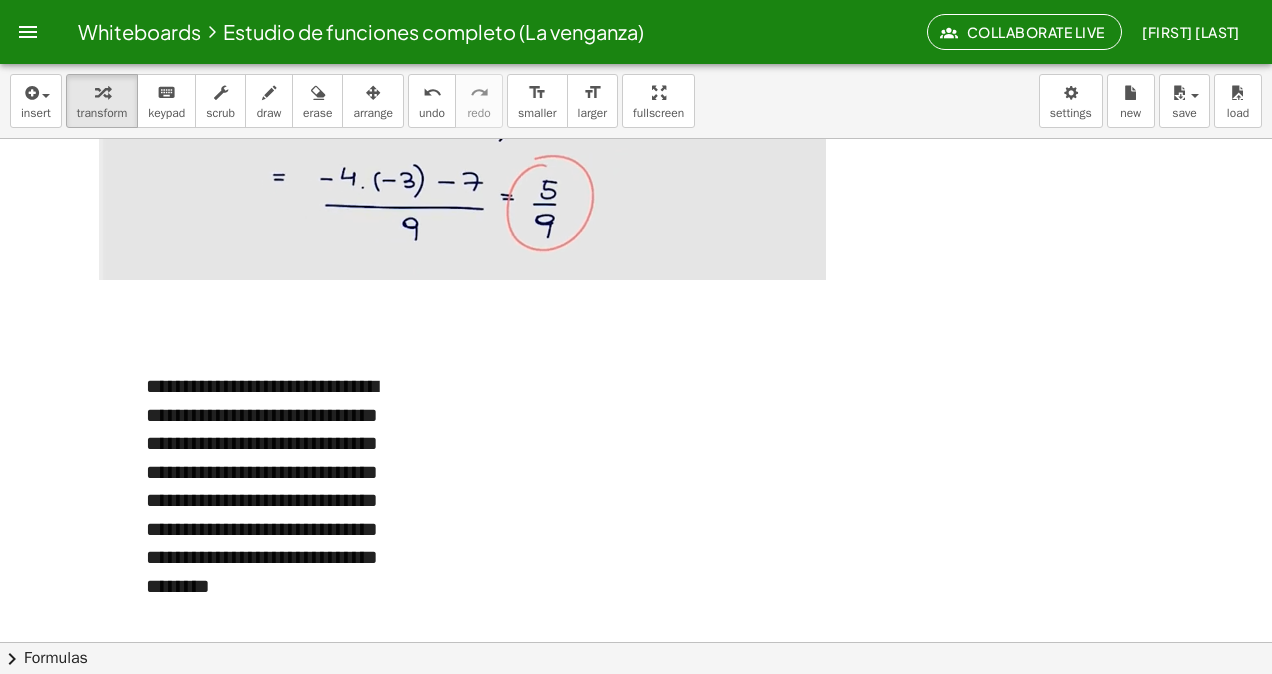 type 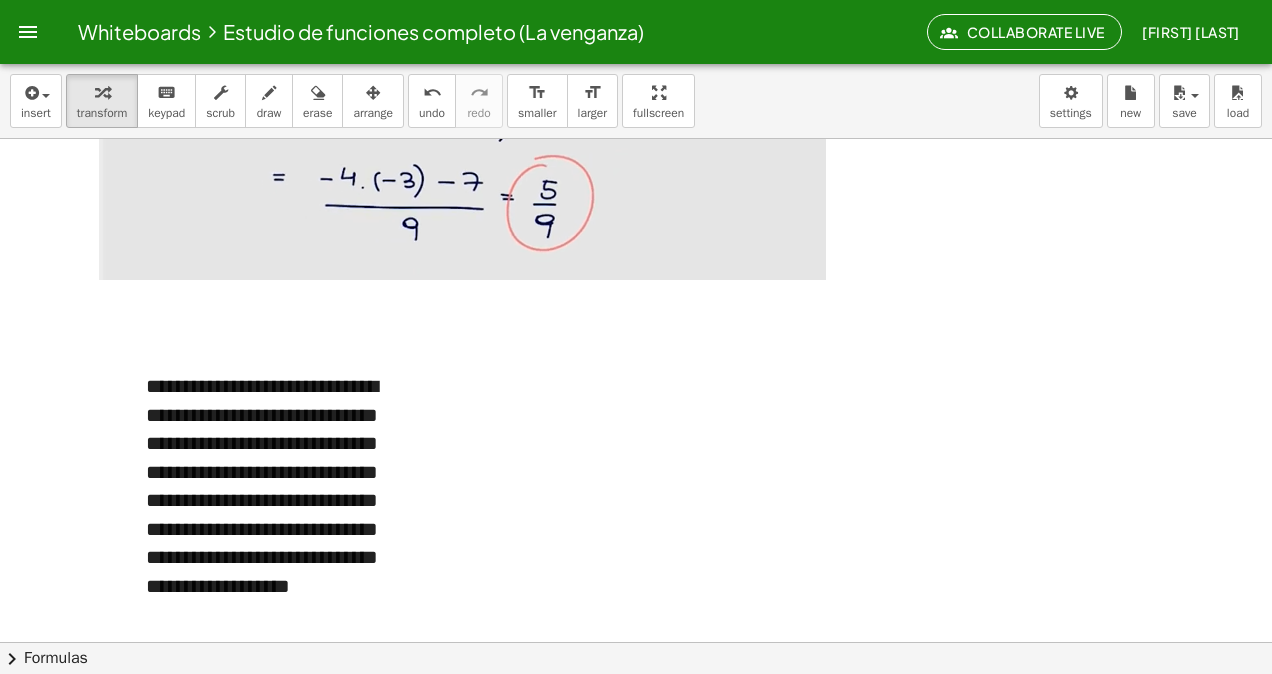 scroll, scrollTop: 34044, scrollLeft: 0, axis: vertical 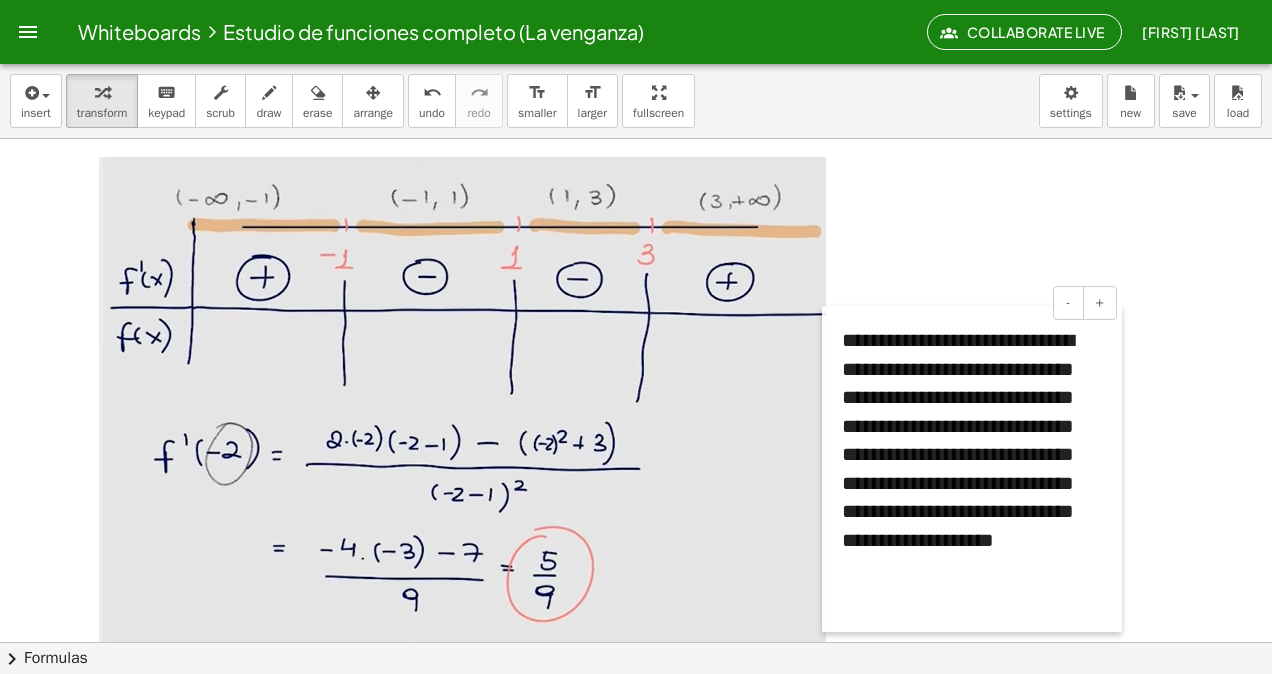 drag, startPoint x: 130, startPoint y: 343, endPoint x: 826, endPoint y: -74, distance: 811.36 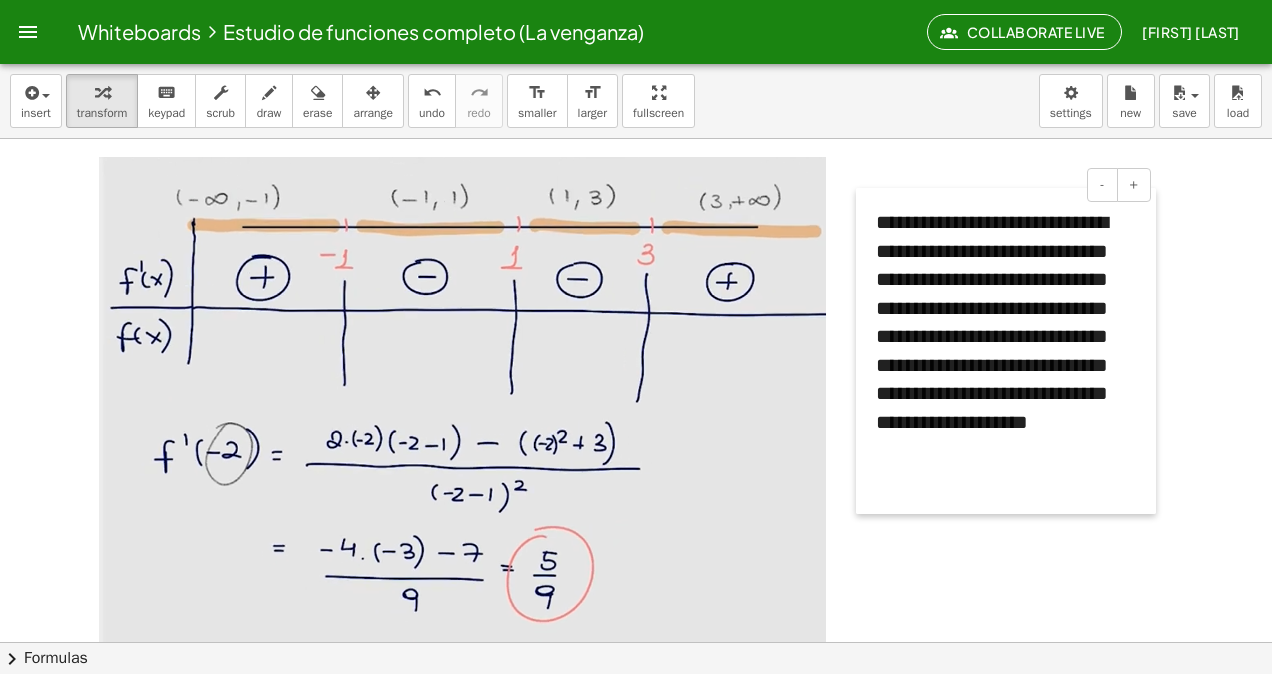 drag, startPoint x: 833, startPoint y: 394, endPoint x: 866, endPoint y: 302, distance: 97.73945 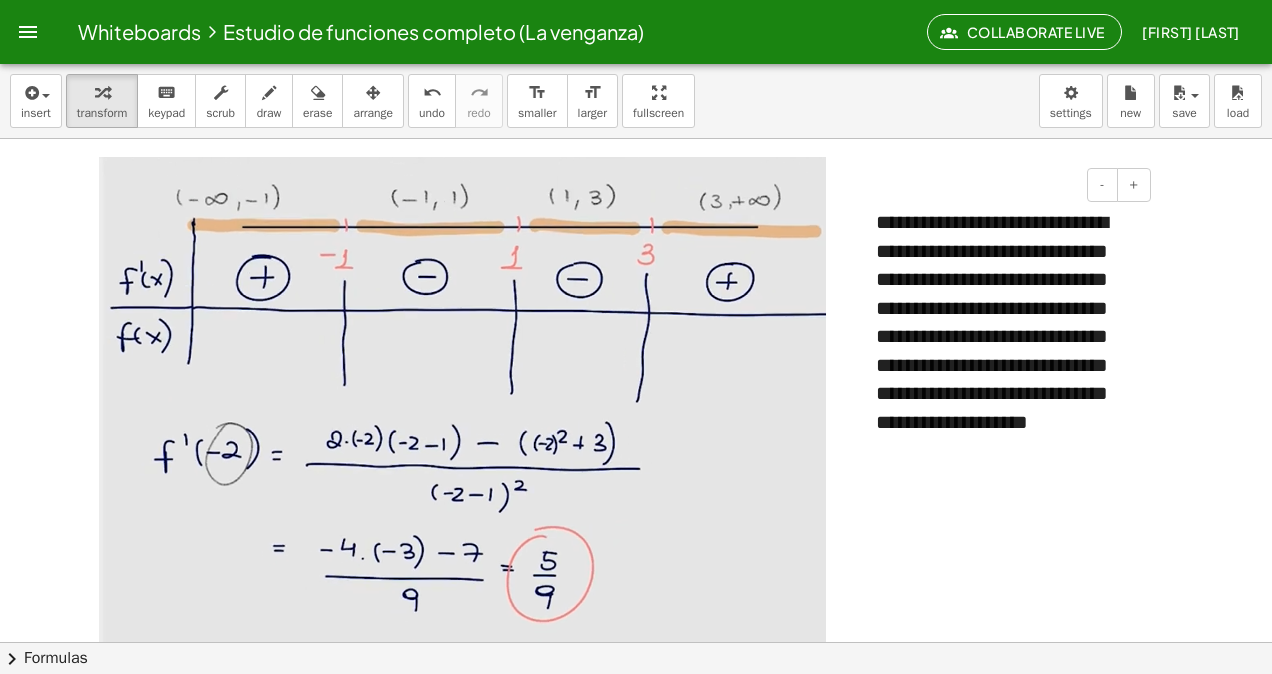 click on "**********" at bounding box center [1006, 351] 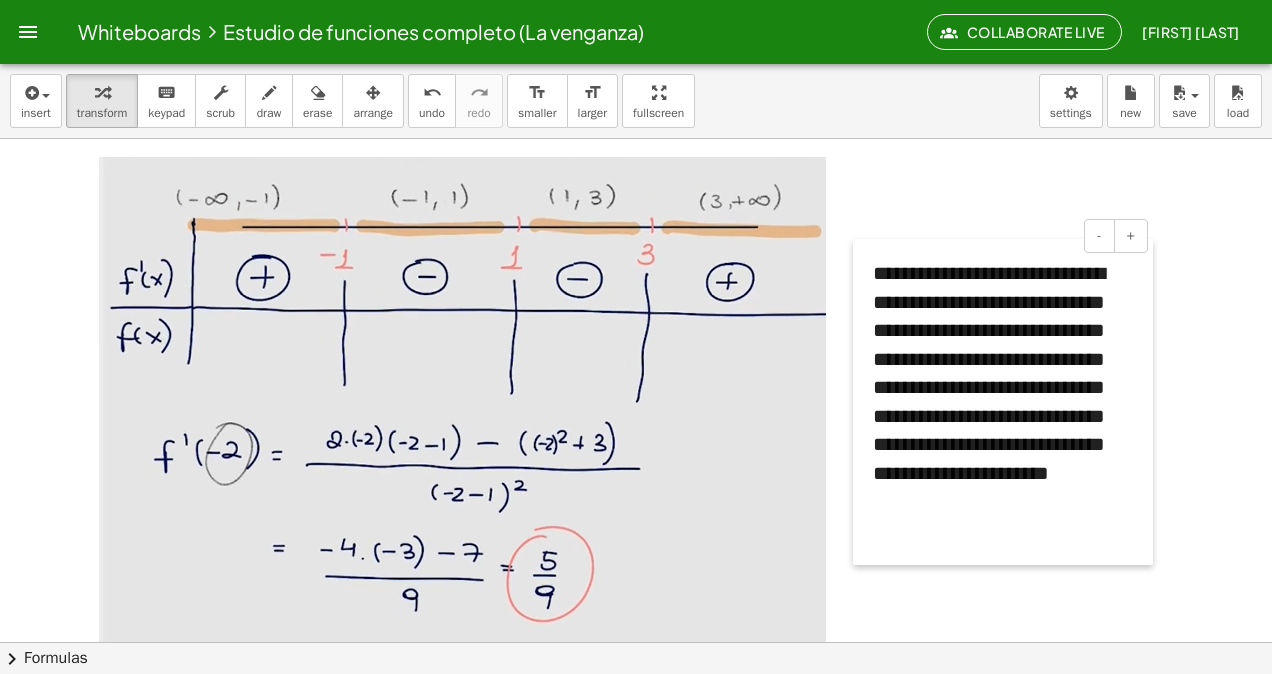 scroll, scrollTop: 33744, scrollLeft: 0, axis: vertical 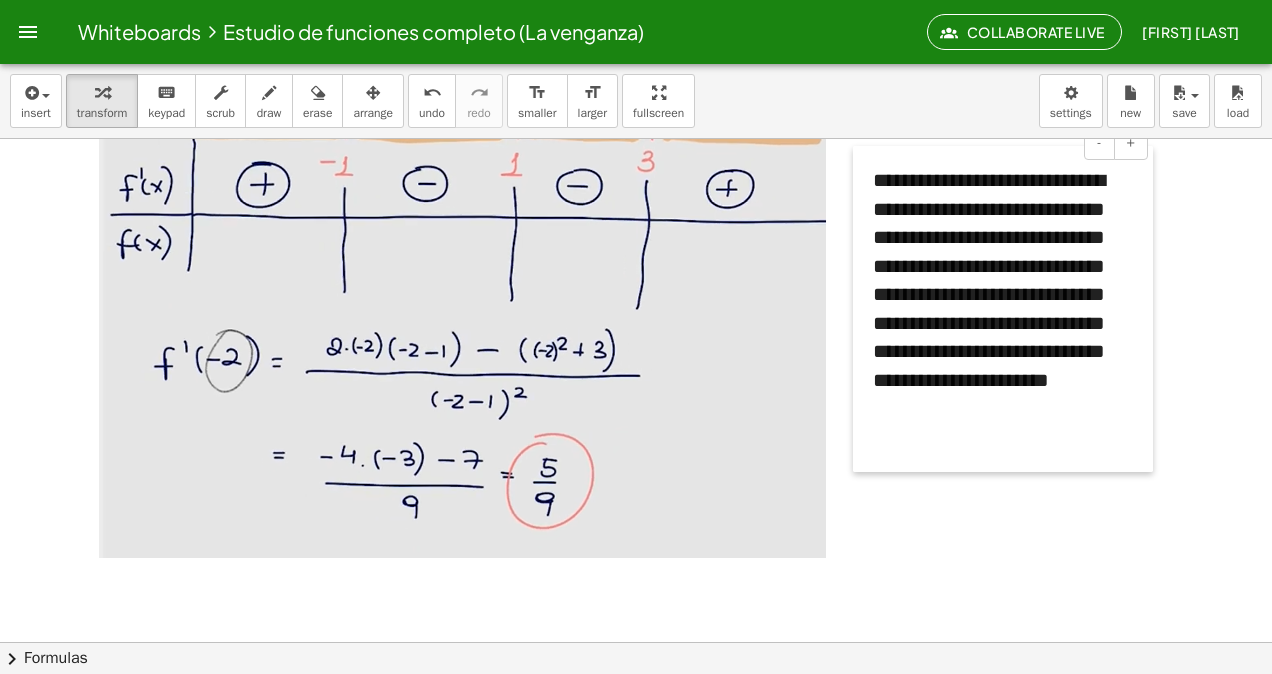 drag, startPoint x: 860, startPoint y: 483, endPoint x: 857, endPoint y: 534, distance: 51.088158 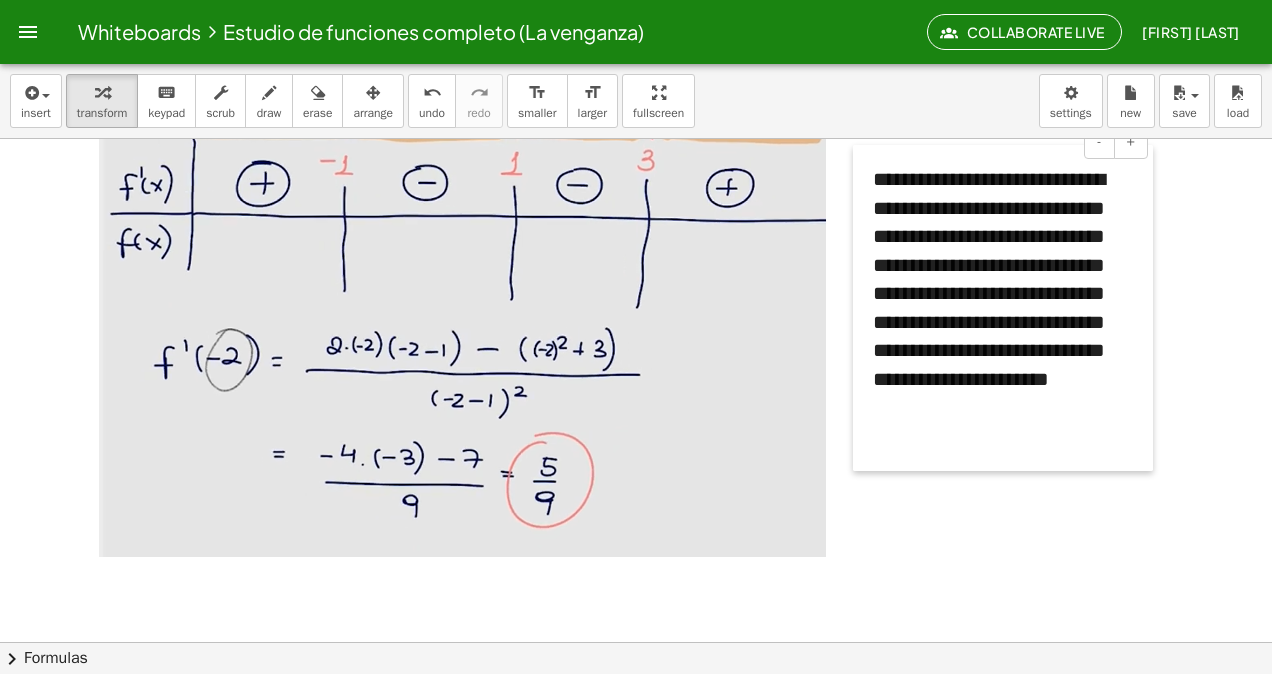 click on "**********" at bounding box center [705, -16211] 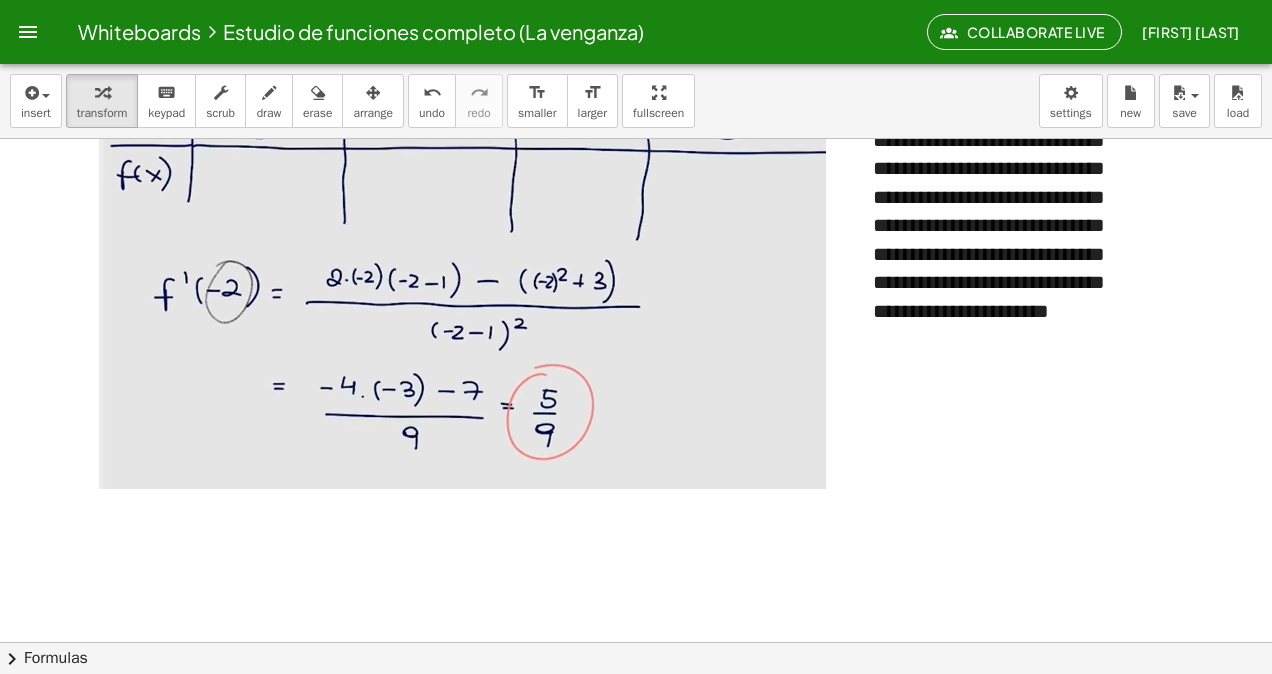 scroll, scrollTop: 33944, scrollLeft: 0, axis: vertical 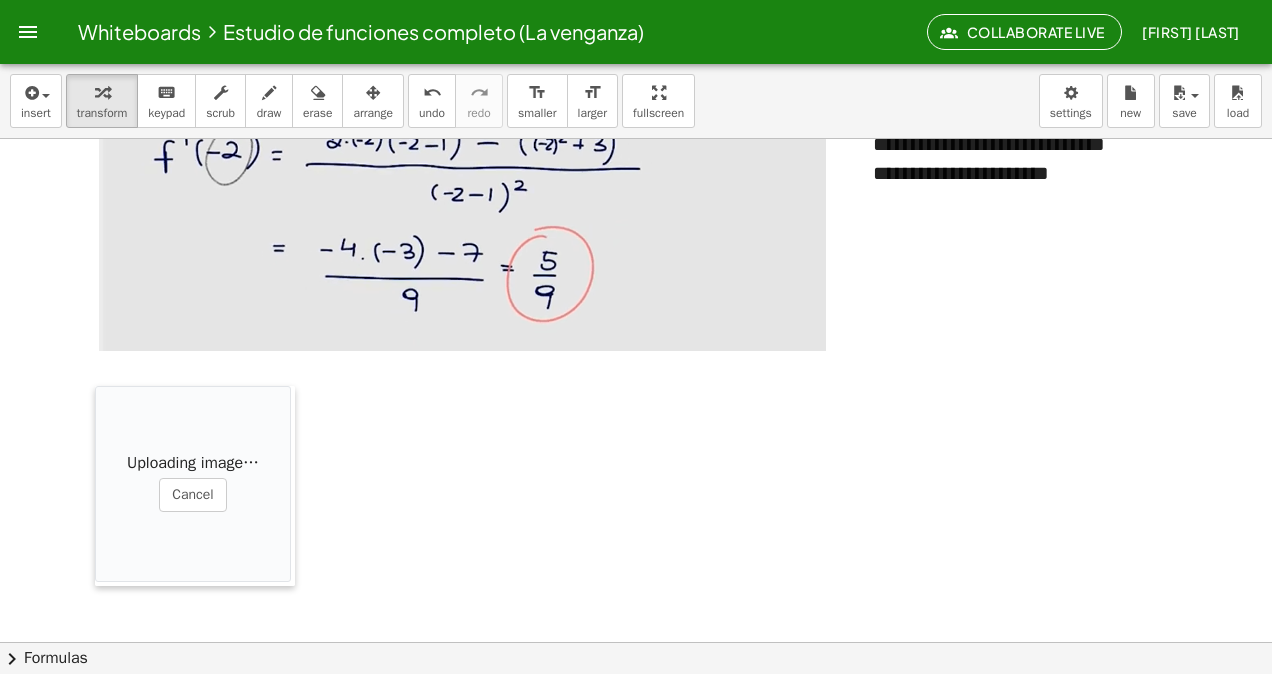 drag, startPoint x: 790, startPoint y: 515, endPoint x: 99, endPoint y: 412, distance: 698.6344 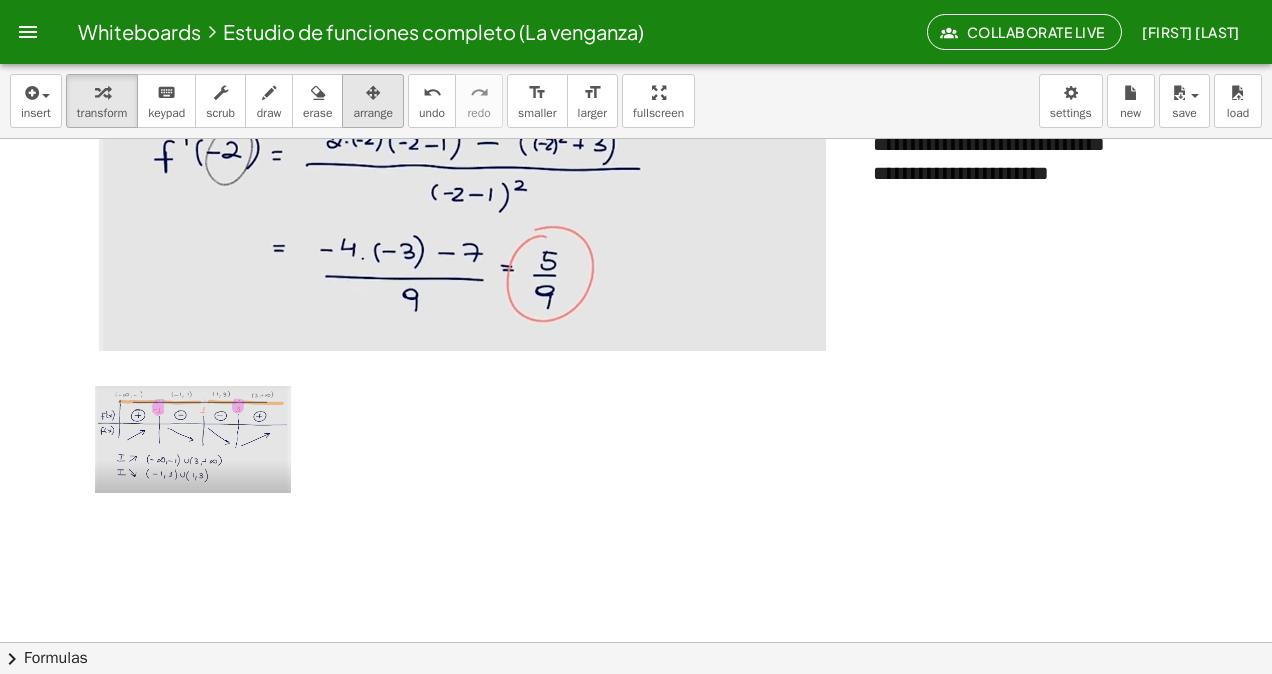 click at bounding box center (373, 92) 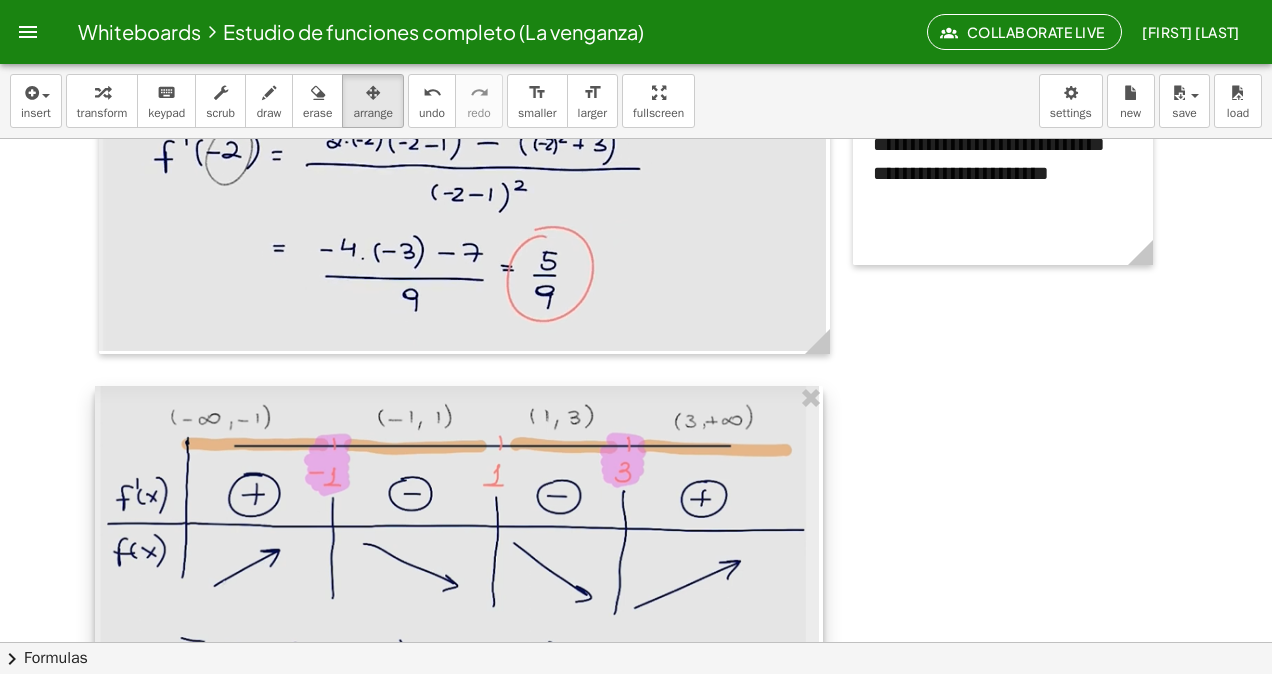 drag, startPoint x: 276, startPoint y: 466, endPoint x: 804, endPoint y: 516, distance: 530.3621 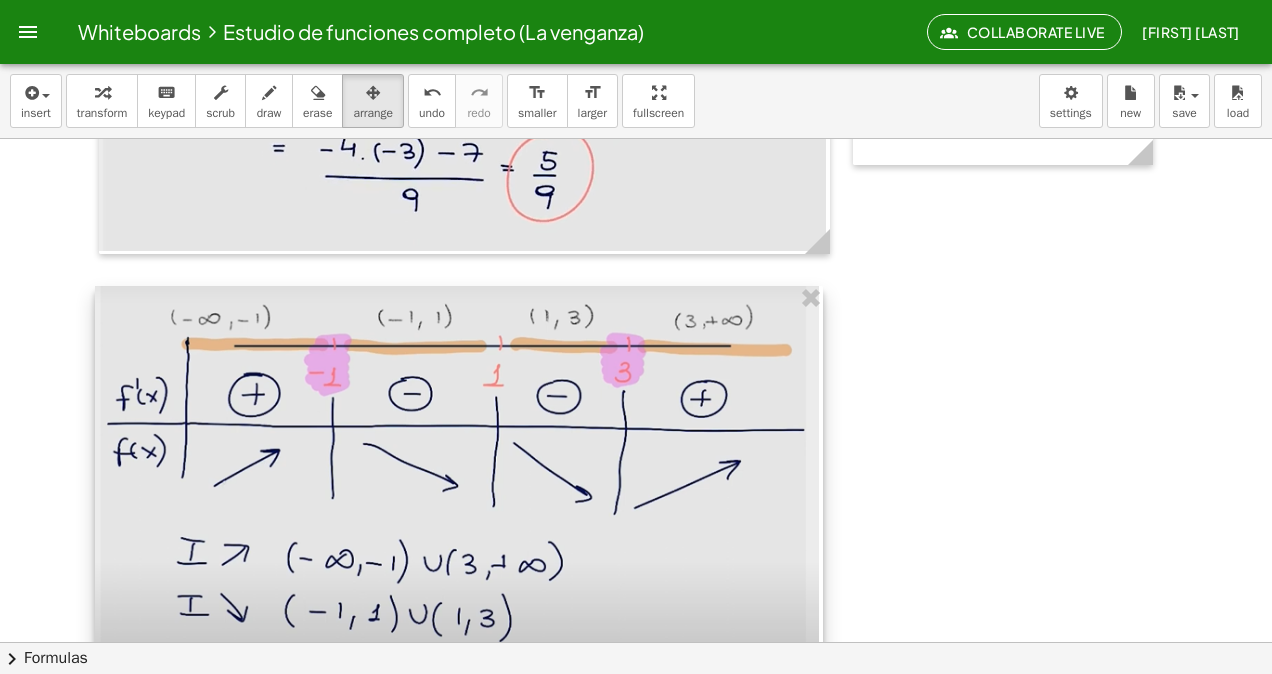 scroll, scrollTop: 34044, scrollLeft: 0, axis: vertical 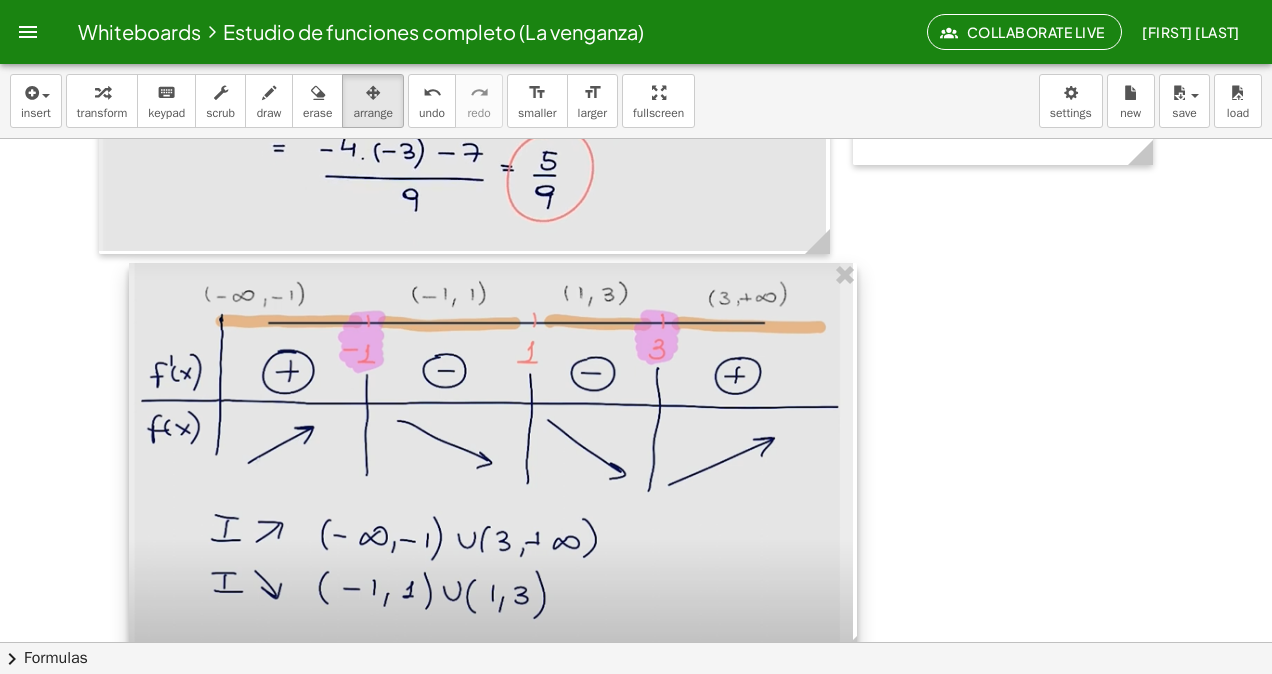 drag, startPoint x: 568, startPoint y: 515, endPoint x: 601, endPoint y: 493, distance: 39.661064 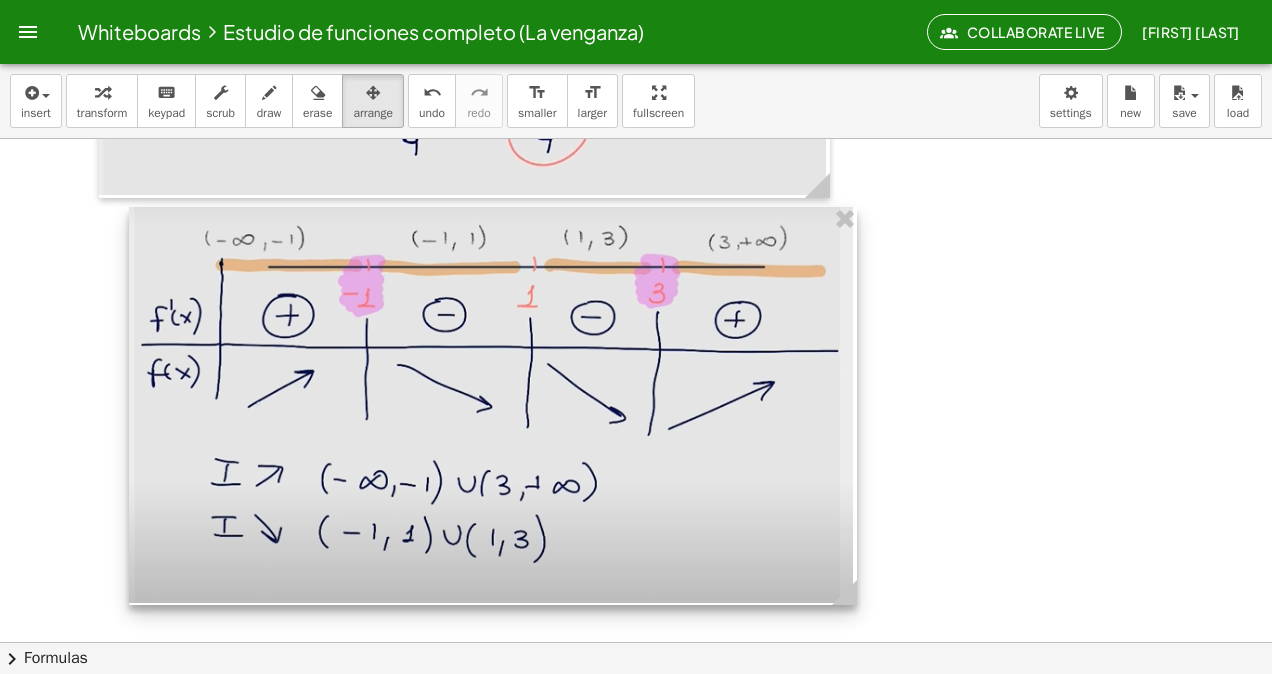 scroll, scrollTop: 34144, scrollLeft: 0, axis: vertical 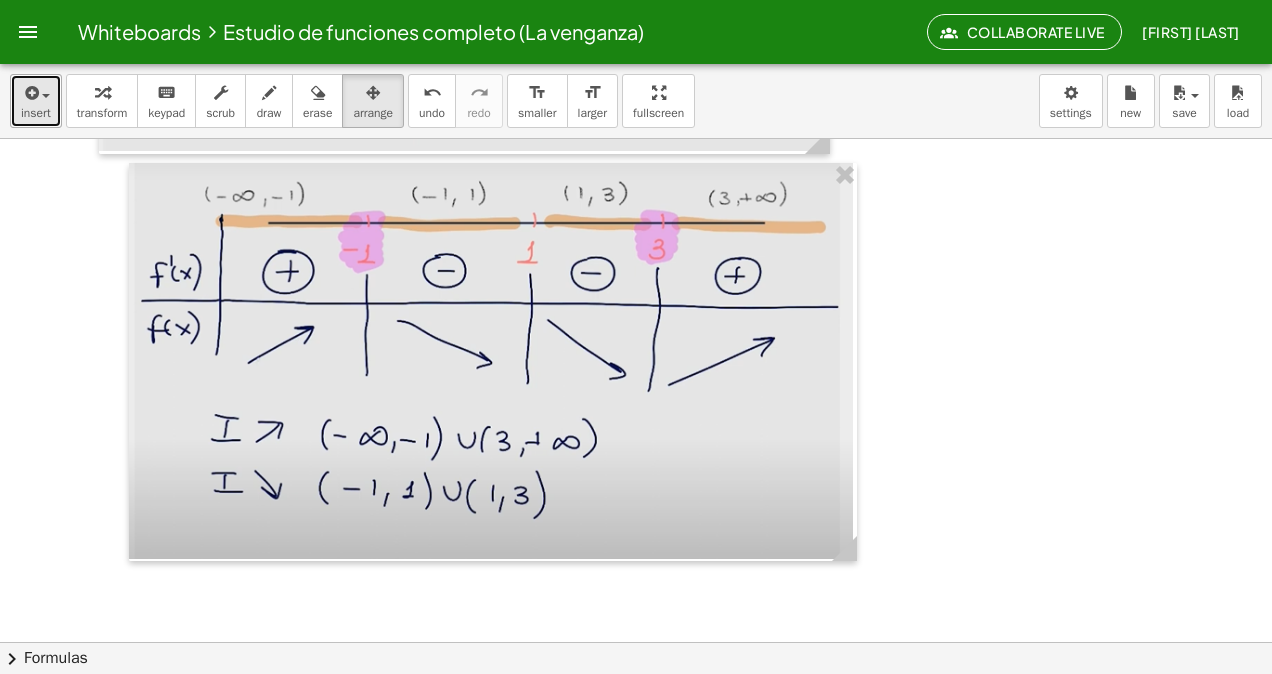 click at bounding box center (30, 93) 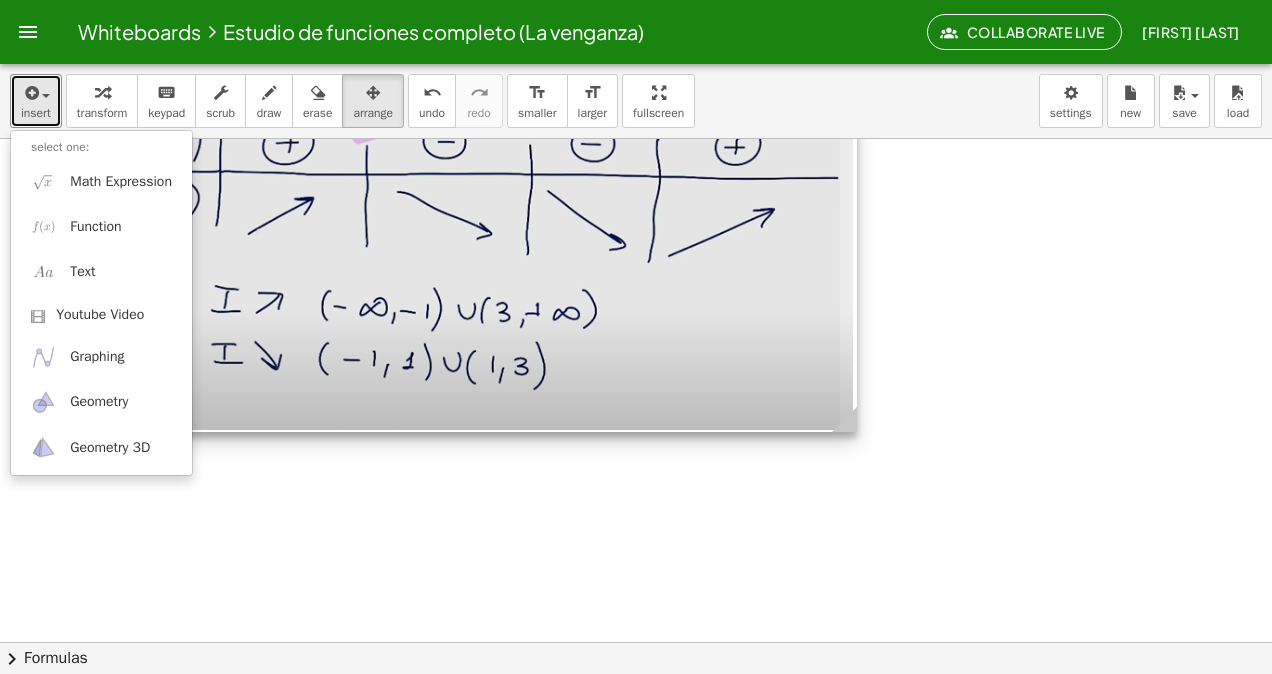 scroll, scrollTop: 34287, scrollLeft: 0, axis: vertical 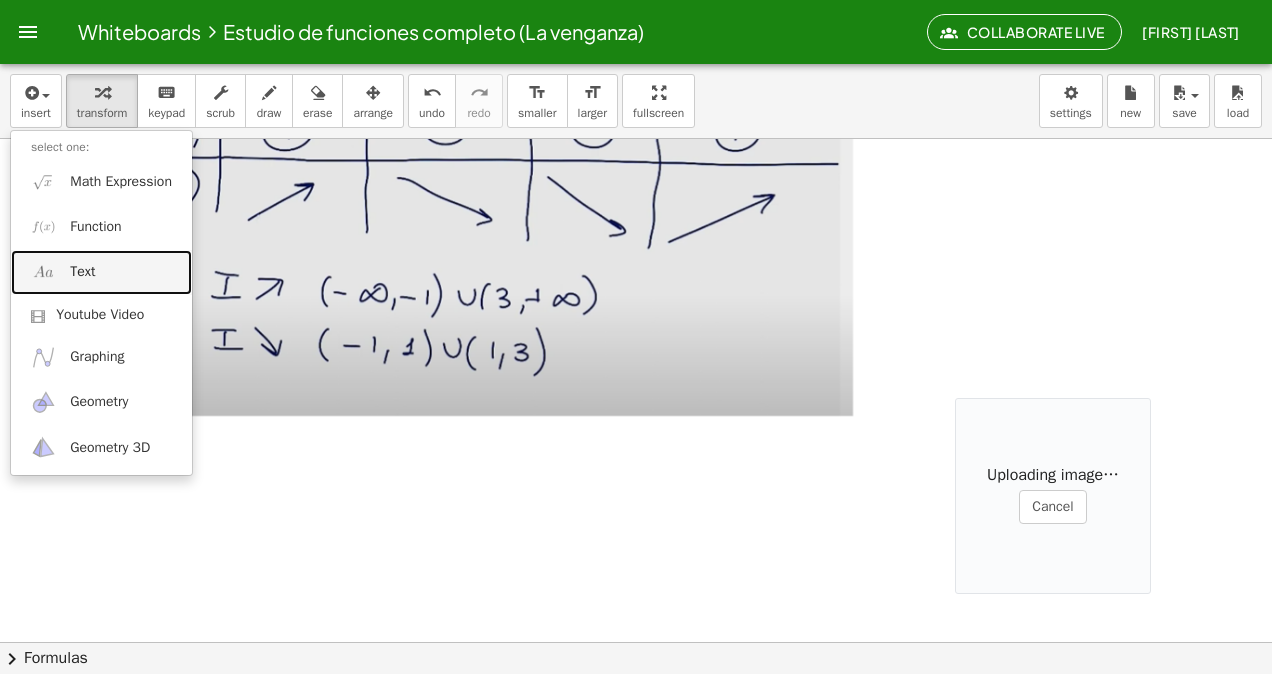 drag, startPoint x: 952, startPoint y: 487, endPoint x: 810, endPoint y: 530, distance: 148.36778 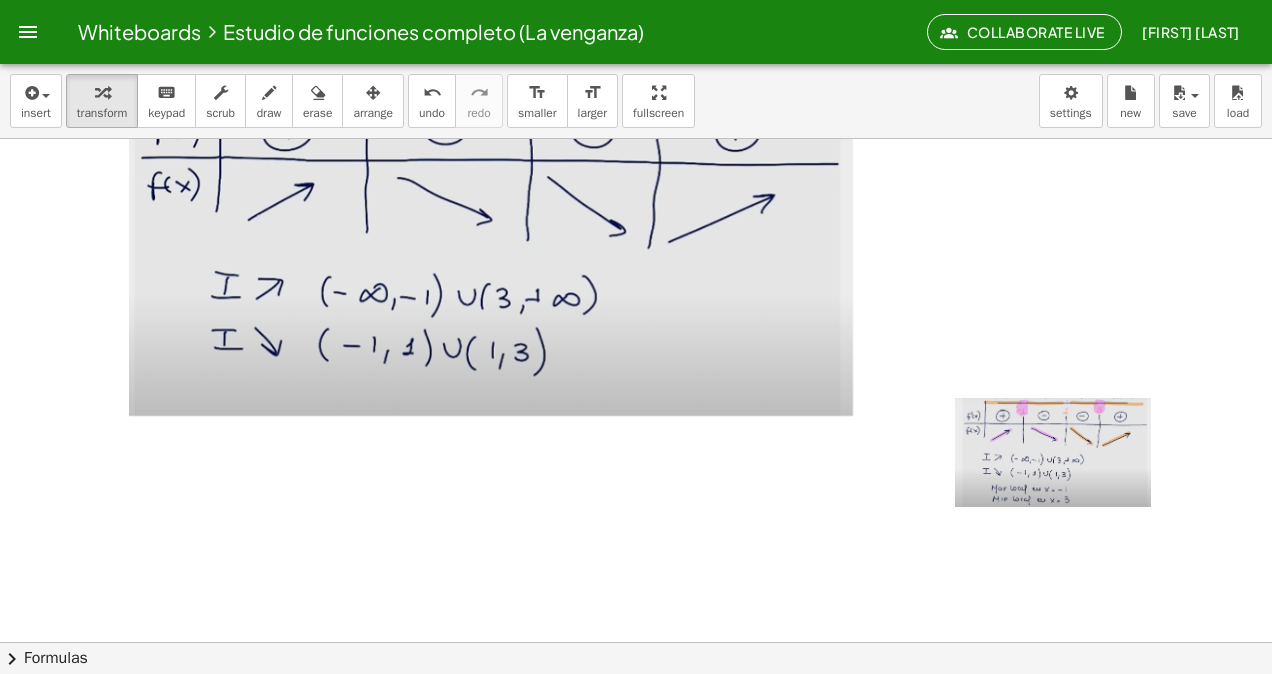 drag, startPoint x: 964, startPoint y: 510, endPoint x: 964, endPoint y: 480, distance: 30 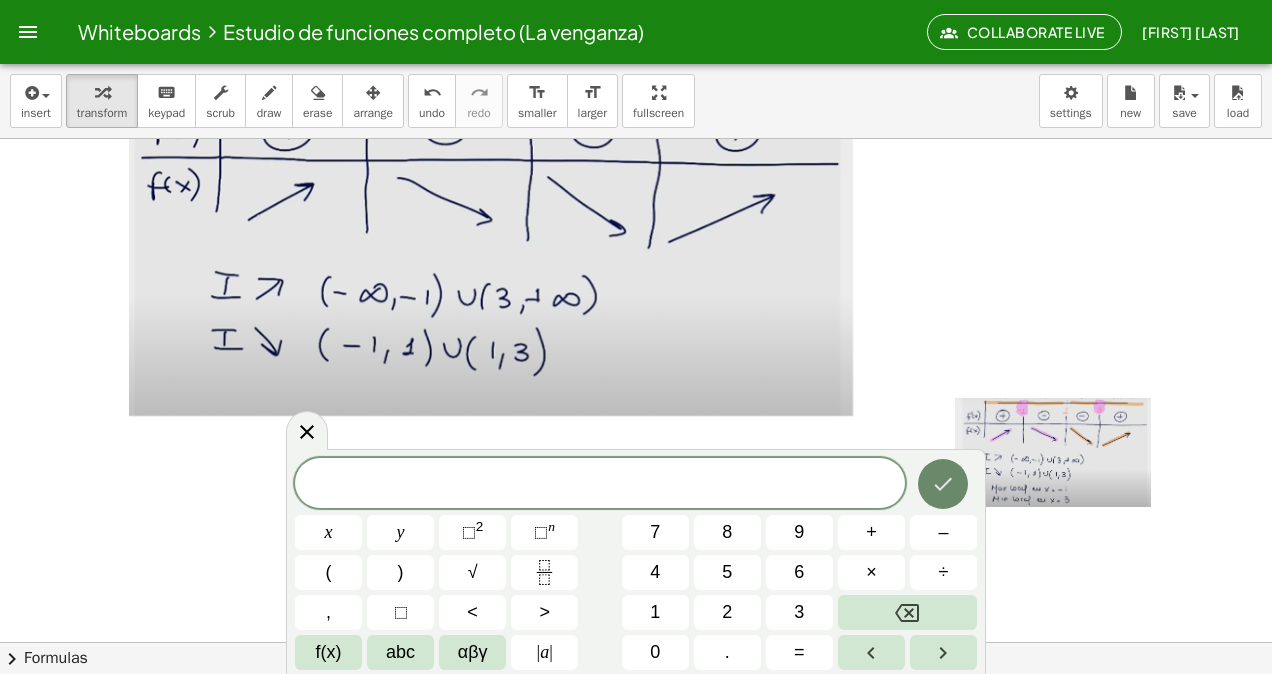 click on "**********" at bounding box center (636, 337) 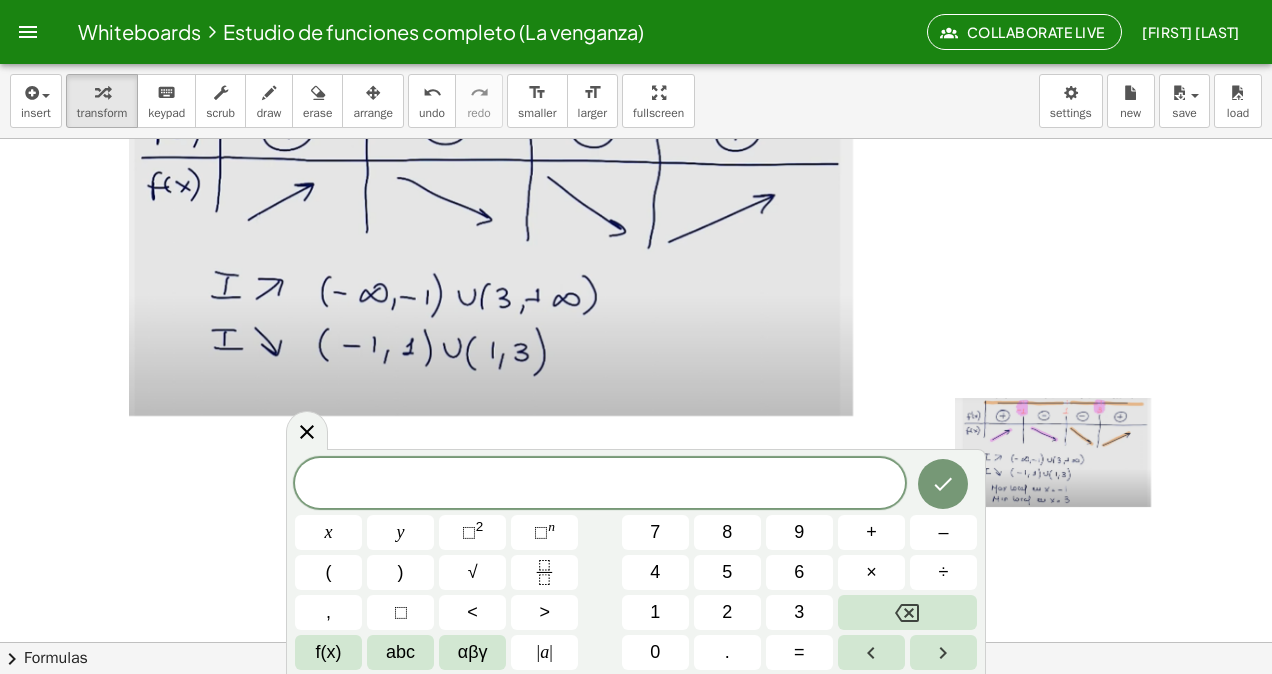 click on "**********" at bounding box center (636, 337) 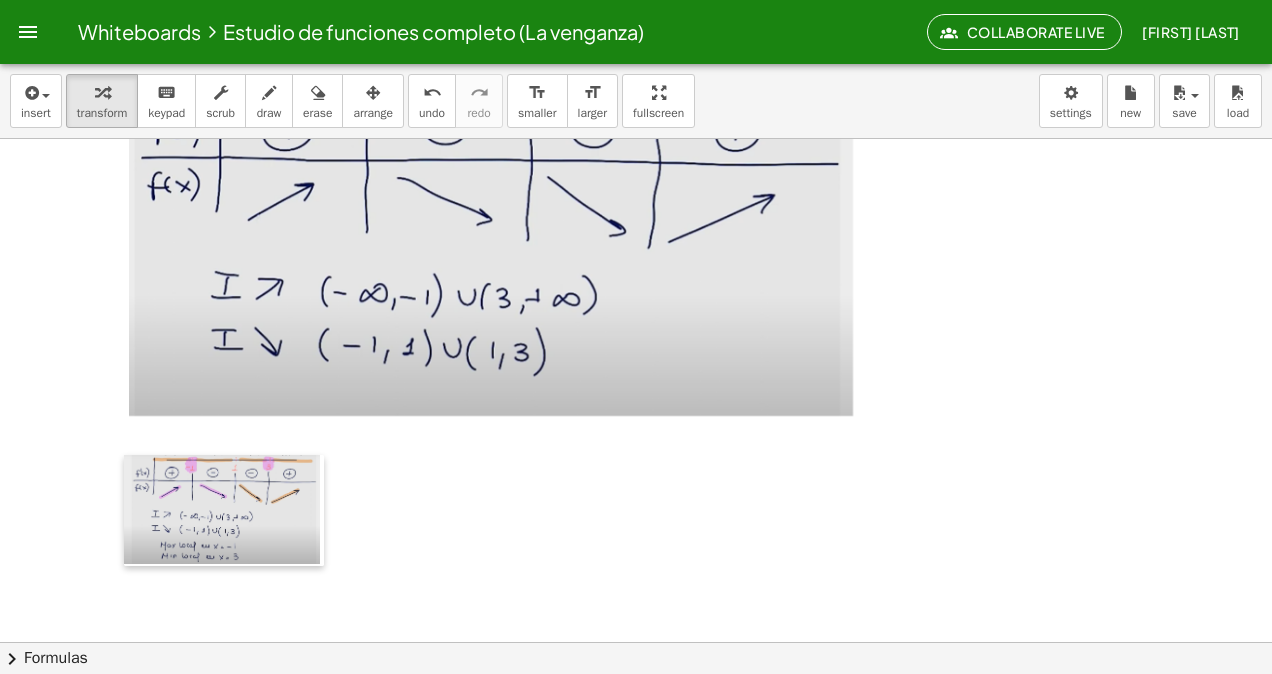 drag, startPoint x: 957, startPoint y: 484, endPoint x: 138, endPoint y: 534, distance: 820.52484 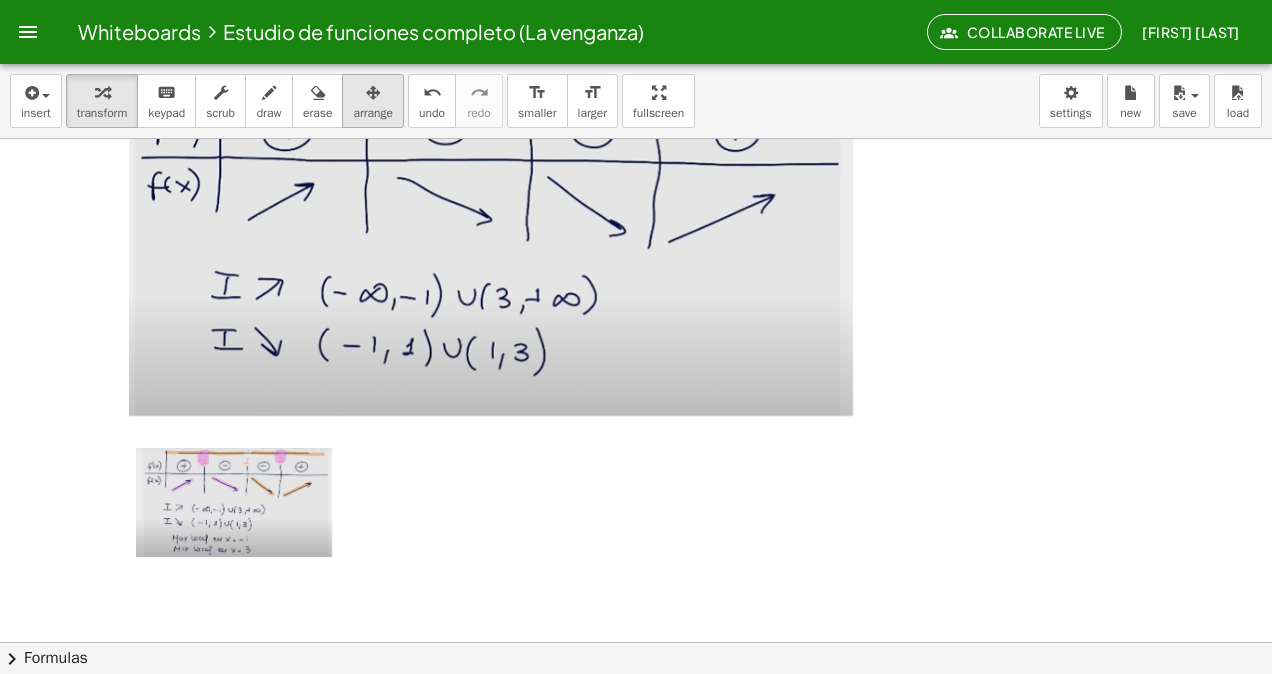 click on "arrange" at bounding box center [373, 113] 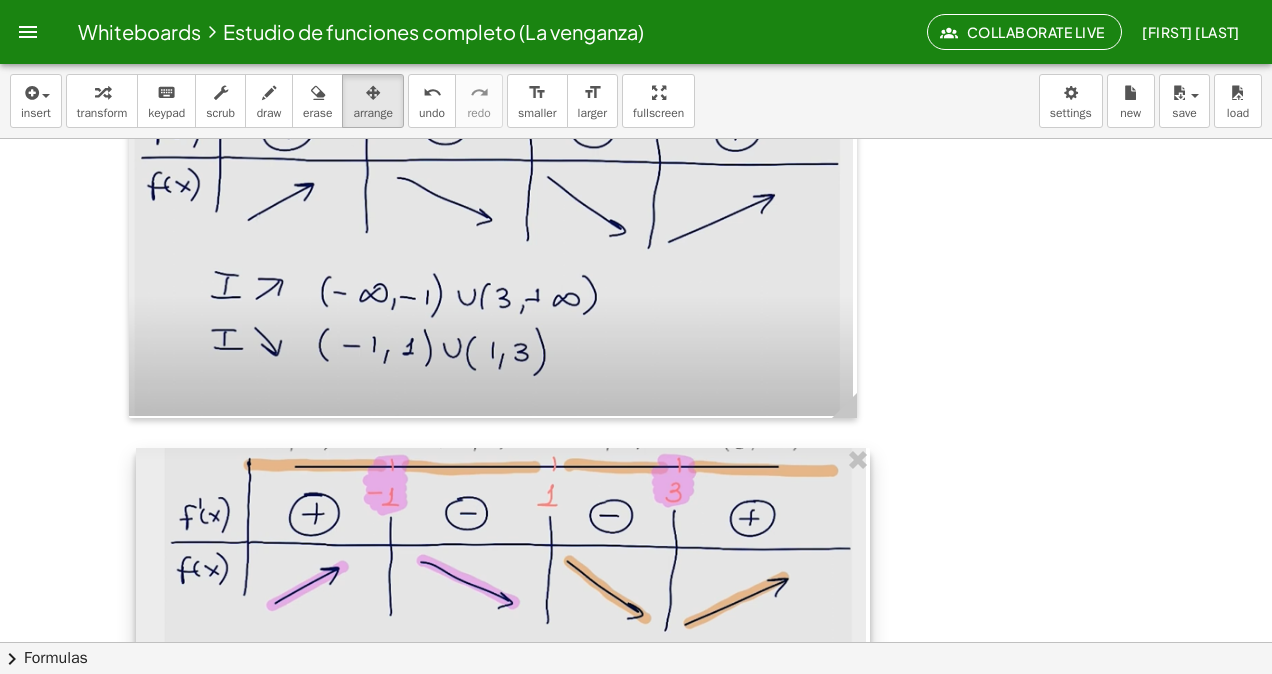 drag, startPoint x: 326, startPoint y: 553, endPoint x: 860, endPoint y: 570, distance: 534.2705 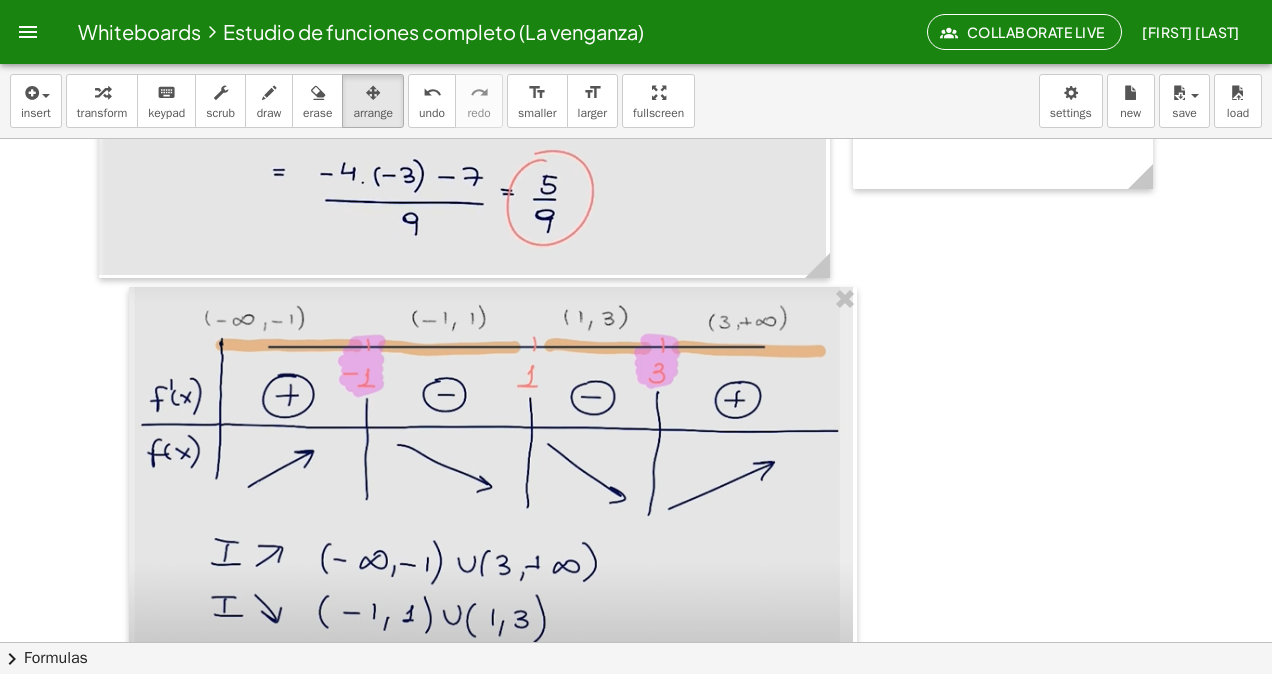 scroll, scrollTop: 33987, scrollLeft: 0, axis: vertical 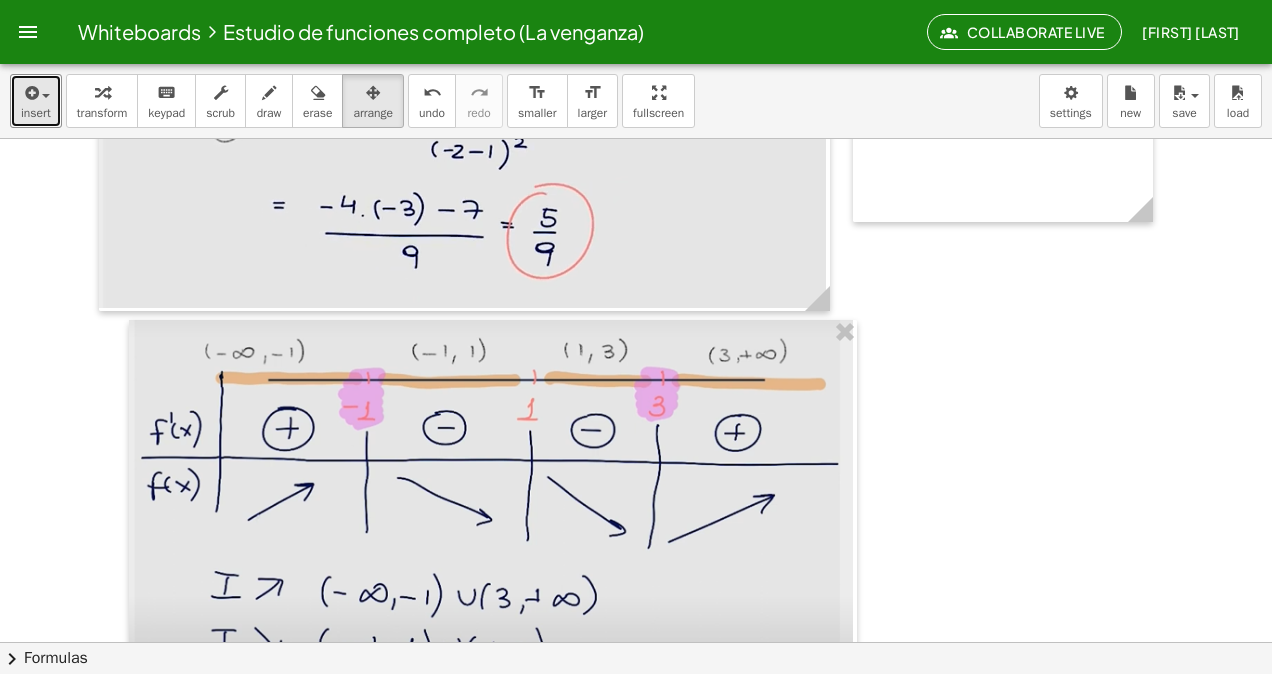 drag, startPoint x: 32, startPoint y: 106, endPoint x: 177, endPoint y: 164, distance: 156.16978 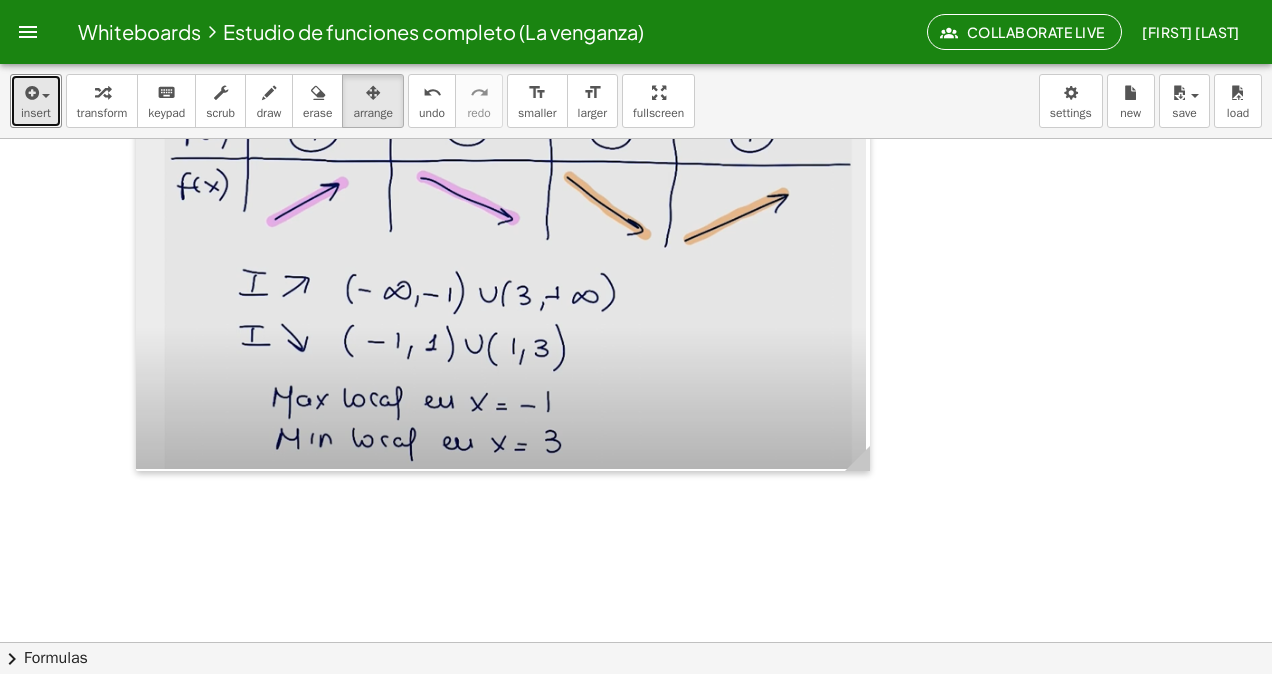 scroll, scrollTop: 34791, scrollLeft: 0, axis: vertical 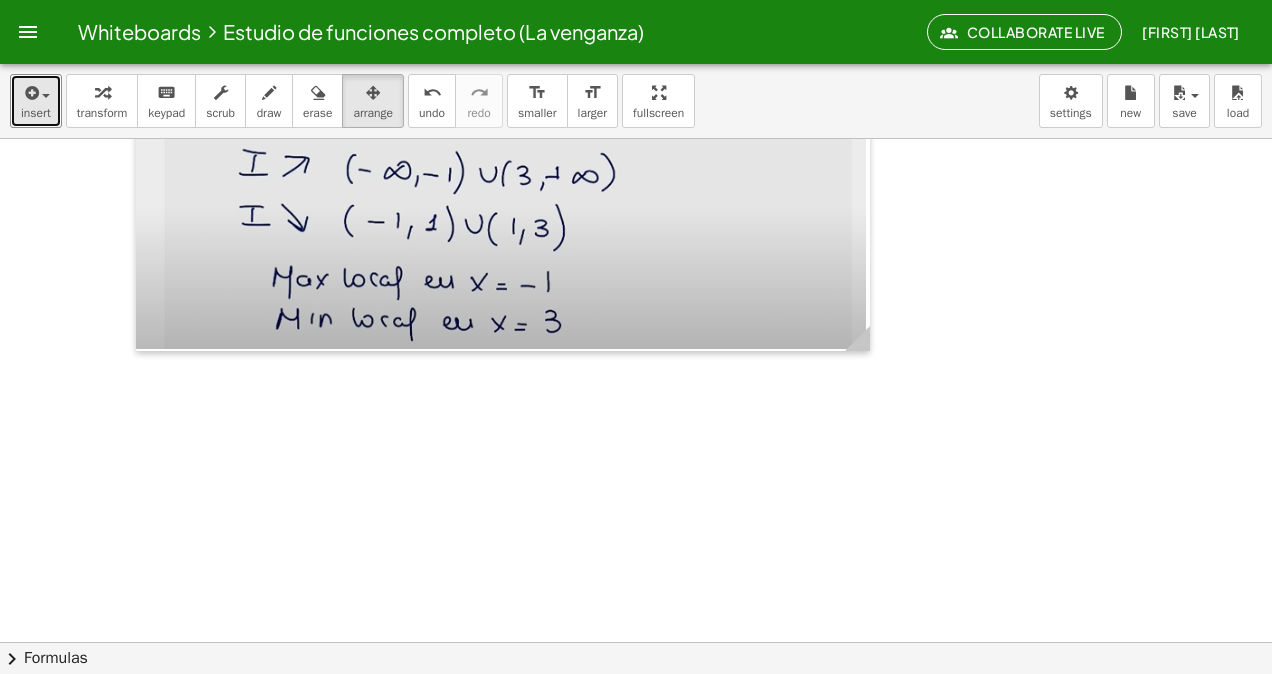 drag, startPoint x: 45, startPoint y: 114, endPoint x: 56, endPoint y: 274, distance: 160.37769 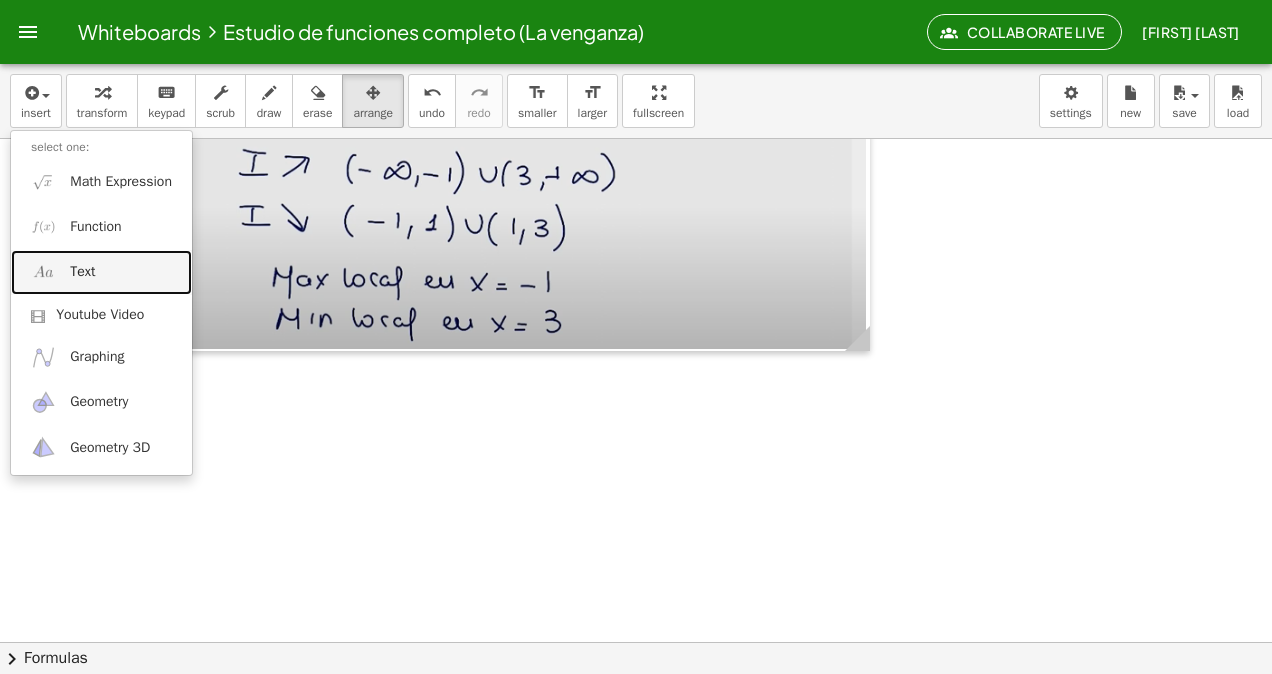 click at bounding box center [43, 272] 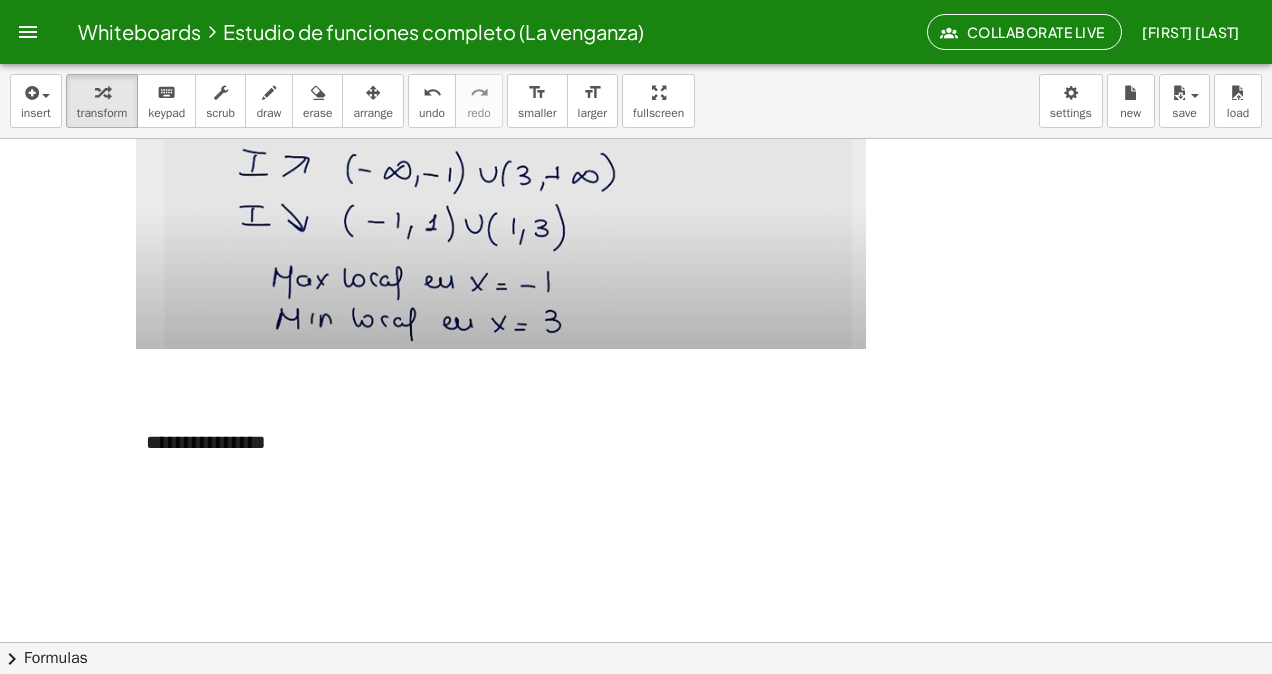 type 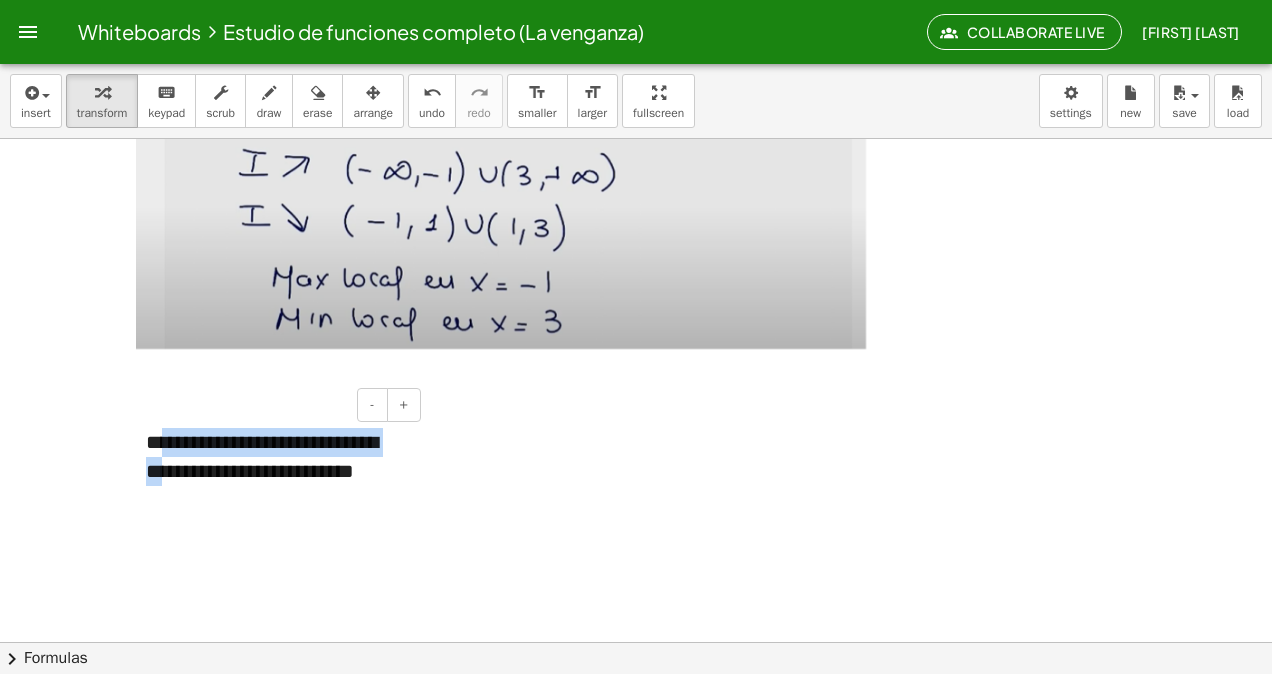 drag, startPoint x: 157, startPoint y: 455, endPoint x: 142, endPoint y: 449, distance: 16.155495 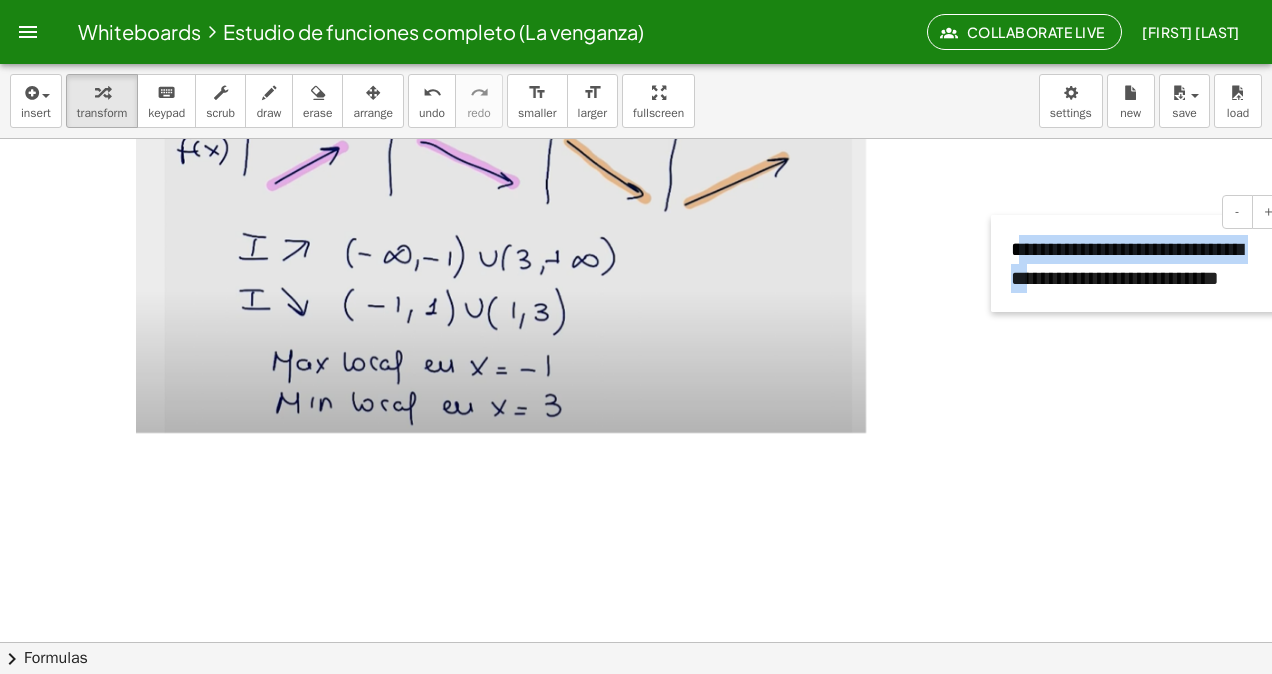scroll, scrollTop: 34591, scrollLeft: 0, axis: vertical 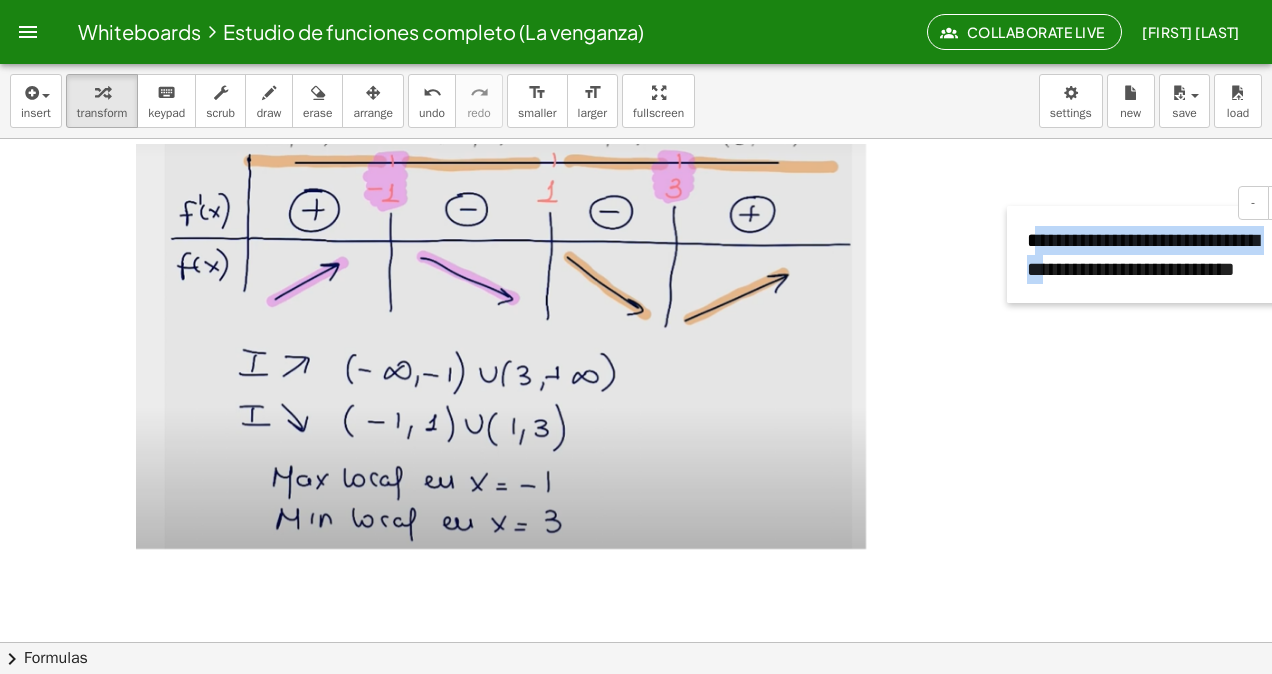drag, startPoint x: 136, startPoint y: 449, endPoint x: 927, endPoint y: 195, distance: 830.78094 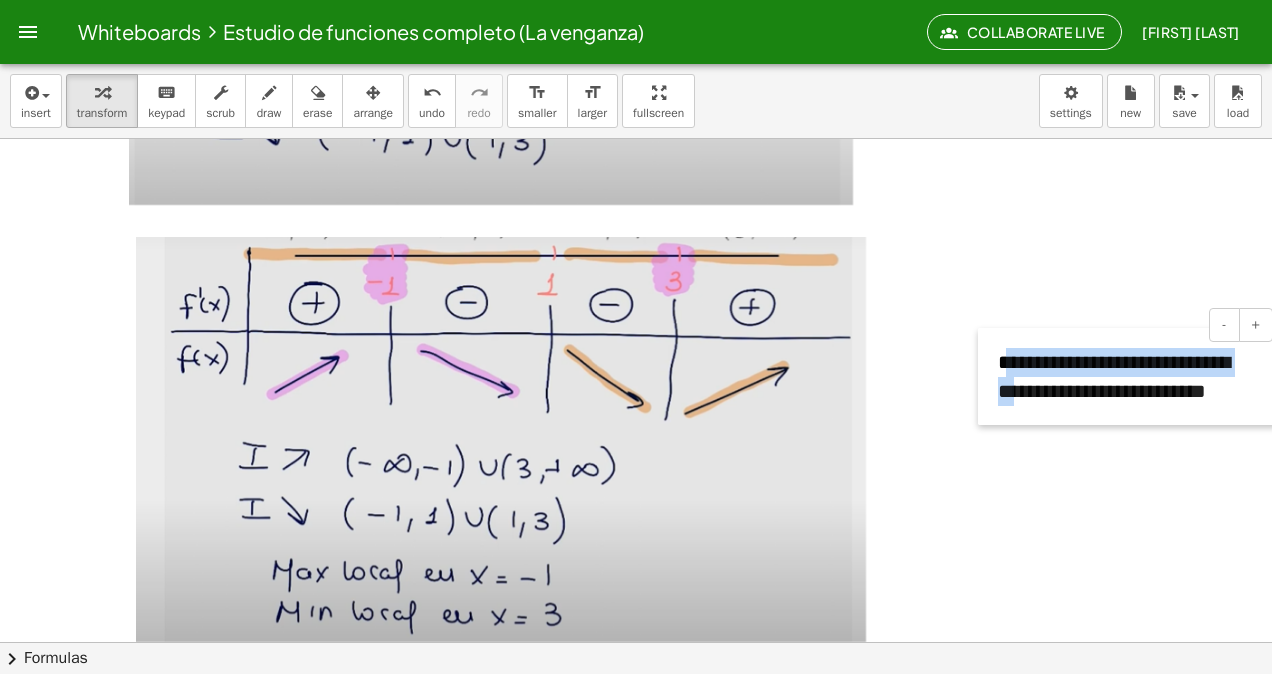 scroll, scrollTop: 34391, scrollLeft: 0, axis: vertical 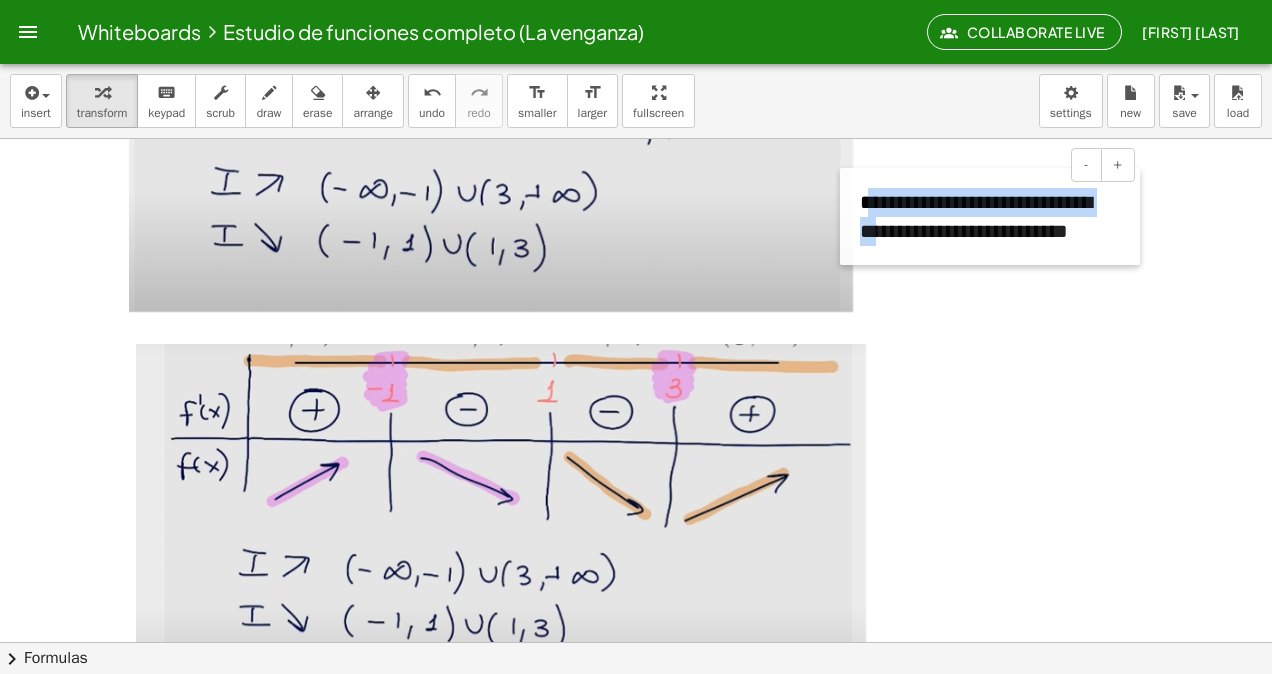 drag, startPoint x: 986, startPoint y: 324, endPoint x: 894, endPoint y: 126, distance: 218.33003 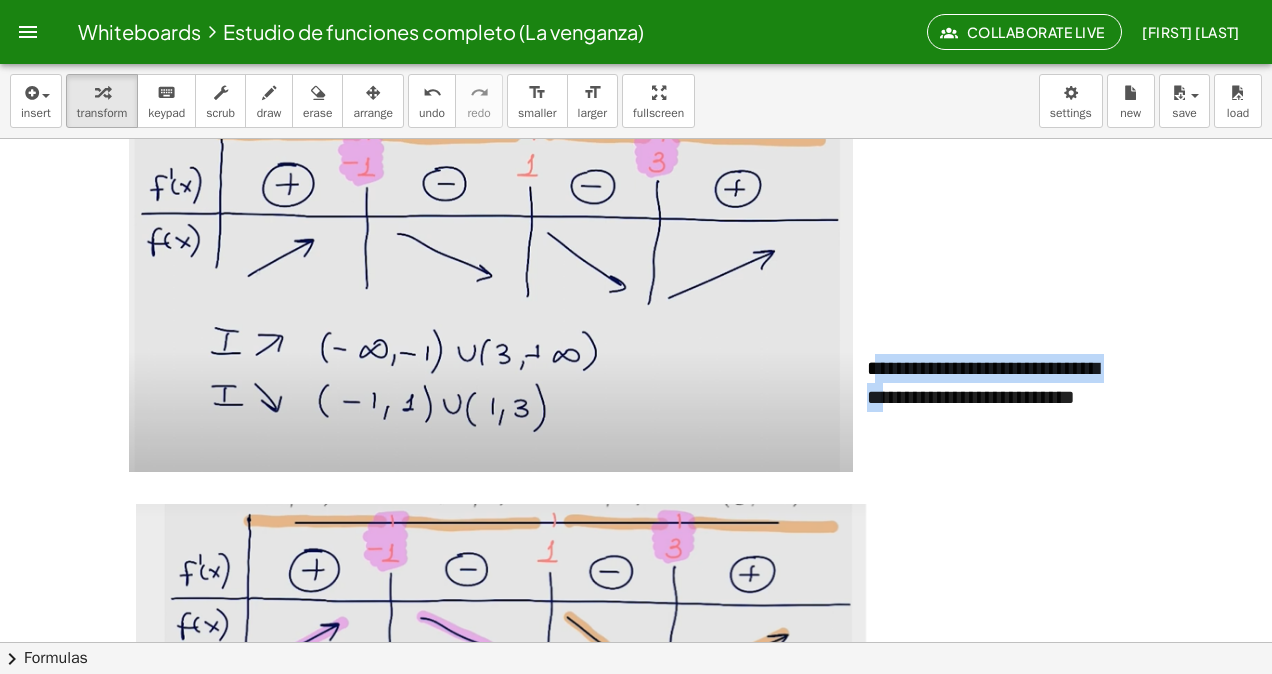 scroll, scrollTop: 34091, scrollLeft: 0, axis: vertical 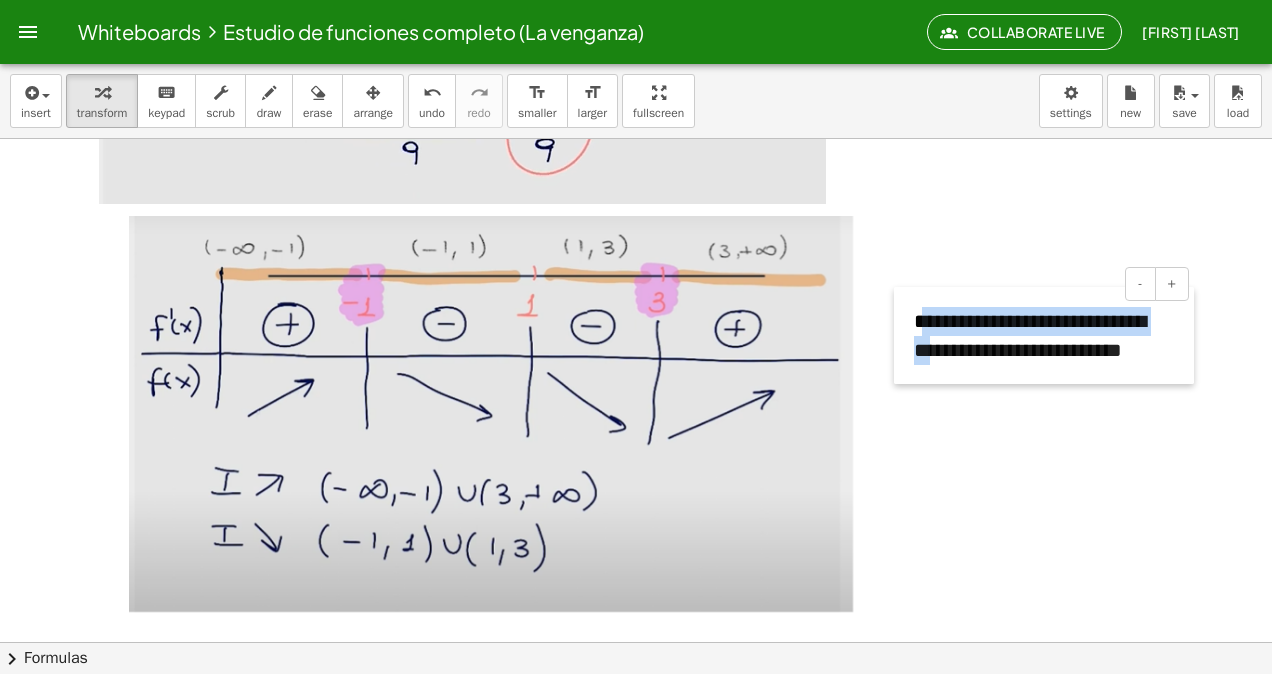 drag, startPoint x: 848, startPoint y: 488, endPoint x: 895, endPoint y: 301, distance: 192.81598 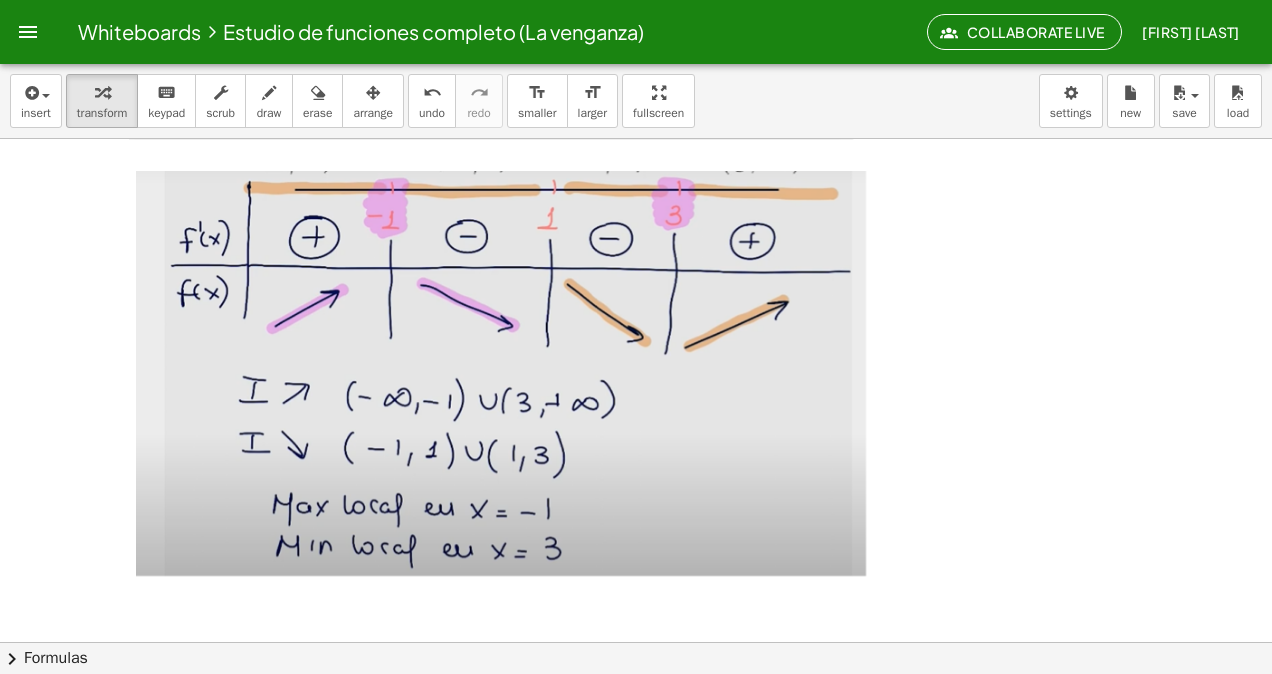 scroll, scrollTop: 34491, scrollLeft: 0, axis: vertical 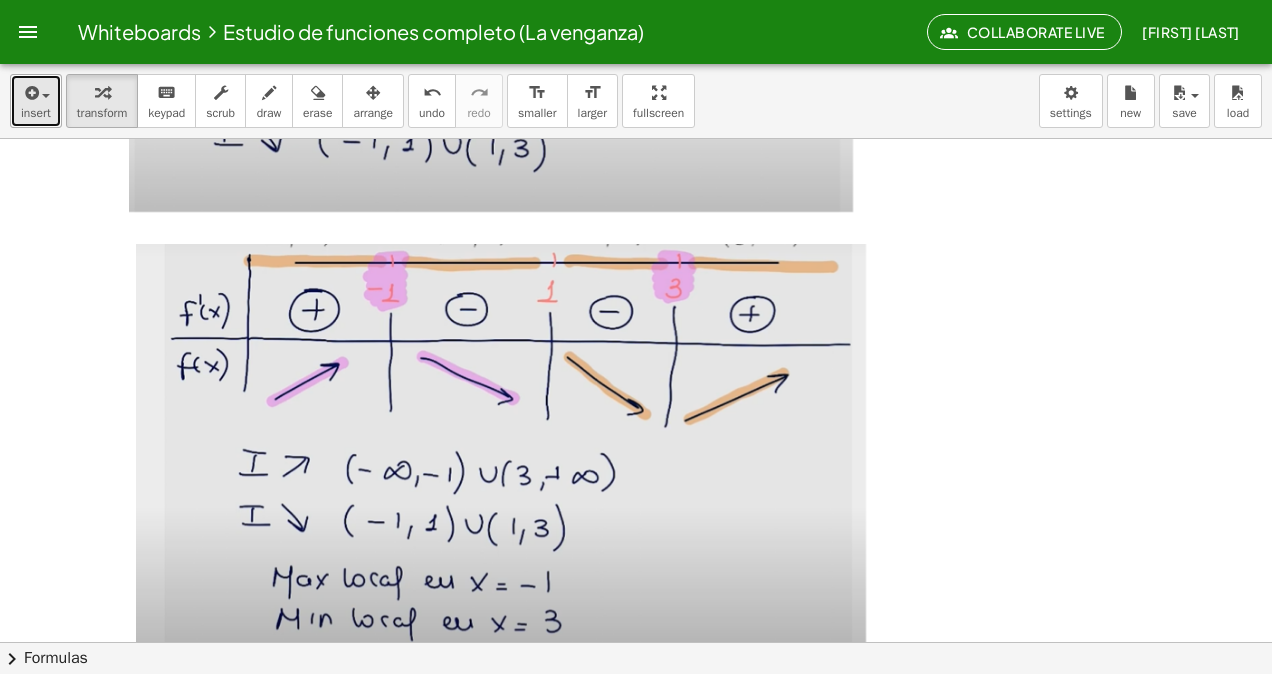 click at bounding box center [30, 93] 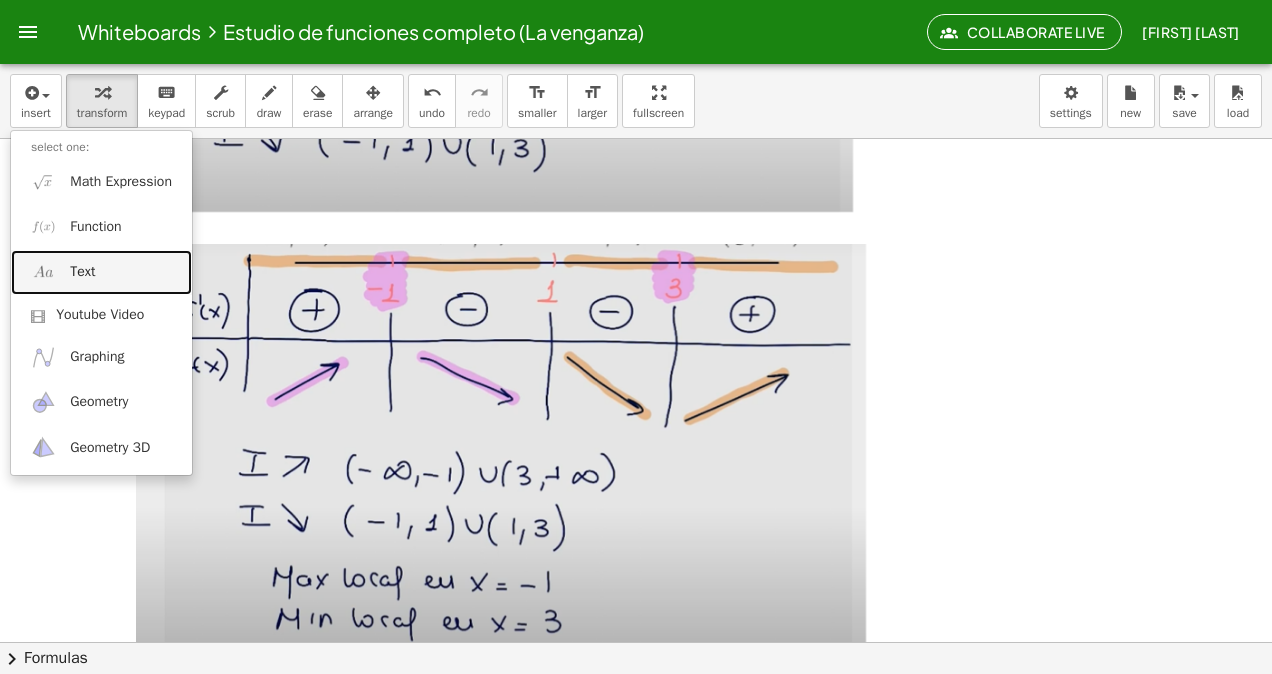click on "Text" at bounding box center [101, 272] 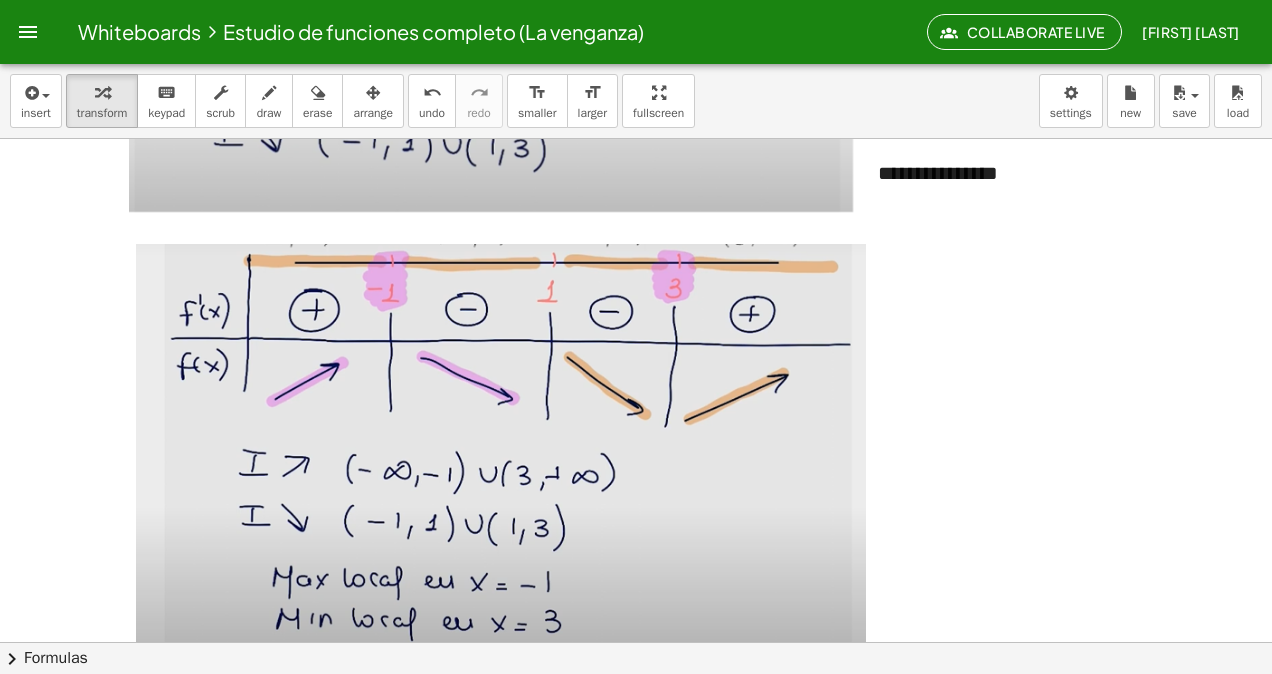 type 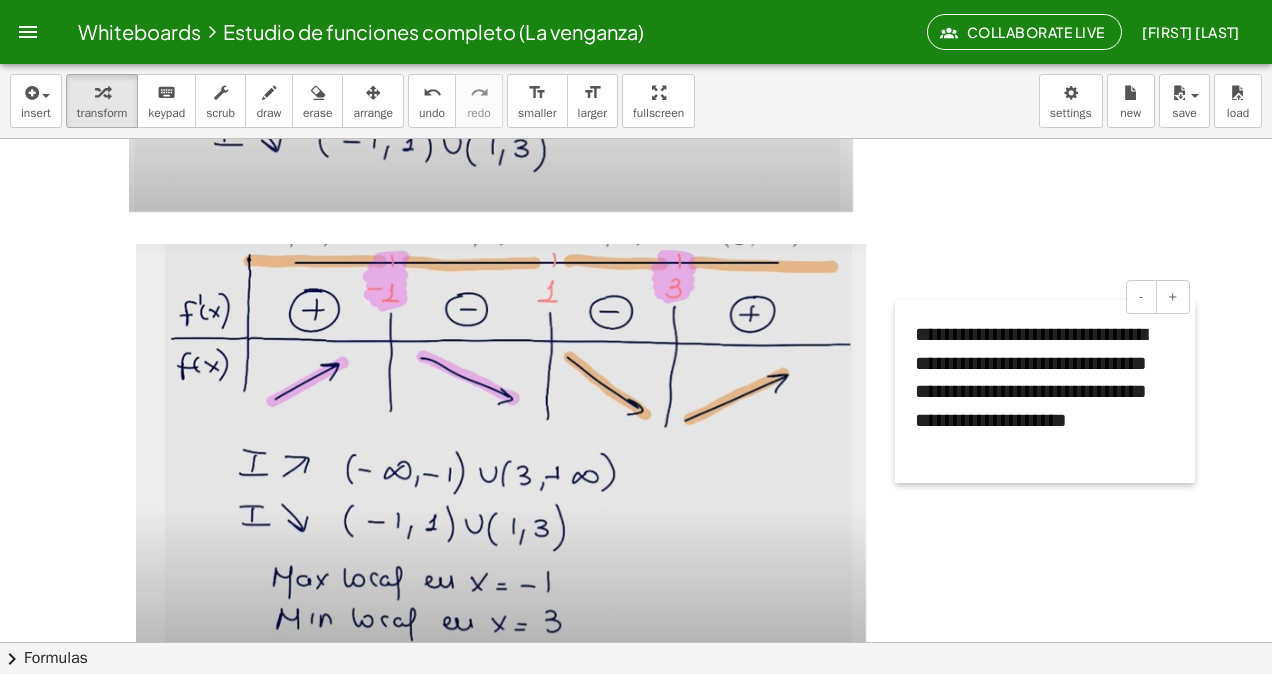 drag, startPoint x: 862, startPoint y: 242, endPoint x: 460, endPoint y: 408, distance: 434.9253 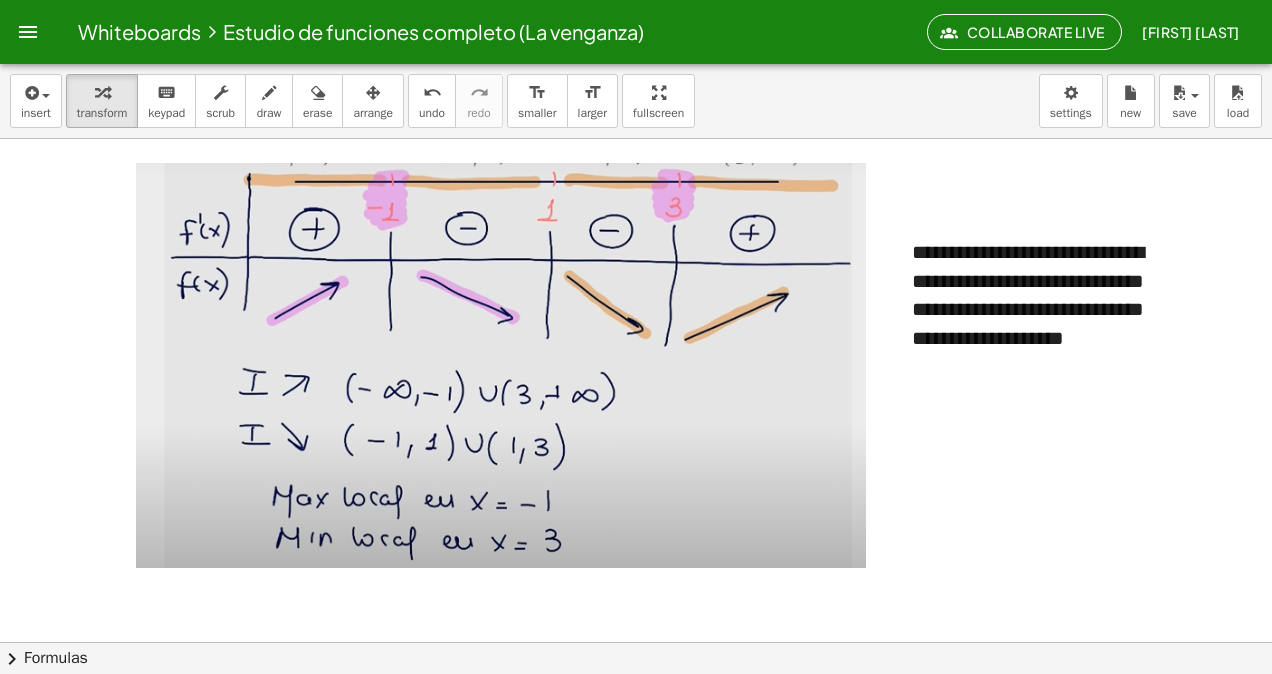 scroll, scrollTop: 34591, scrollLeft: 0, axis: vertical 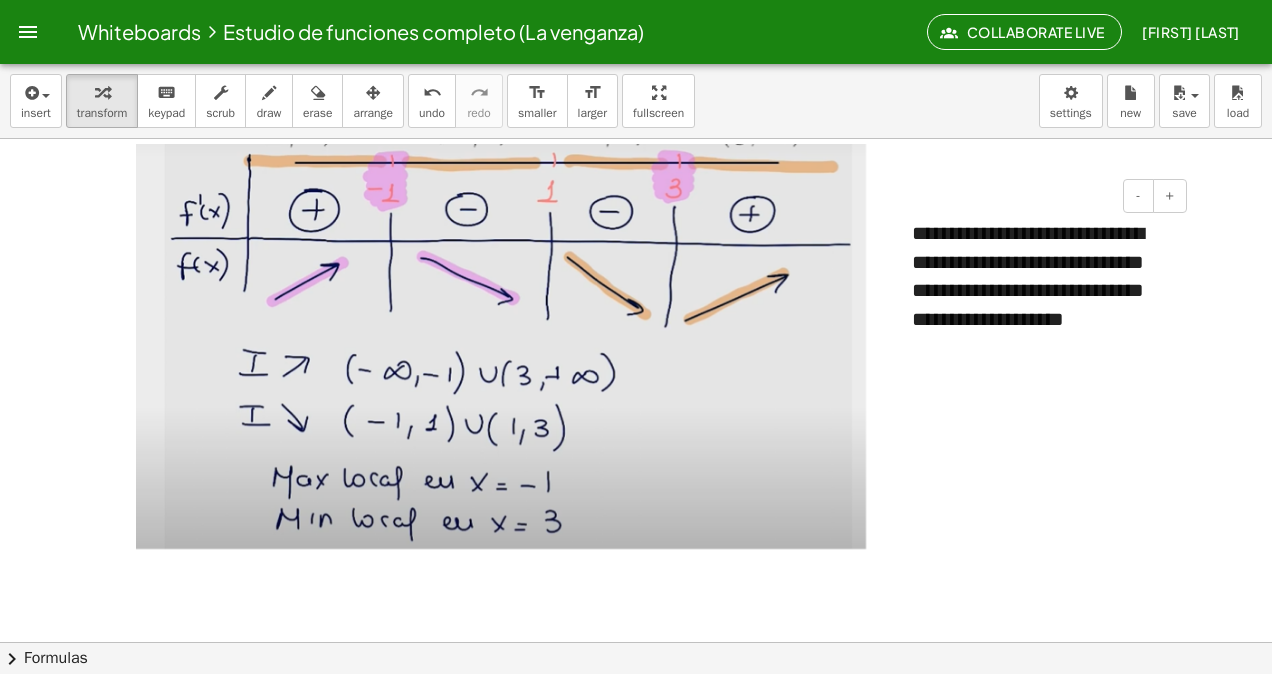 click on "**********" at bounding box center [1042, 290] 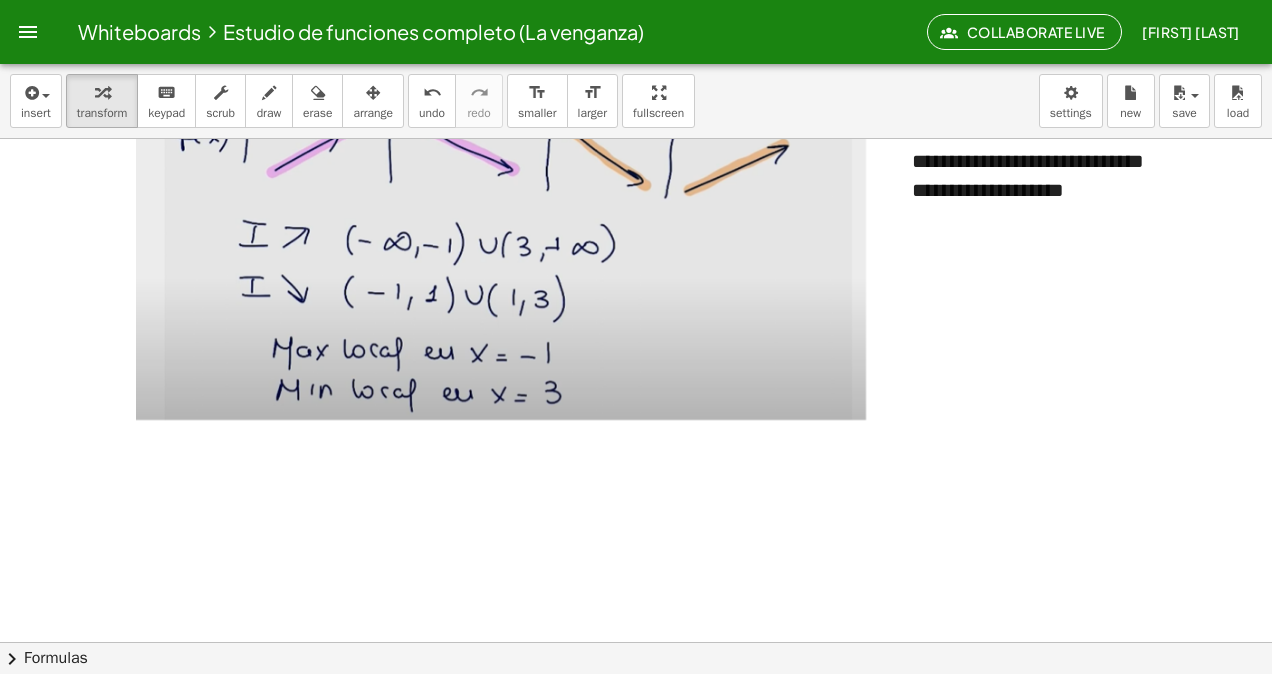 scroll, scrollTop: 34791, scrollLeft: 0, axis: vertical 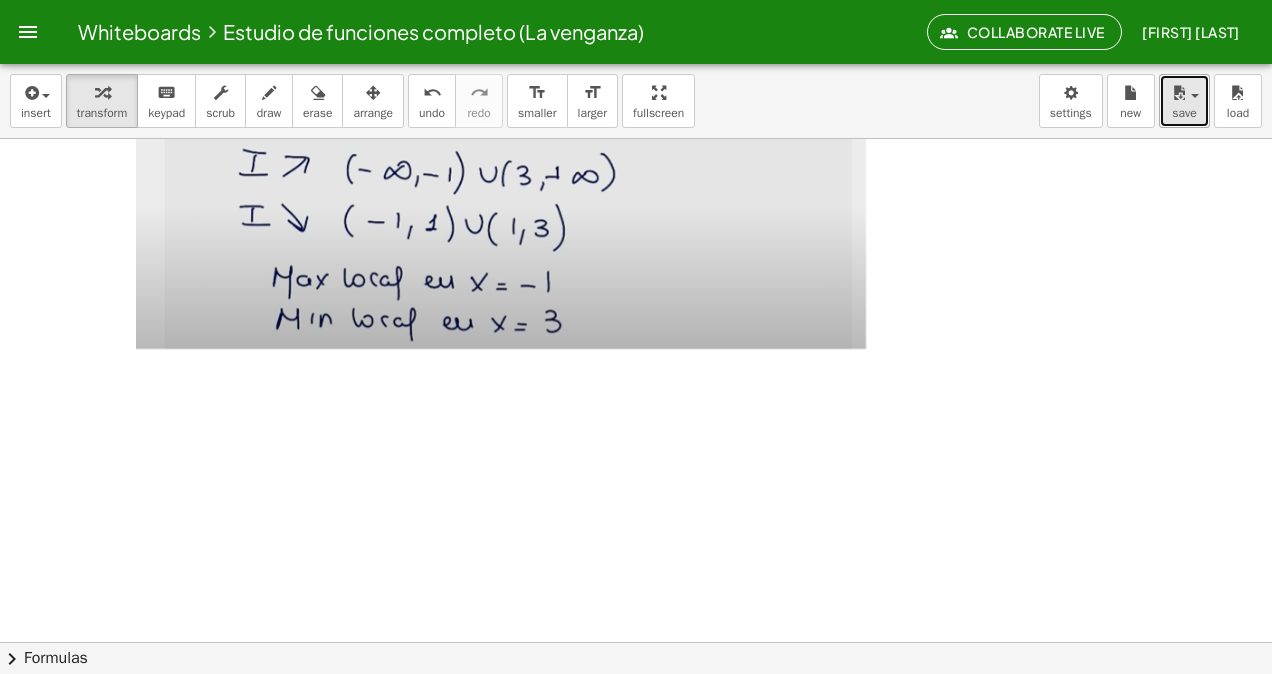 drag, startPoint x: 1186, startPoint y: 100, endPoint x: 1190, endPoint y: 114, distance: 14.56022 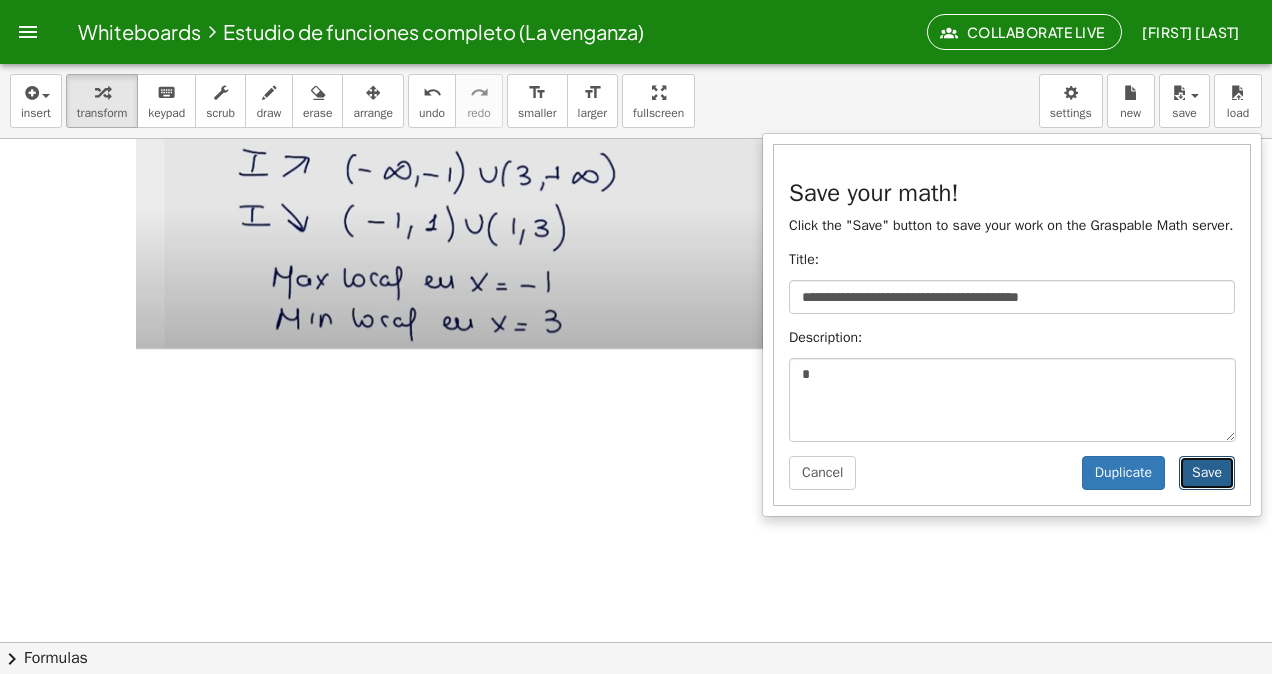 click on "Save" at bounding box center [1207, 473] 